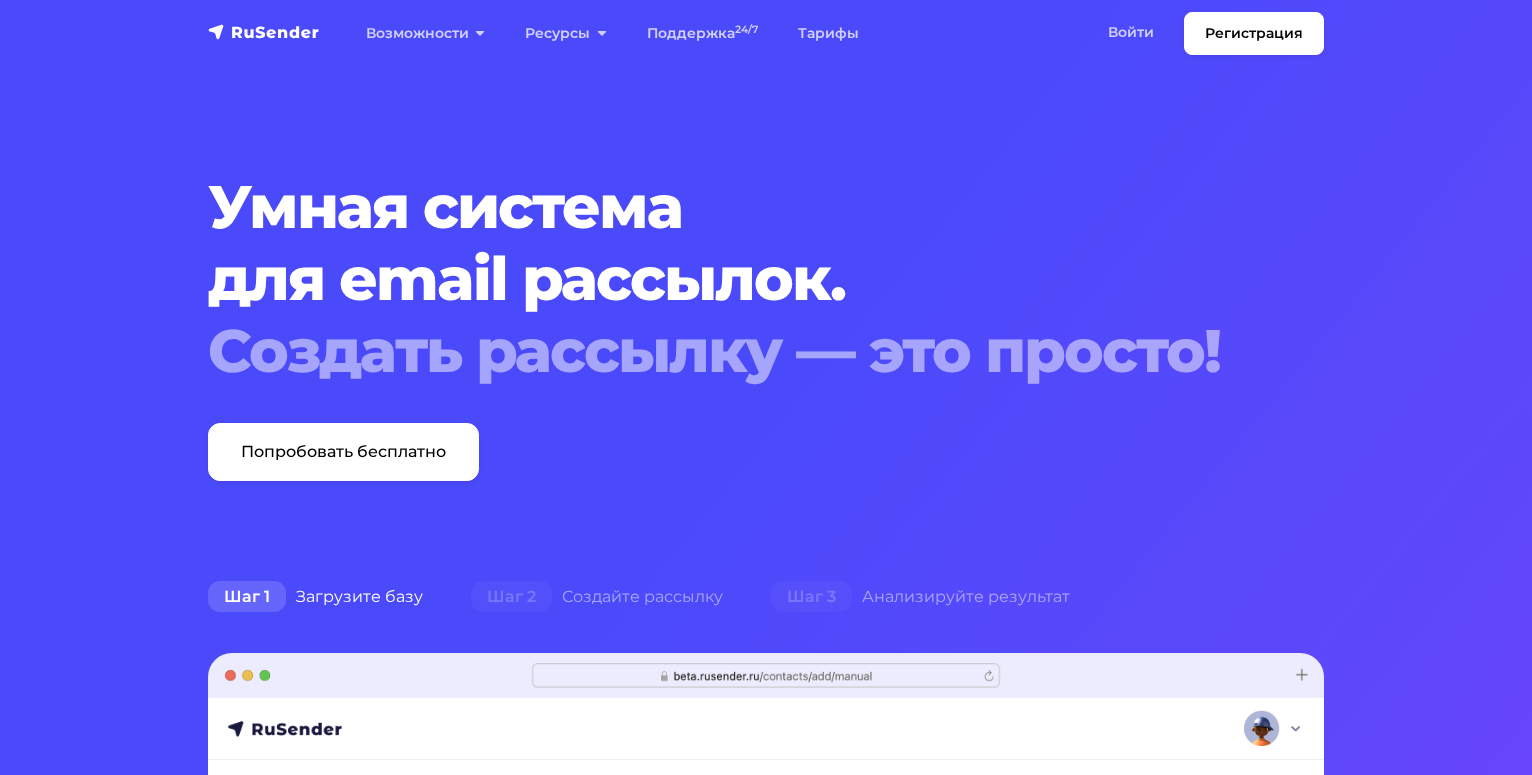 scroll, scrollTop: 0, scrollLeft: 0, axis: both 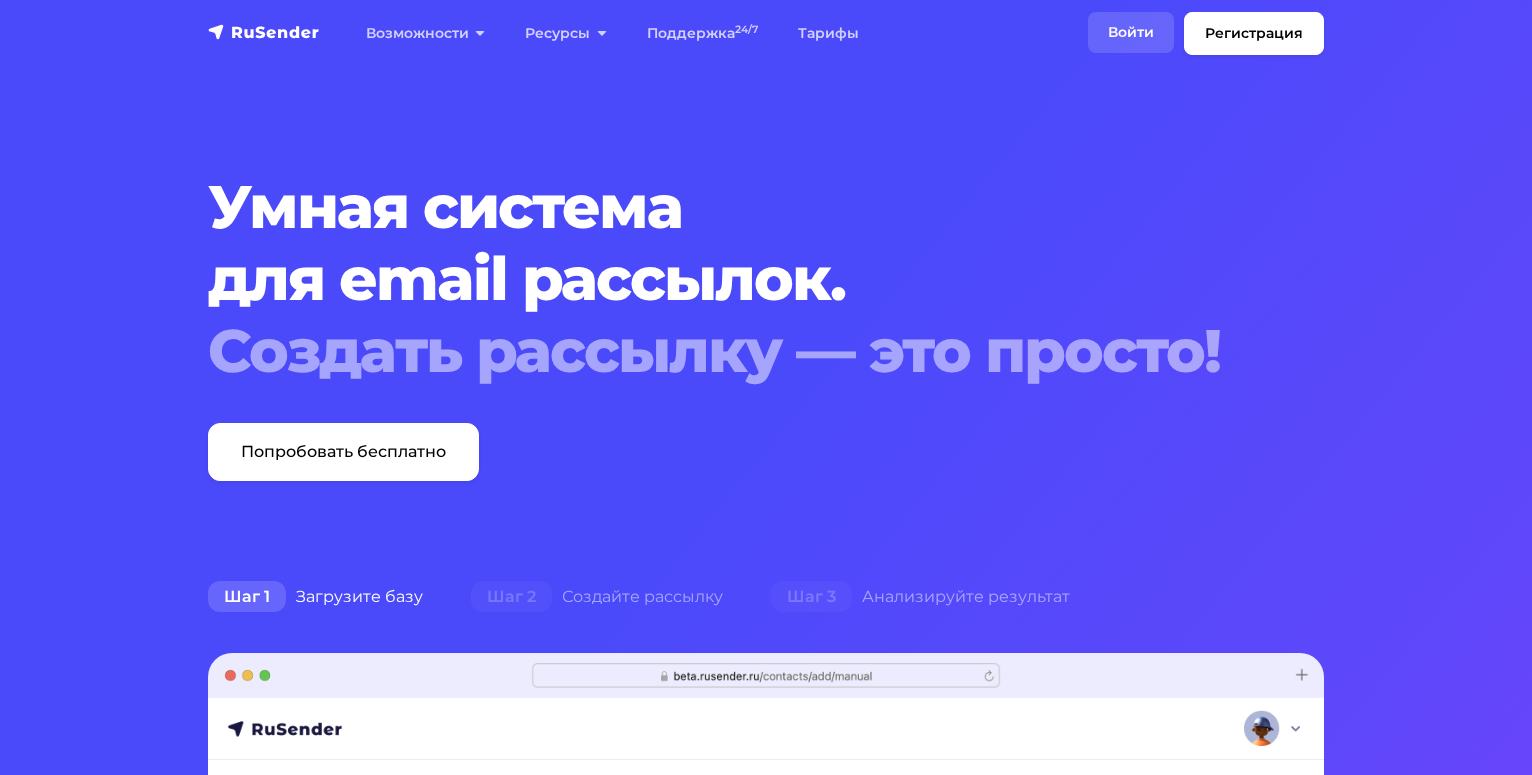 click on "Войти" at bounding box center [1131, 32] 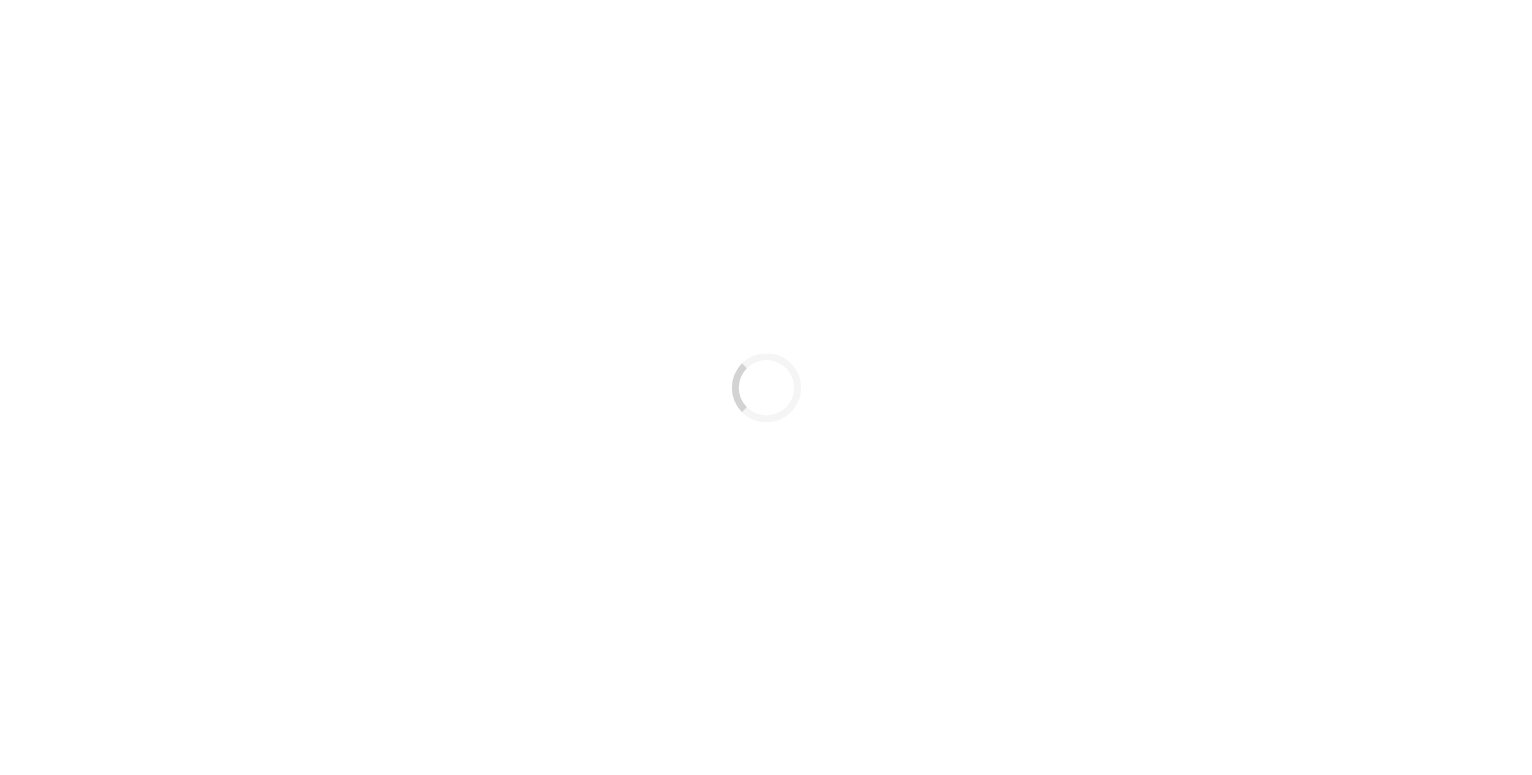 scroll, scrollTop: 0, scrollLeft: 0, axis: both 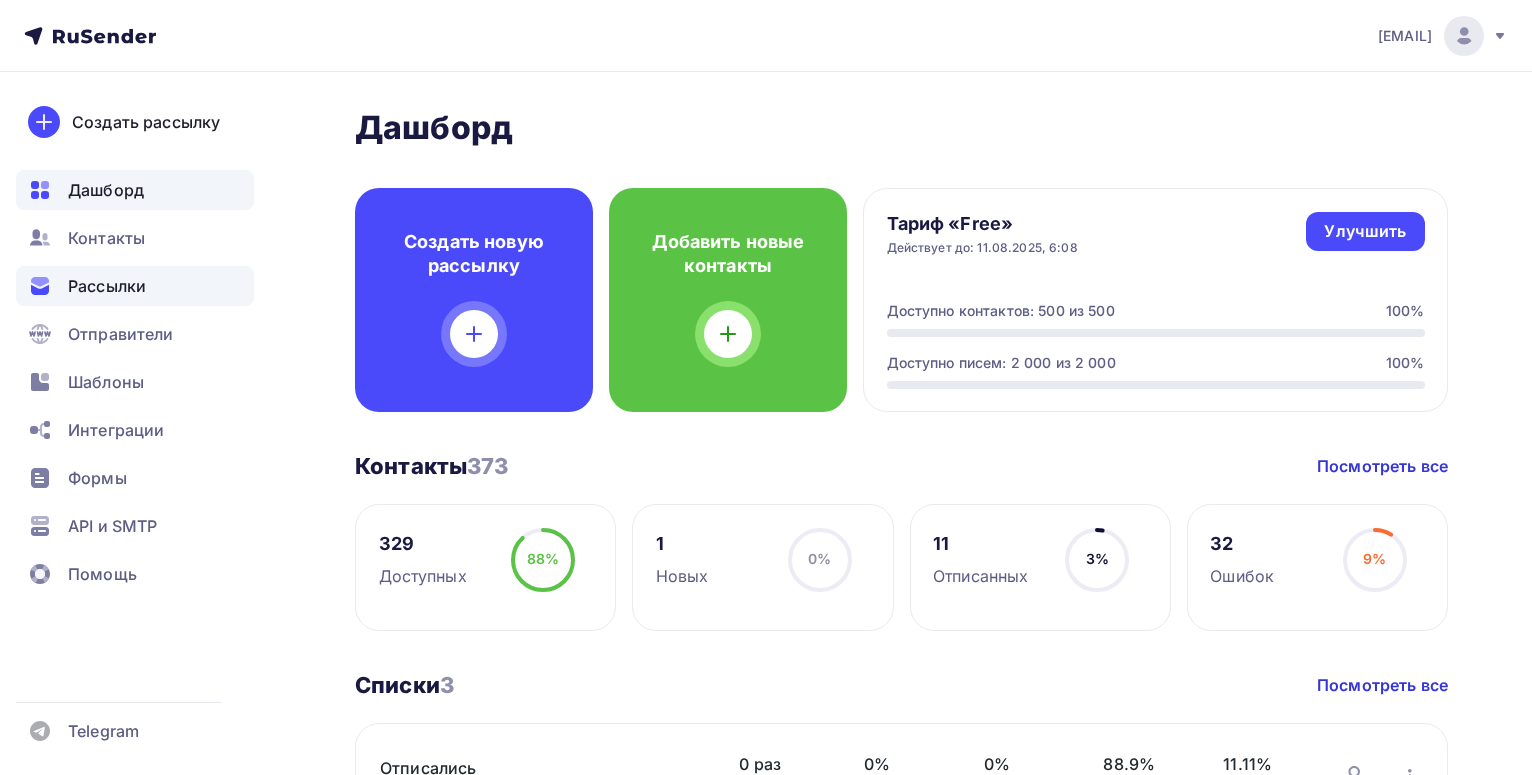 click on "Рассылки" at bounding box center [107, 286] 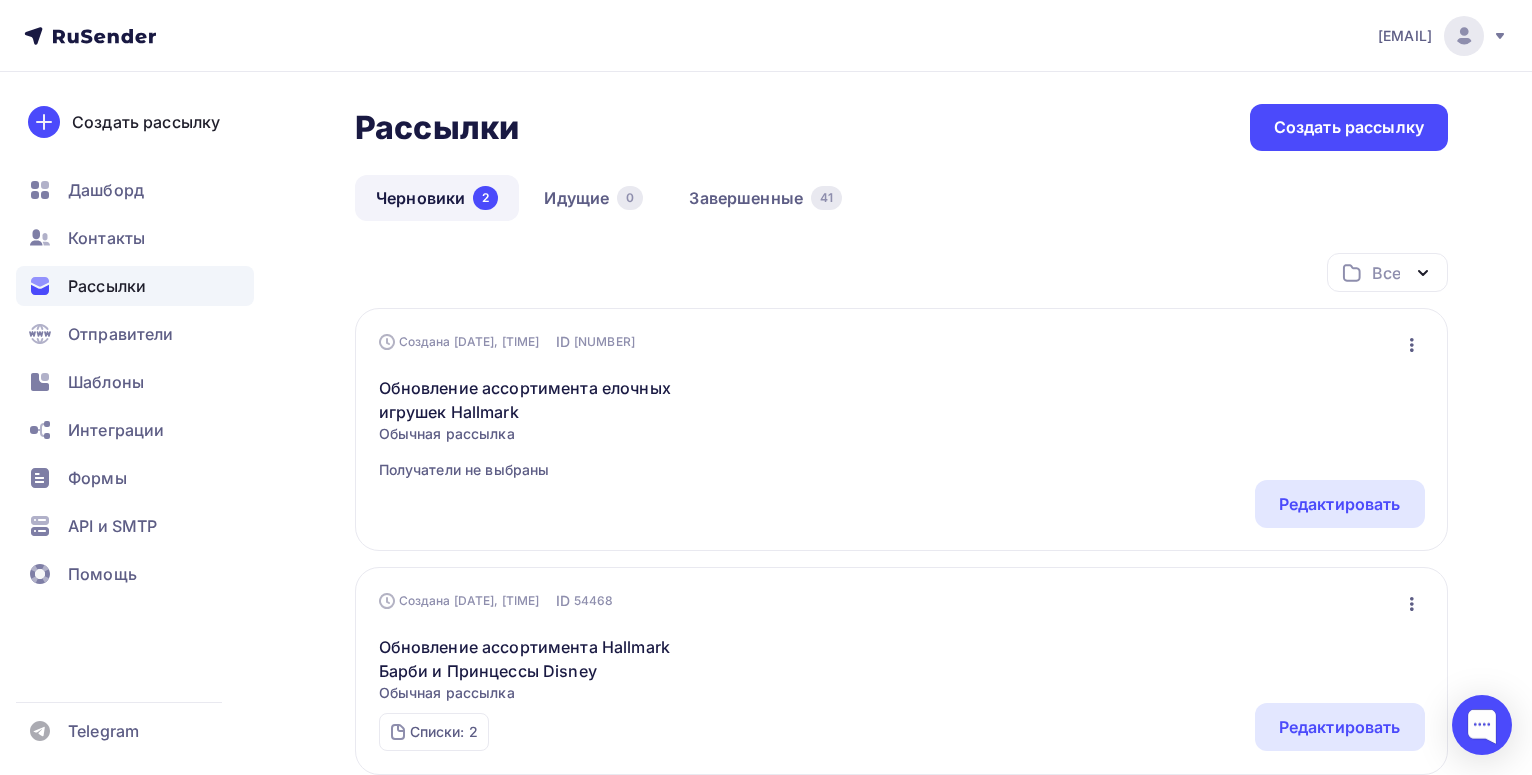 scroll, scrollTop: 102, scrollLeft: 0, axis: vertical 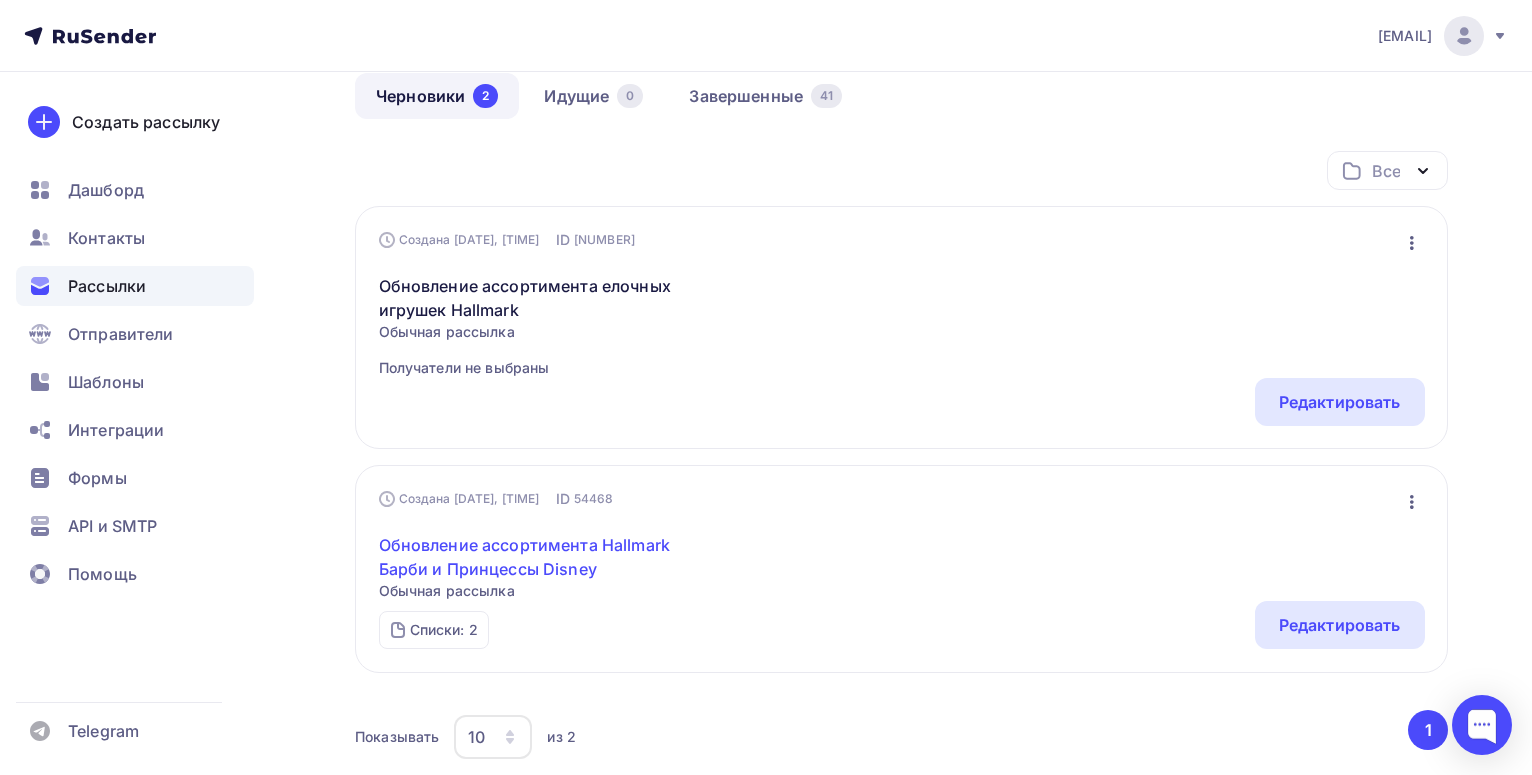 click on "Обновление ассортимента Hallmark Барби и Принцессы Disney" at bounding box center [550, 557] 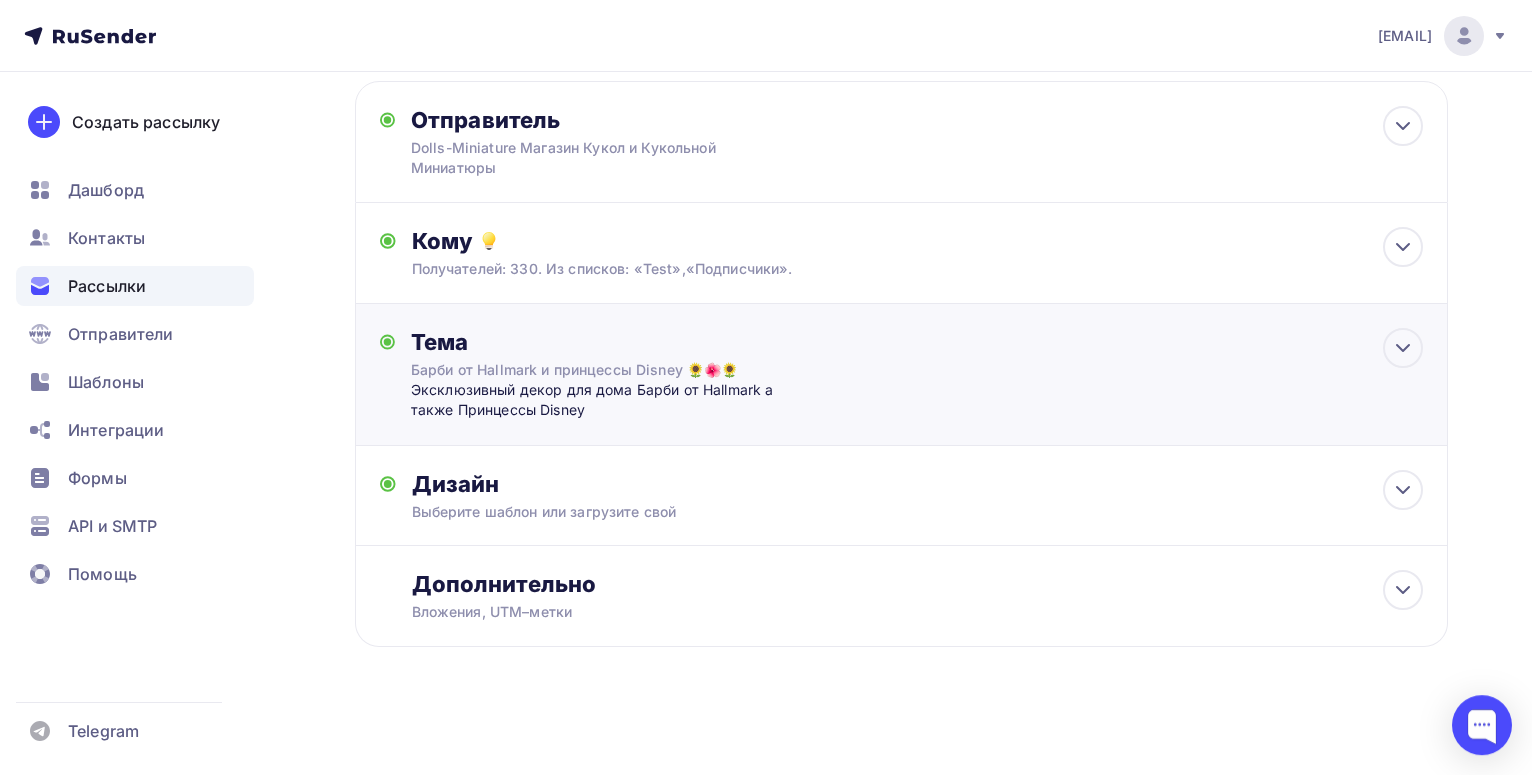 scroll, scrollTop: 136, scrollLeft: 0, axis: vertical 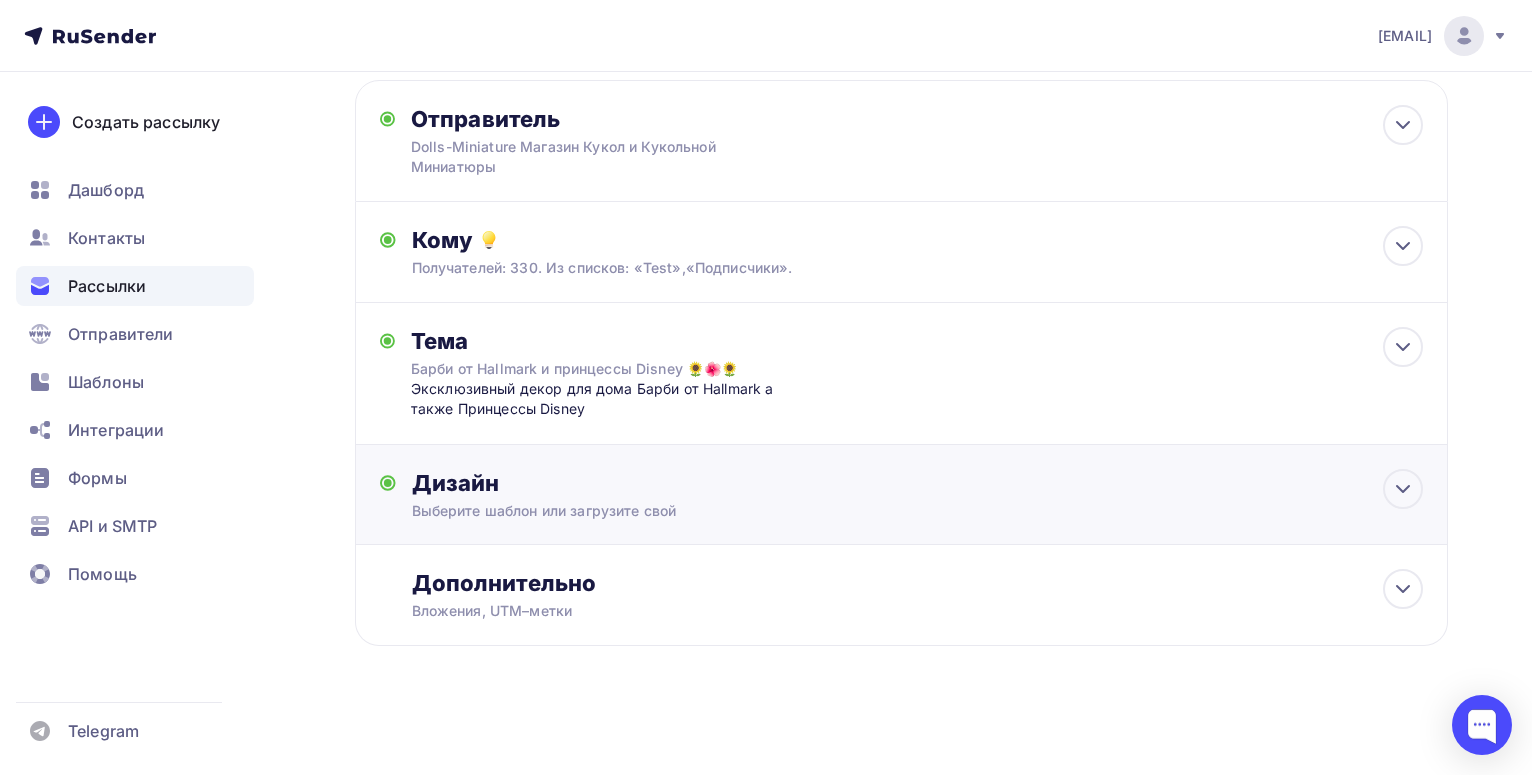 click on "Выберите шаблон или загрузите свой" at bounding box center (867, 511) 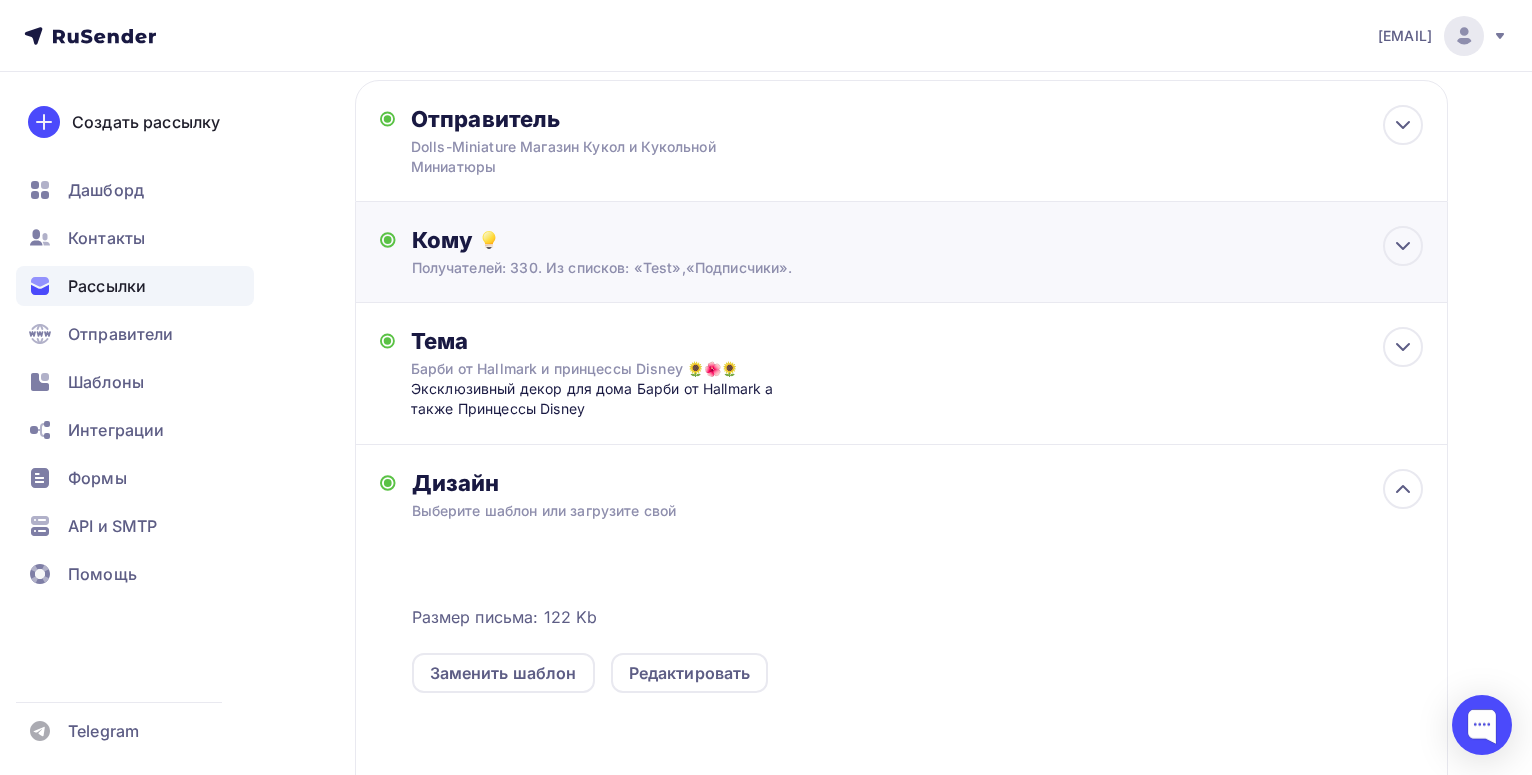 scroll, scrollTop: 0, scrollLeft: 0, axis: both 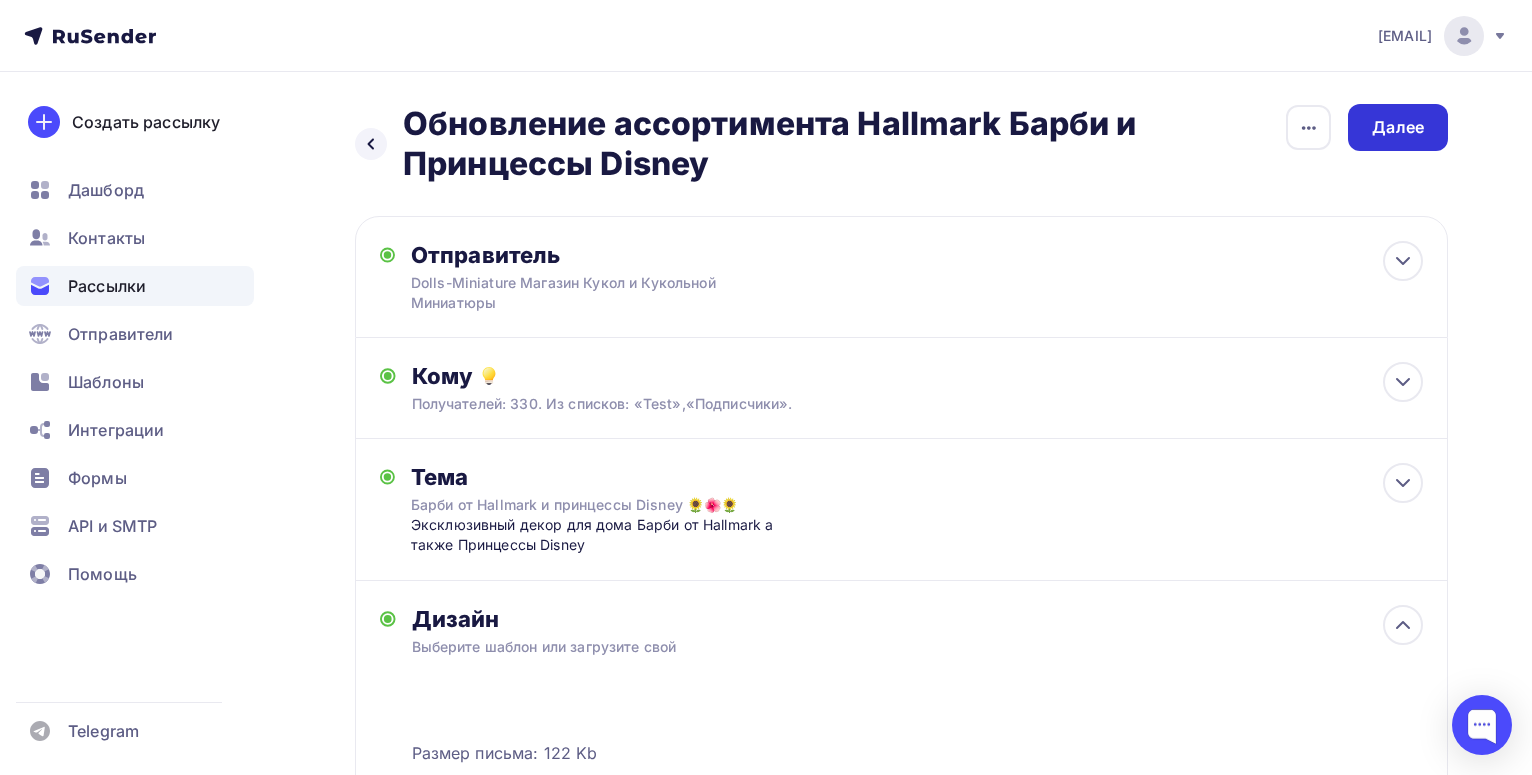 click on "Далее" at bounding box center (1398, 127) 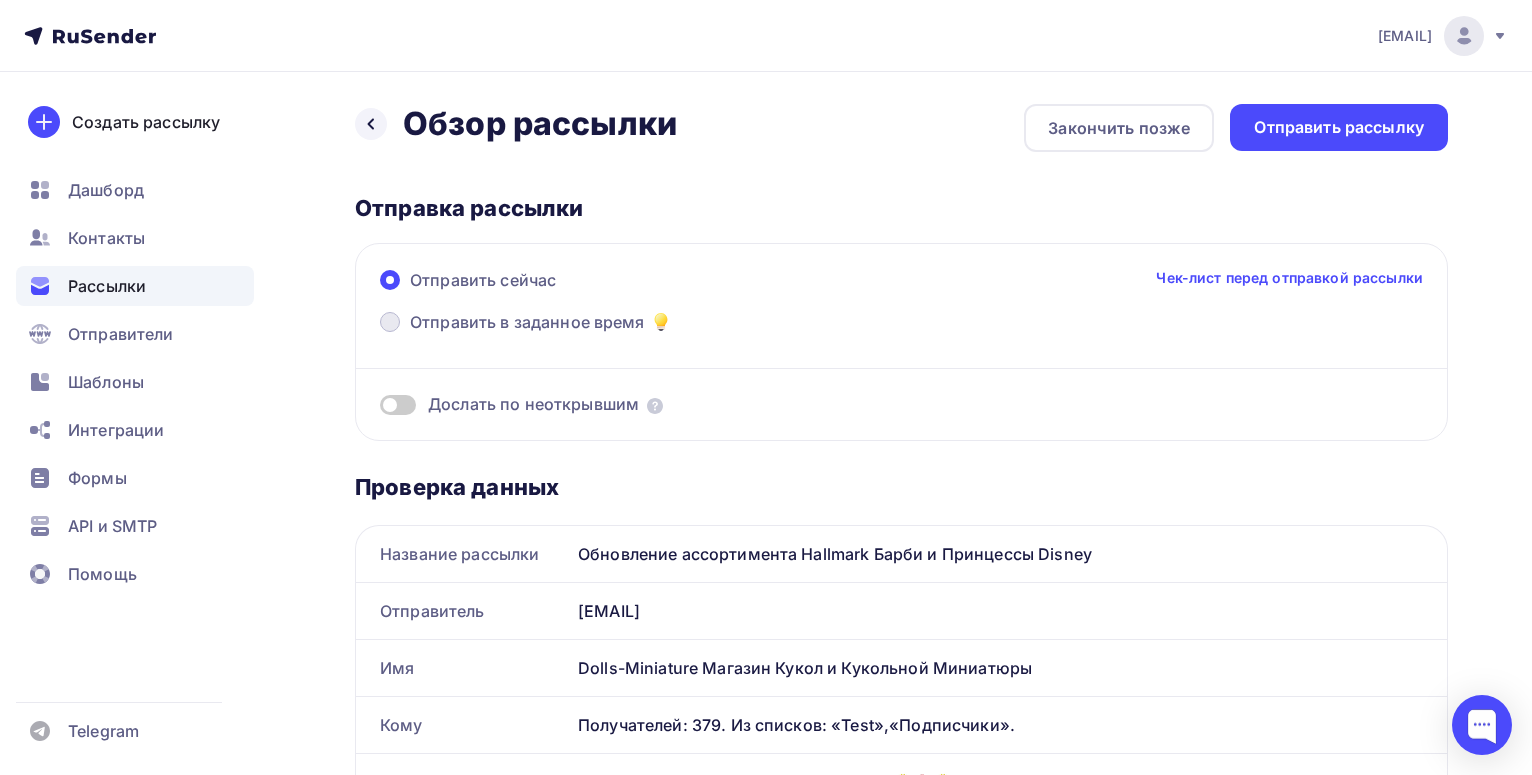 click on "Отправить в заданное время" at bounding box center (527, 322) 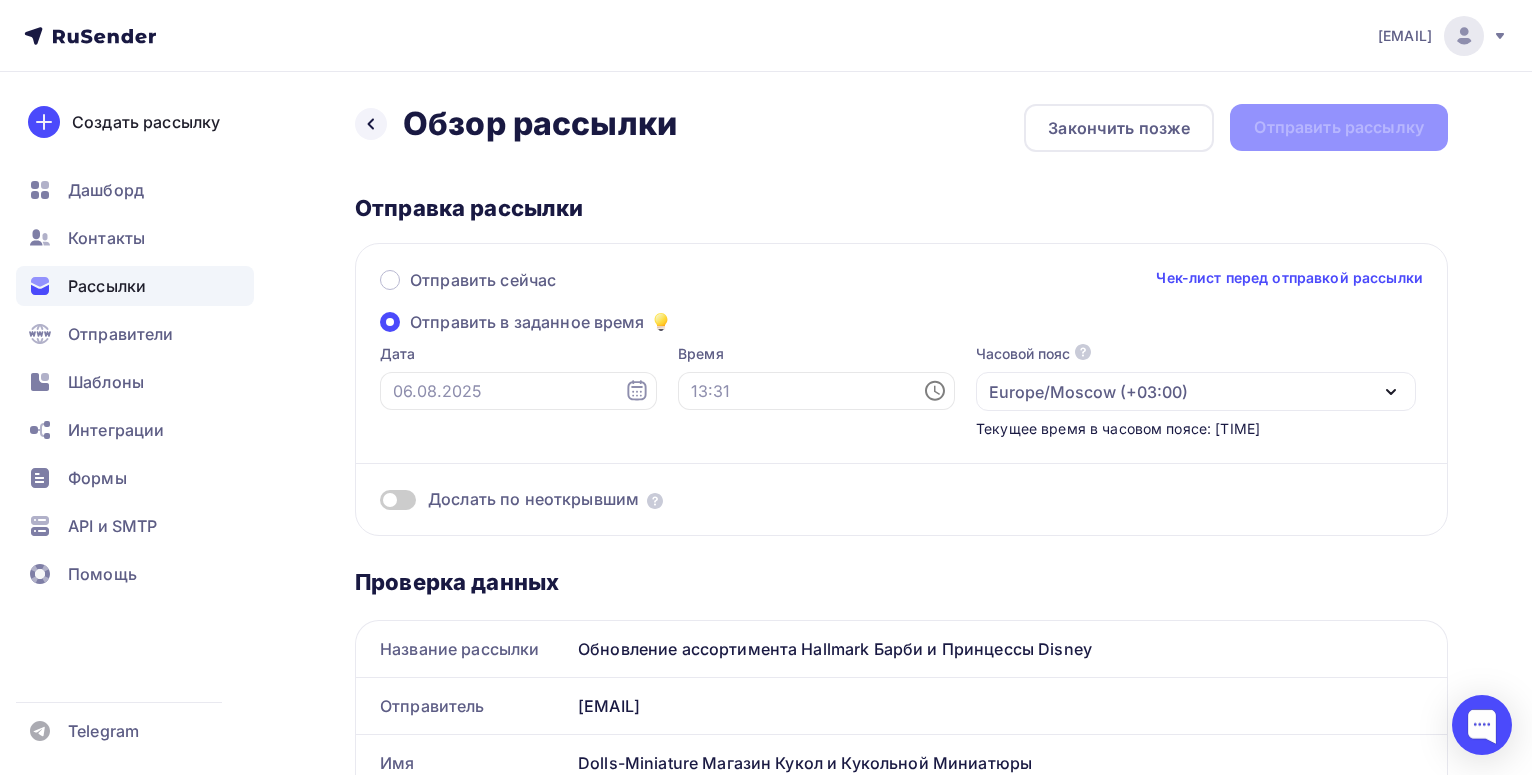 scroll, scrollTop: 0, scrollLeft: 0, axis: both 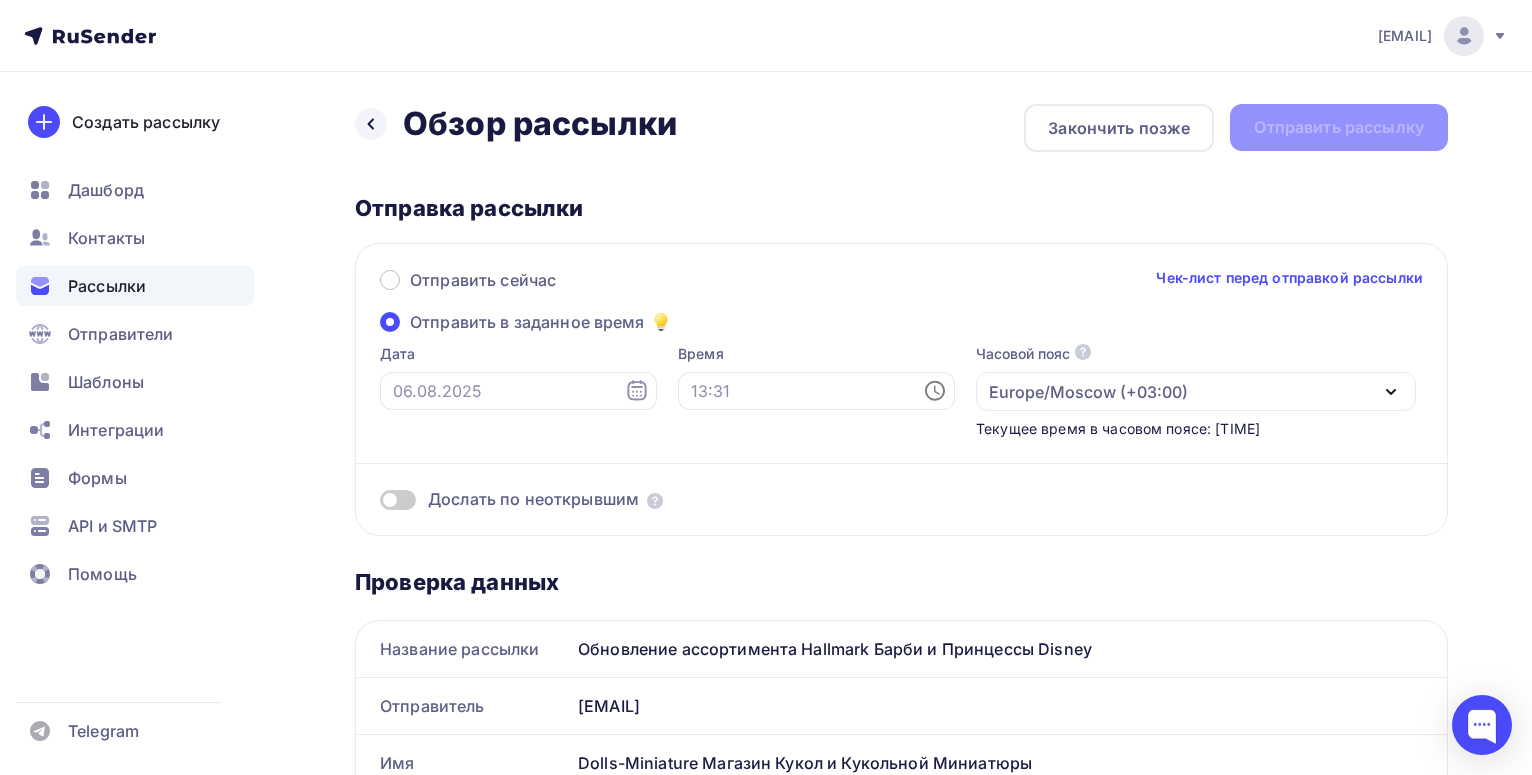click 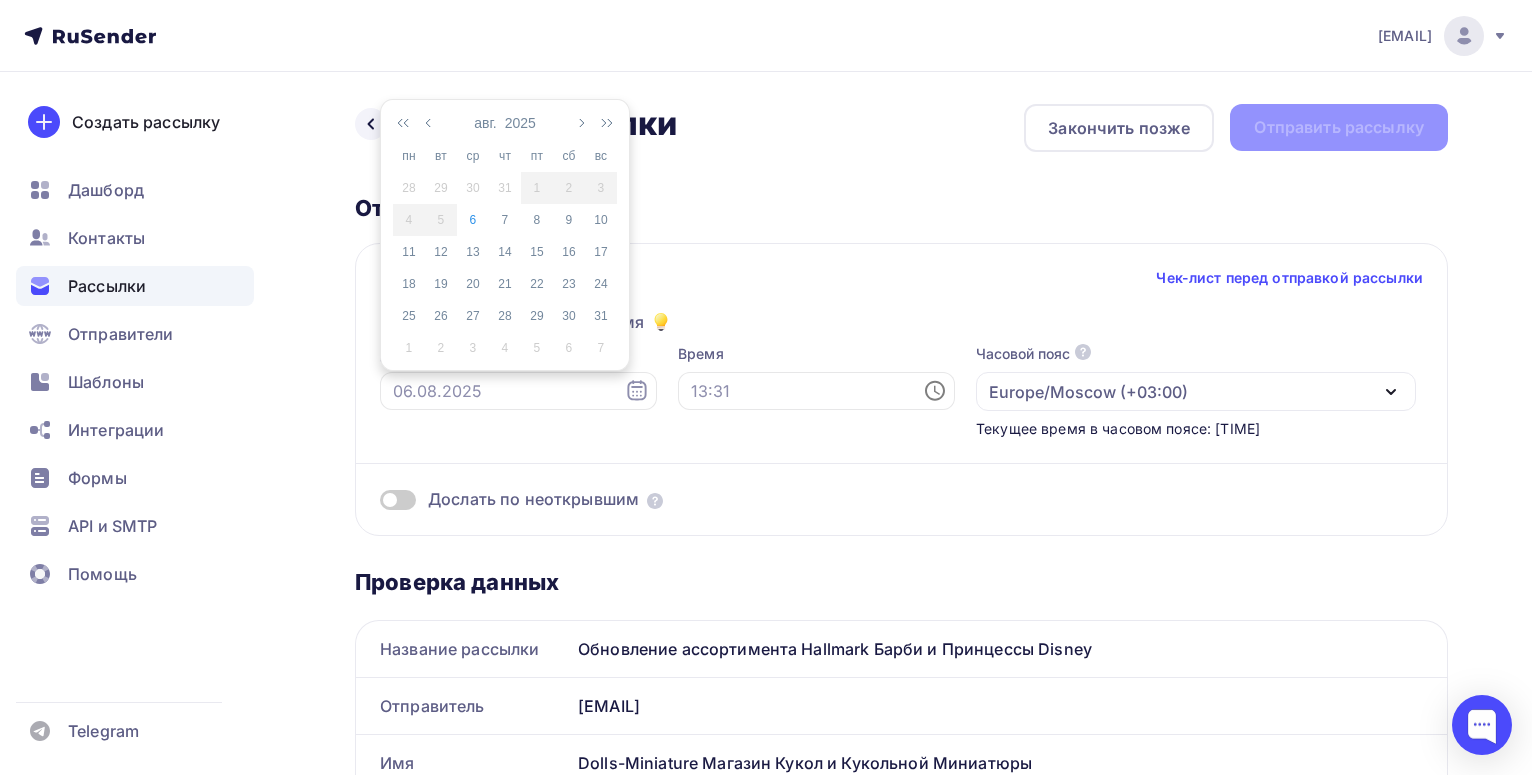 click on "5" at bounding box center [537, 348] 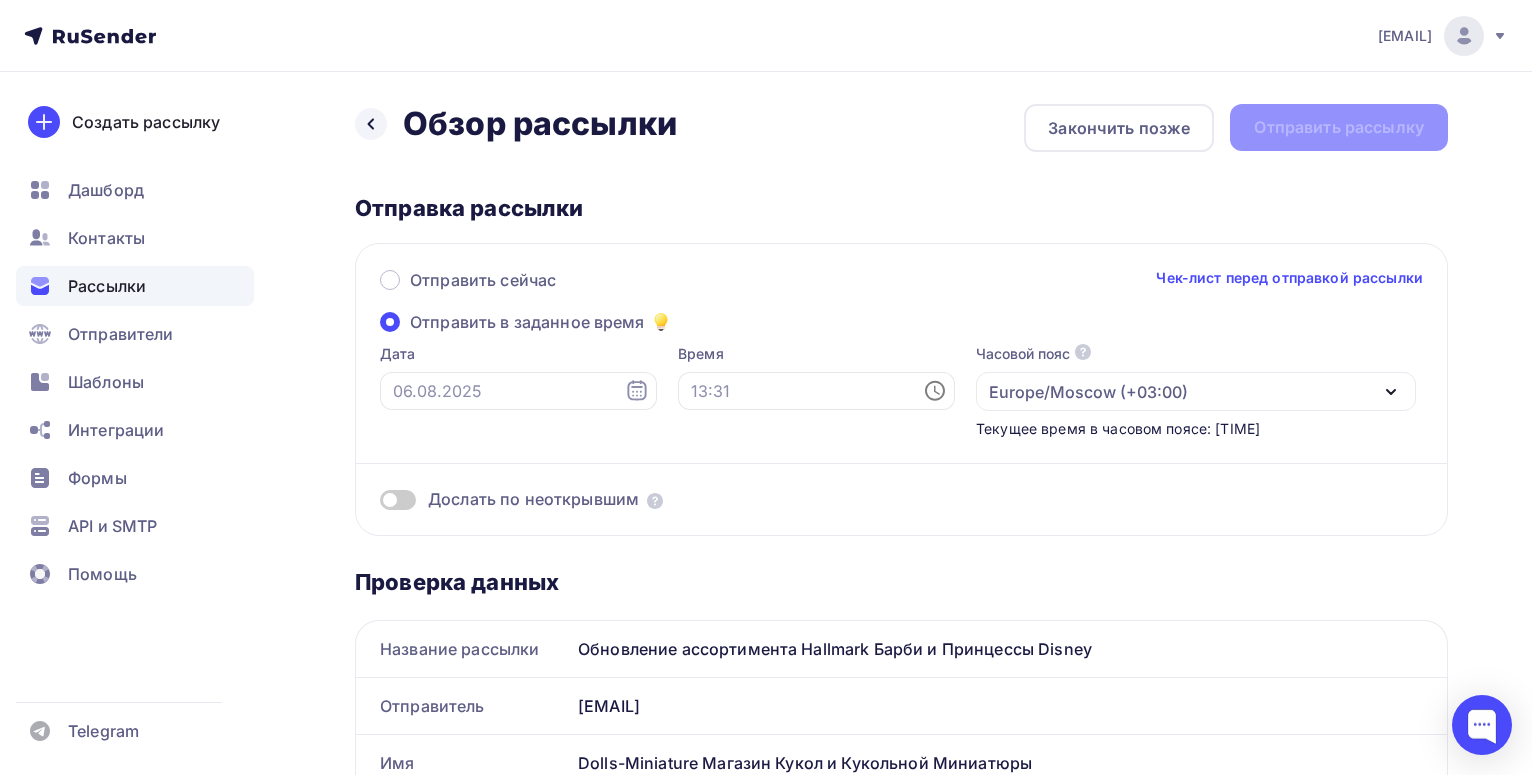 type on "05.09.2025" 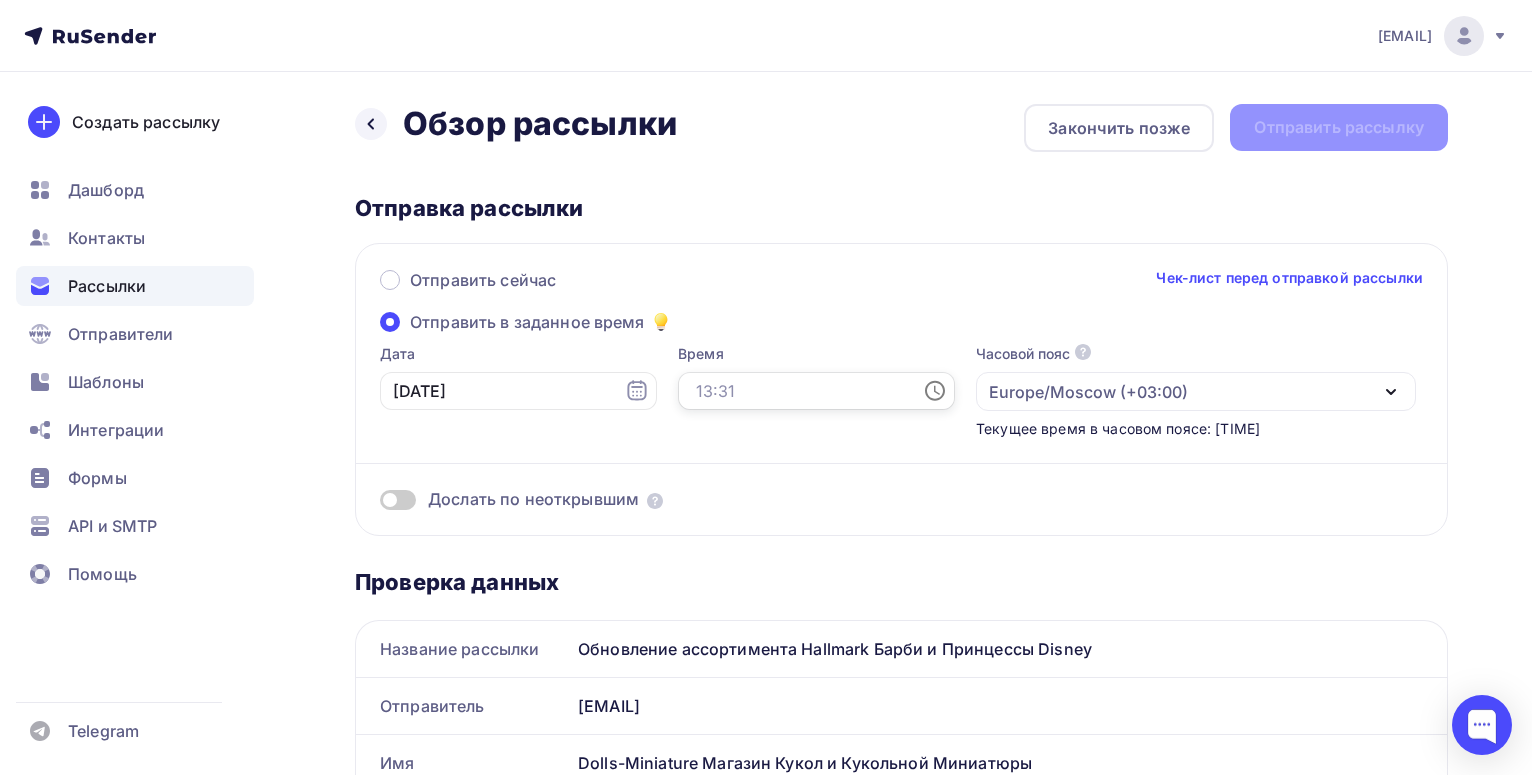 click at bounding box center (816, 391) 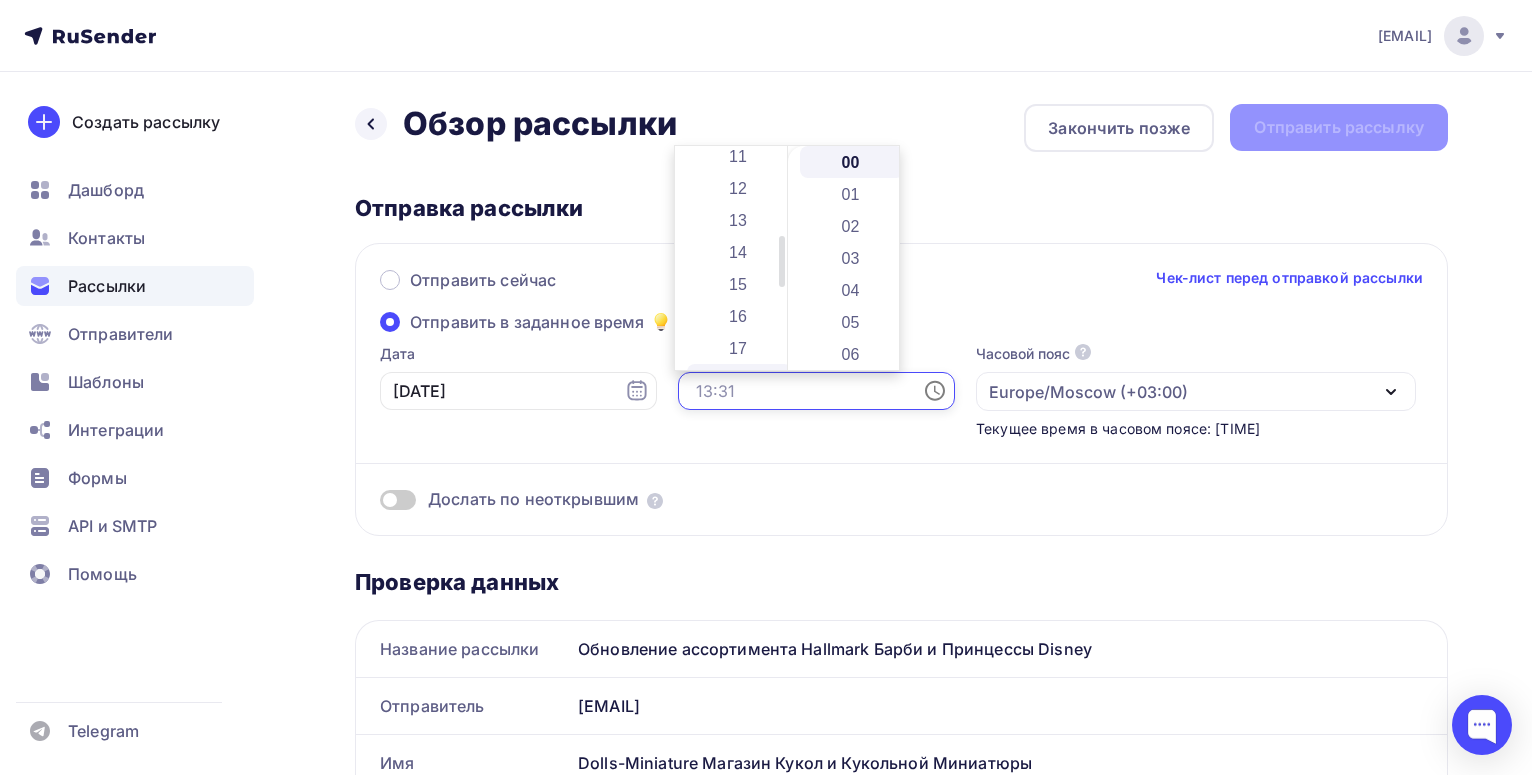 scroll, scrollTop: 384, scrollLeft: 0, axis: vertical 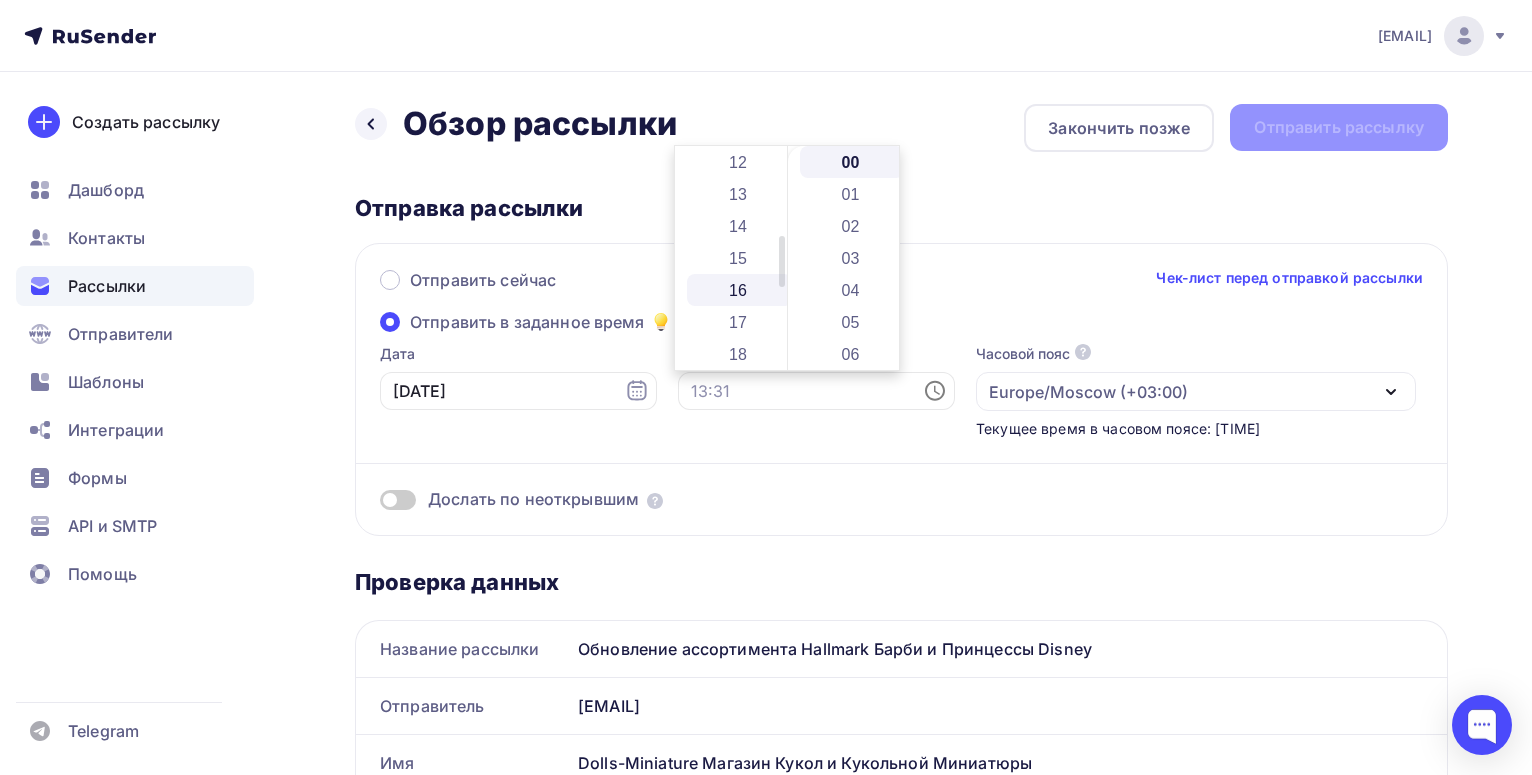 click on "16" at bounding box center [739, 290] 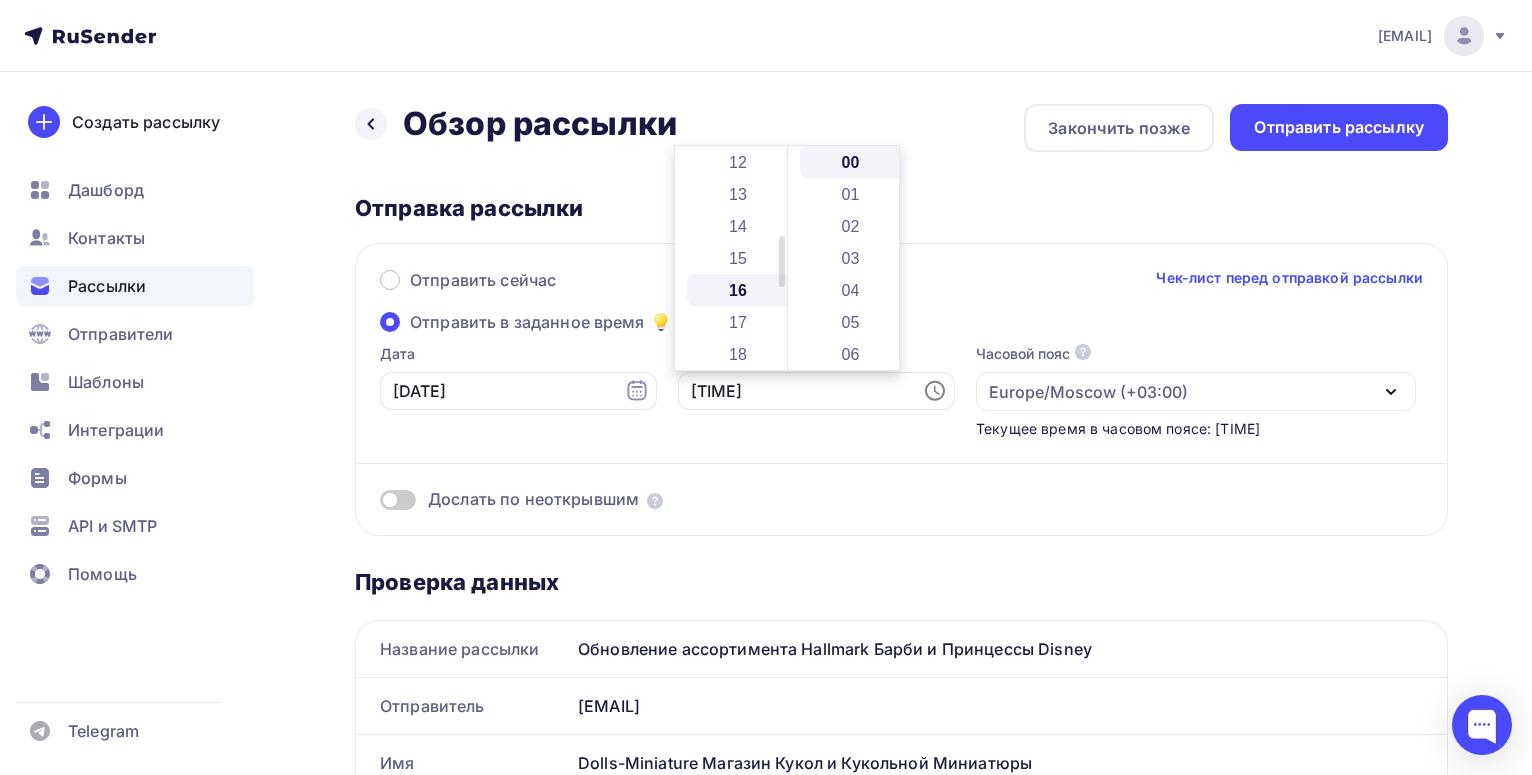 scroll, scrollTop: 512, scrollLeft: 0, axis: vertical 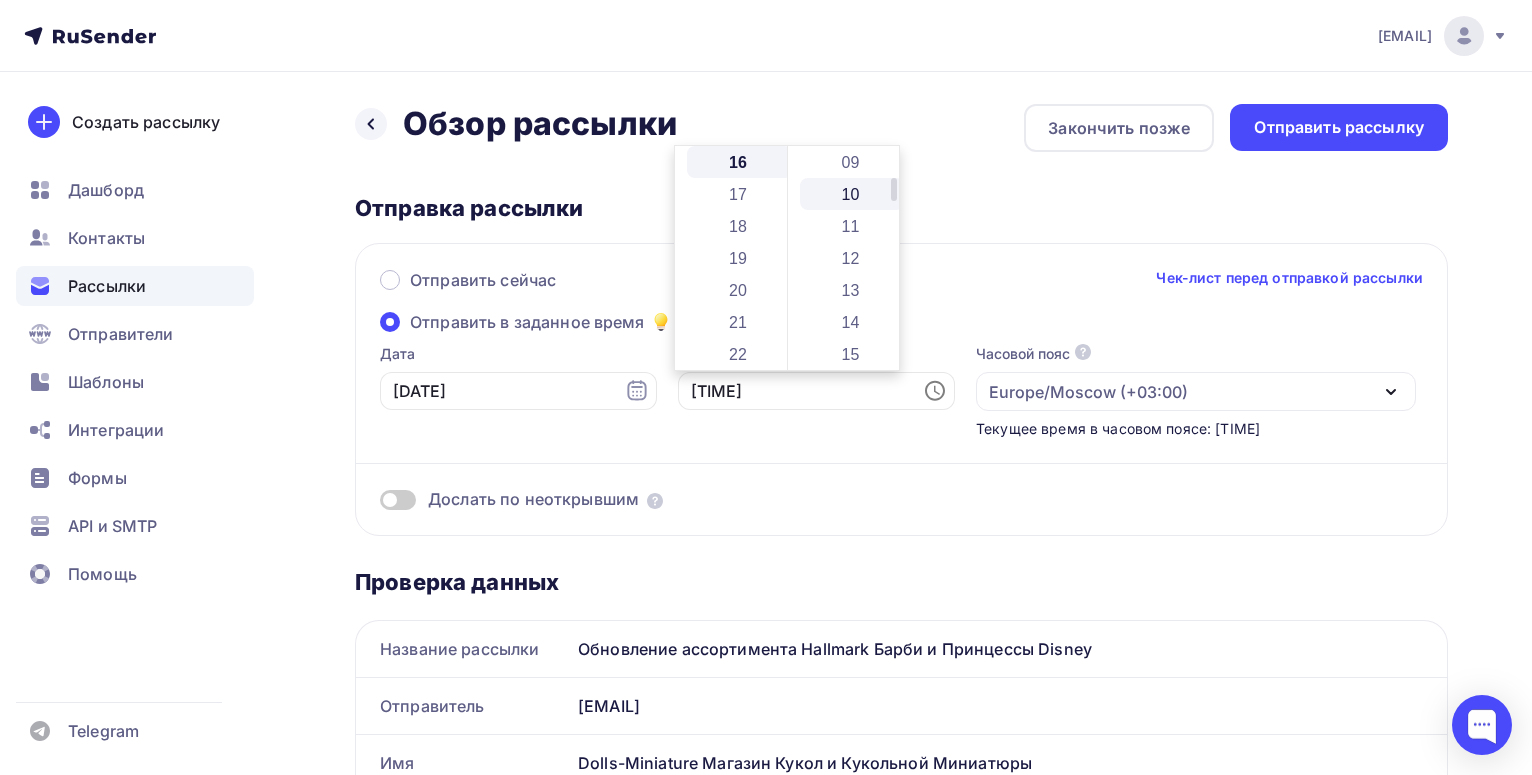 click on "14" at bounding box center [852, 322] 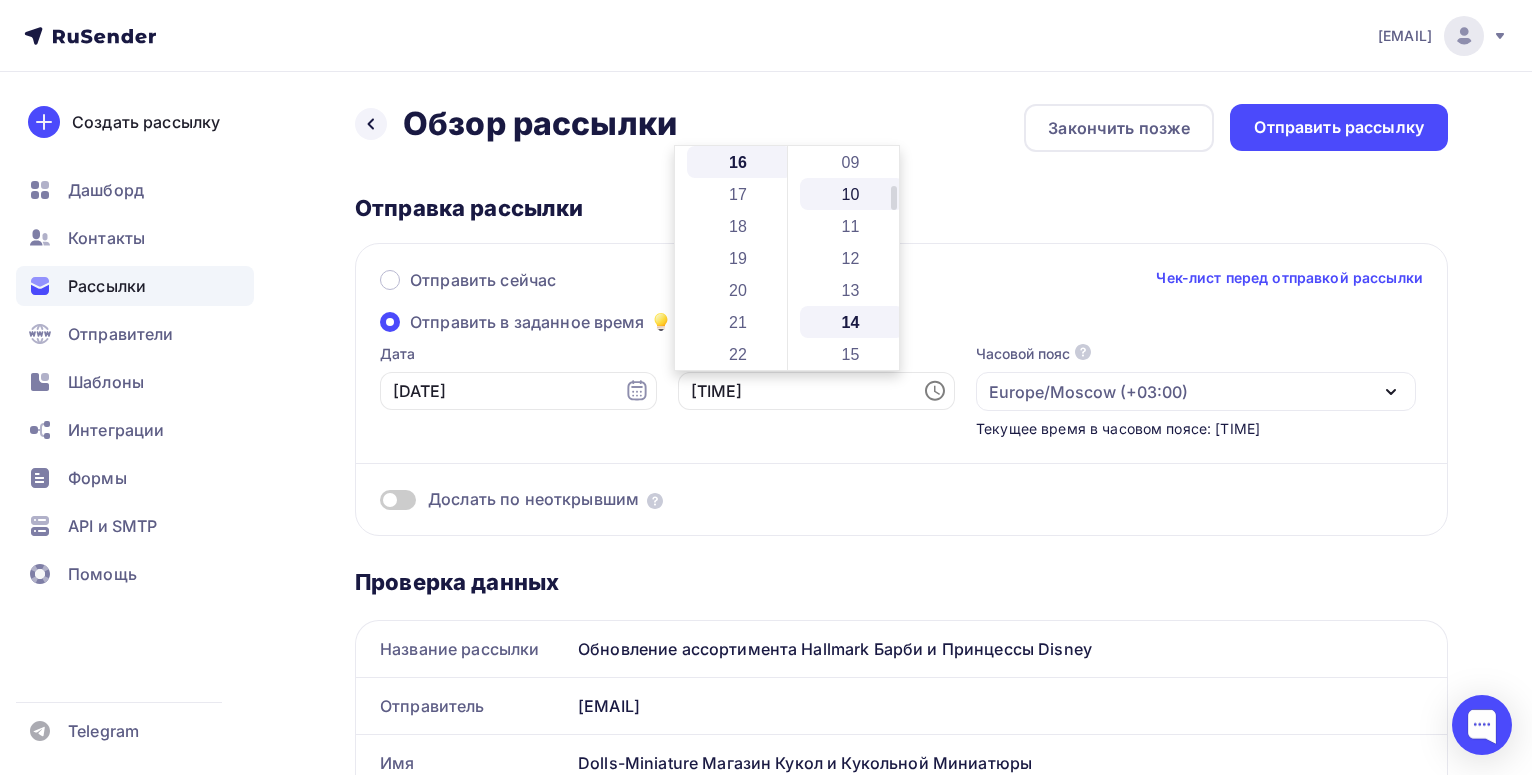scroll, scrollTop: 448, scrollLeft: 0, axis: vertical 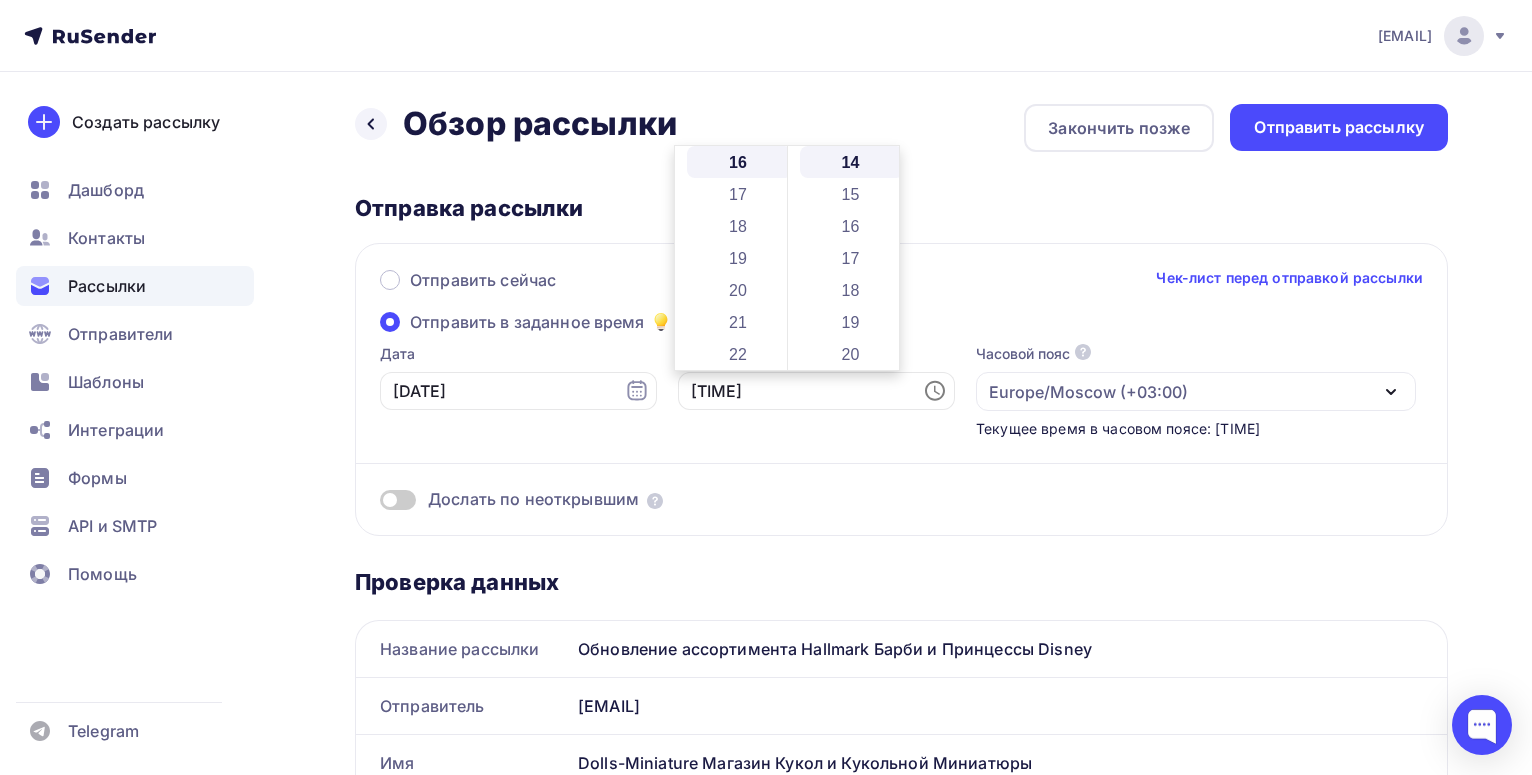click on "Дослать по неоткрывшим" at bounding box center (901, 475) 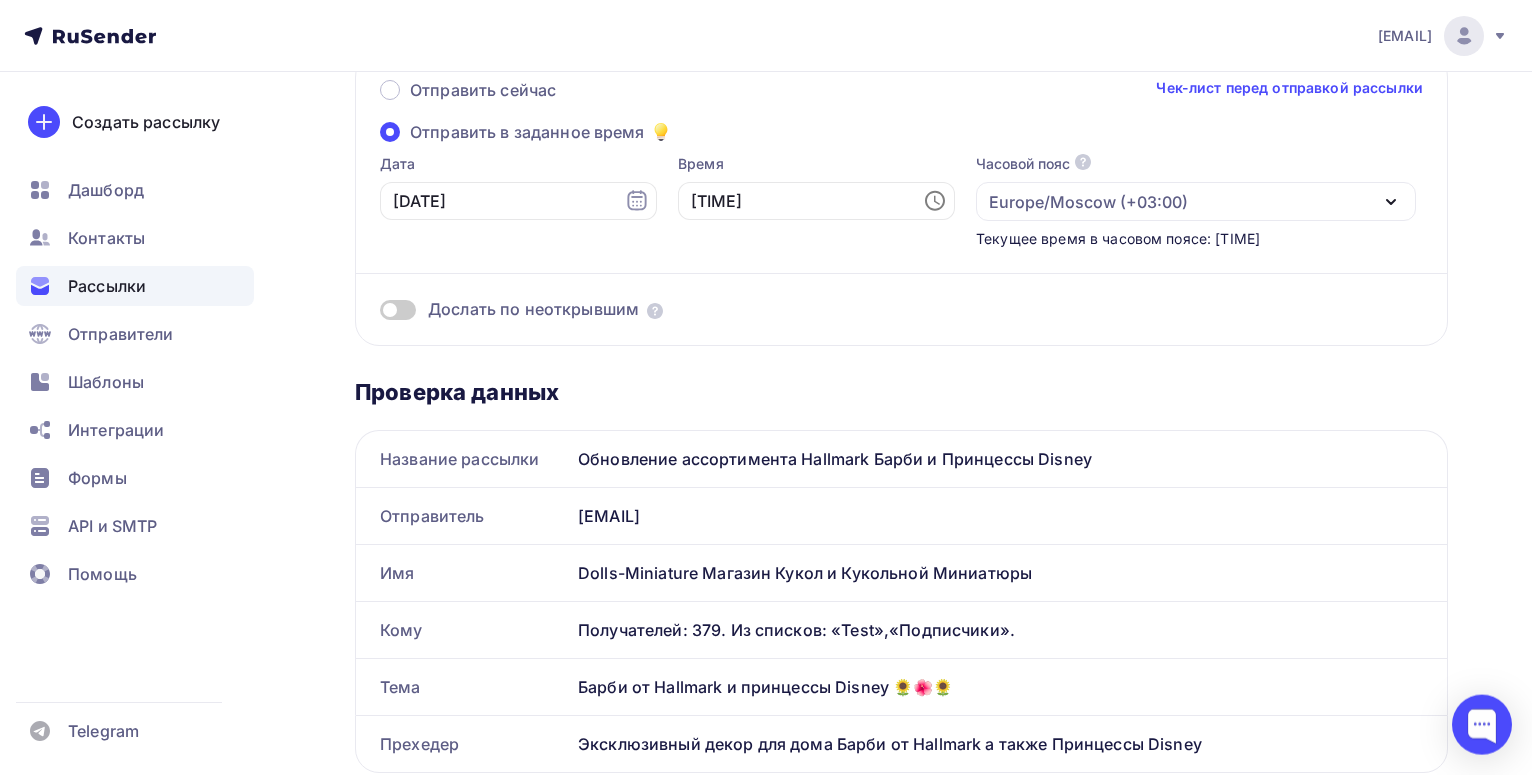 scroll, scrollTop: 0, scrollLeft: 0, axis: both 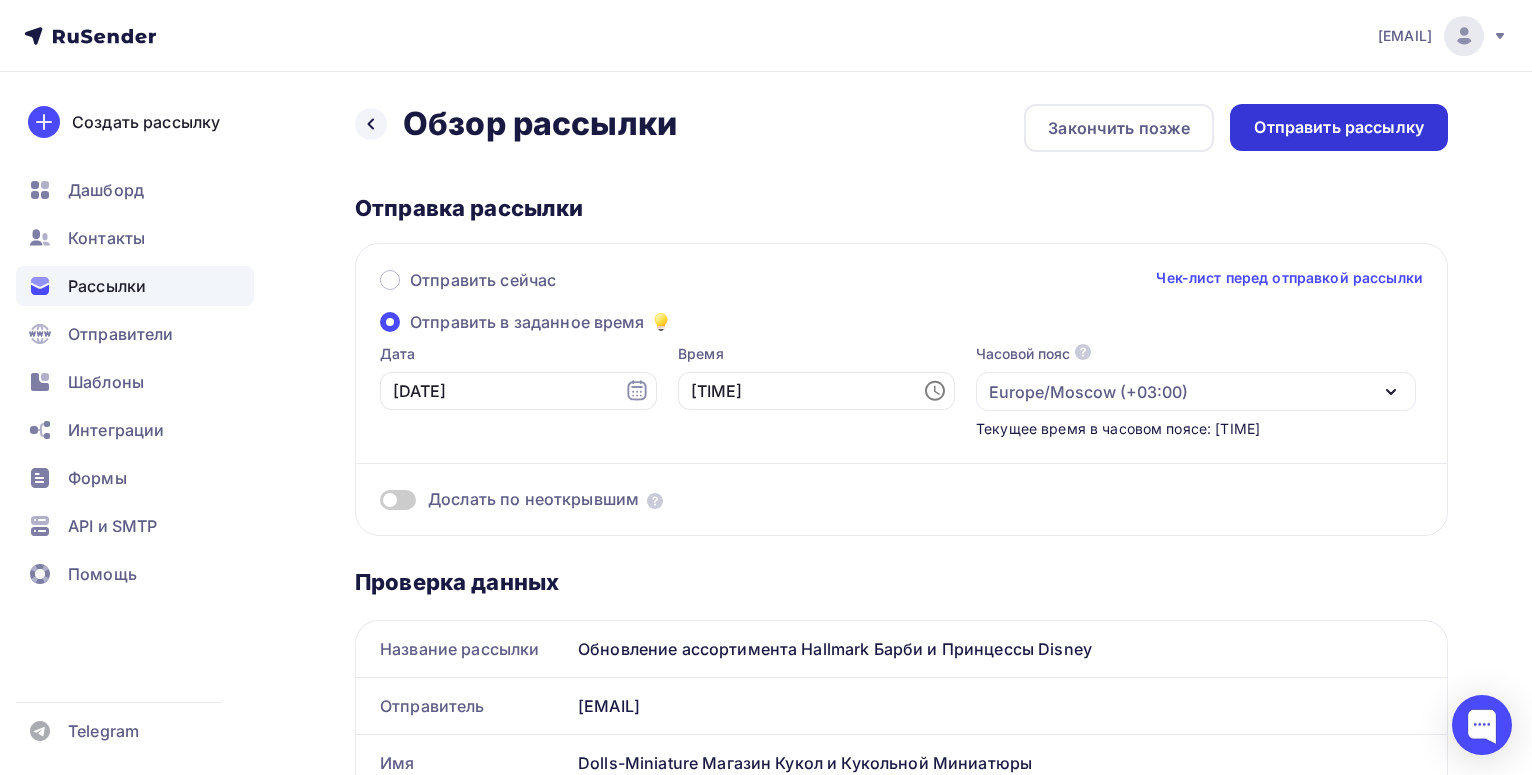 click on "Отправить рассылку" at bounding box center (1339, 127) 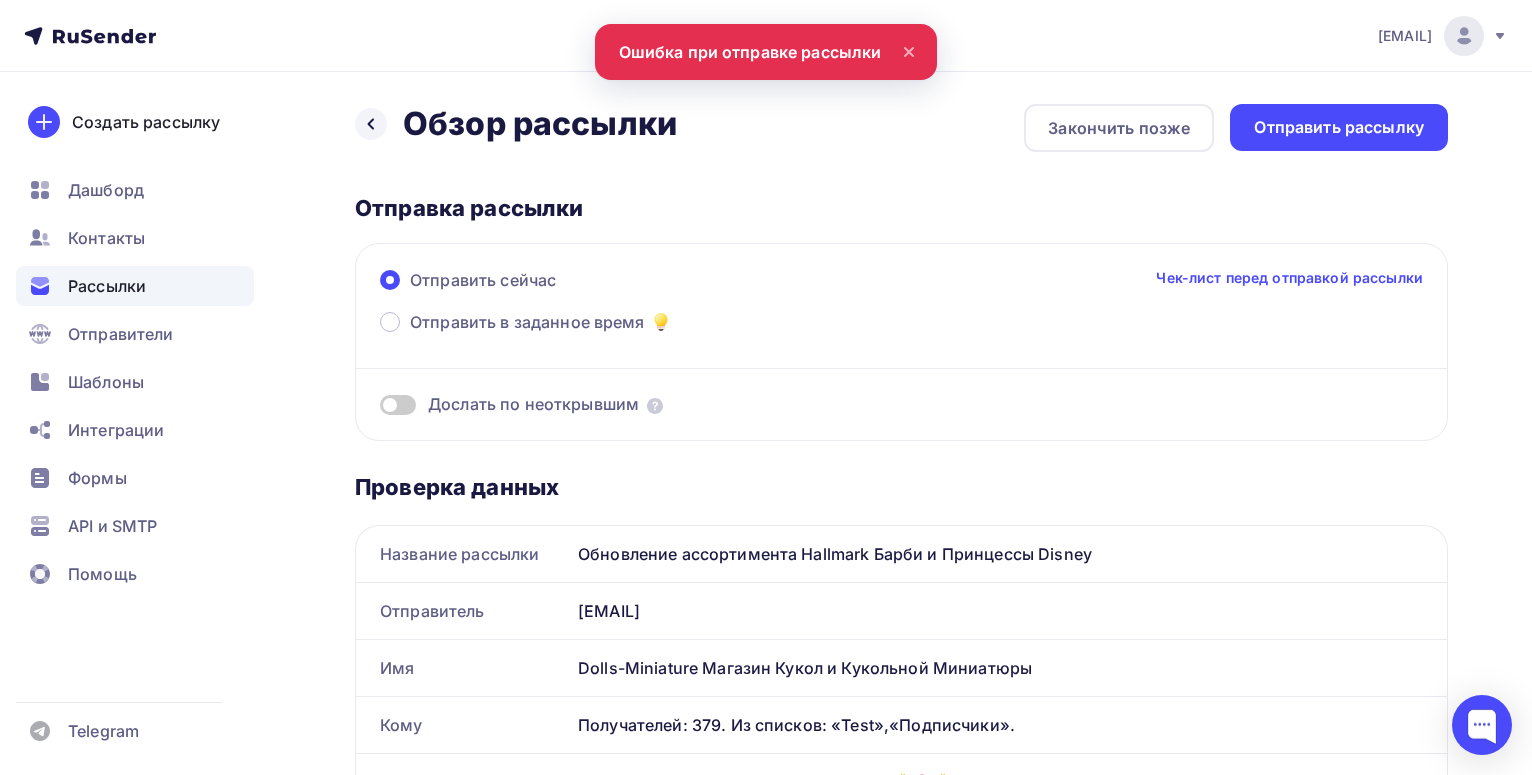 scroll, scrollTop: 0, scrollLeft: 0, axis: both 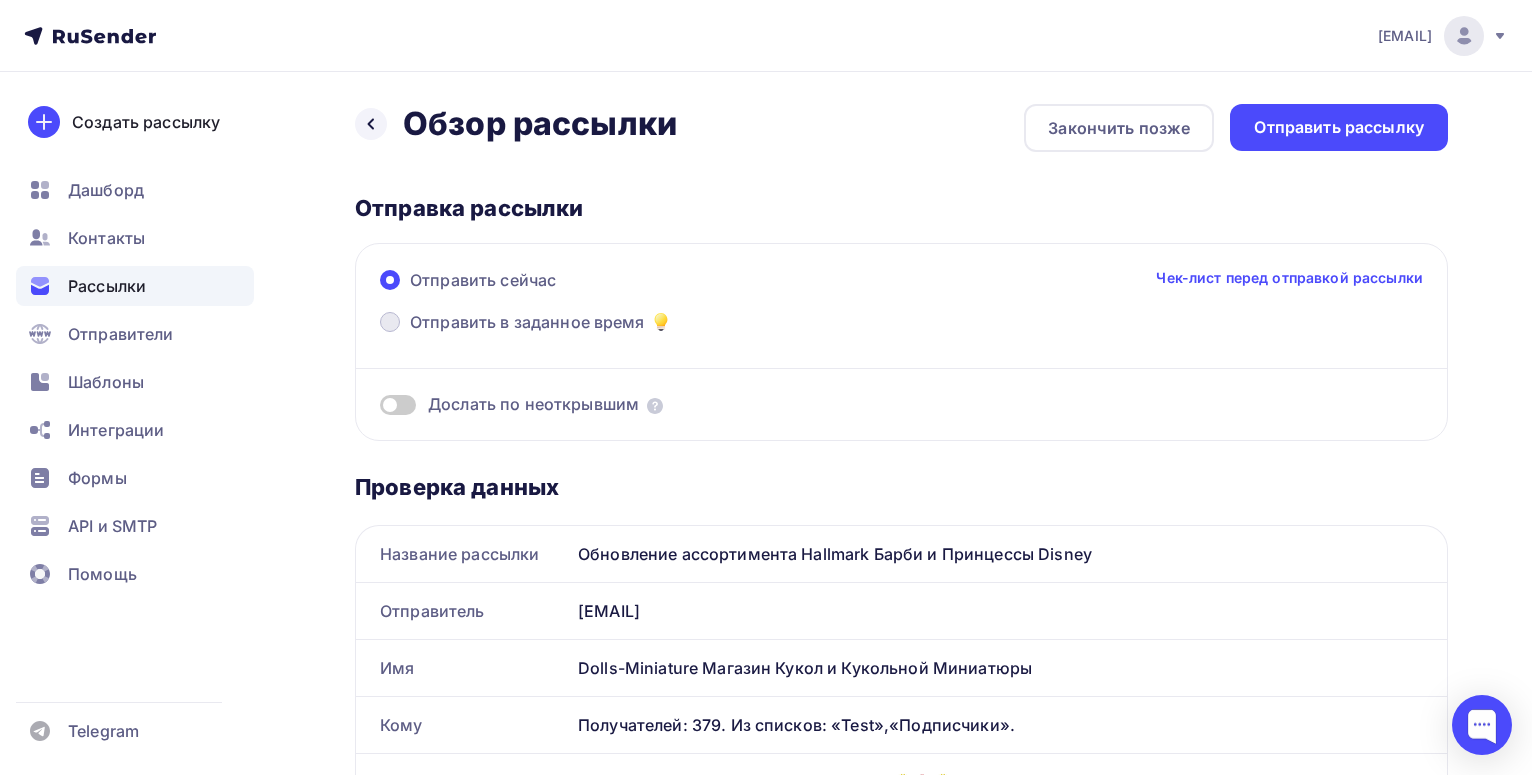 click on "Отправить в заданное время" at bounding box center [527, 322] 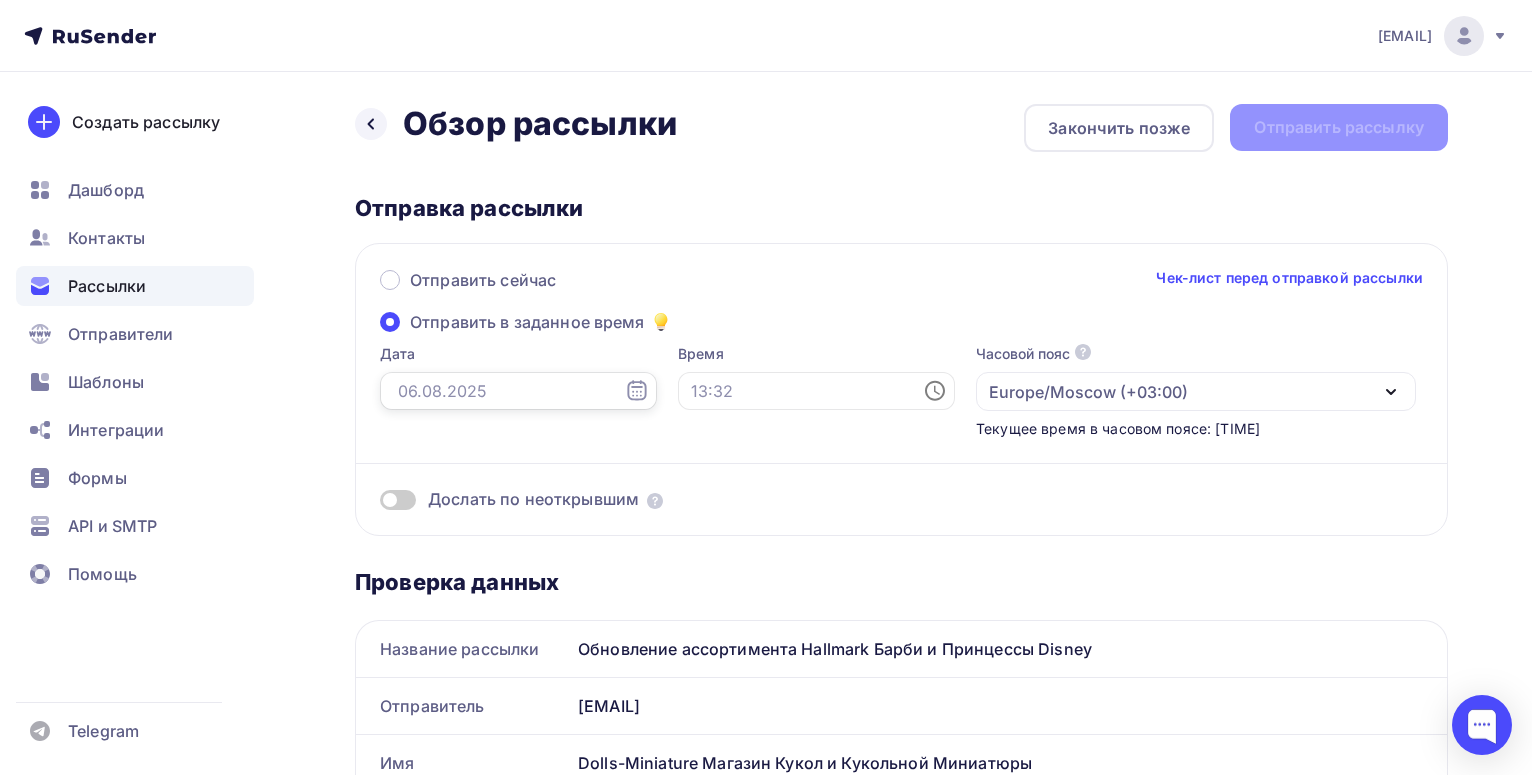 click at bounding box center [518, 391] 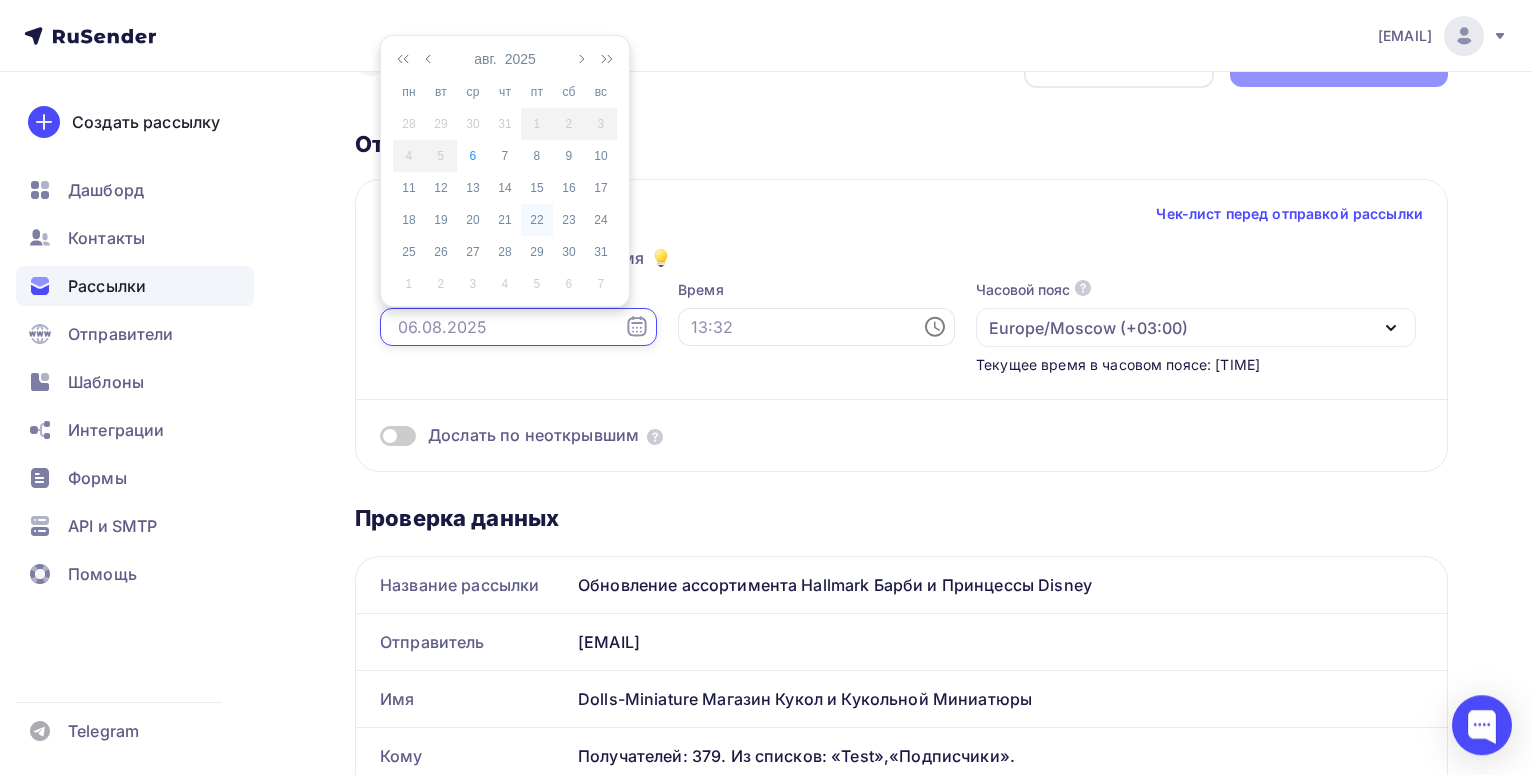 scroll, scrollTop: 102, scrollLeft: 0, axis: vertical 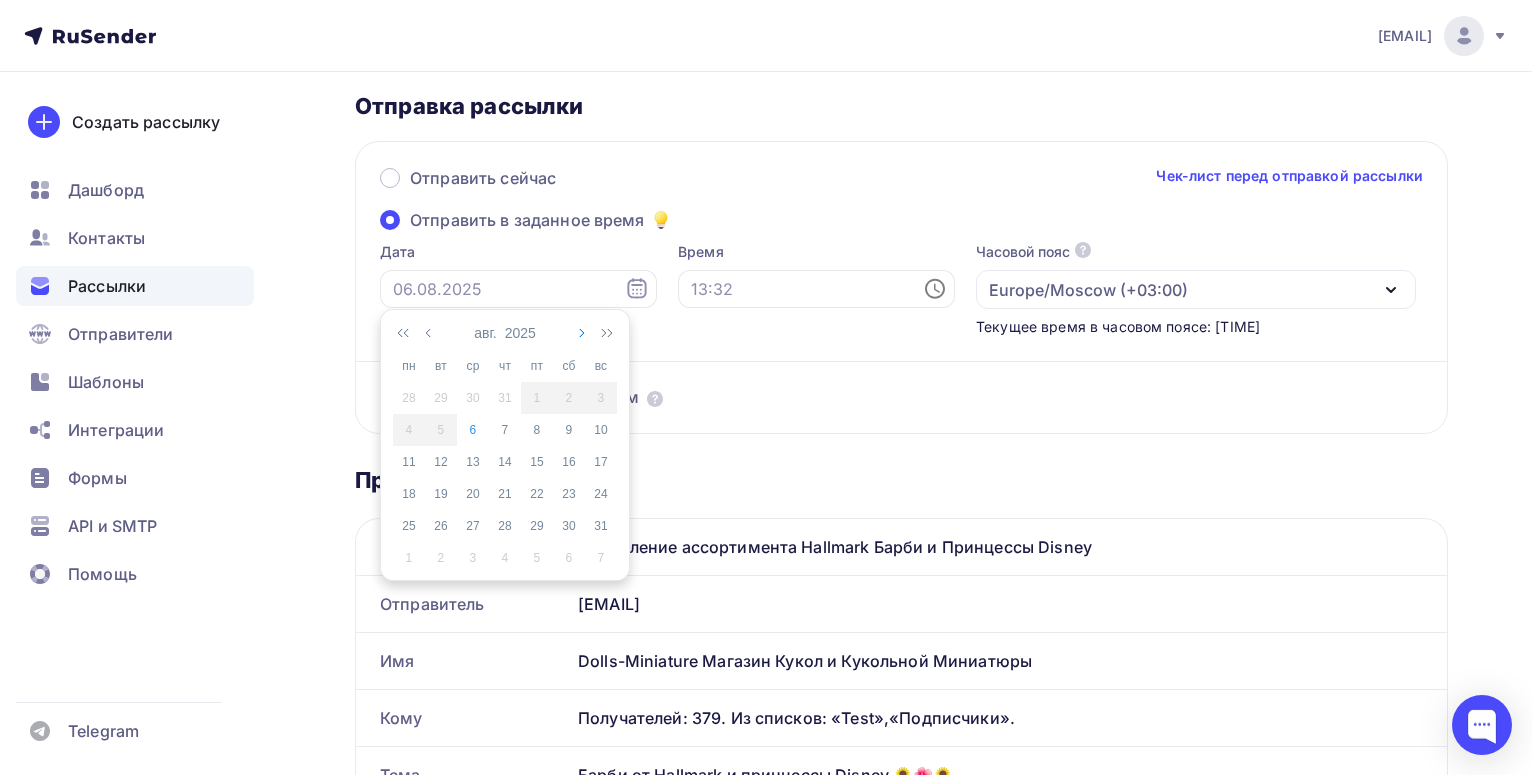 click at bounding box center [580, 333] 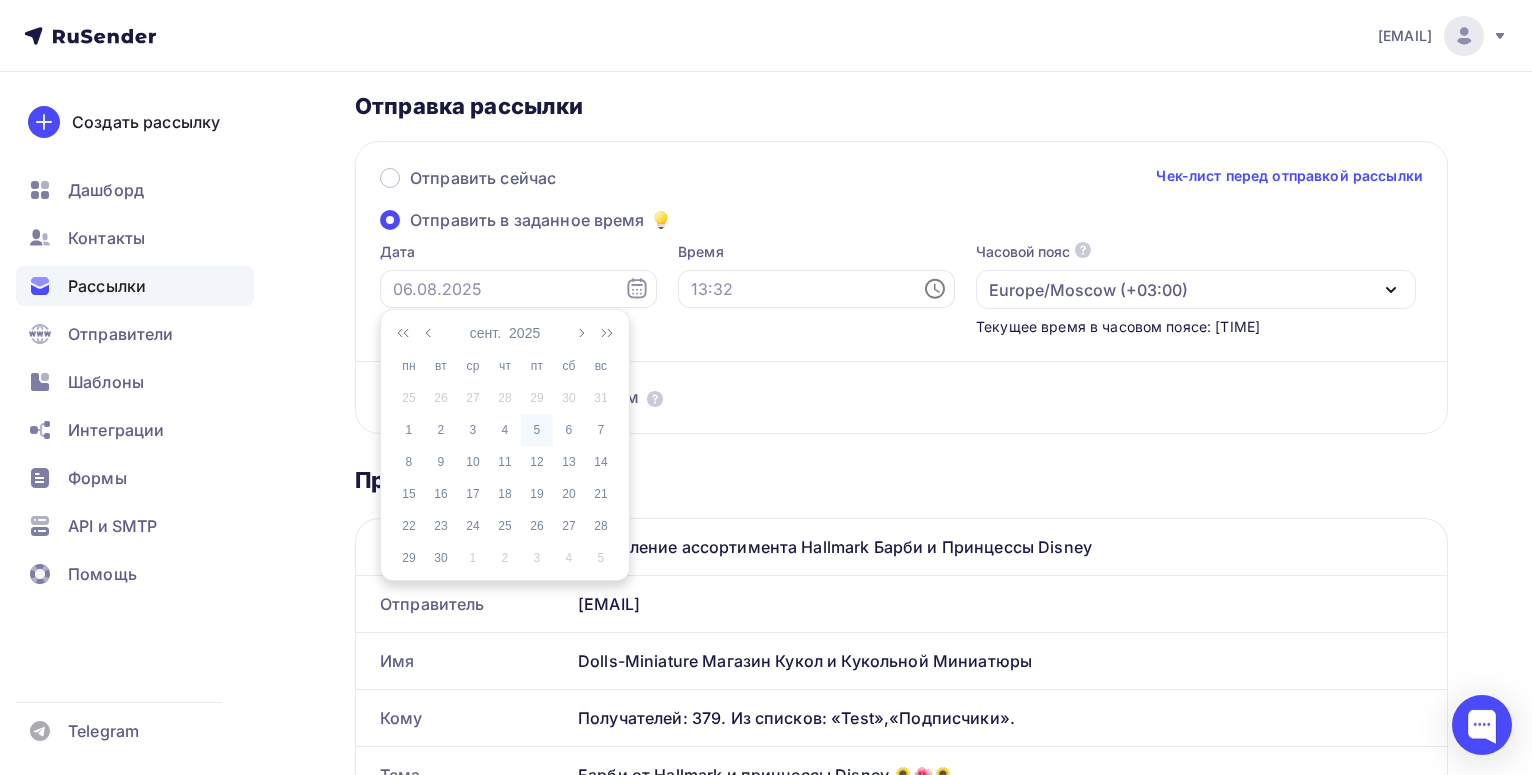 click on "5" at bounding box center (537, 430) 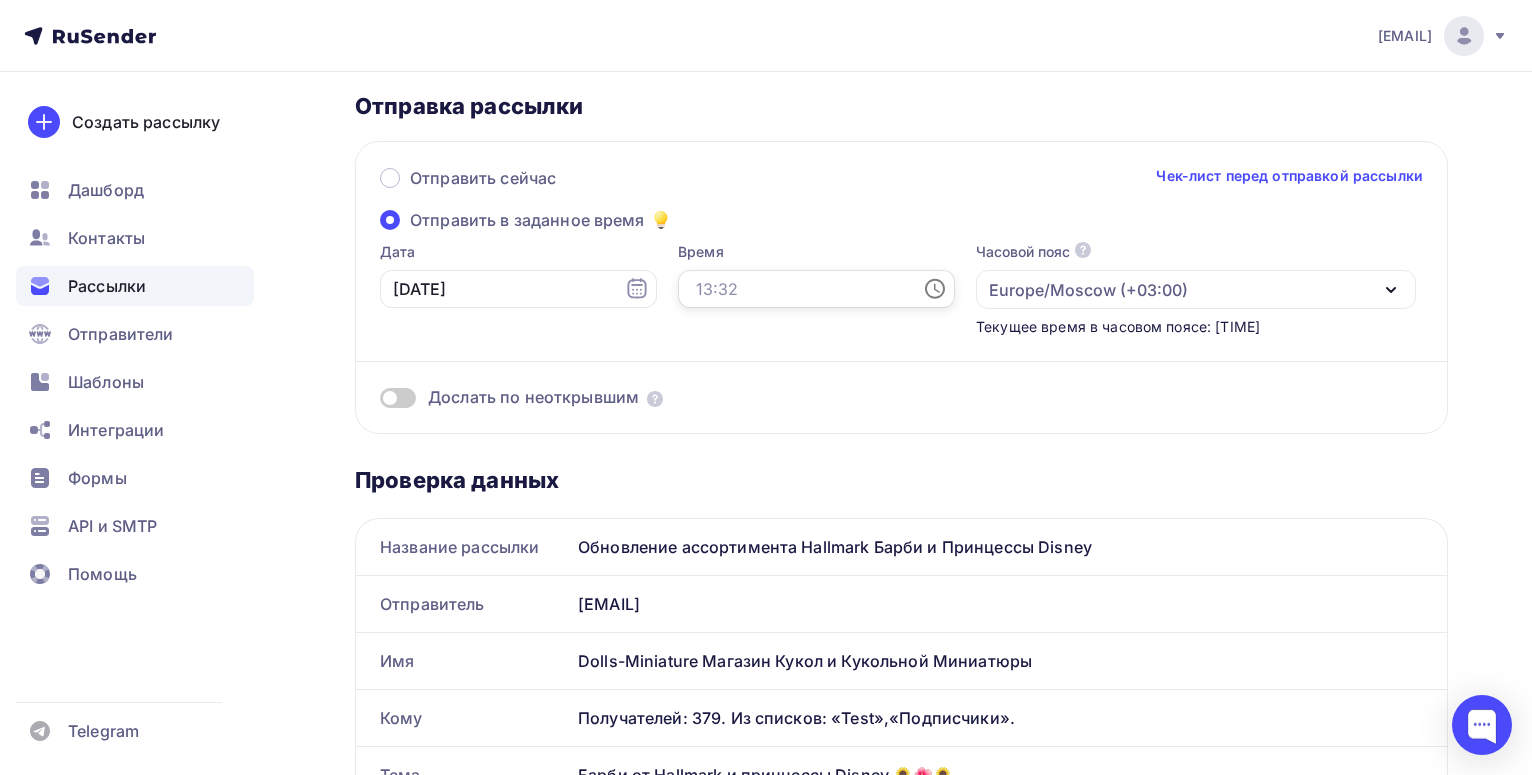 click at bounding box center [816, 289] 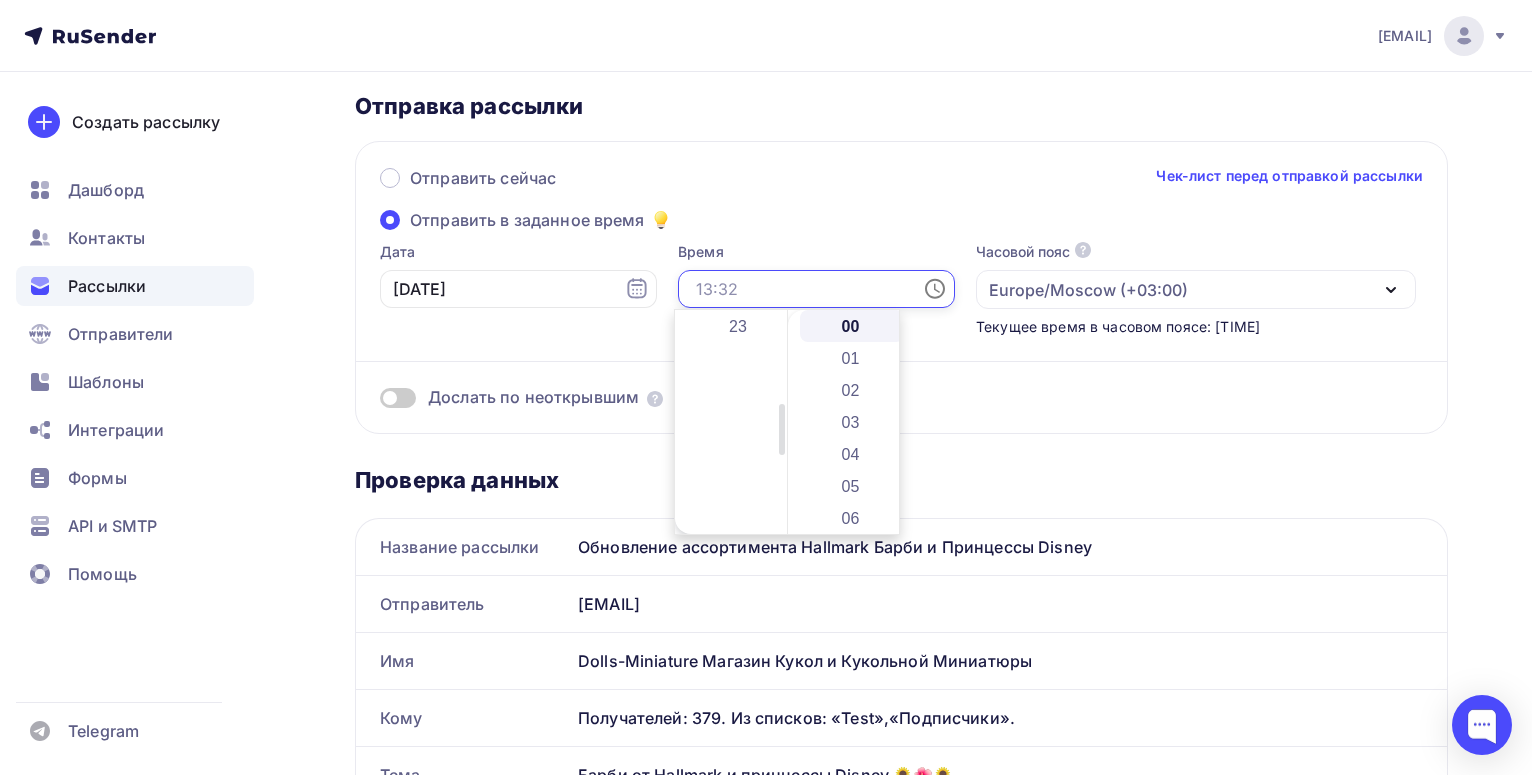 scroll, scrollTop: 352, scrollLeft: 0, axis: vertical 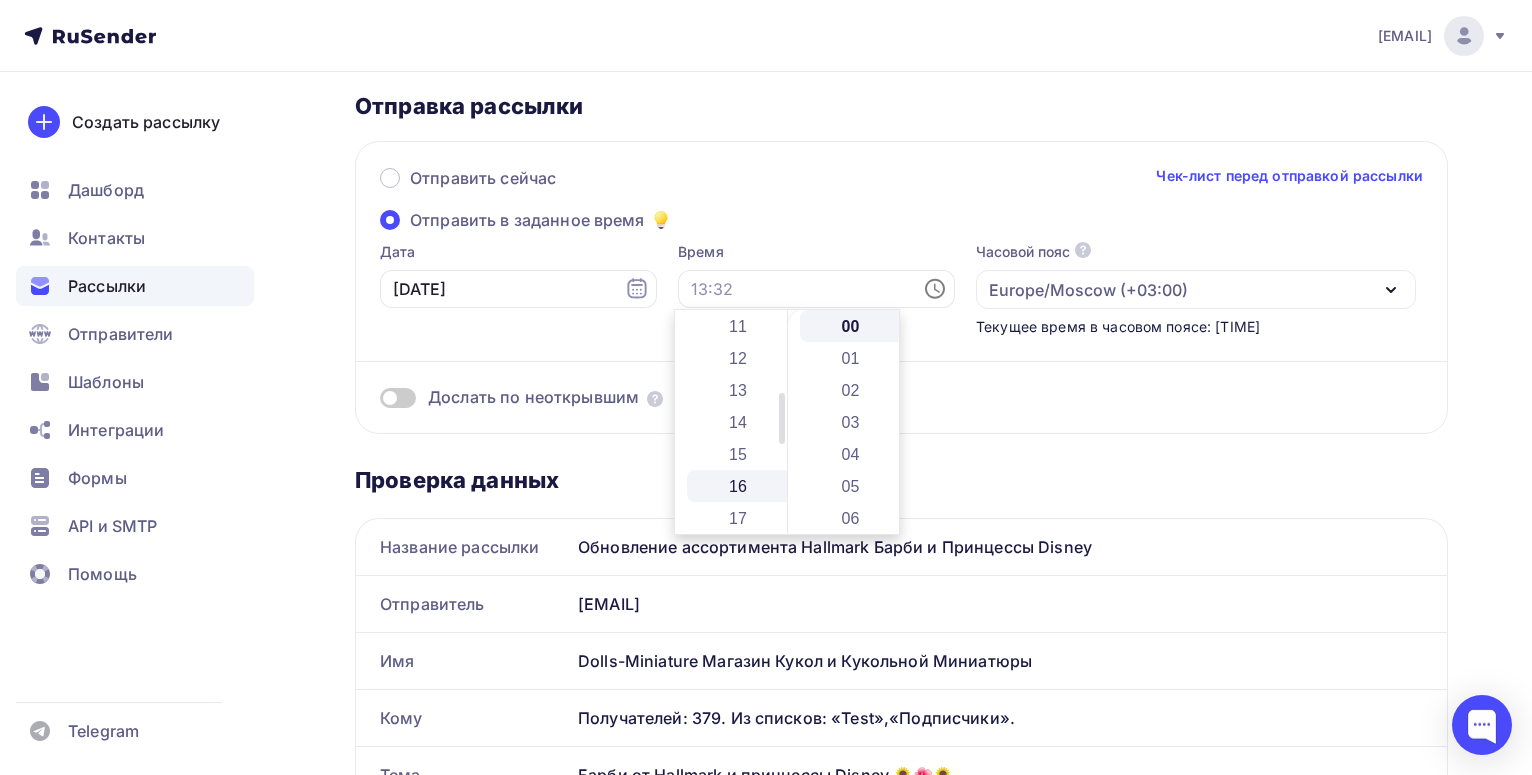 click on "16" at bounding box center (739, 486) 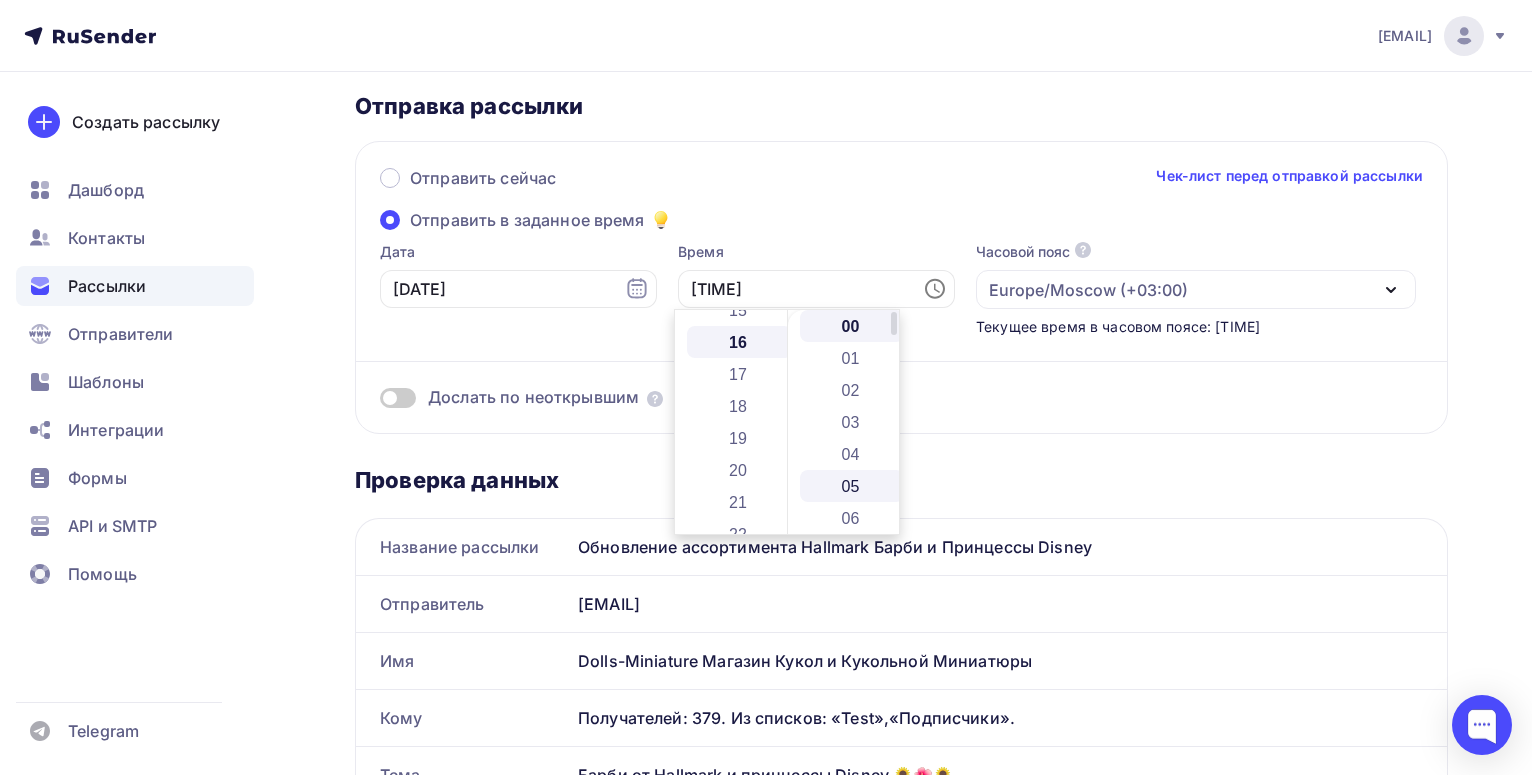 scroll, scrollTop: 512, scrollLeft: 0, axis: vertical 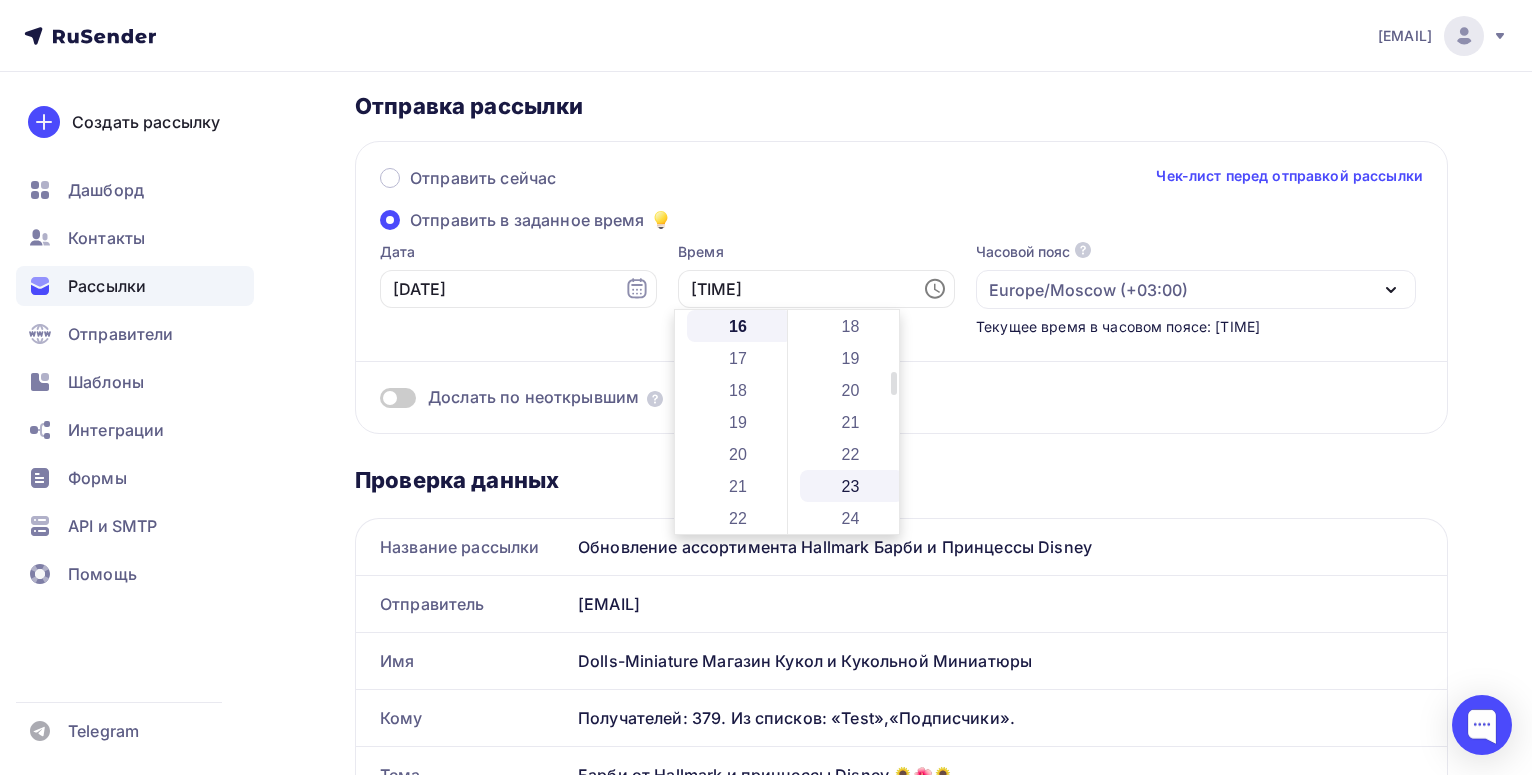 click on "23" at bounding box center [852, 486] 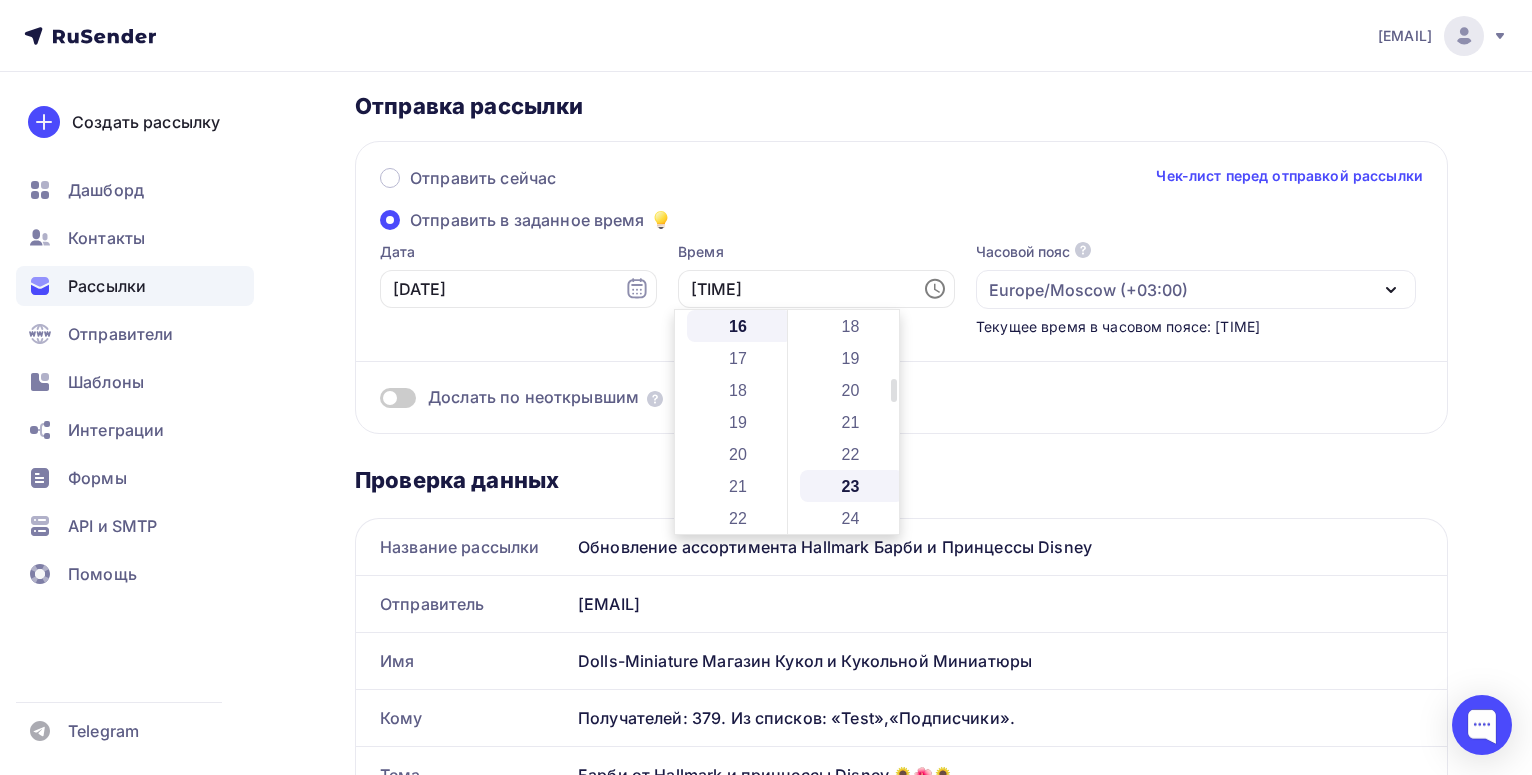 scroll, scrollTop: 736, scrollLeft: 0, axis: vertical 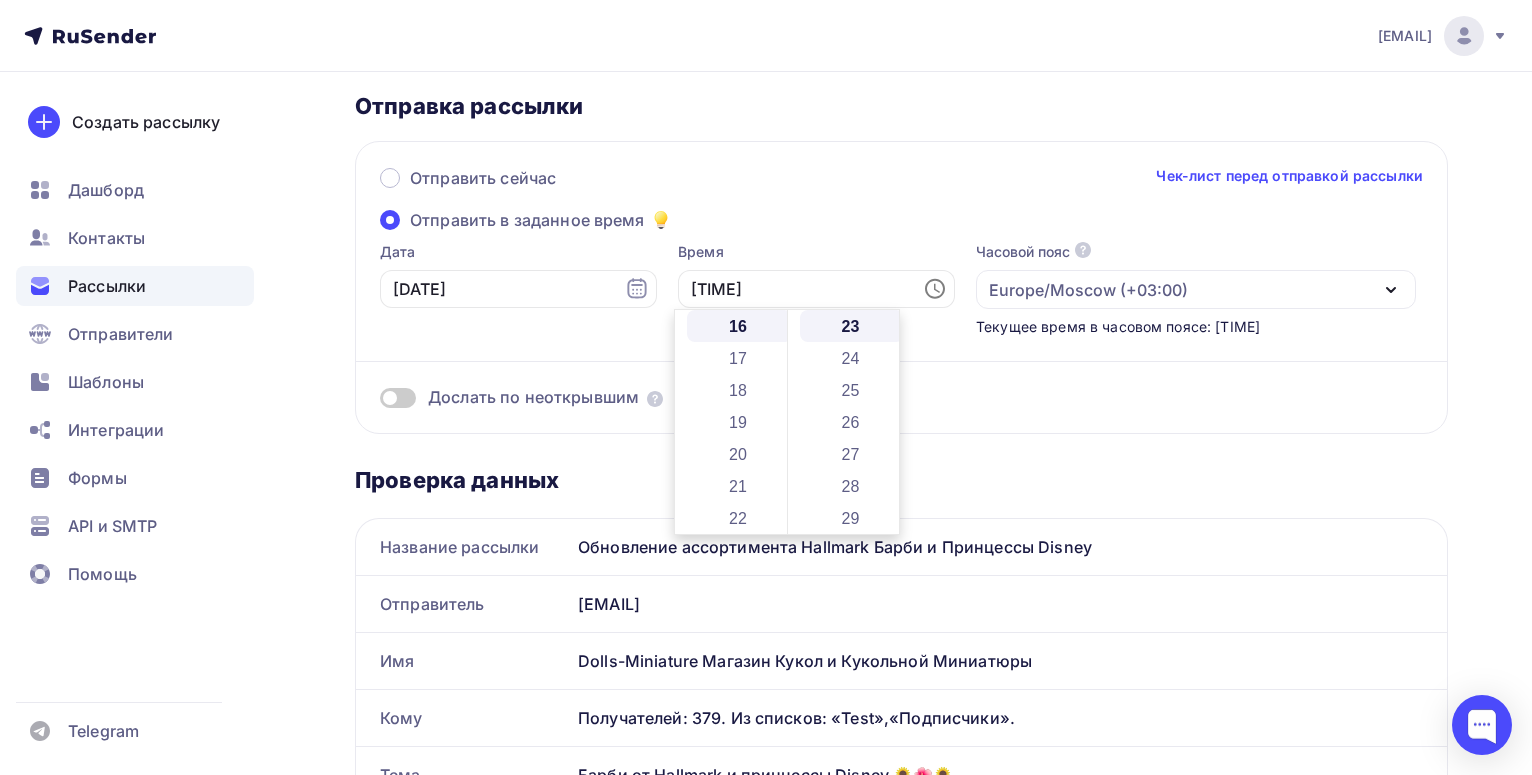 click on "Отправить сейчас             Чек-лист перед отправкой рассылки    Отправить в заданное время                                                                                                     Дата   05.09.2025   Время   16:23
Часовой пояс
По умолчанию используется часовой пояс из настроек вашего акаунта
Europe/Moscow (+03:00)
Africa/Abidjan (+00:00)           Africa/Accra (+00:00)           Africa/Addis_Ababa (+03:00)           Africa/Algiers (+01:00)           Africa/Asmara (+03:00)           Africa/Asmera (+03:00)           Africa/Bamako (+00:00)           Africa/Bangui (+01:00)           Africa/Banjul (+00:00)           Africa/Bissau (+00:00)           Africa/Blantyre (+02:00)           Africa/Brazzaville (+01:00)           Africa/Bujumbura (+02:00)" at bounding box center (901, 287) 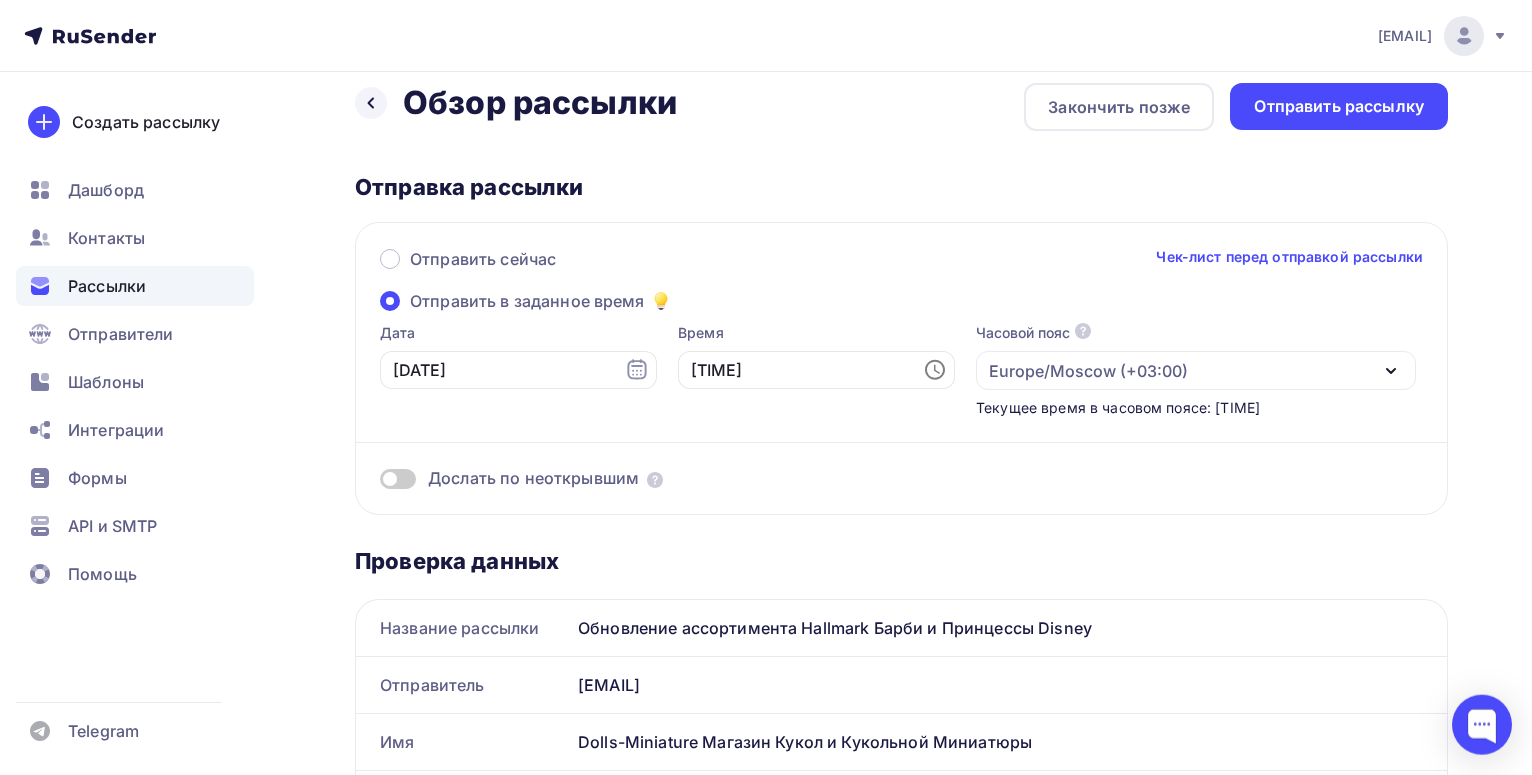 scroll, scrollTop: 0, scrollLeft: 0, axis: both 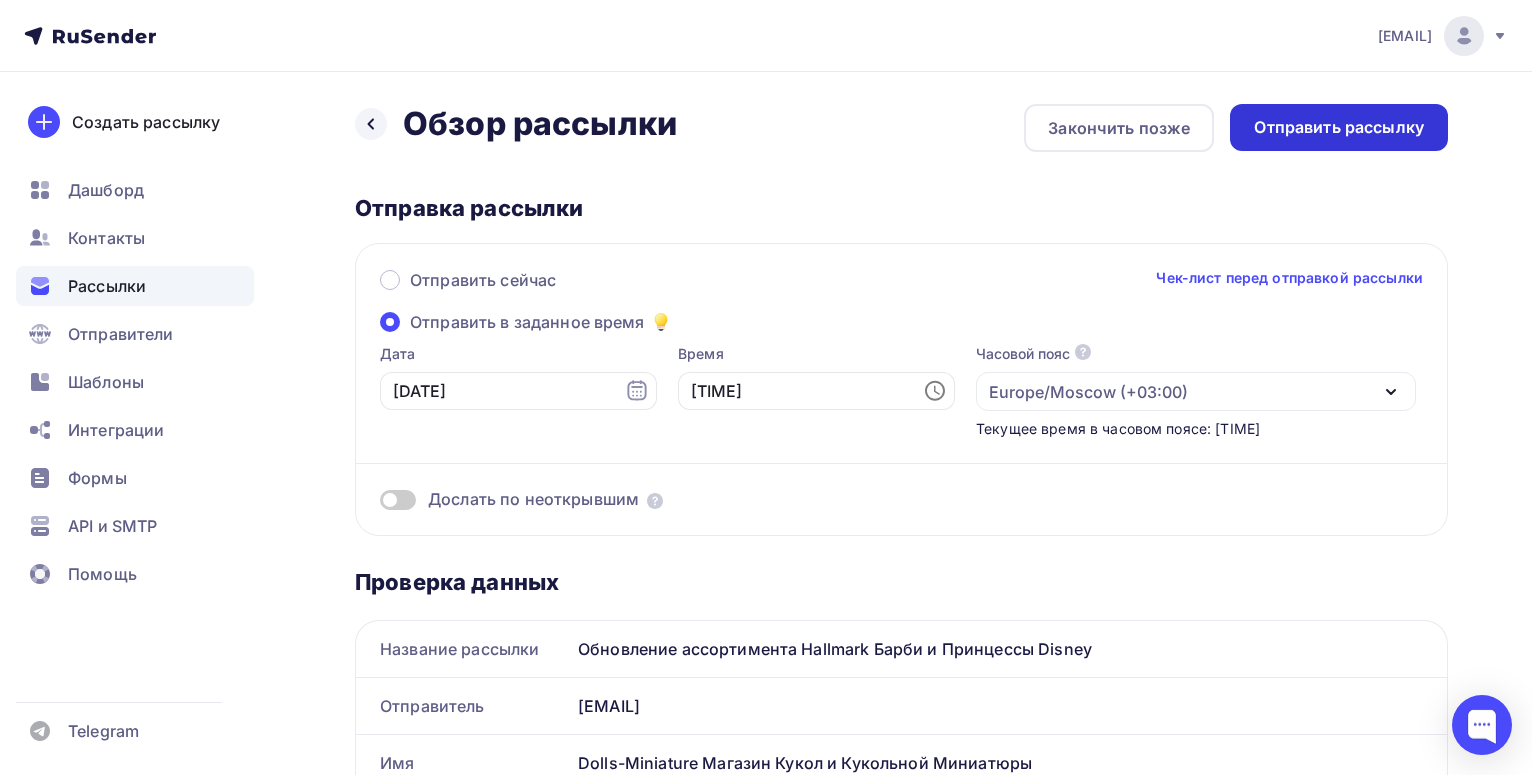 click on "Отправить рассылку" at bounding box center [1339, 127] 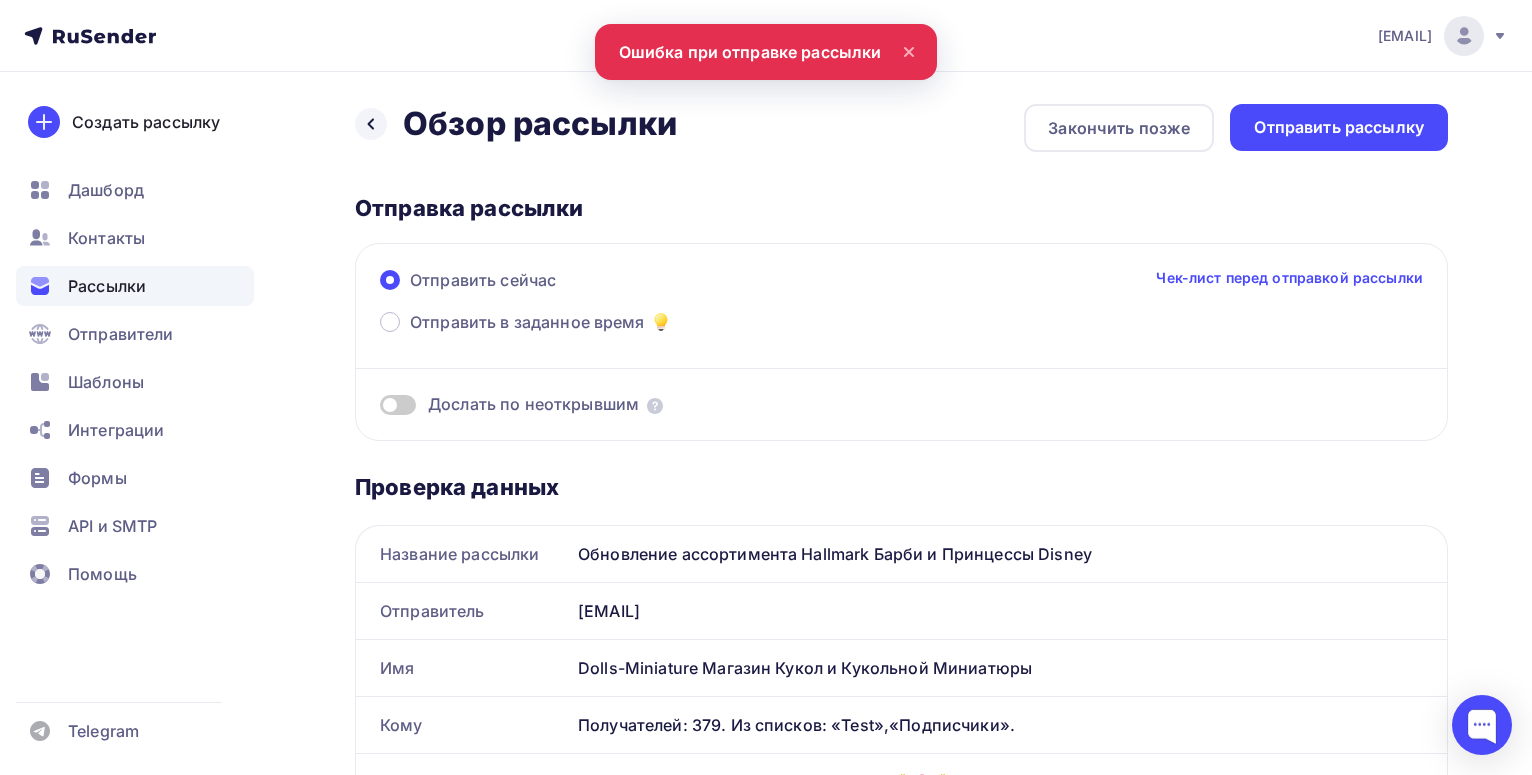 scroll, scrollTop: 0, scrollLeft: 0, axis: both 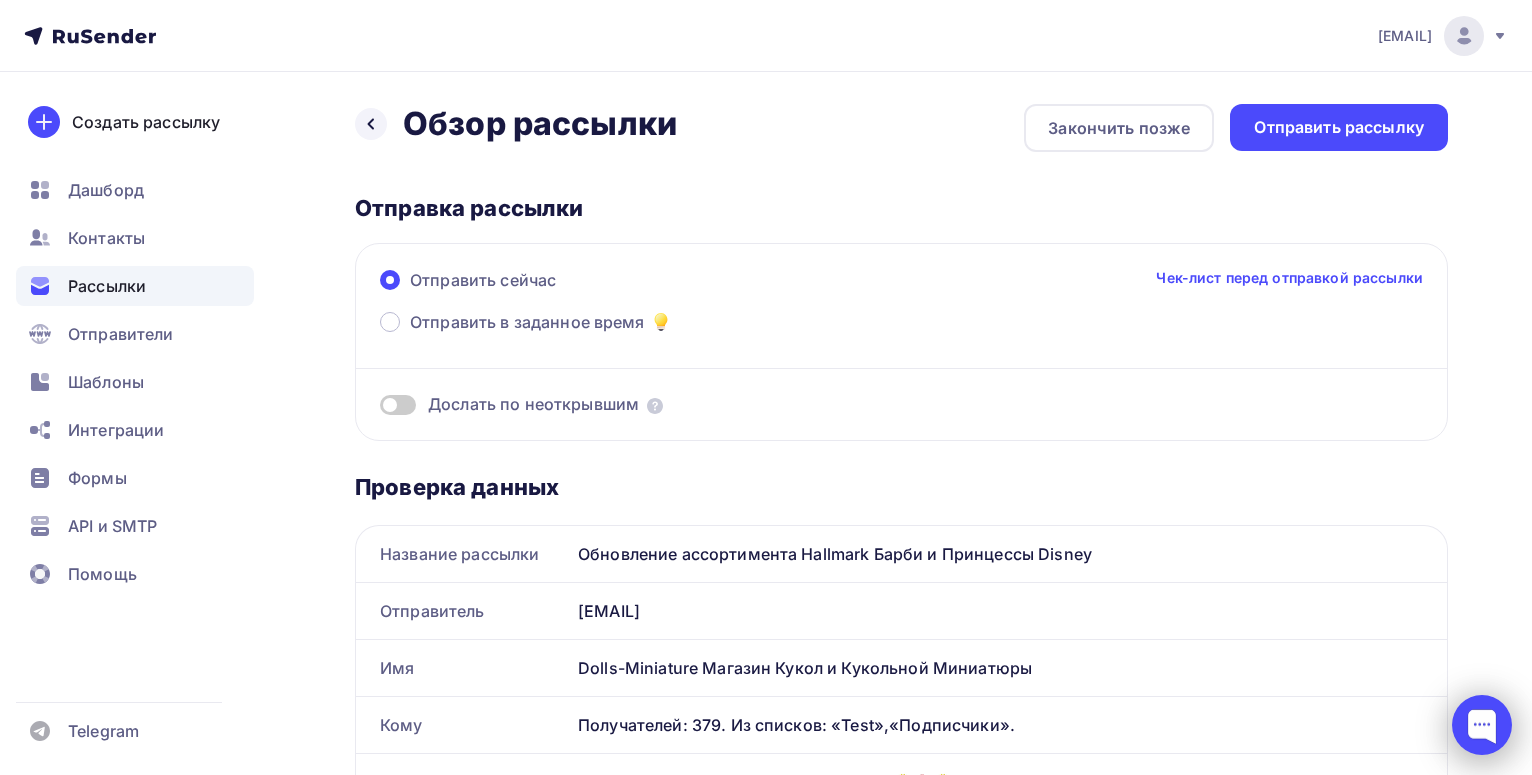 click at bounding box center (1482, 725) 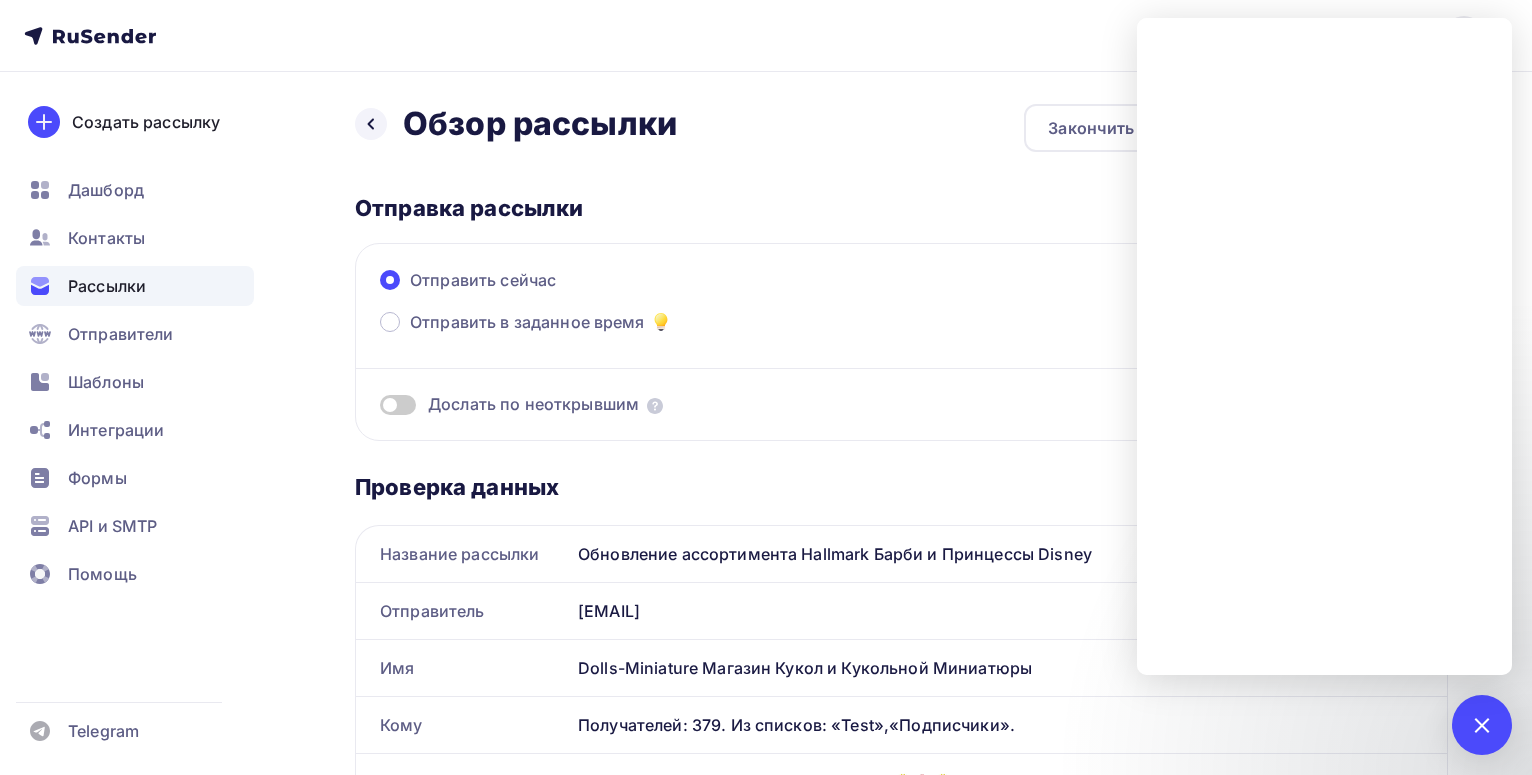 click on "info@dolls-miniature.ru             Аккаунт         Тарифы       Выйти
Создать рассылку
Дашборд
Контакты
Рассылки
Отправители
Шаблоны
Интеграции
Формы
API и SMTP
Помощь
Telegram
Аккаунт         Тарифы                   Помощь       Выйти" at bounding box center [766, 36] 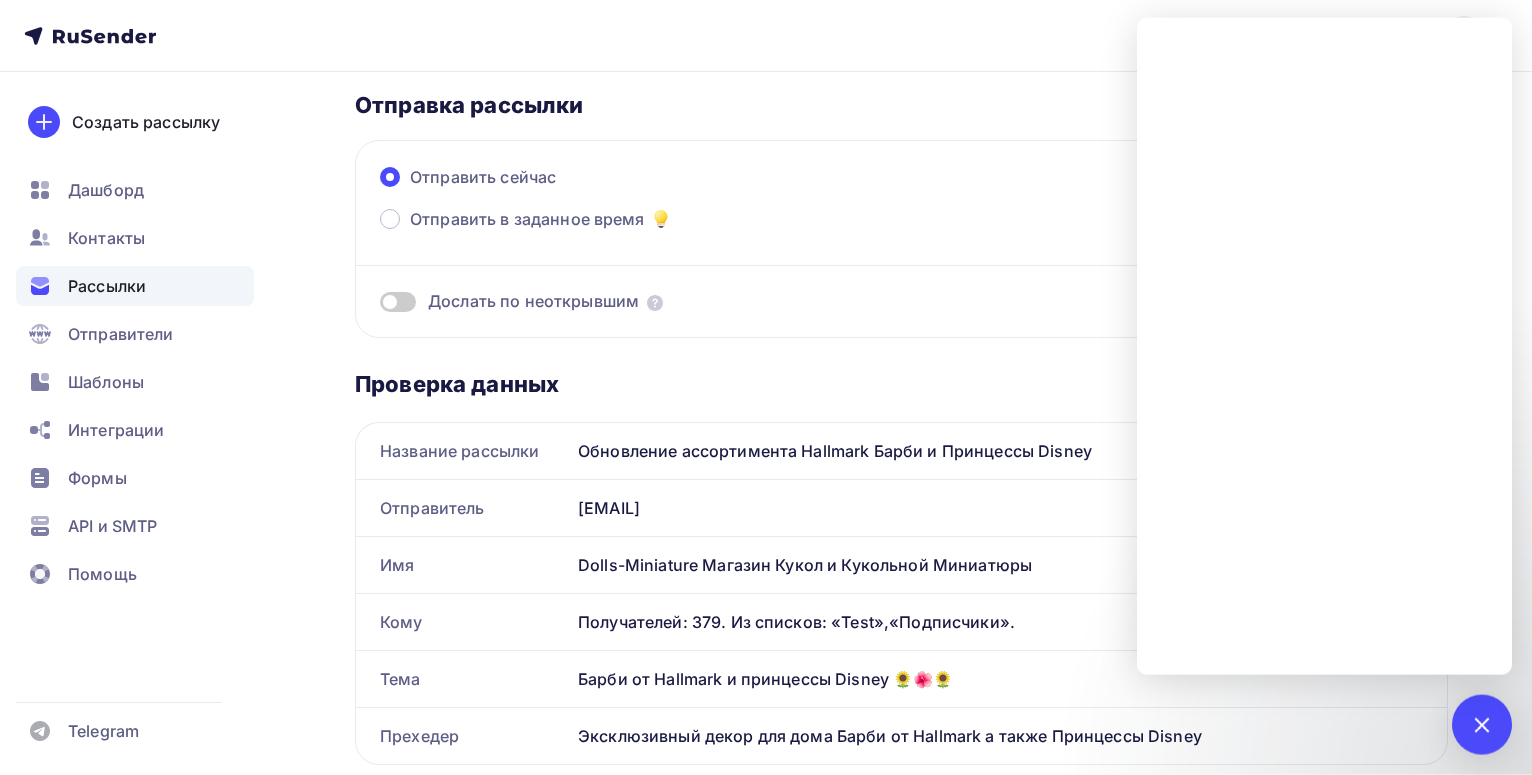 scroll, scrollTop: 102, scrollLeft: 0, axis: vertical 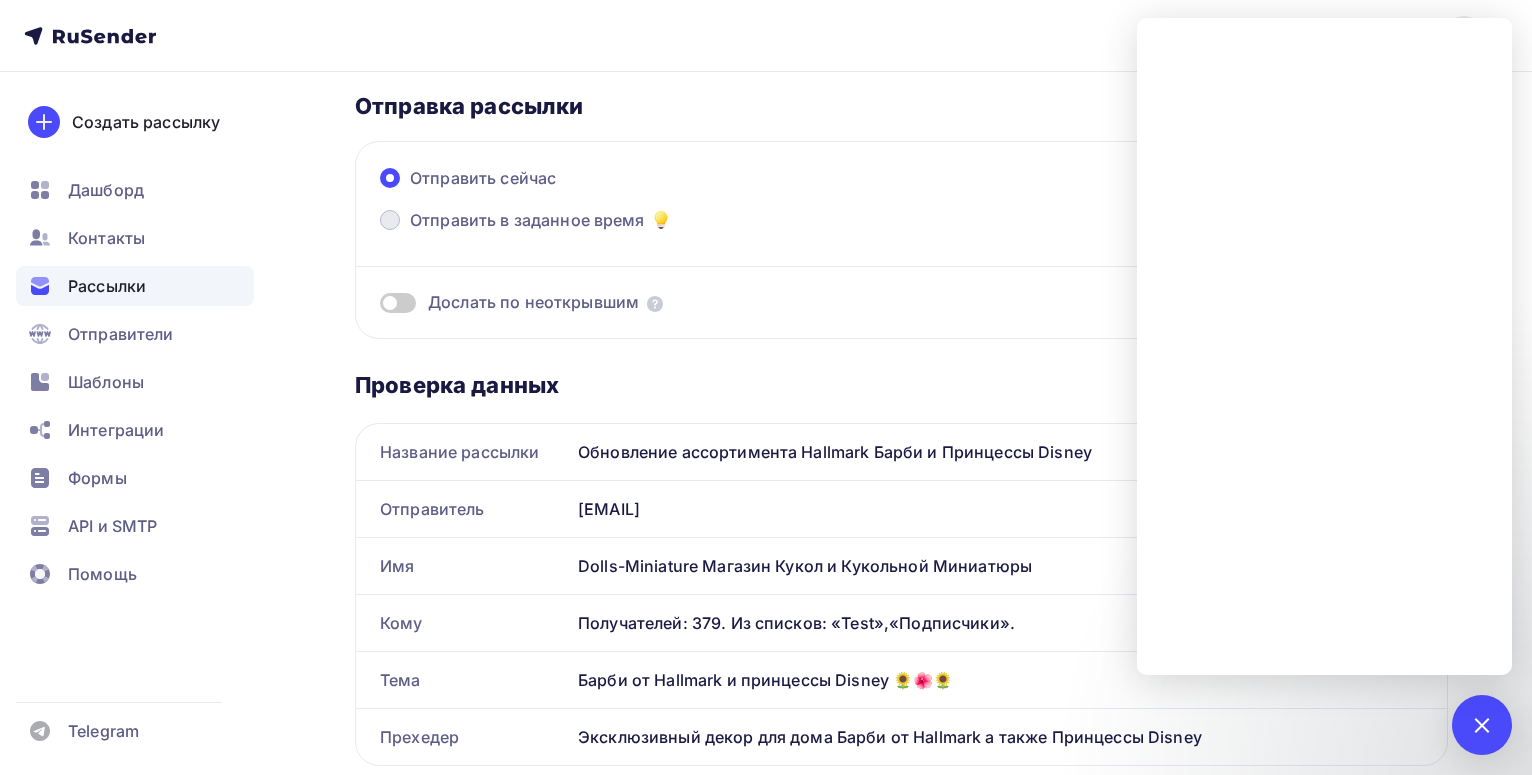 click on "Отправить в заданное время" at bounding box center [527, 220] 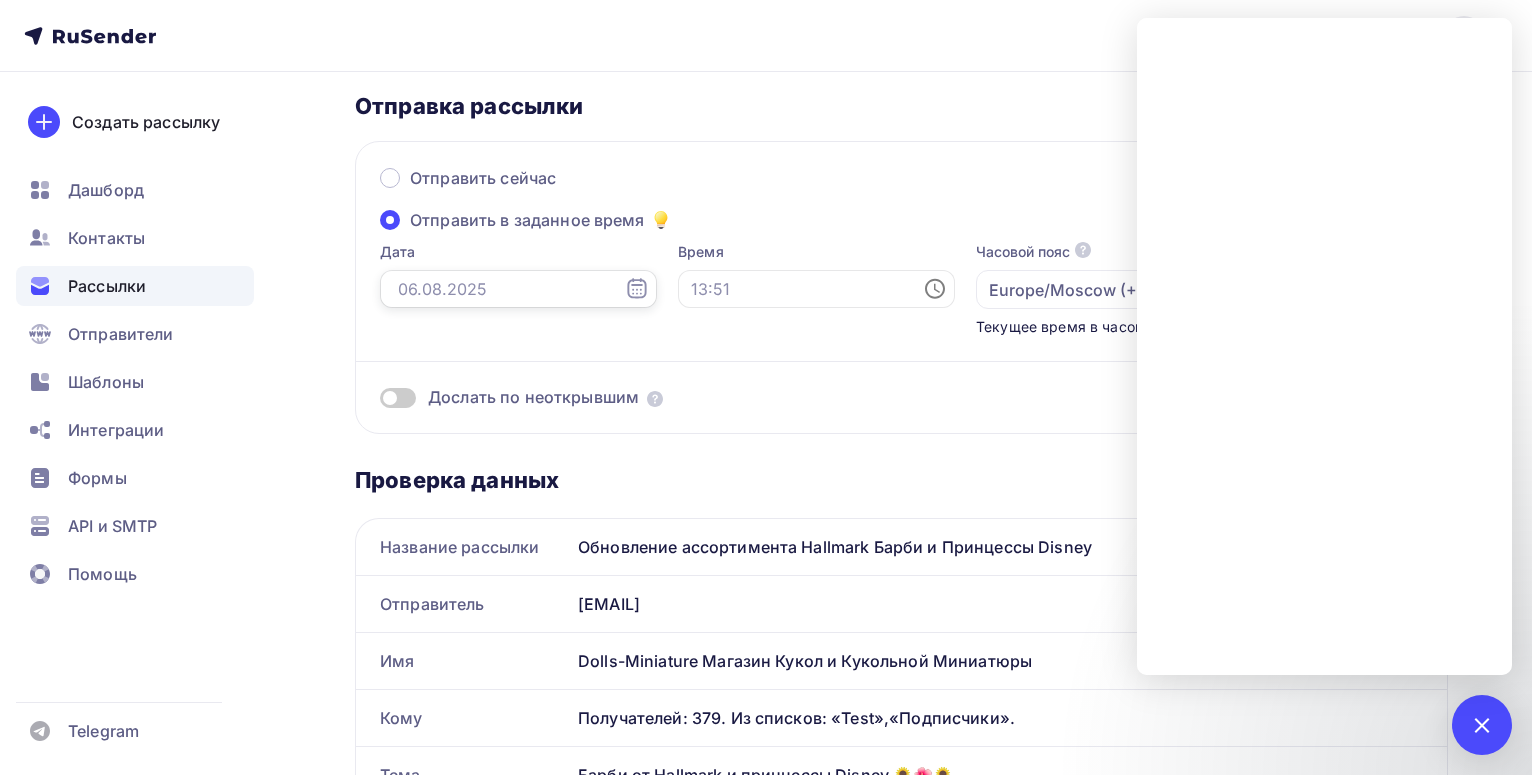 click at bounding box center [518, 289] 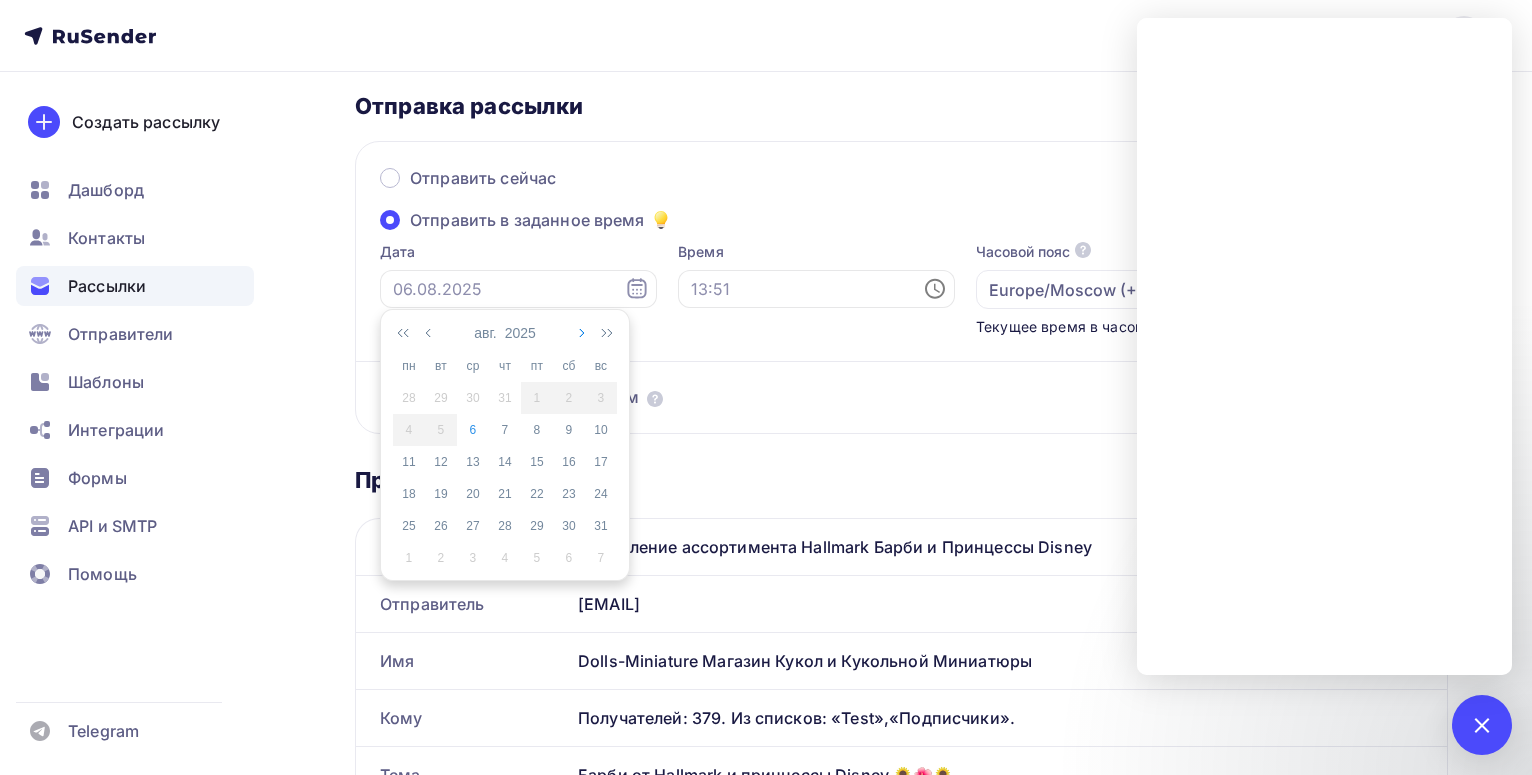 click at bounding box center (580, 333) 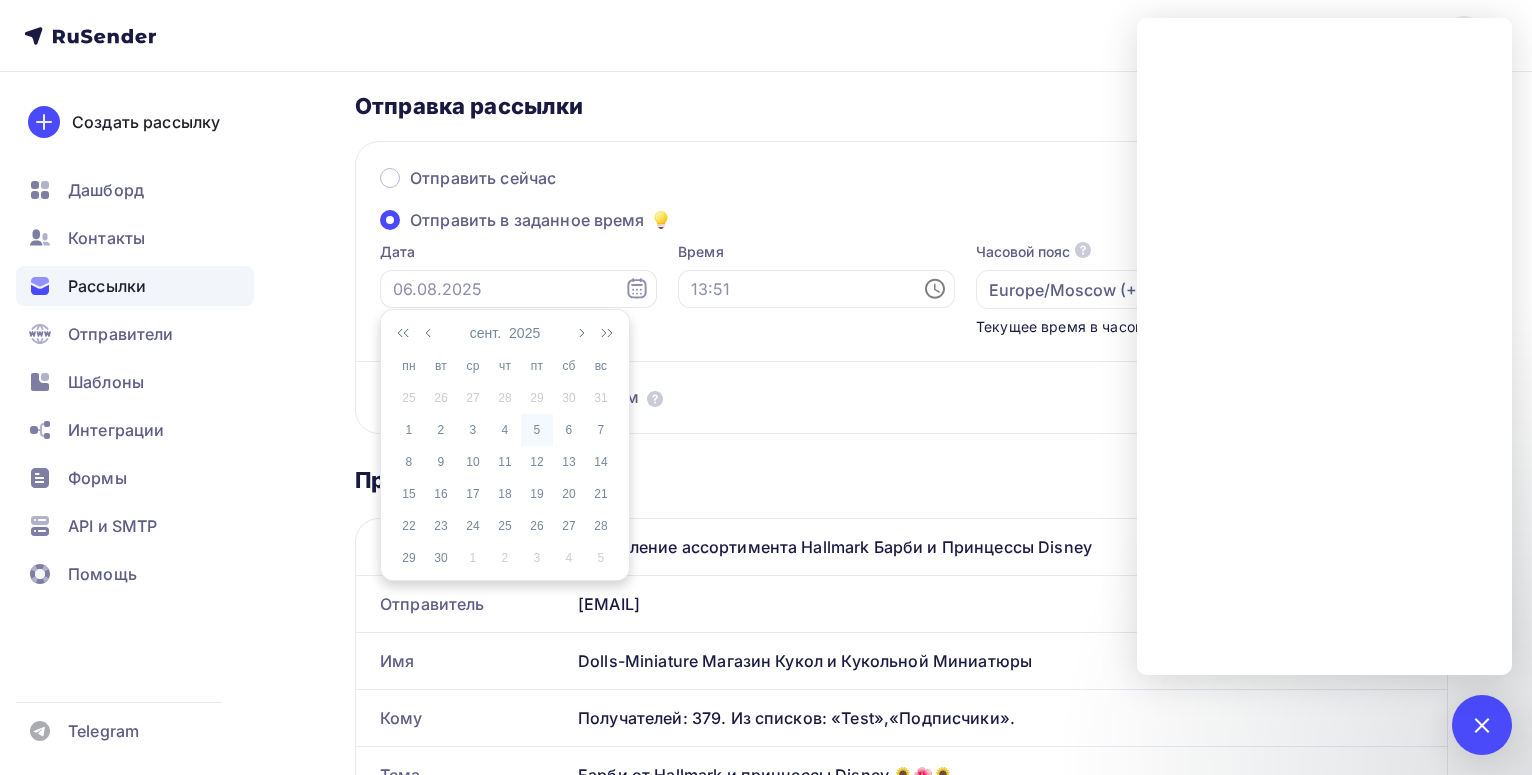click on "5" at bounding box center (537, 430) 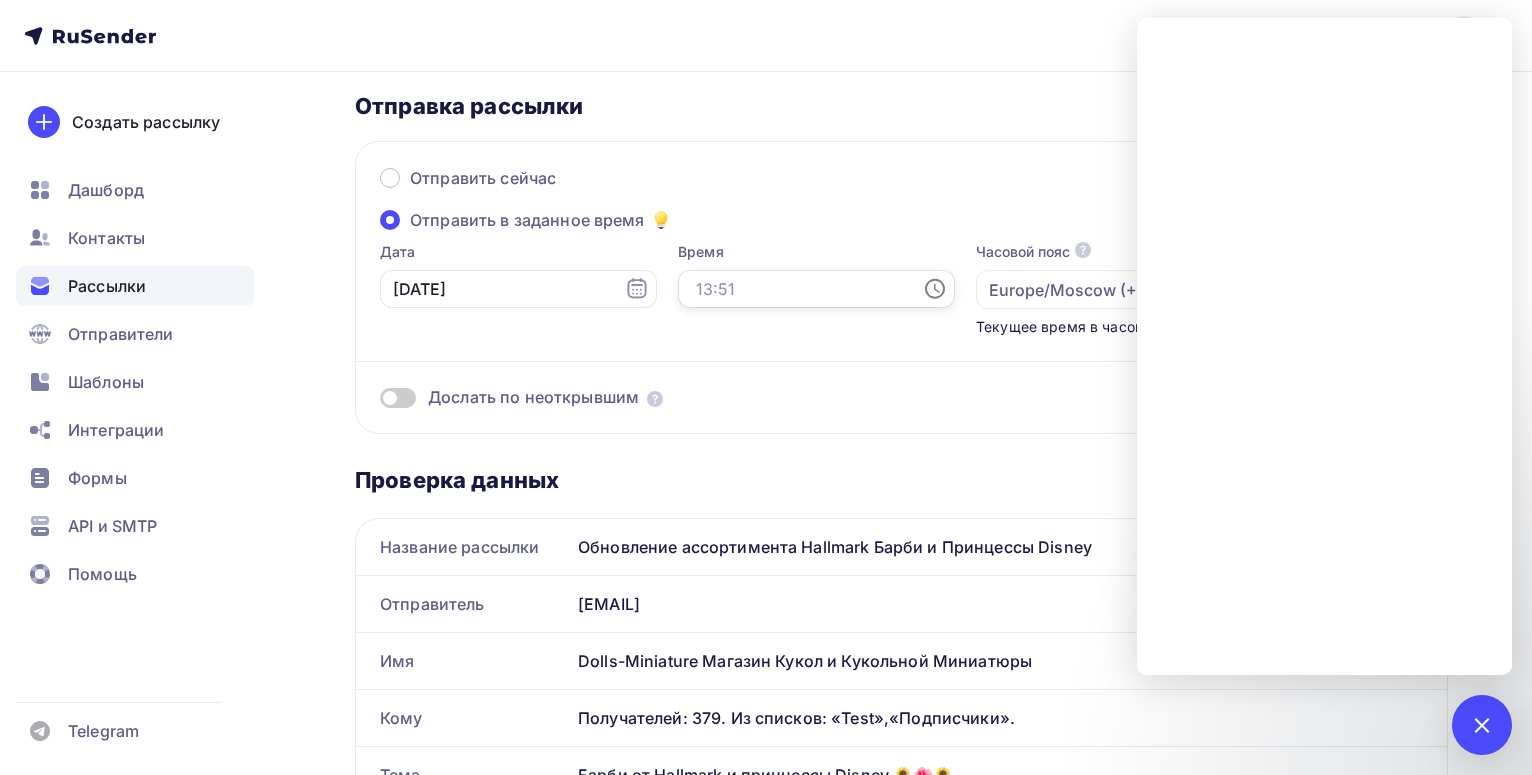 click at bounding box center [816, 289] 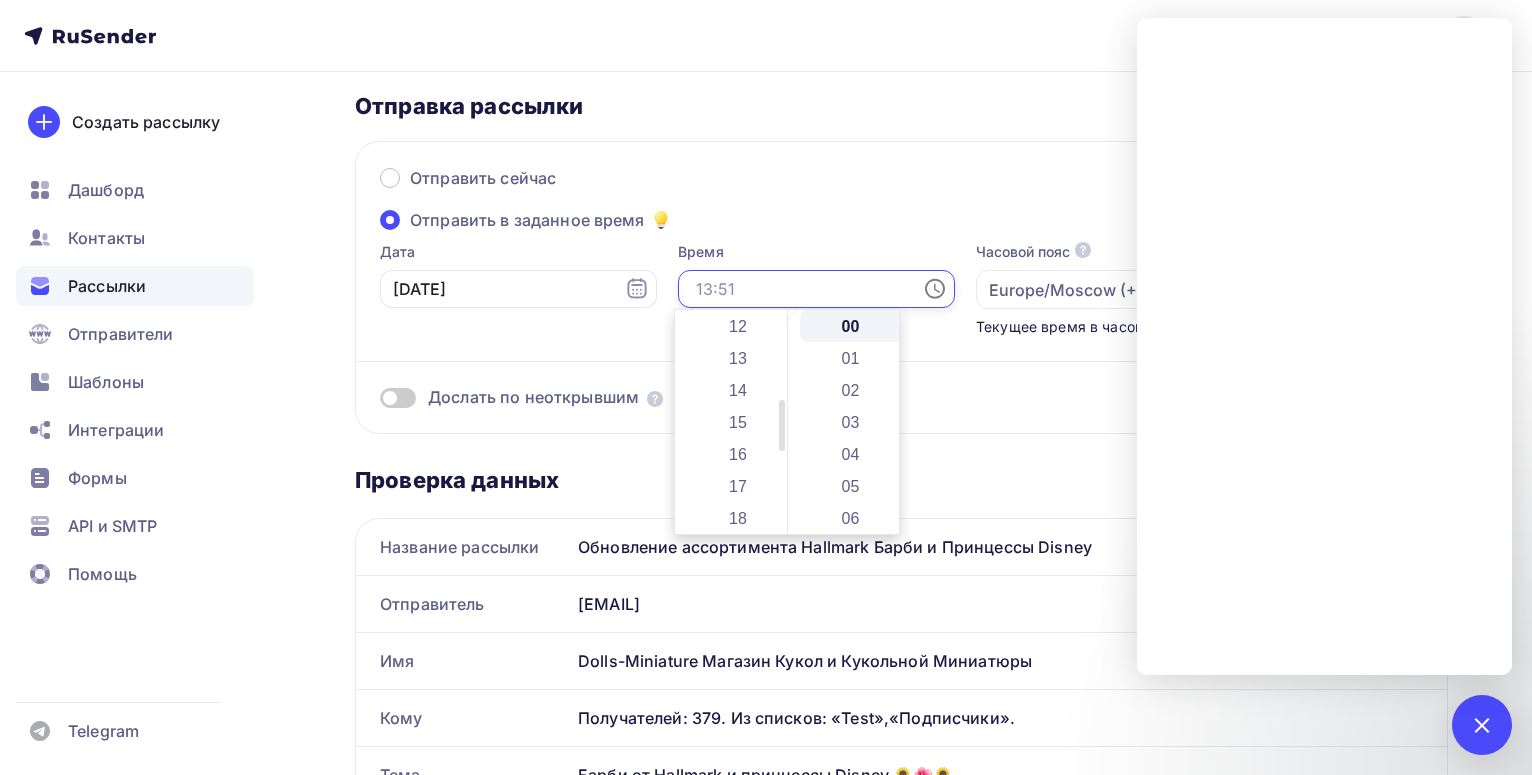scroll, scrollTop: 480, scrollLeft: 0, axis: vertical 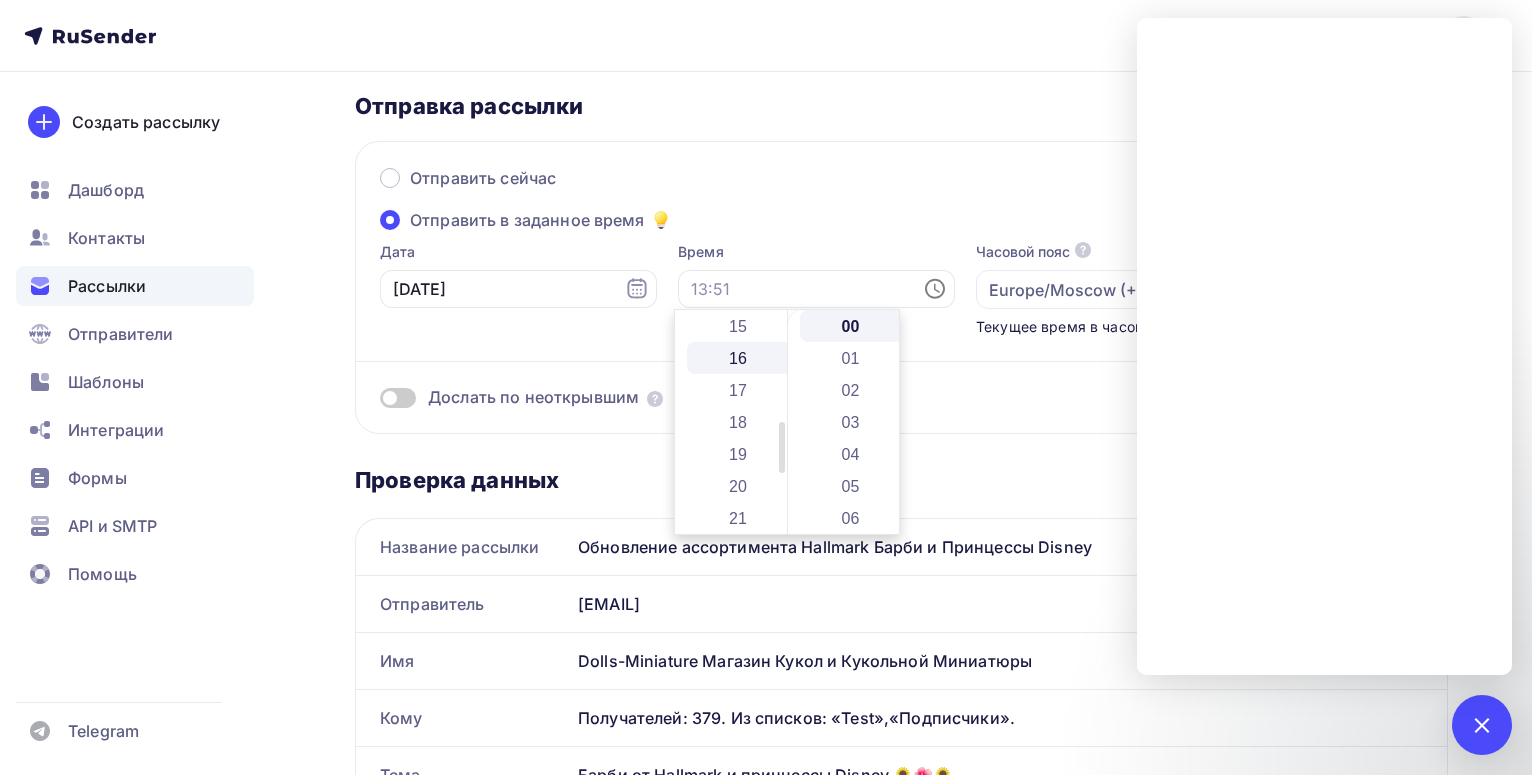 click on "16" at bounding box center [739, 358] 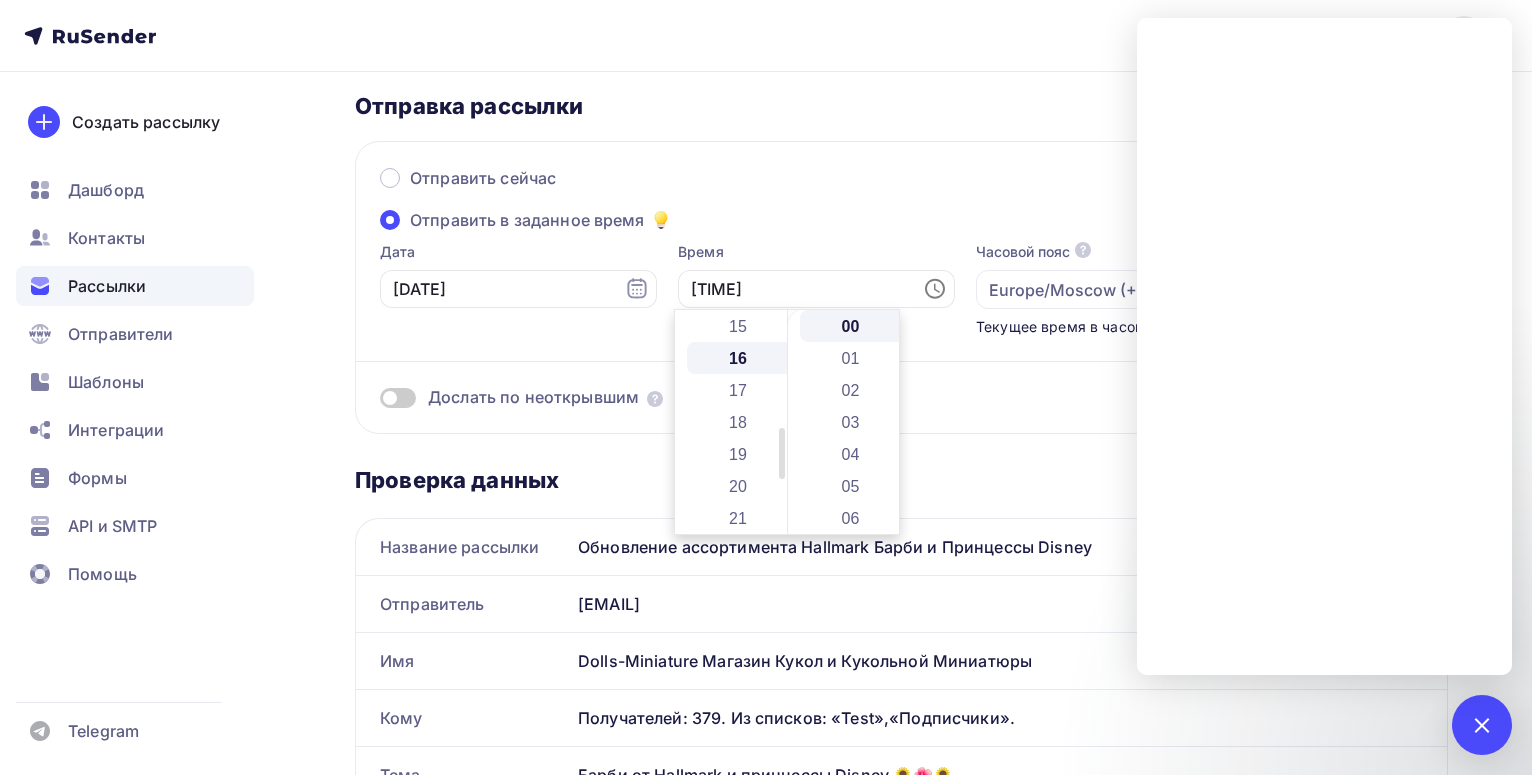 scroll, scrollTop: 512, scrollLeft: 0, axis: vertical 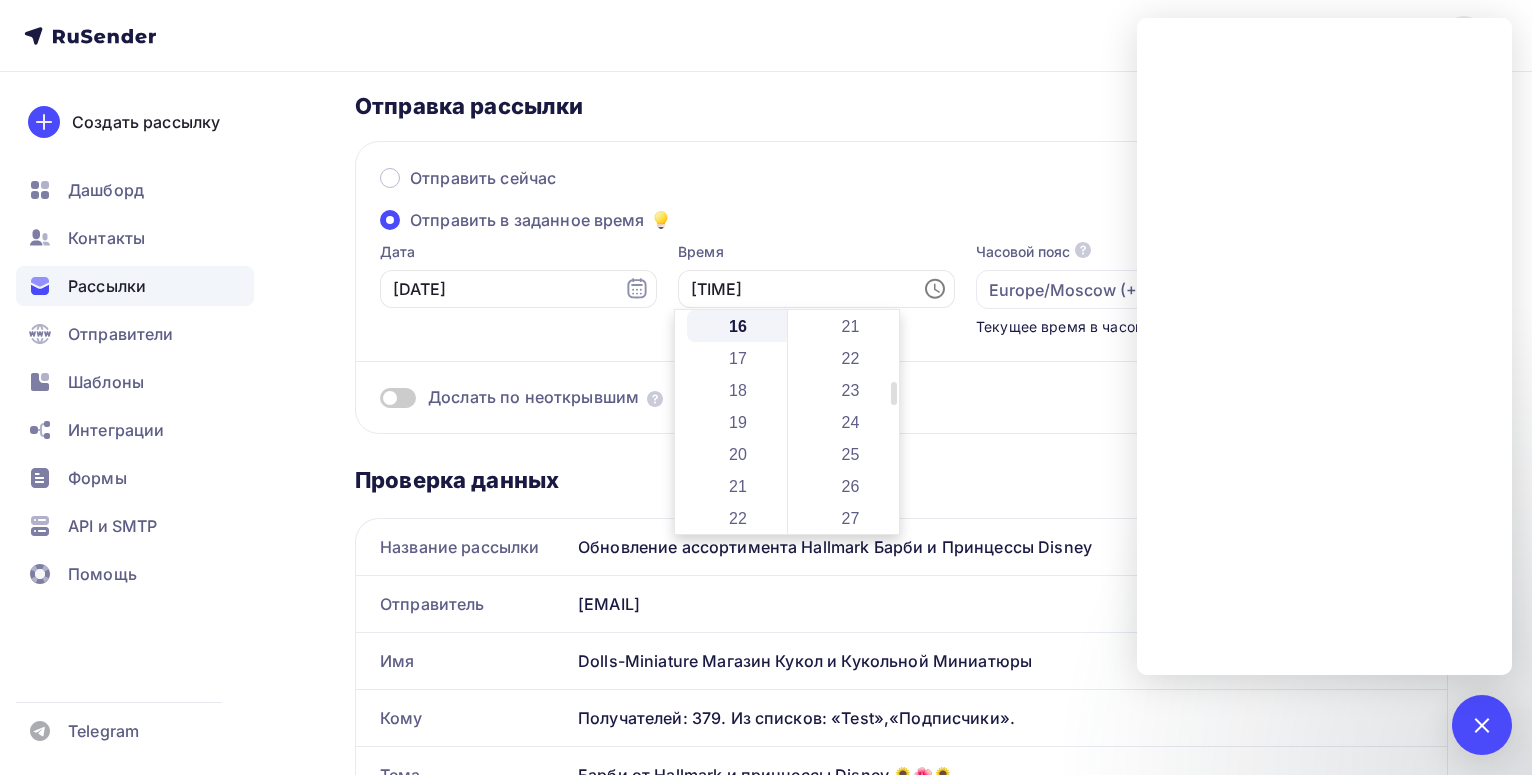 click on "23" at bounding box center [852, 390] 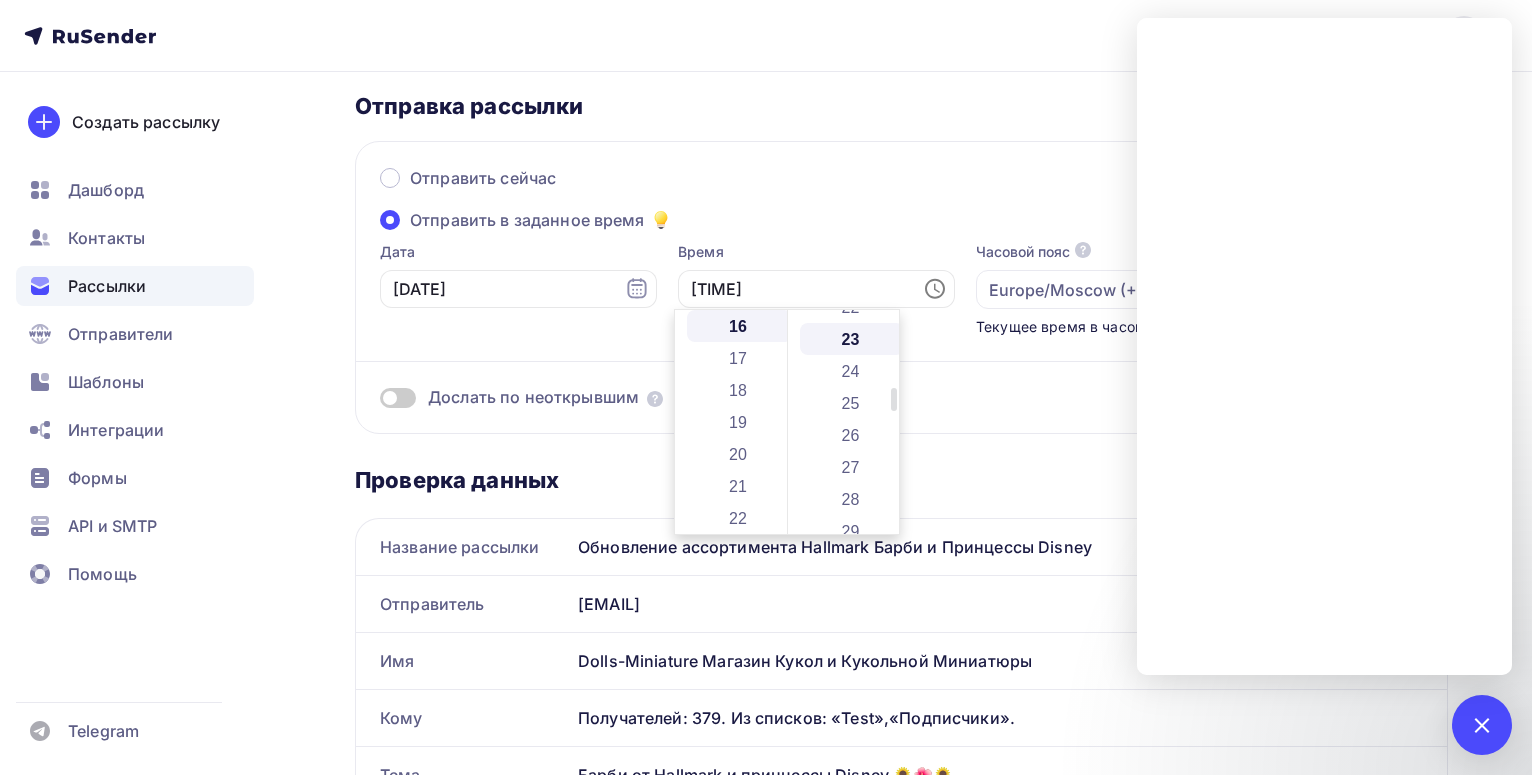 scroll, scrollTop: 736, scrollLeft: 0, axis: vertical 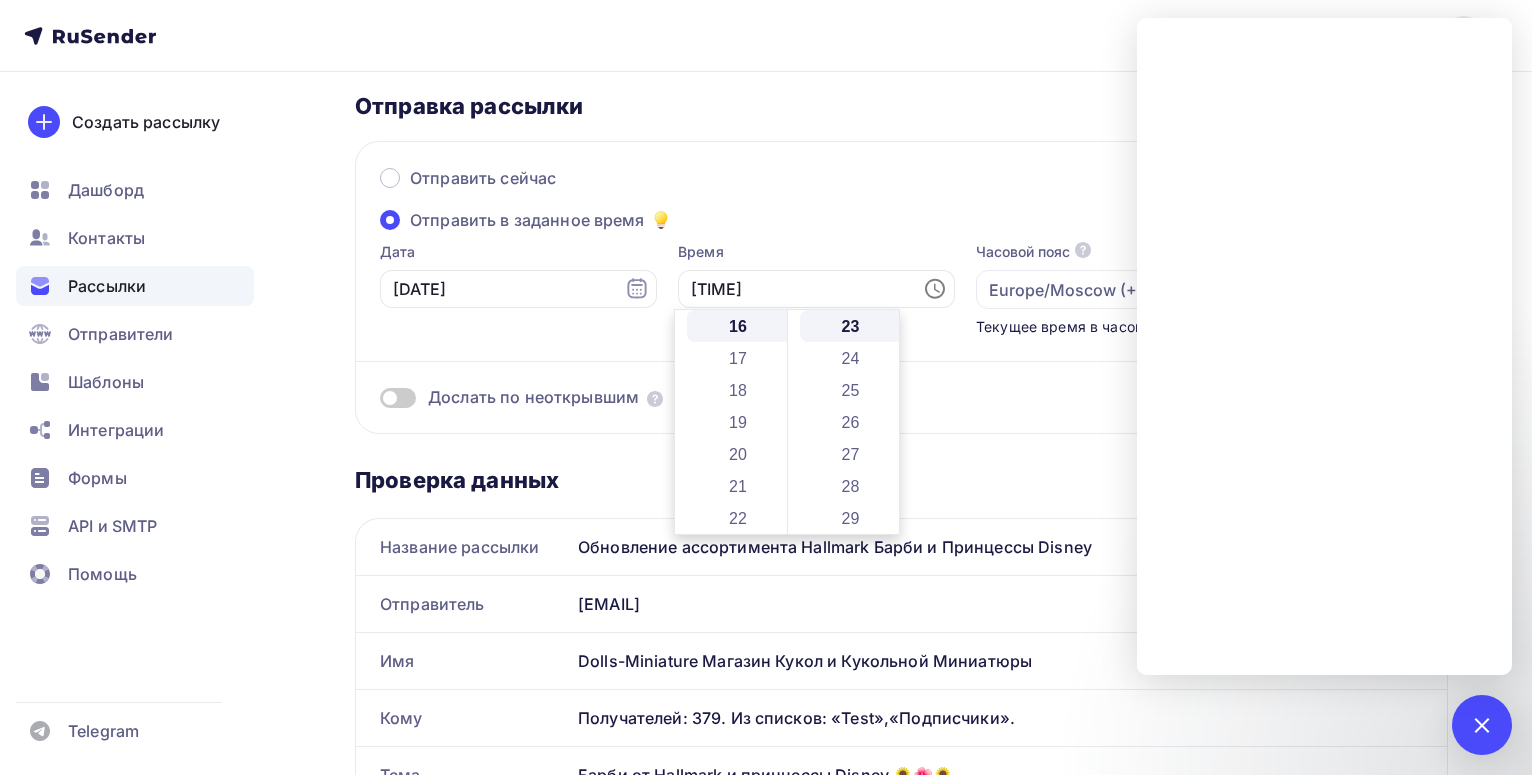 click on "Отправить сейчас             Чек-лист перед отправкой рассылки    Отправить в заданное время                                                                                                     Дата   05.09.2025   Время   16:23
Часовой пояс
По умолчанию используется часовой пояс из настроек вашего акаунта
Europe/Moscow (+03:00)
Africa/Abidjan (+00:00)           Africa/Accra (+00:00)           Africa/Addis_Ababa (+03:00)           Africa/Algiers (+01:00)           Africa/Asmara (+03:00)           Africa/Asmera (+03:00)           Africa/Bamako (+00:00)           Africa/Bangui (+01:00)           Africa/Banjul (+00:00)           Africa/Bissau (+00:00)           Africa/Blantyre (+02:00)           Africa/Brazzaville (+01:00)           Africa/Bujumbura (+02:00)" at bounding box center [901, 287] 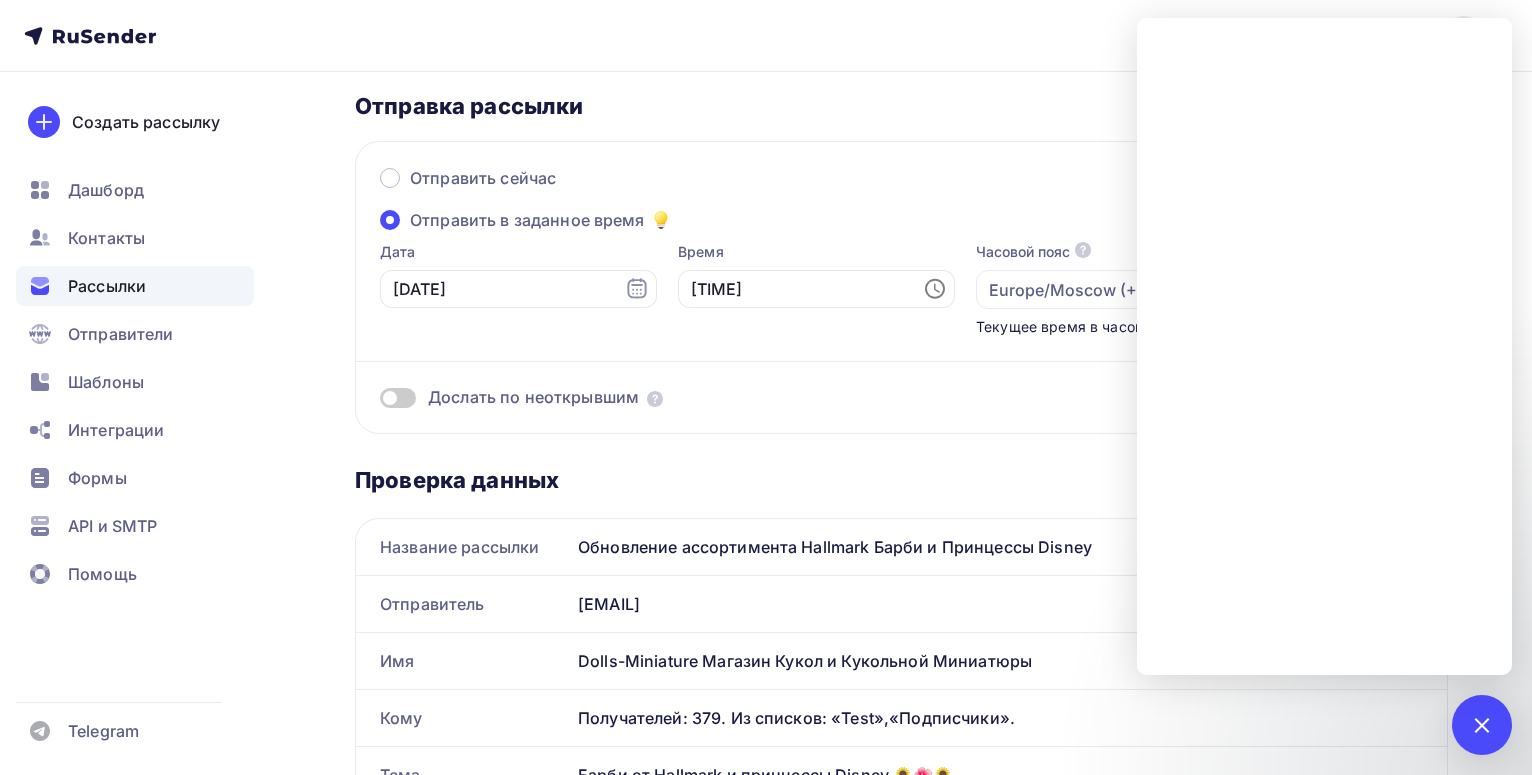 click on "info@dolls-miniature.ru             Аккаунт         Тарифы       Выйти
Создать рассылку
Дашборд
Контакты
Рассылки
Отправители
Шаблоны
Интеграции
Формы
API и SMTP
Помощь
Telegram
Аккаунт         Тарифы                   Помощь       Выйти" at bounding box center (766, 36) 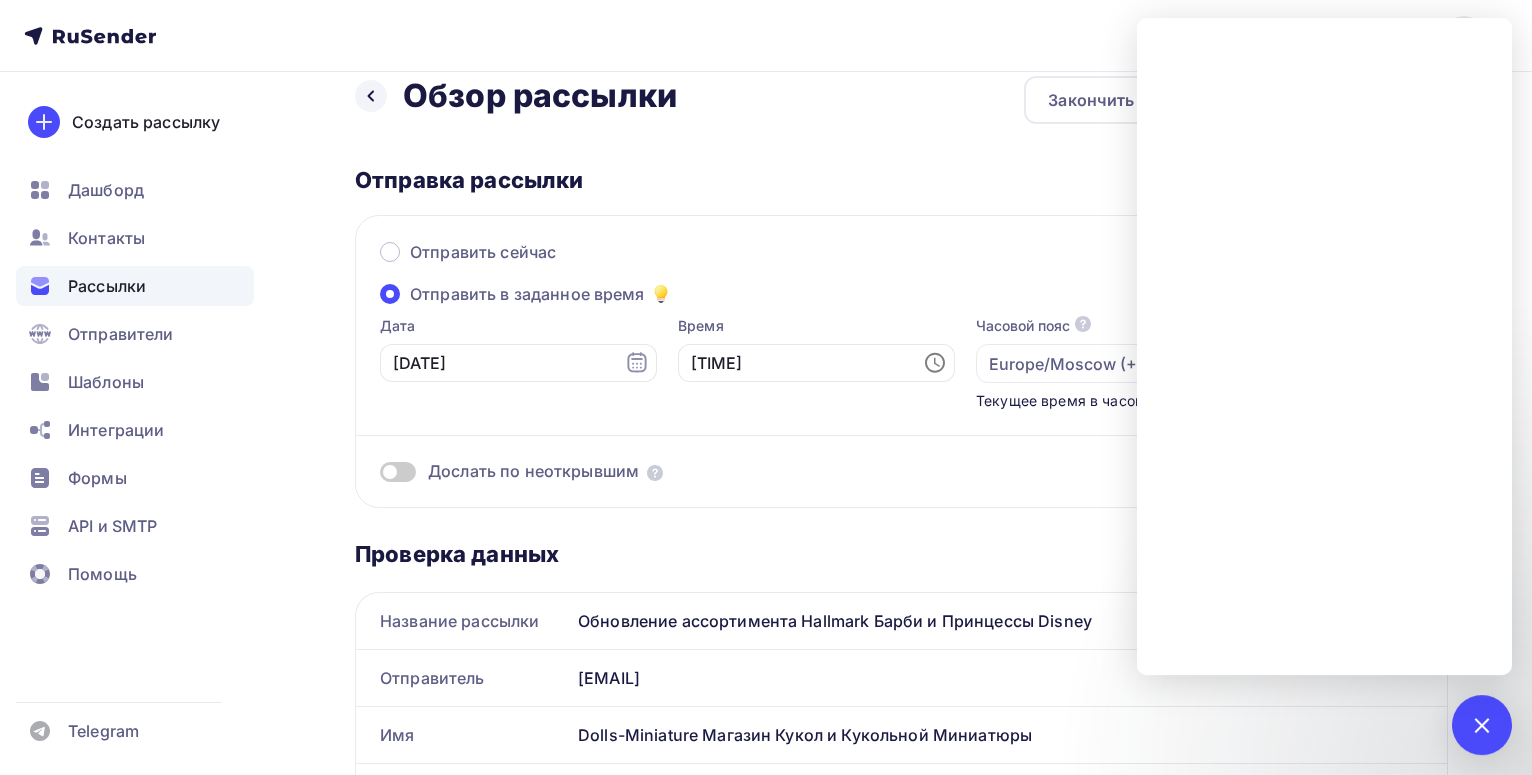 scroll, scrollTop: 0, scrollLeft: 0, axis: both 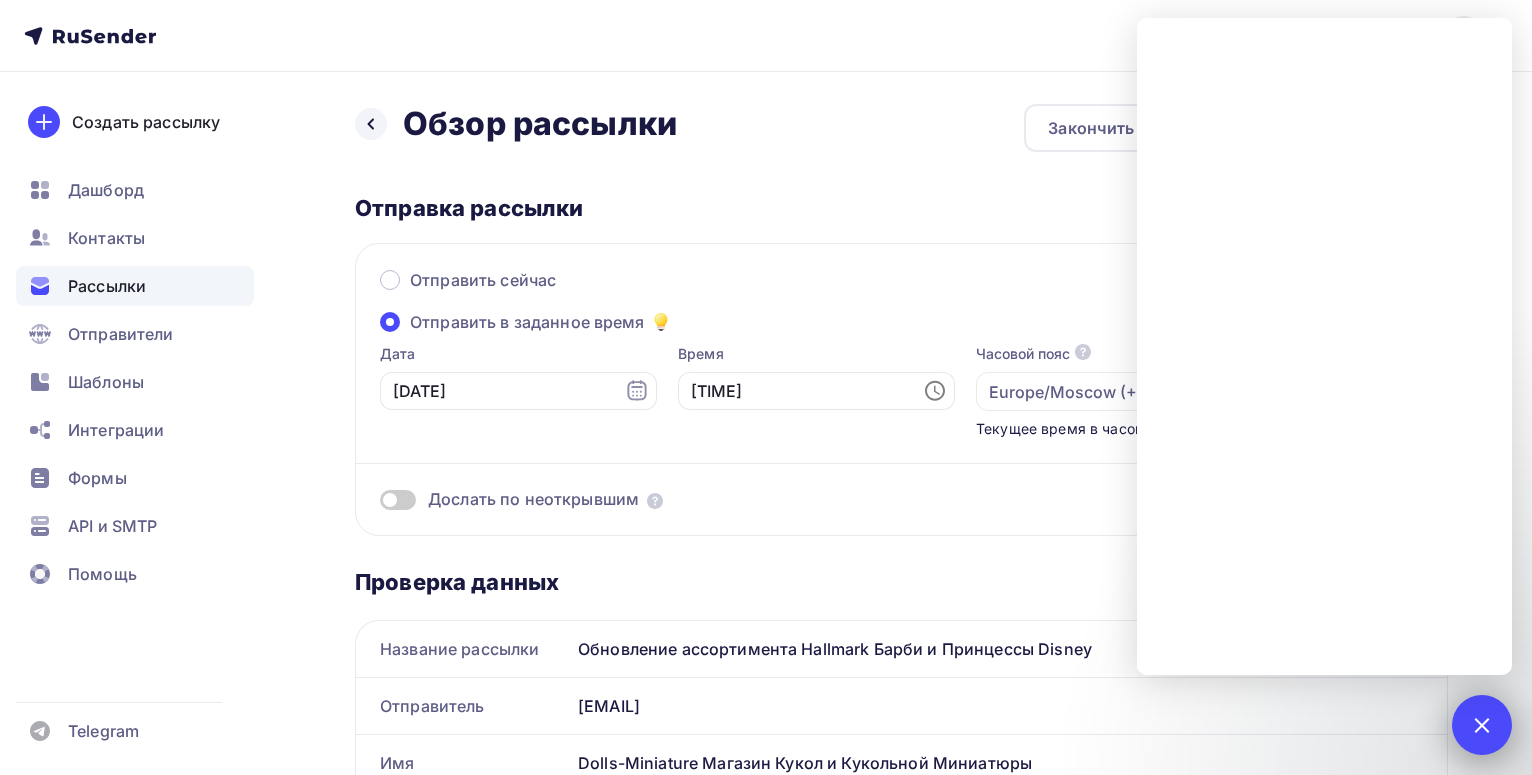 click at bounding box center (1482, 725) 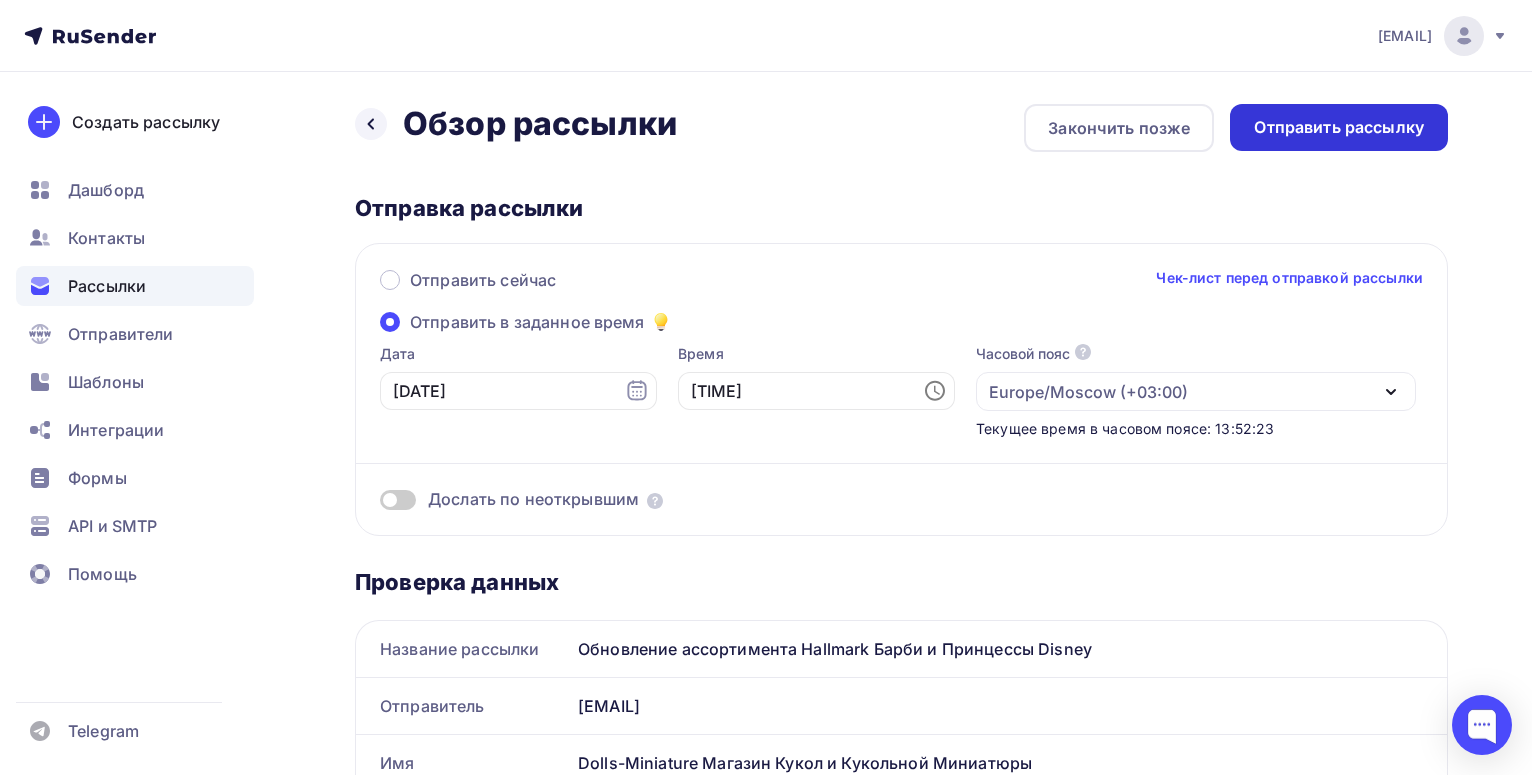click on "Отправить рассылку" at bounding box center [1339, 127] 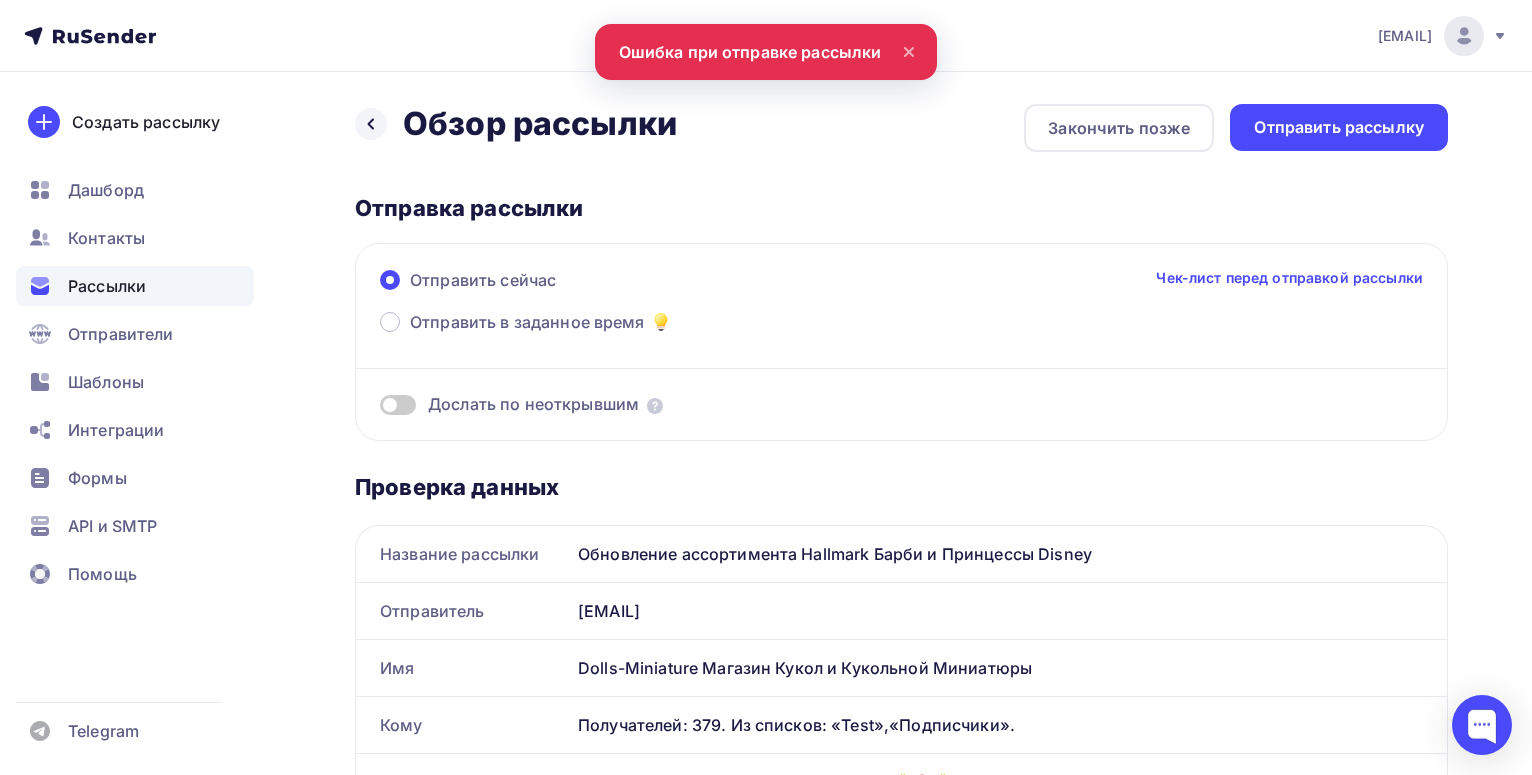 scroll, scrollTop: 0, scrollLeft: 0, axis: both 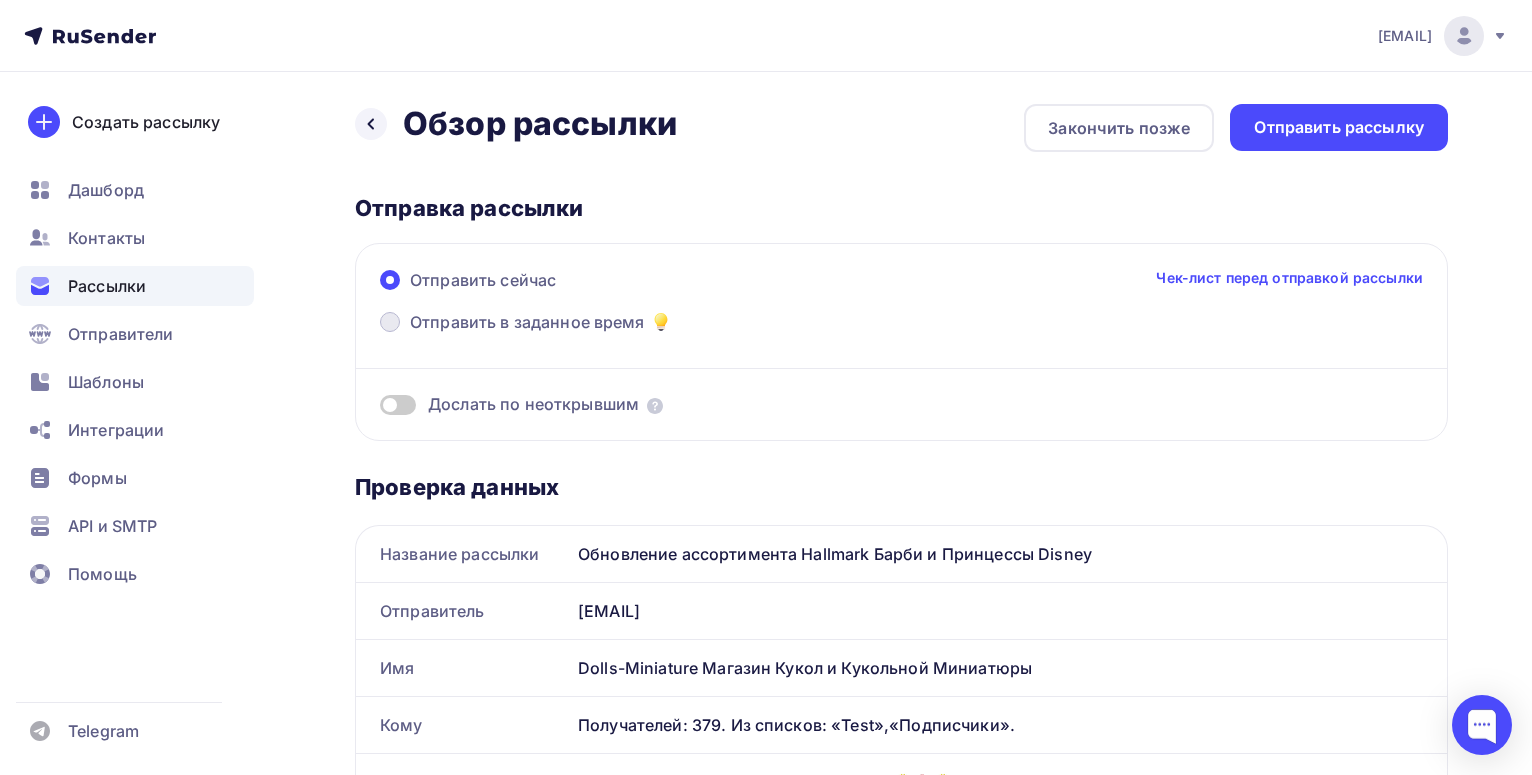 click on "Отправить в заданное время" at bounding box center (527, 322) 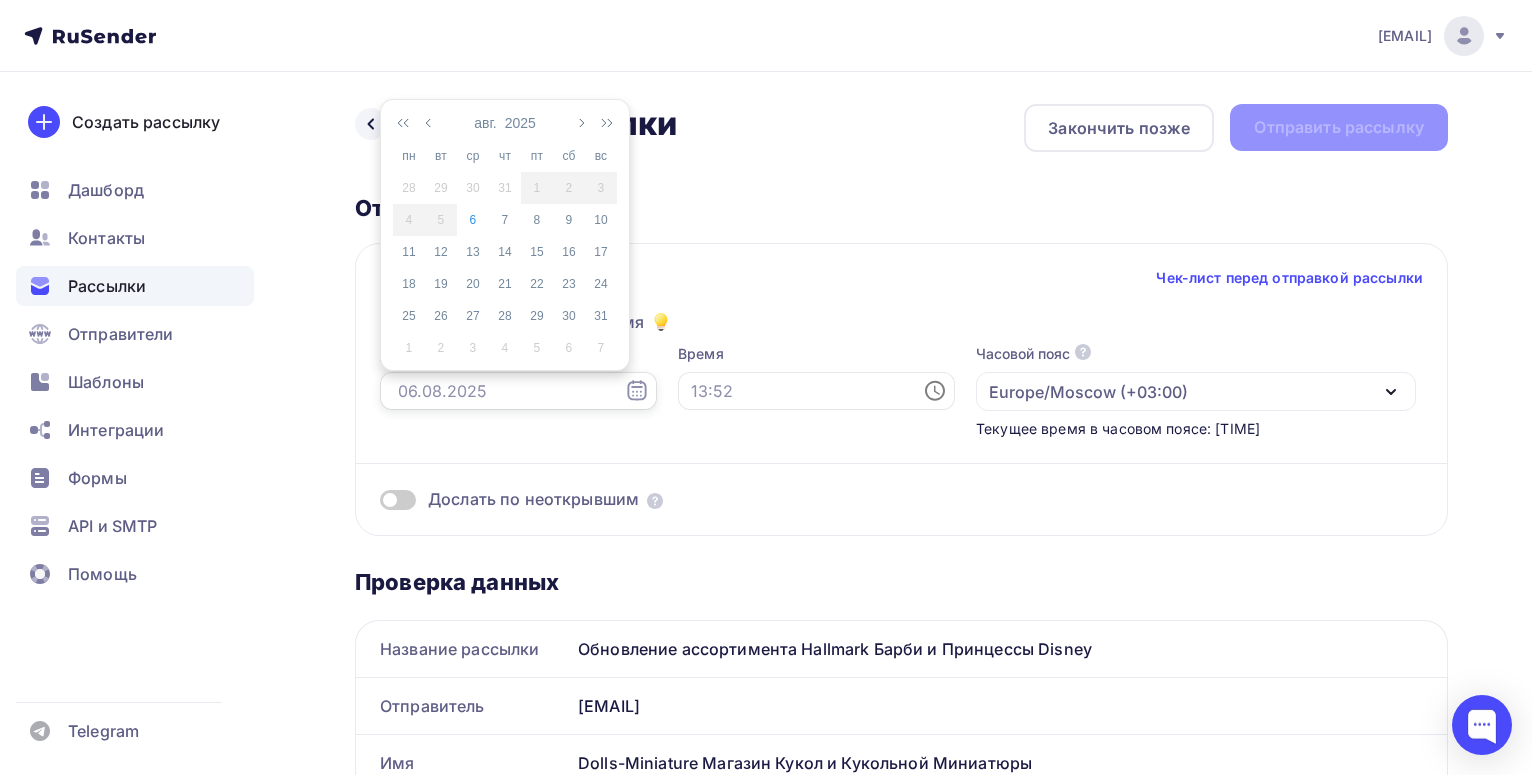 click at bounding box center (518, 391) 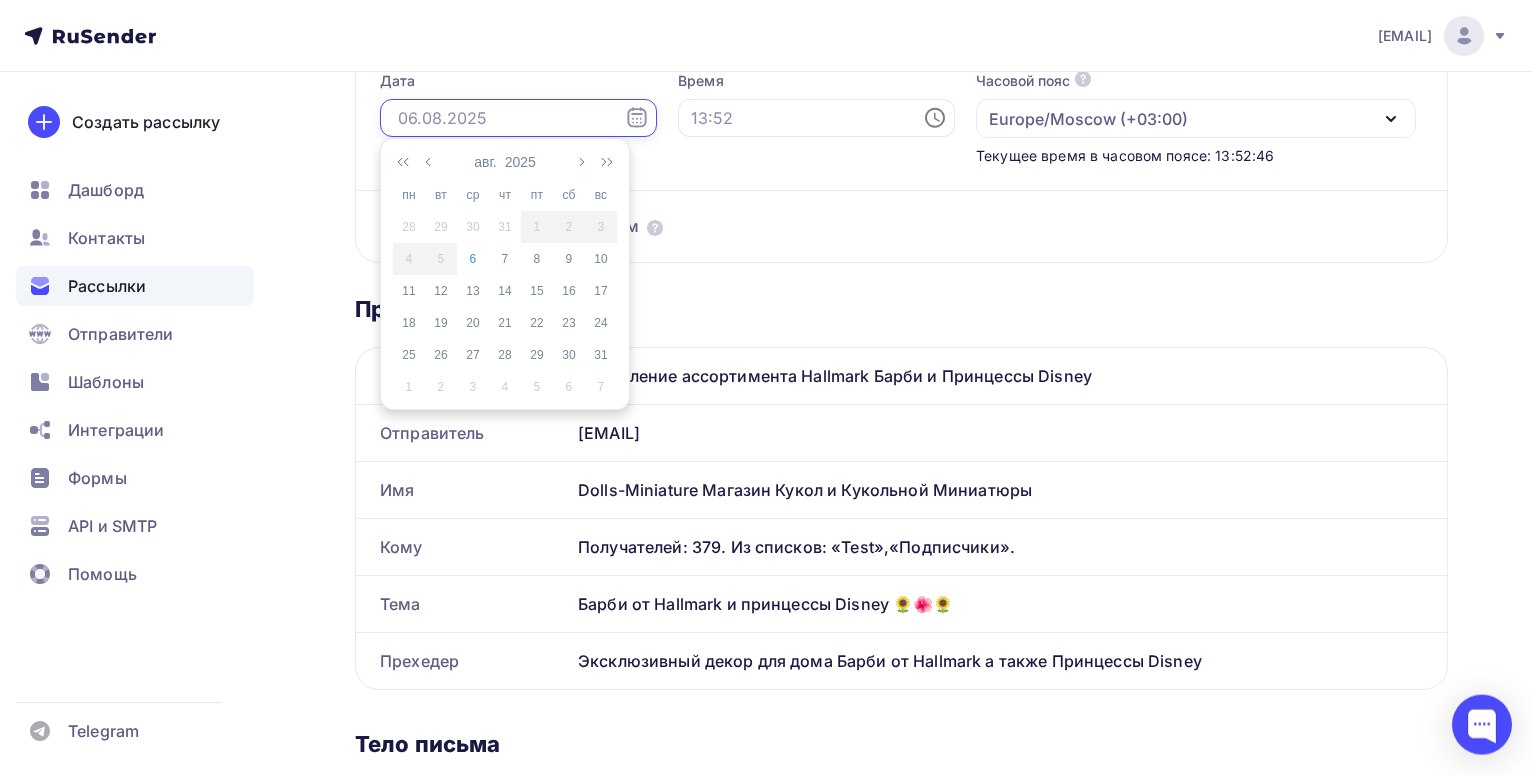 scroll, scrollTop: 306, scrollLeft: 0, axis: vertical 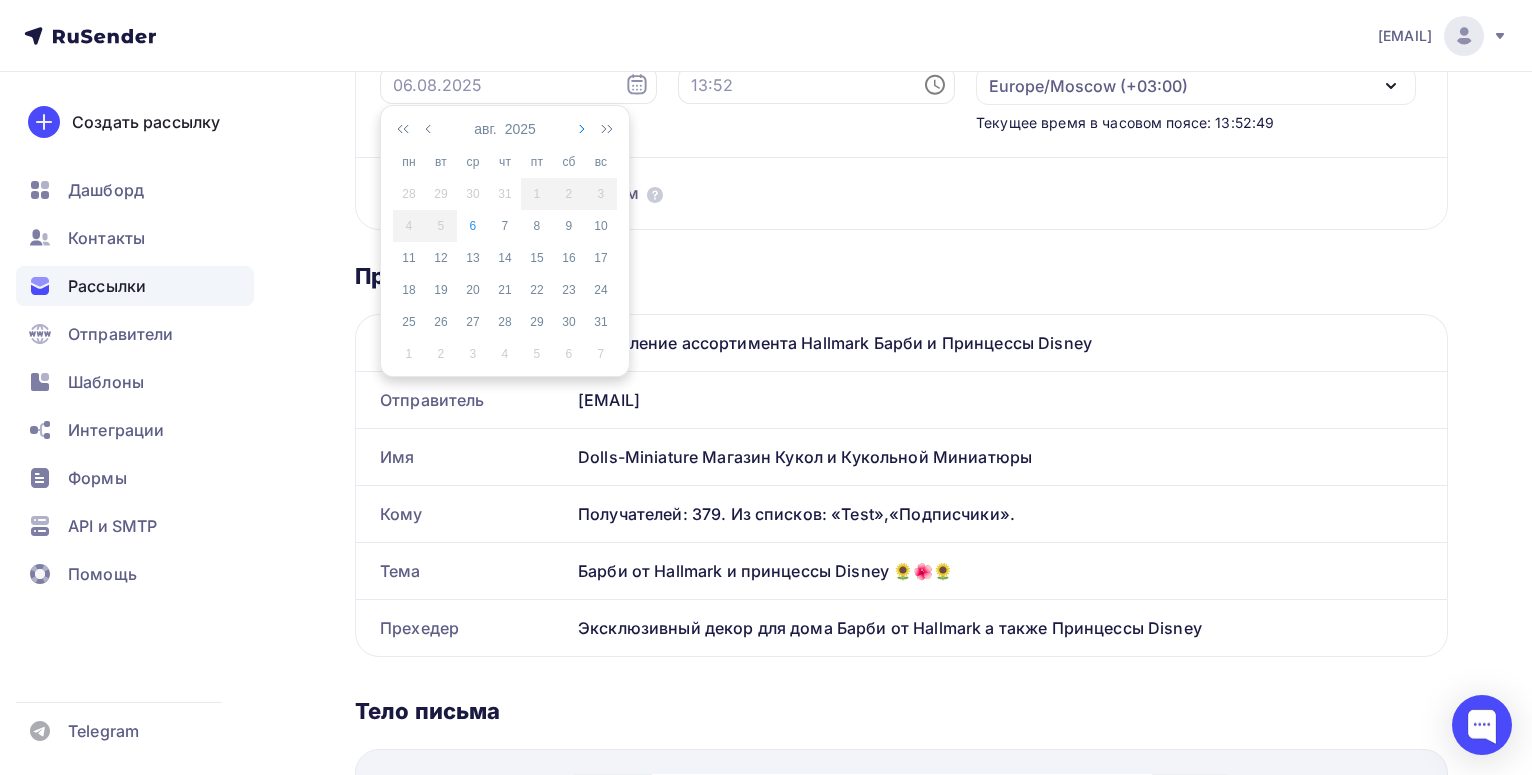 click at bounding box center [580, 129] 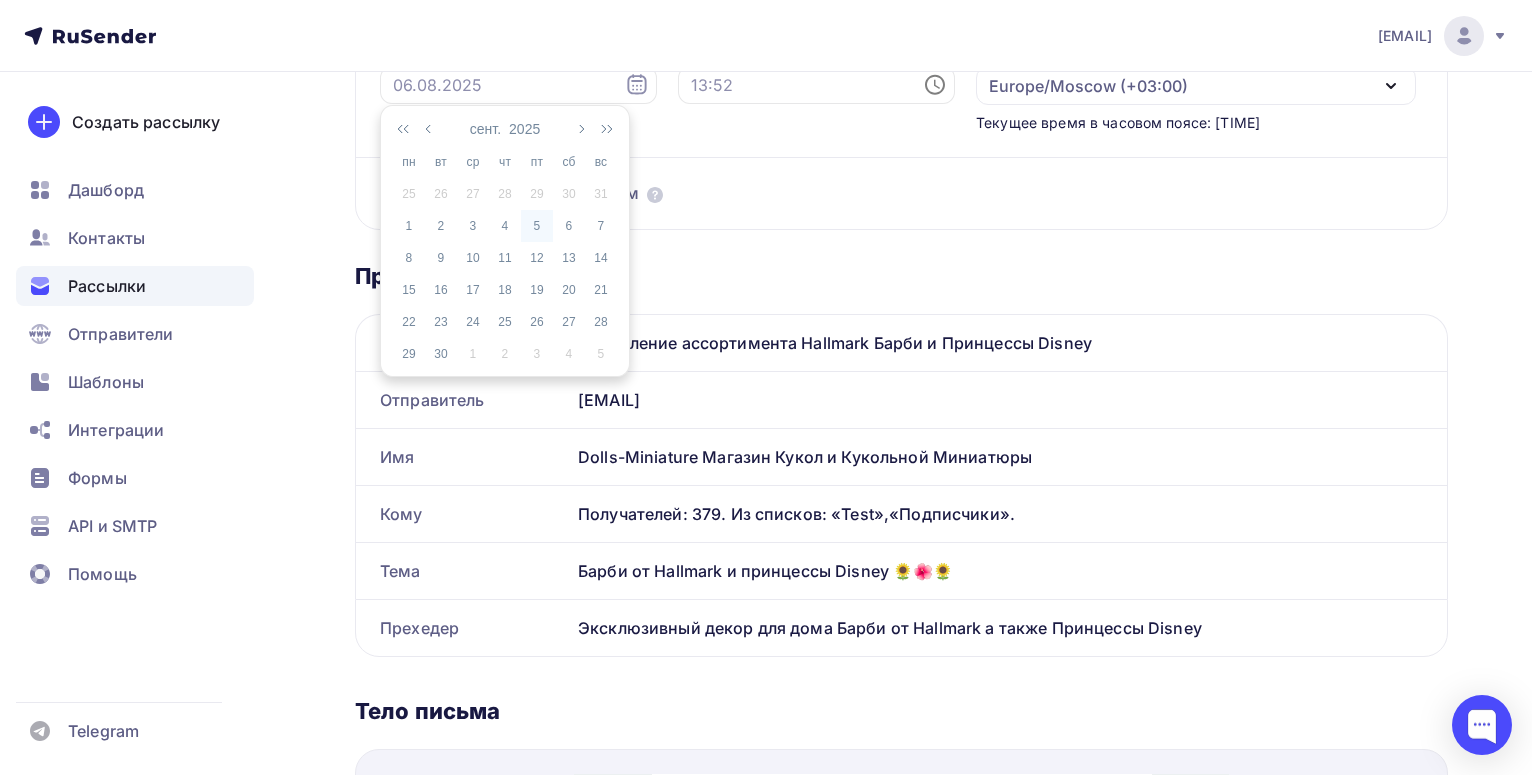 click on "5" at bounding box center [537, 226] 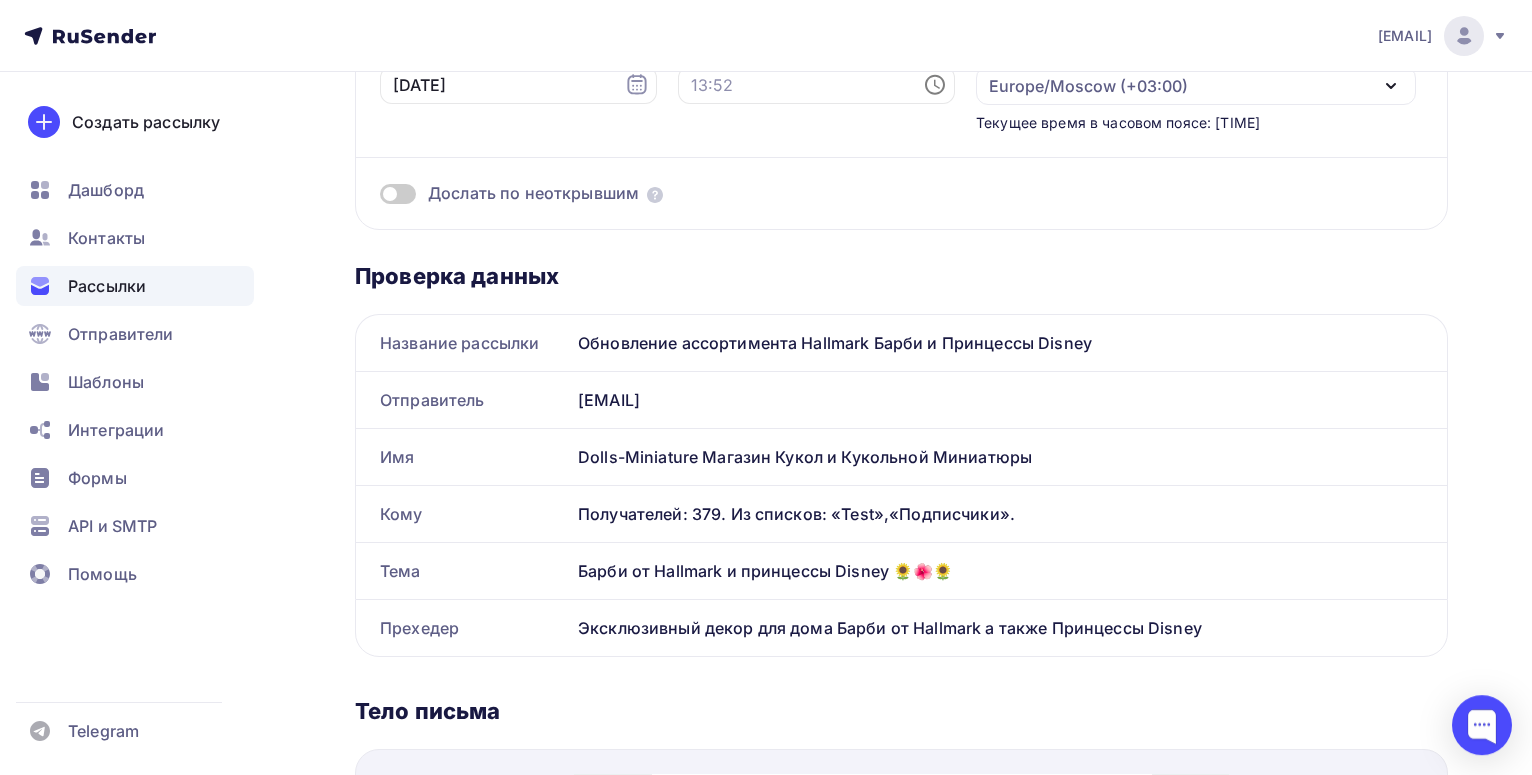 scroll, scrollTop: 204, scrollLeft: 0, axis: vertical 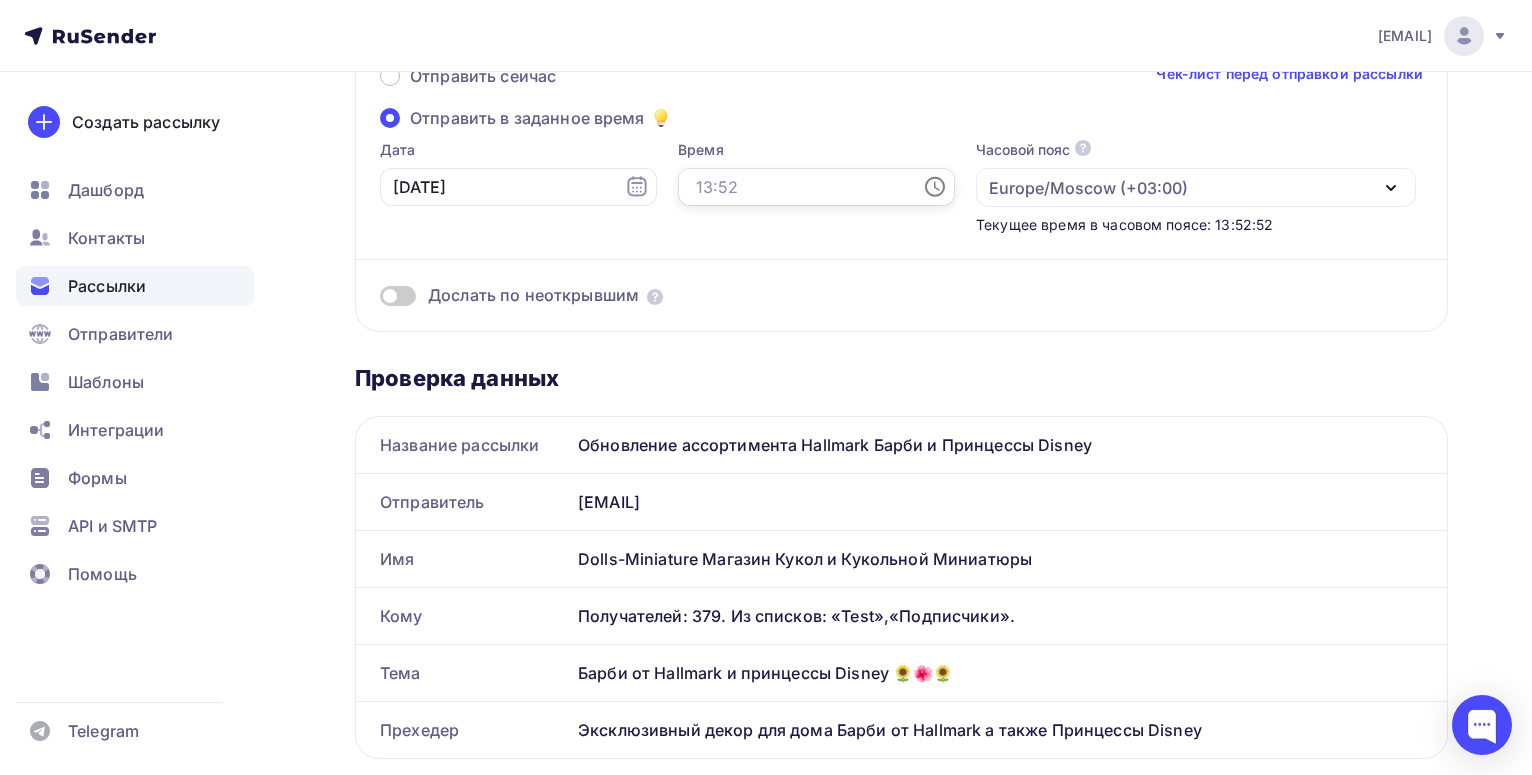 click at bounding box center [816, 187] 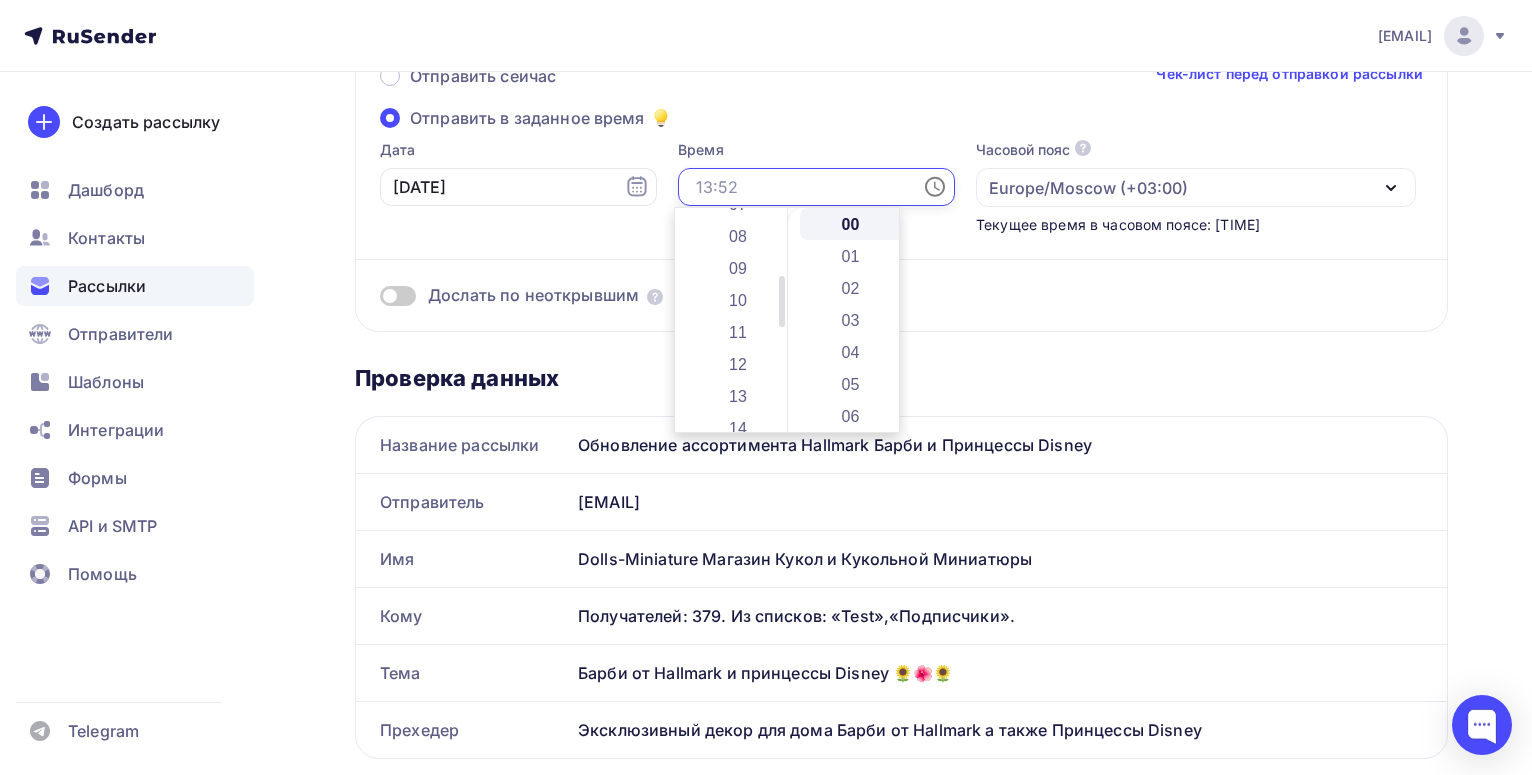 scroll, scrollTop: 288, scrollLeft: 0, axis: vertical 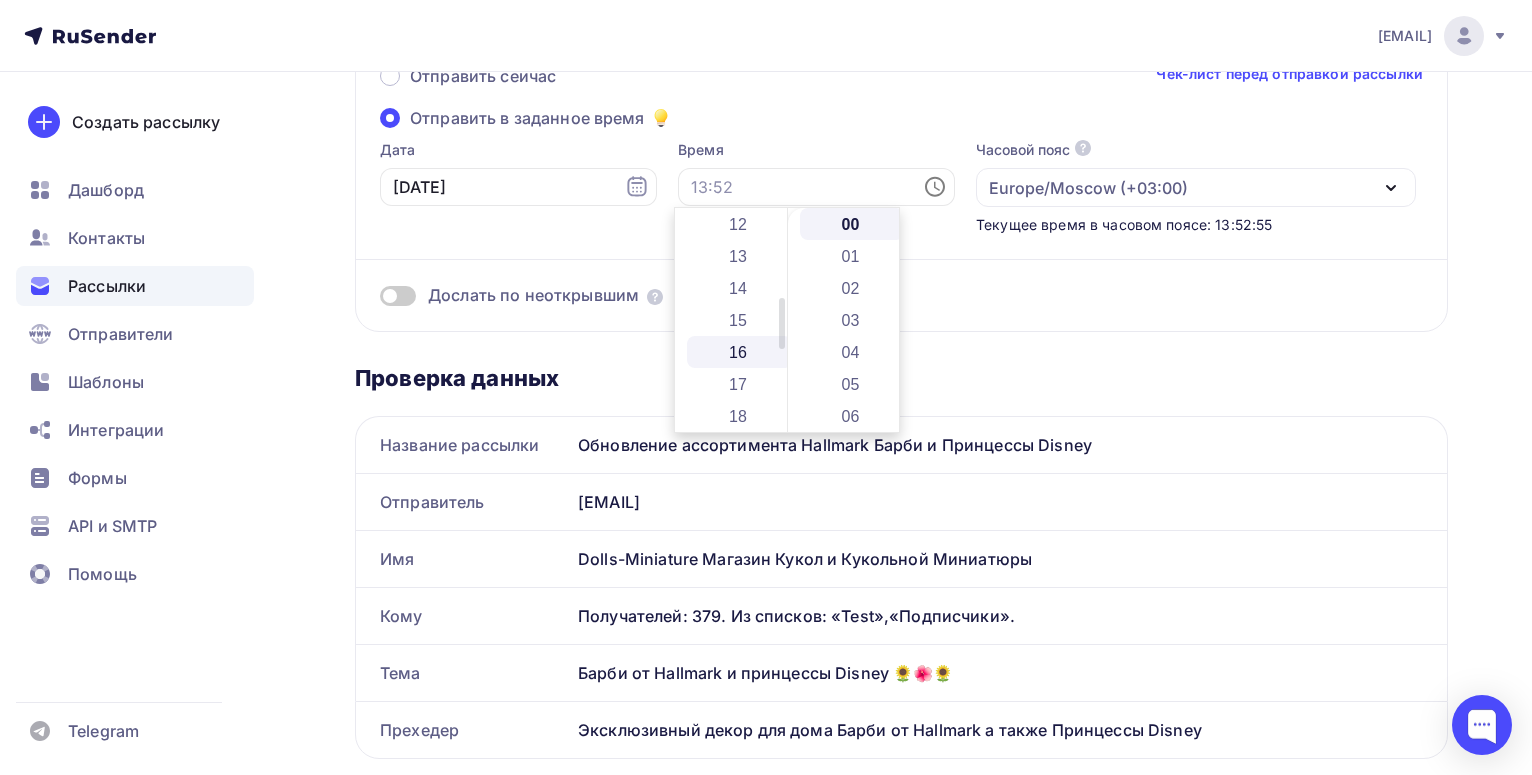 click on "16" at bounding box center (739, 352) 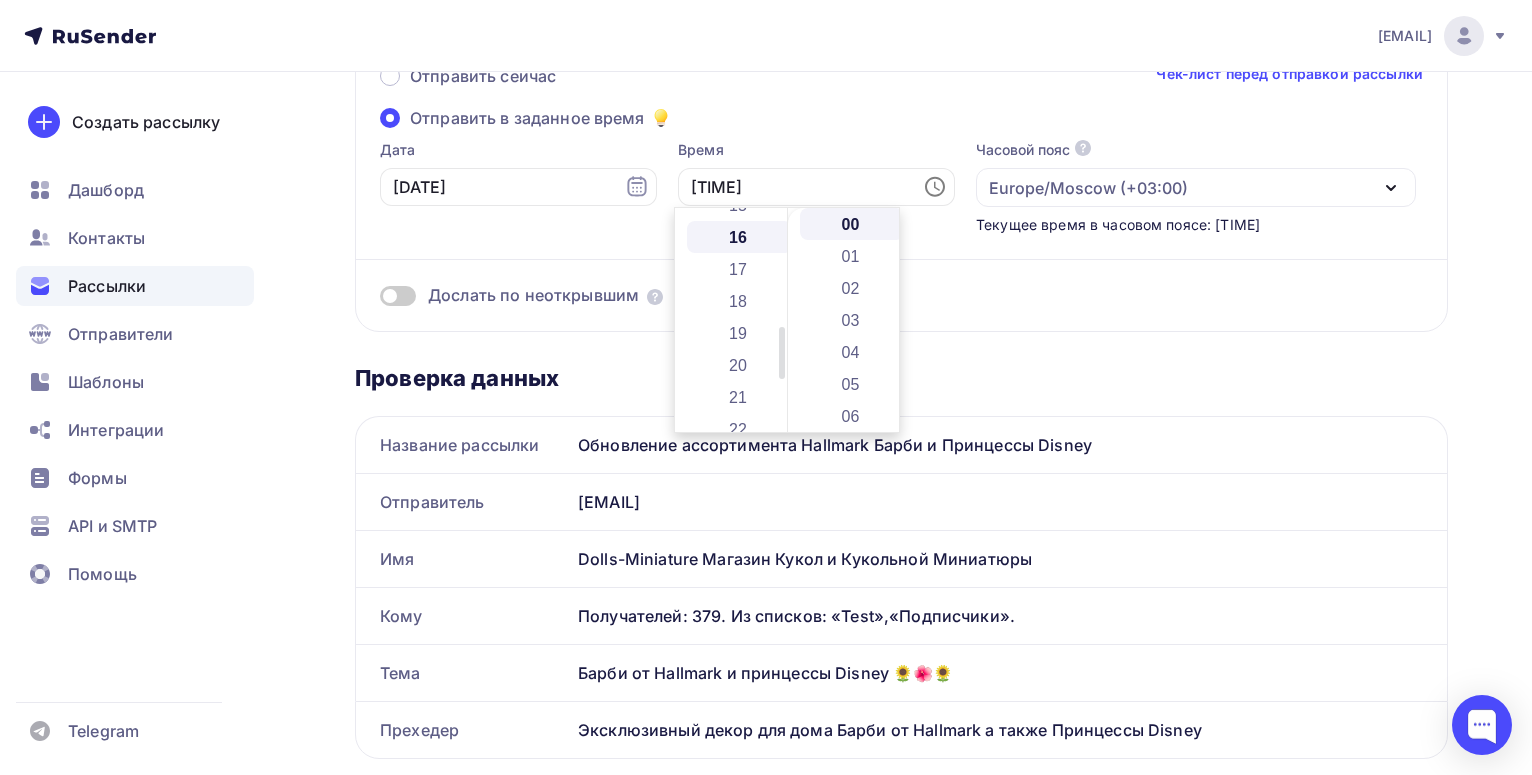 scroll, scrollTop: 512, scrollLeft: 0, axis: vertical 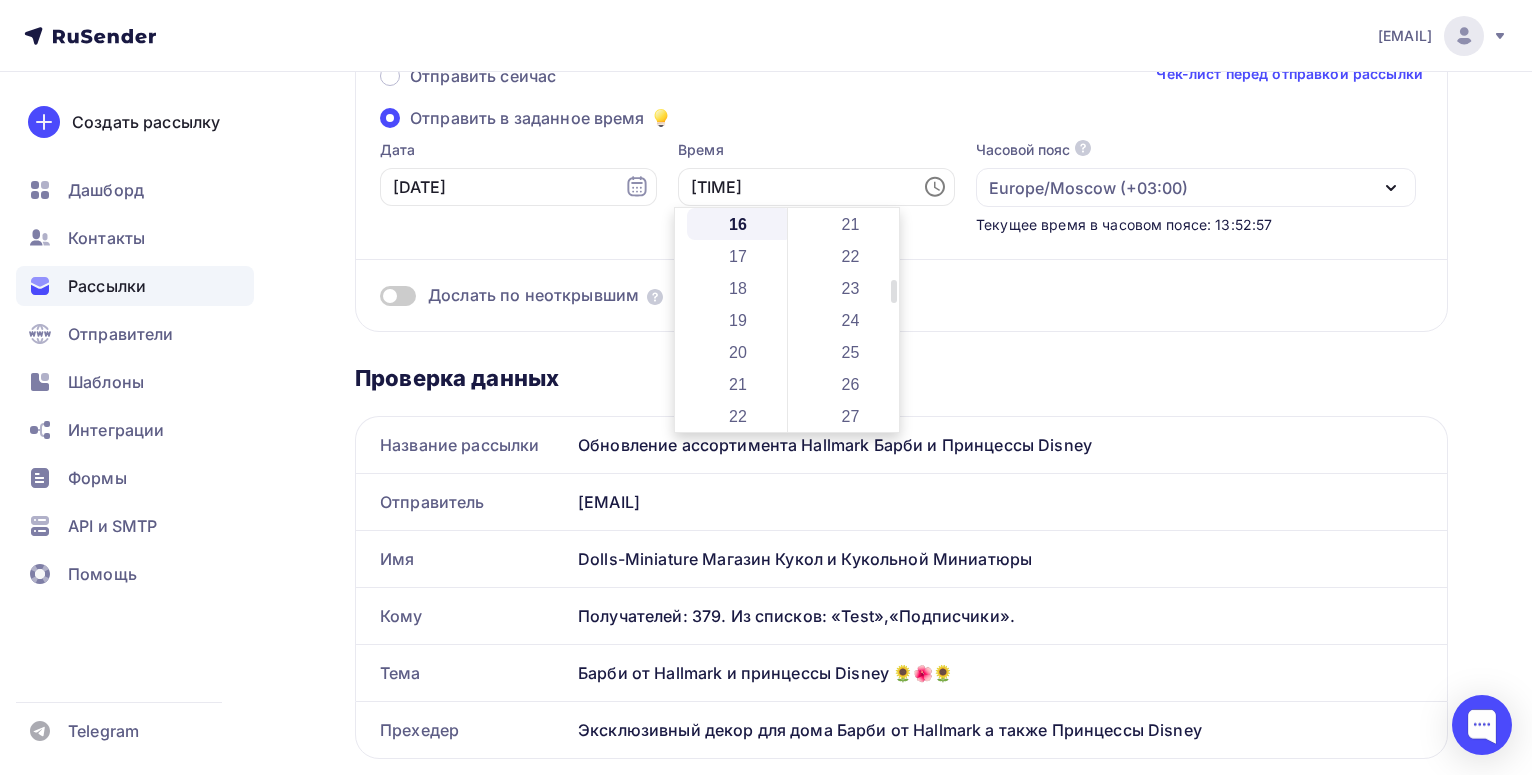 click on "24" at bounding box center (852, 320) 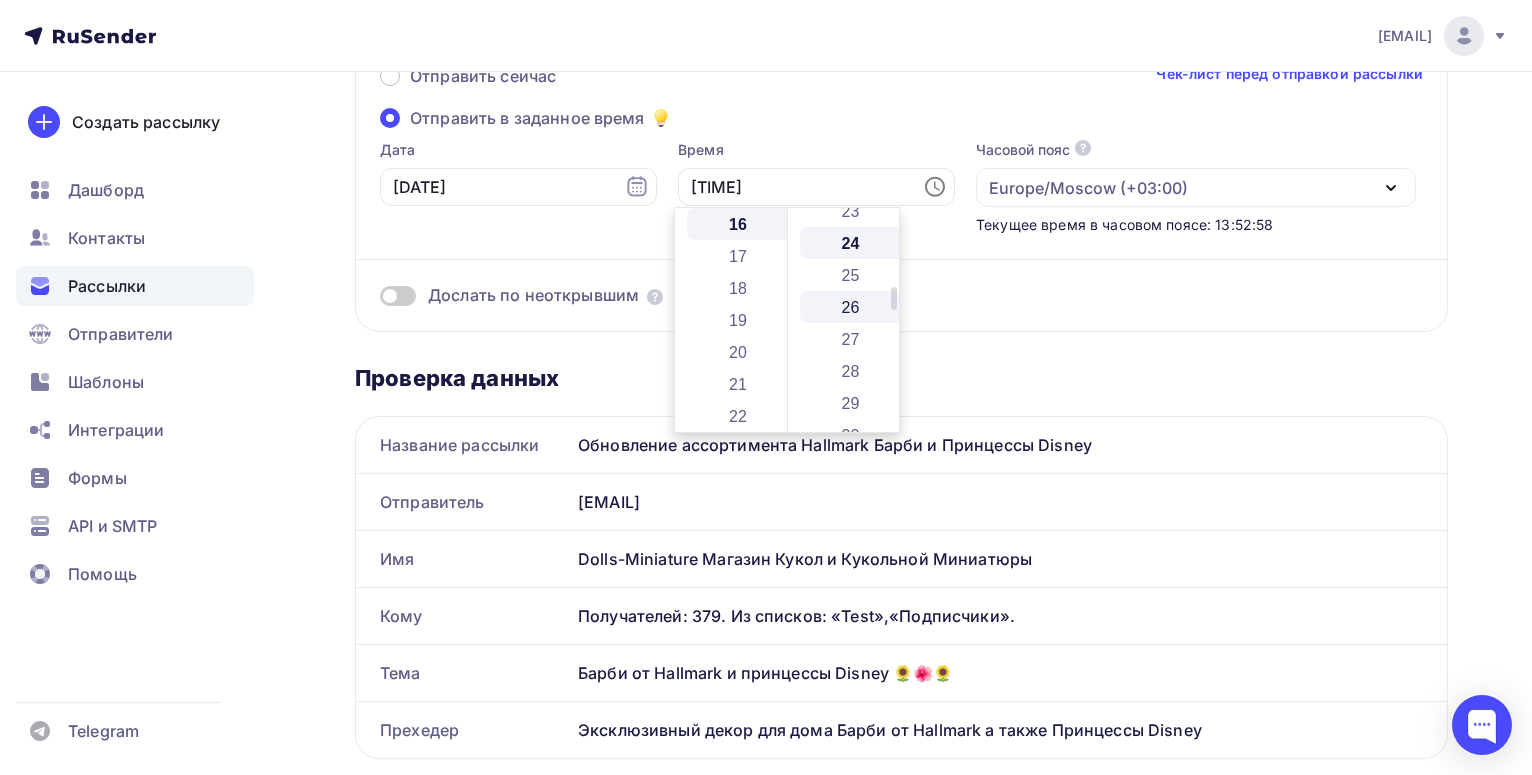 scroll, scrollTop: 768, scrollLeft: 0, axis: vertical 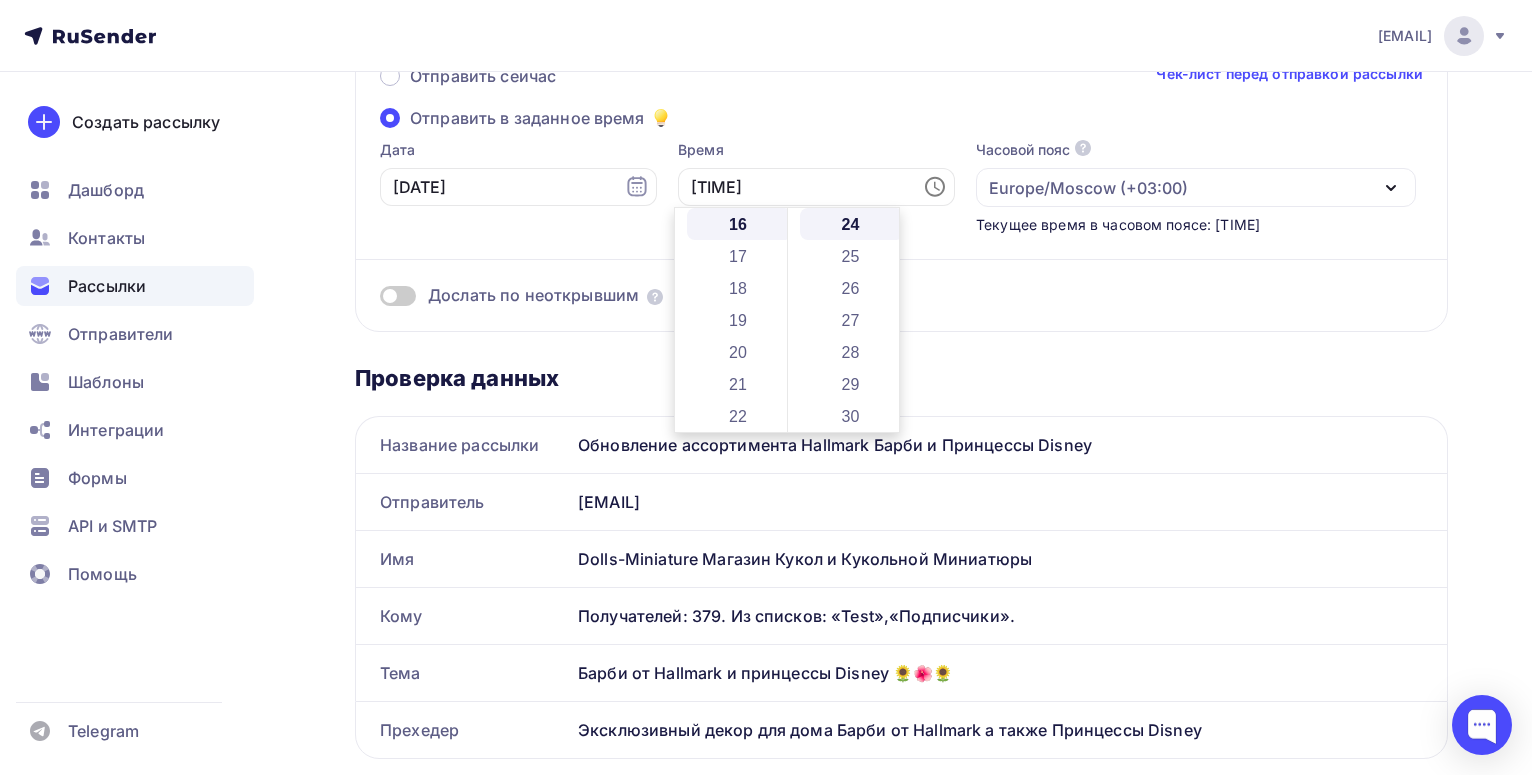 click on "Дослать по неоткрывшим" at bounding box center [901, 271] 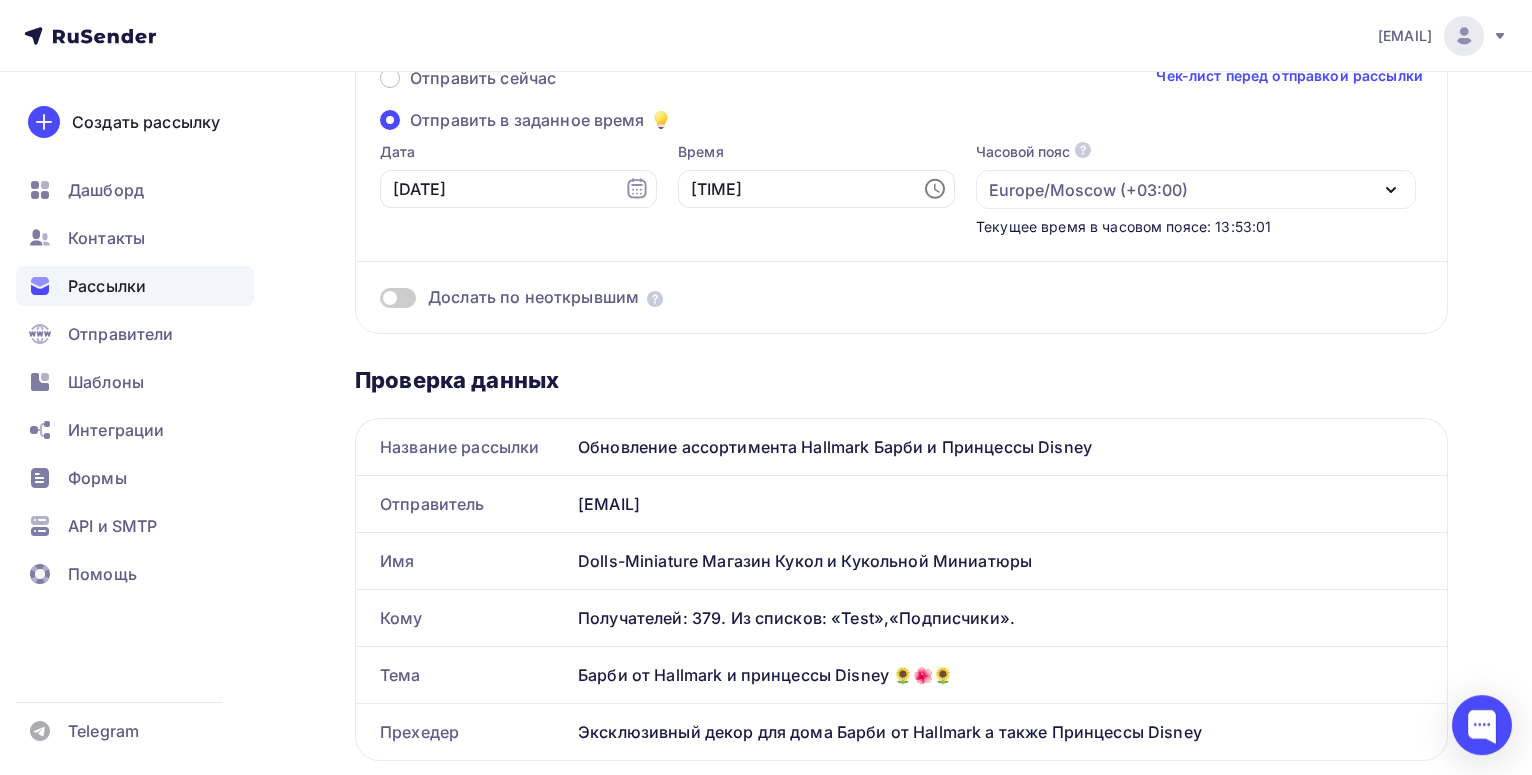 scroll, scrollTop: 0, scrollLeft: 0, axis: both 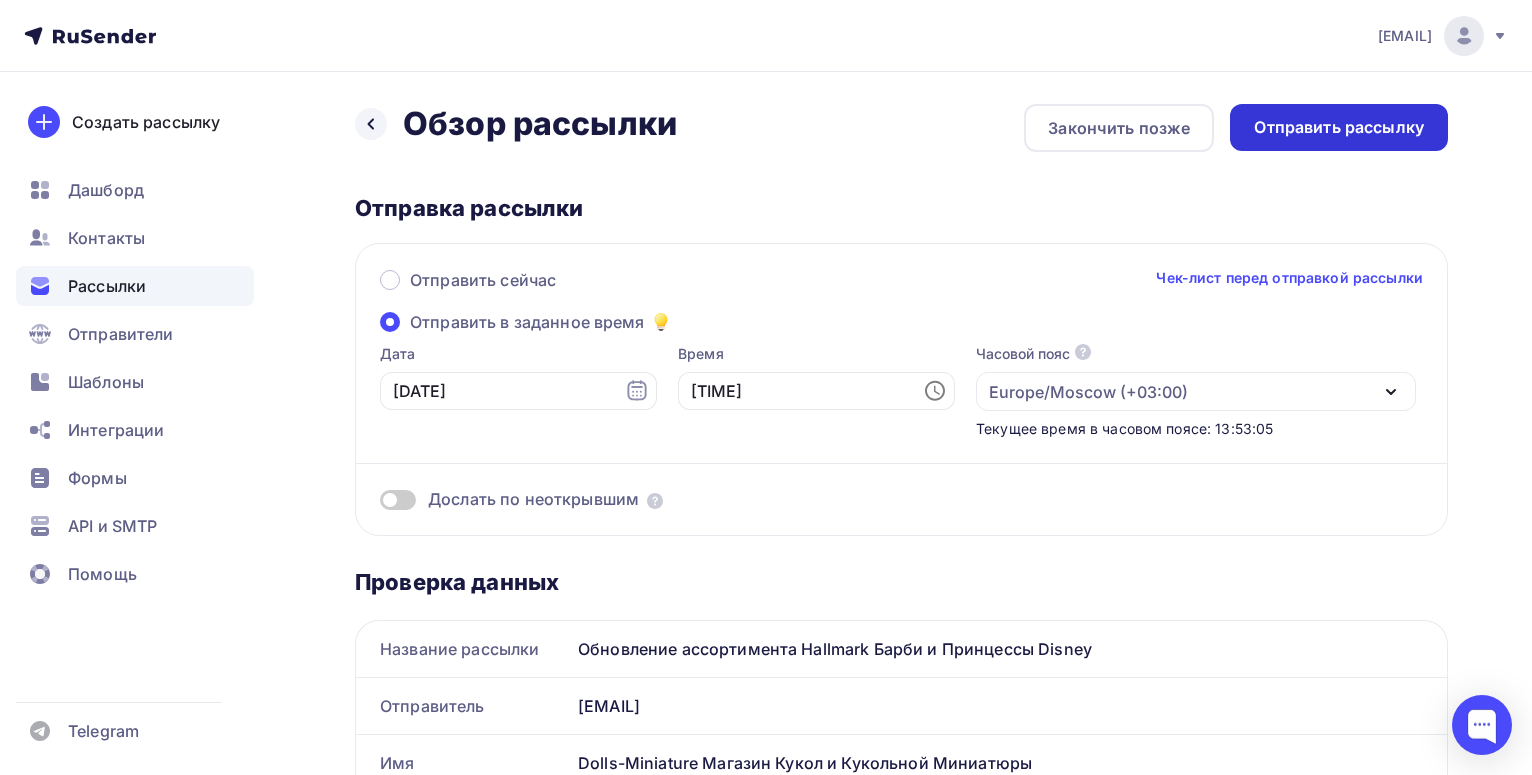 click on "Отправить рассылку" at bounding box center (1339, 127) 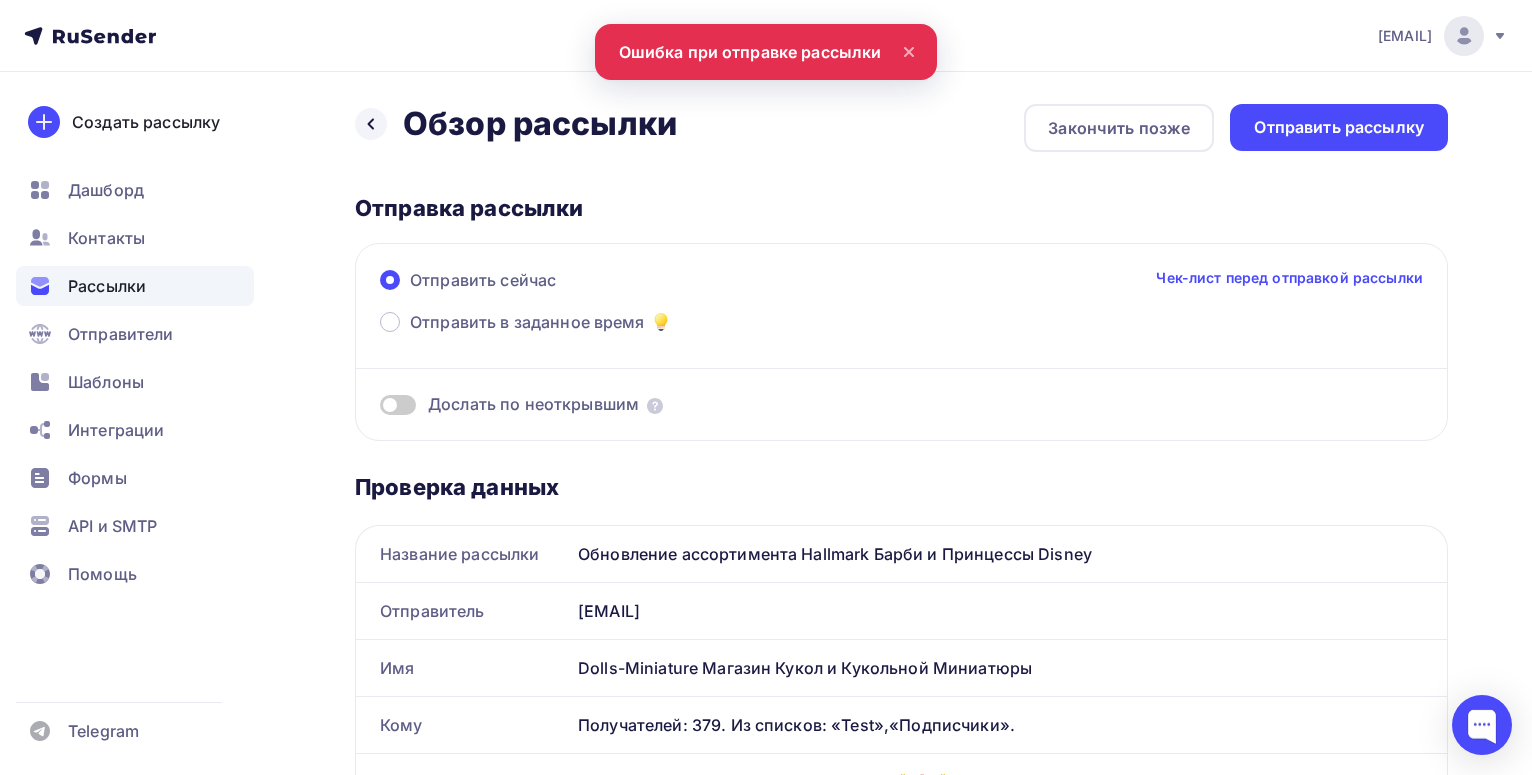 scroll, scrollTop: 0, scrollLeft: 0, axis: both 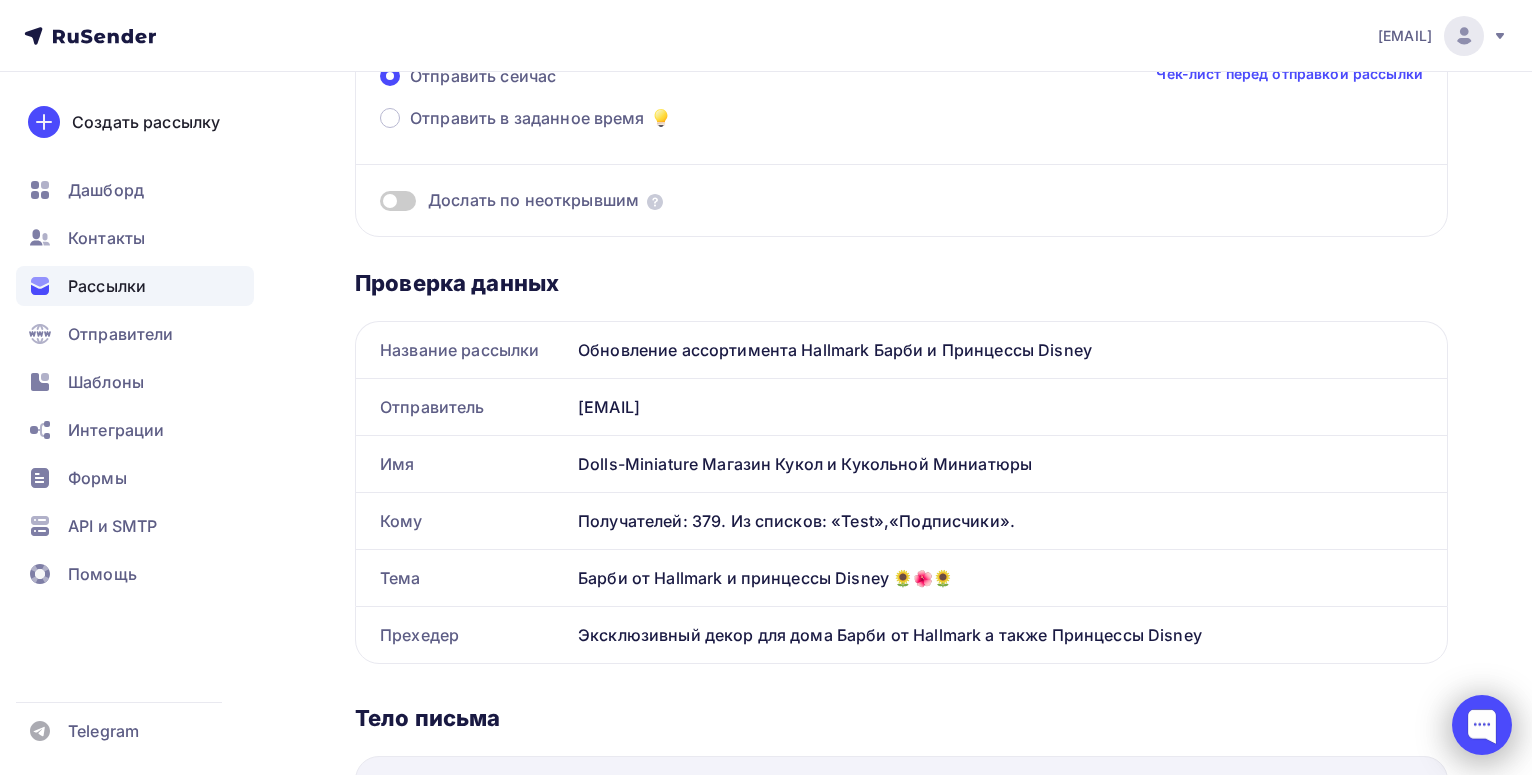 click at bounding box center (1482, 725) 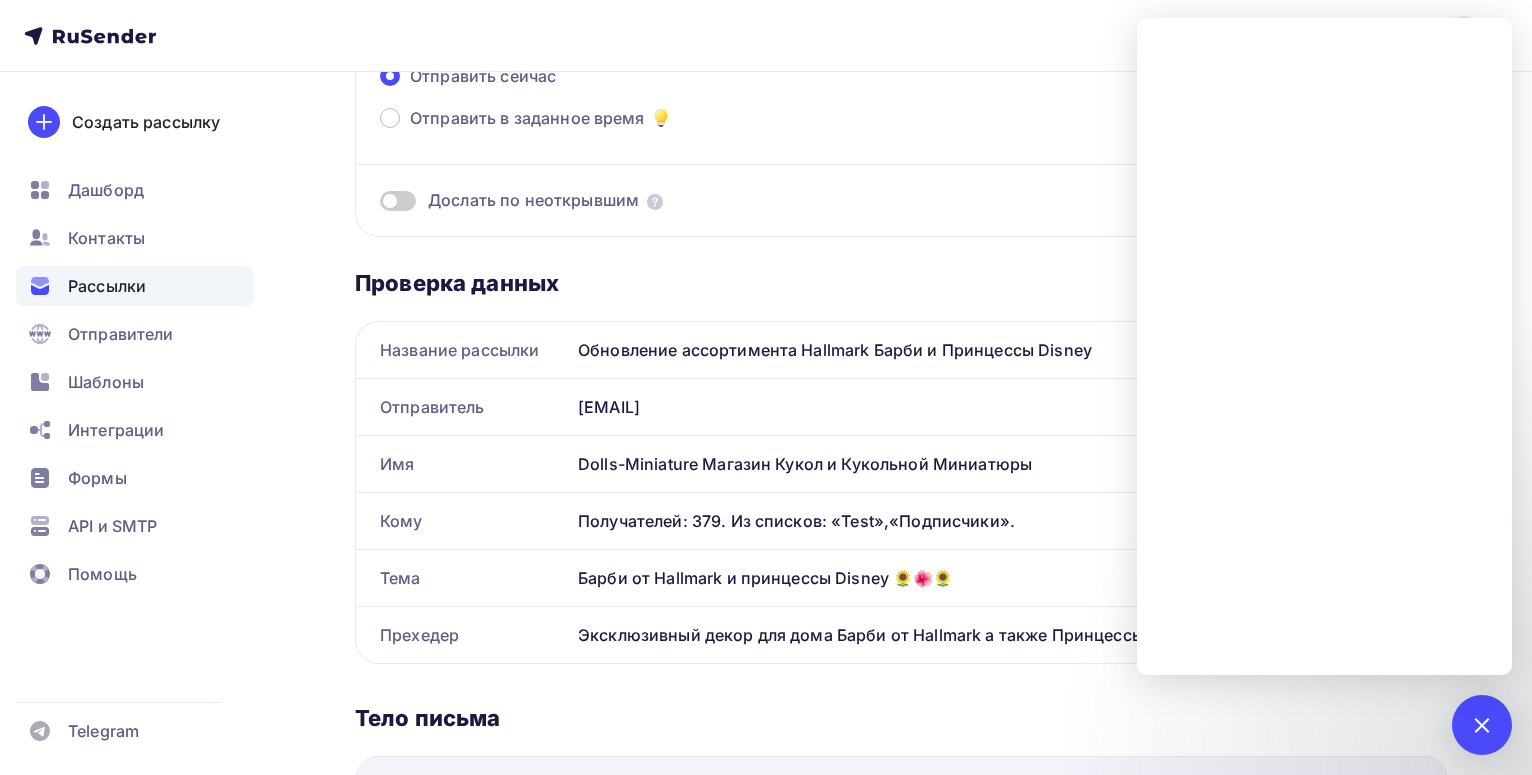 scroll, scrollTop: 0, scrollLeft: 0, axis: both 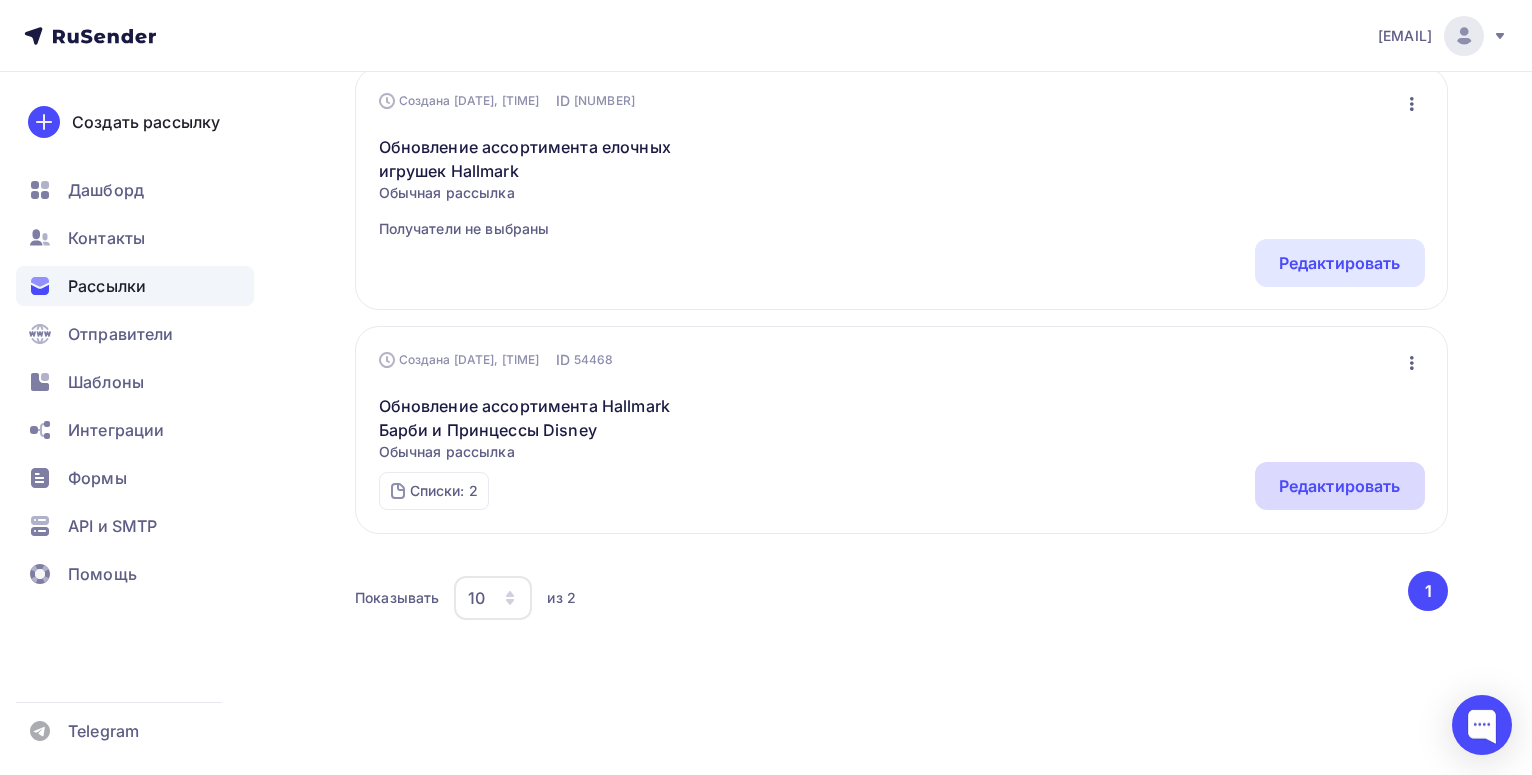 click on "Редактировать" at bounding box center (1340, 486) 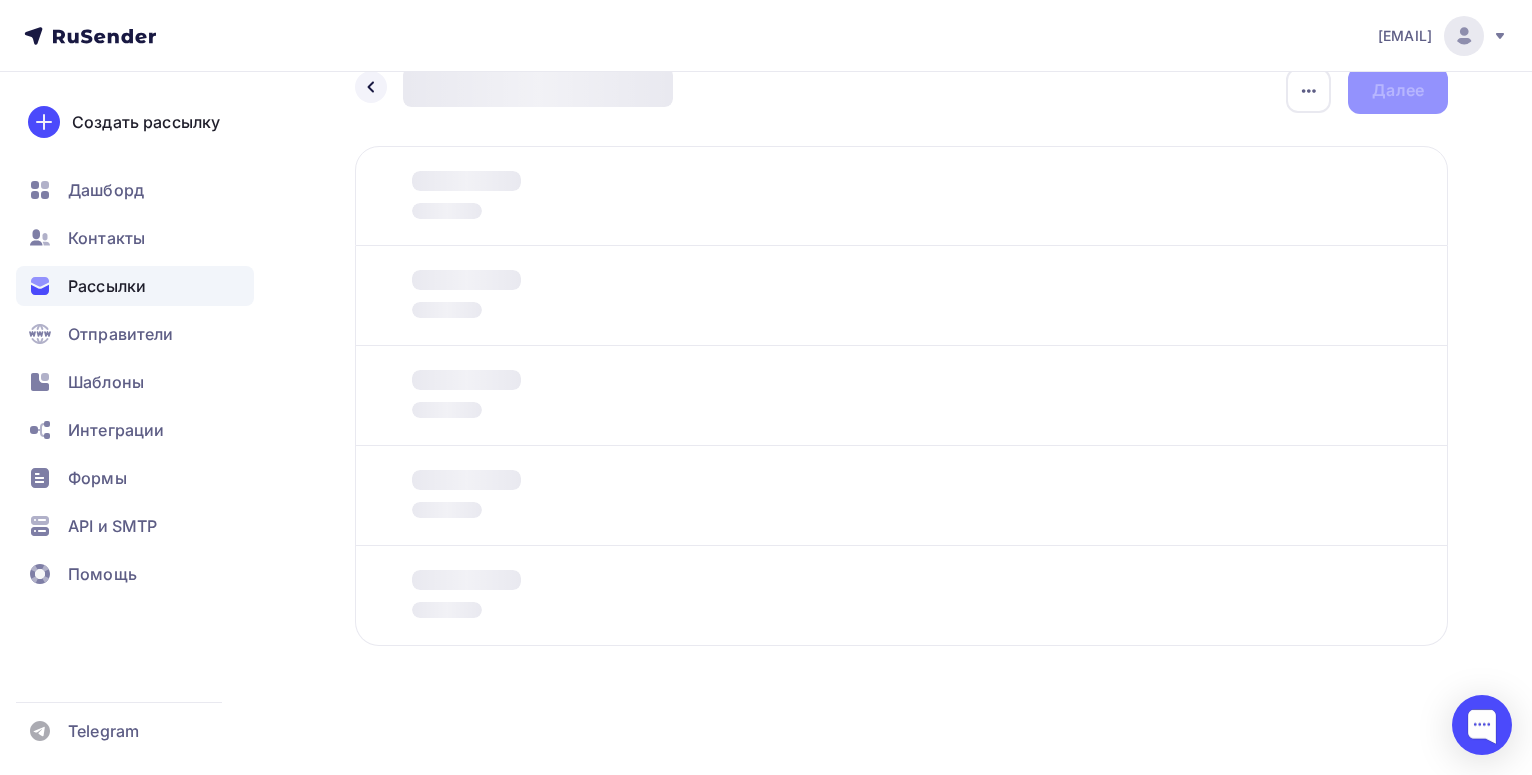 scroll, scrollTop: 0, scrollLeft: 0, axis: both 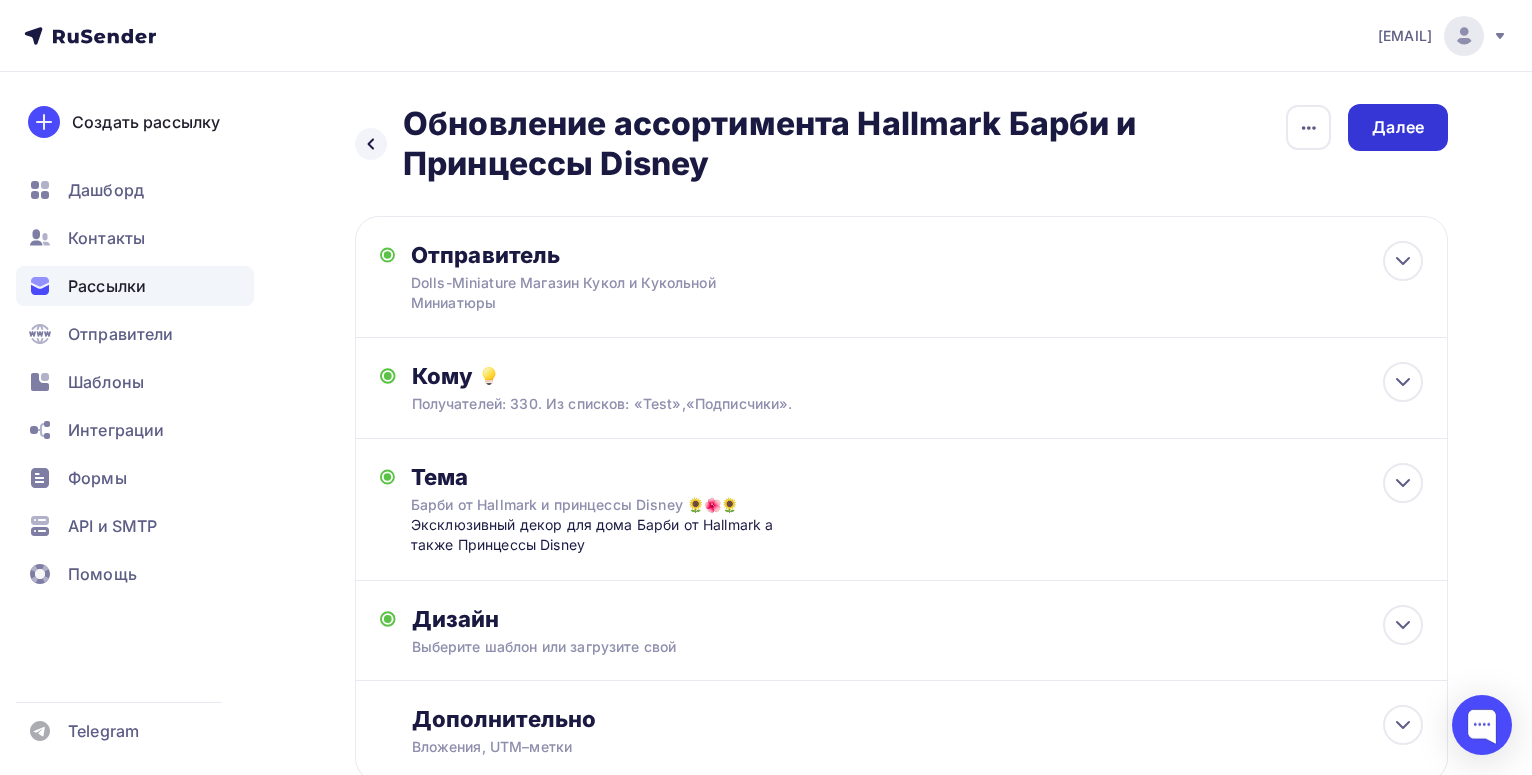 click on "Далее" at bounding box center (1398, 127) 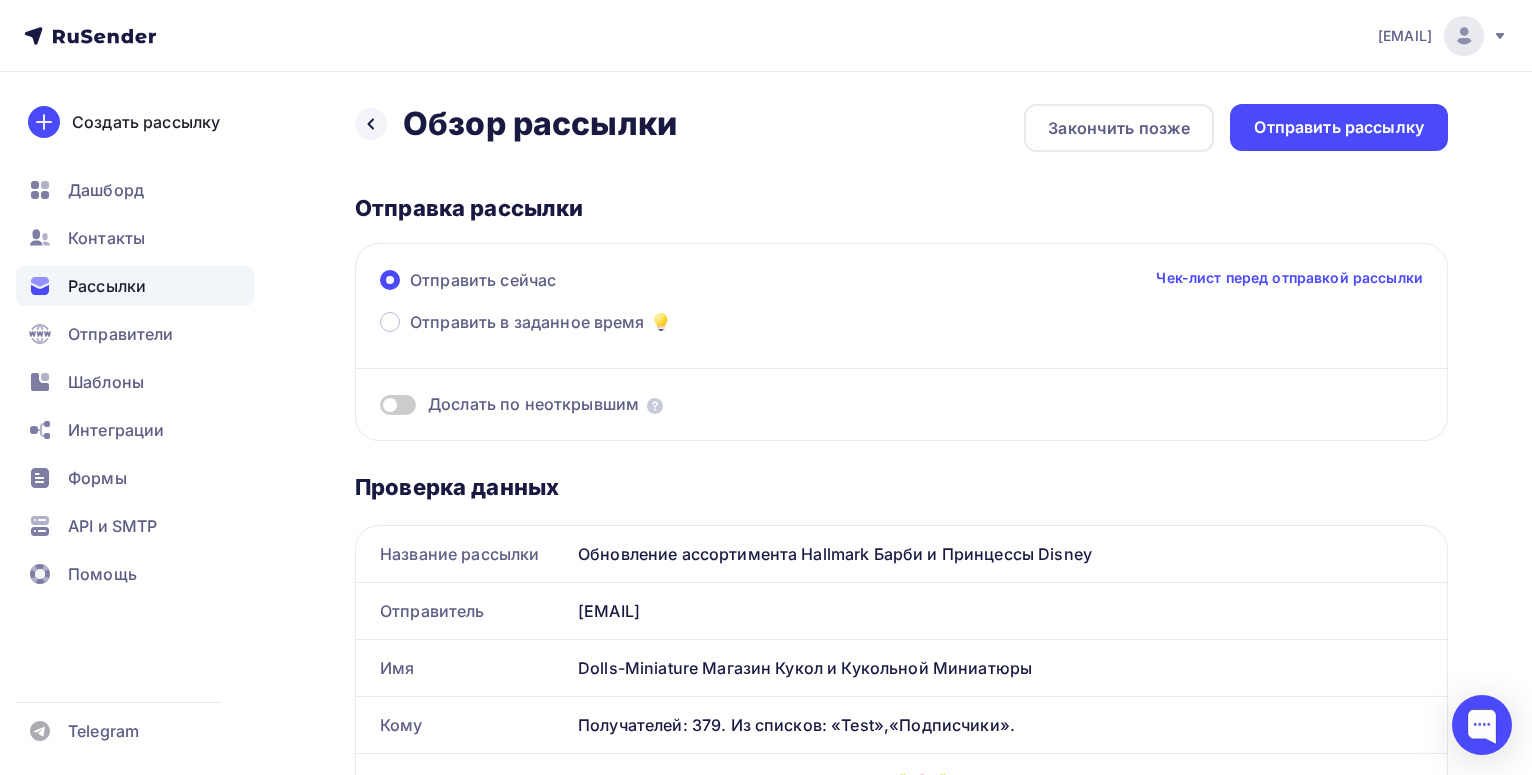 scroll, scrollTop: 0, scrollLeft: 0, axis: both 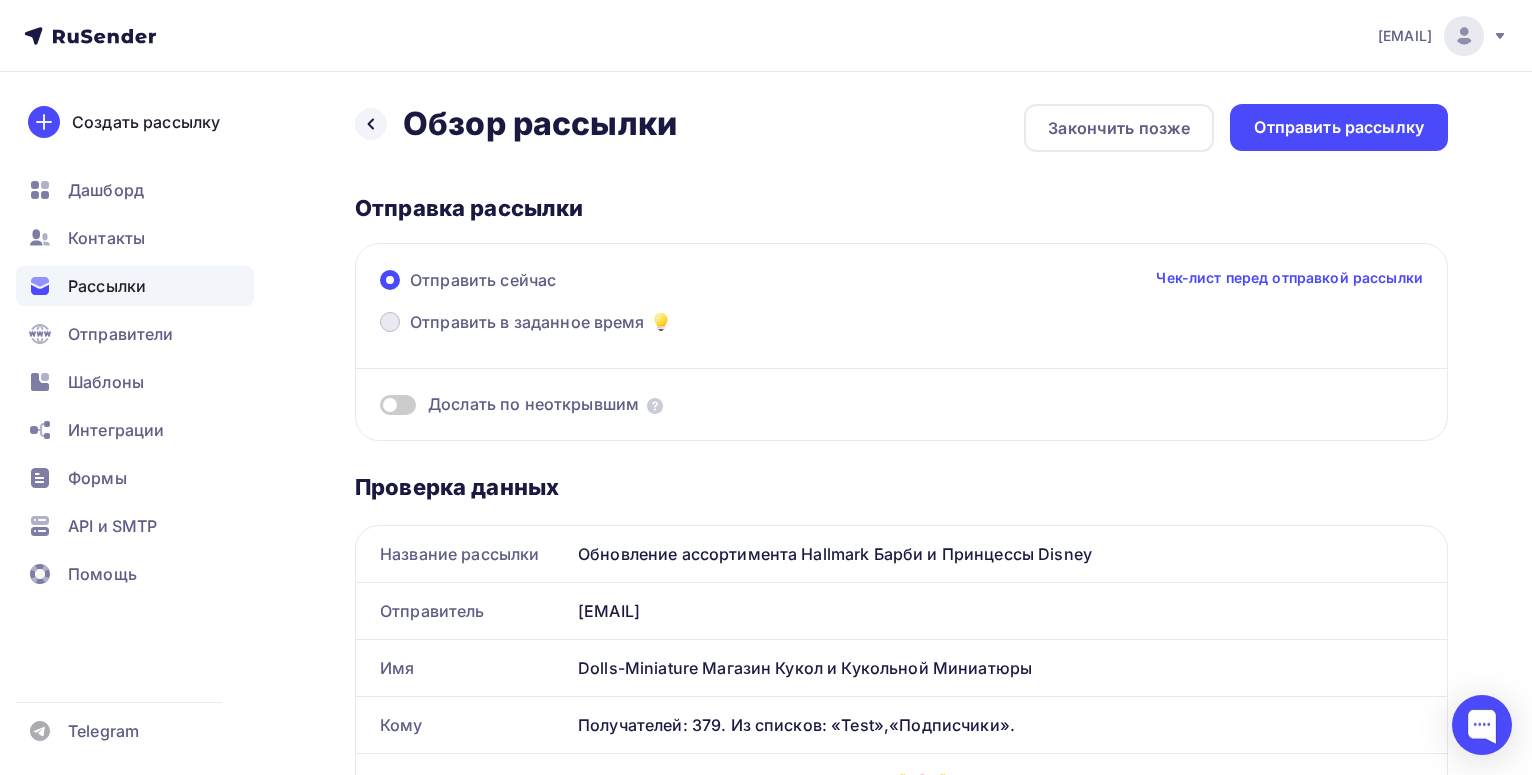 click on "Отправить в заданное время" at bounding box center (527, 322) 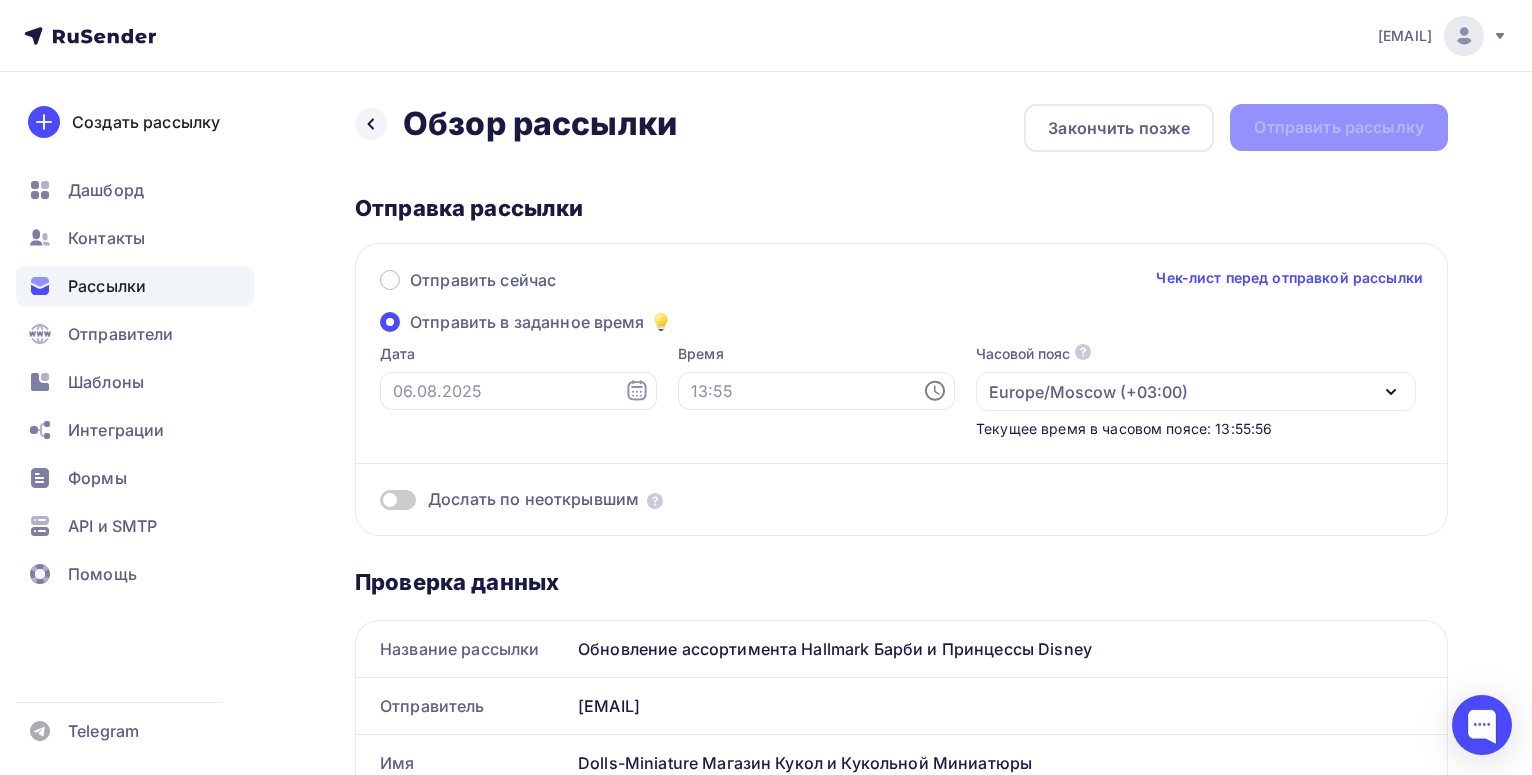 click 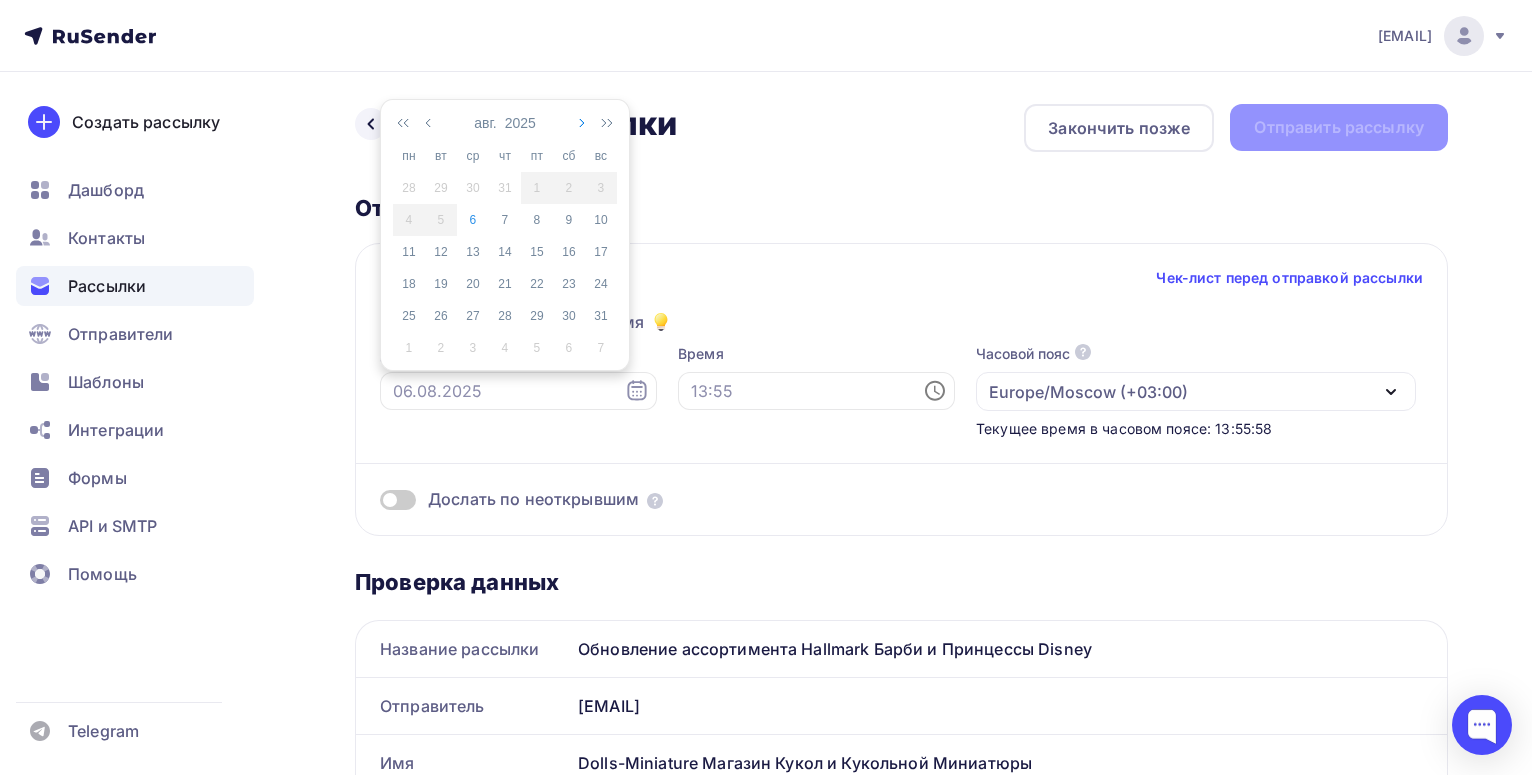 click at bounding box center (580, 123) 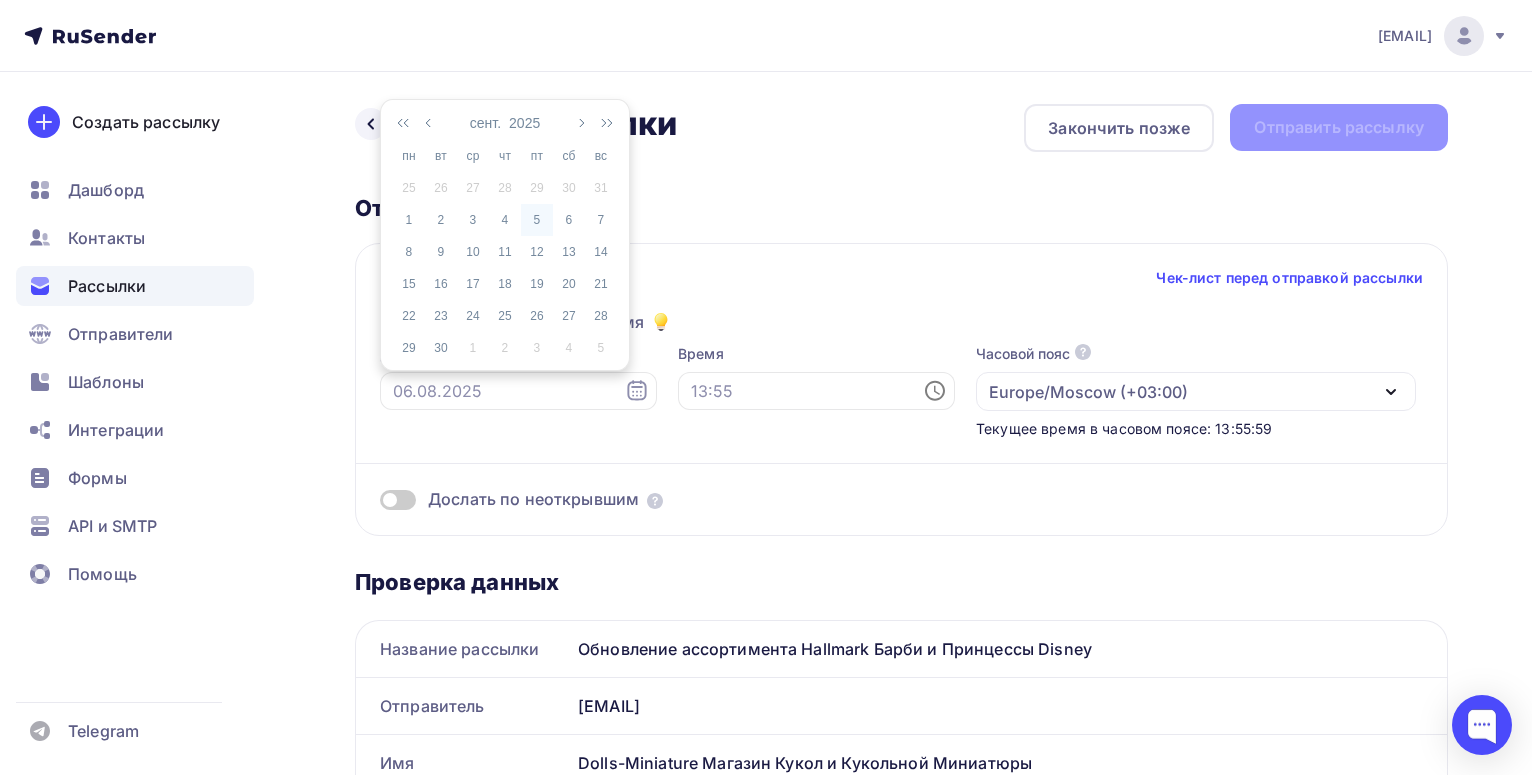 click on "5" at bounding box center [537, 220] 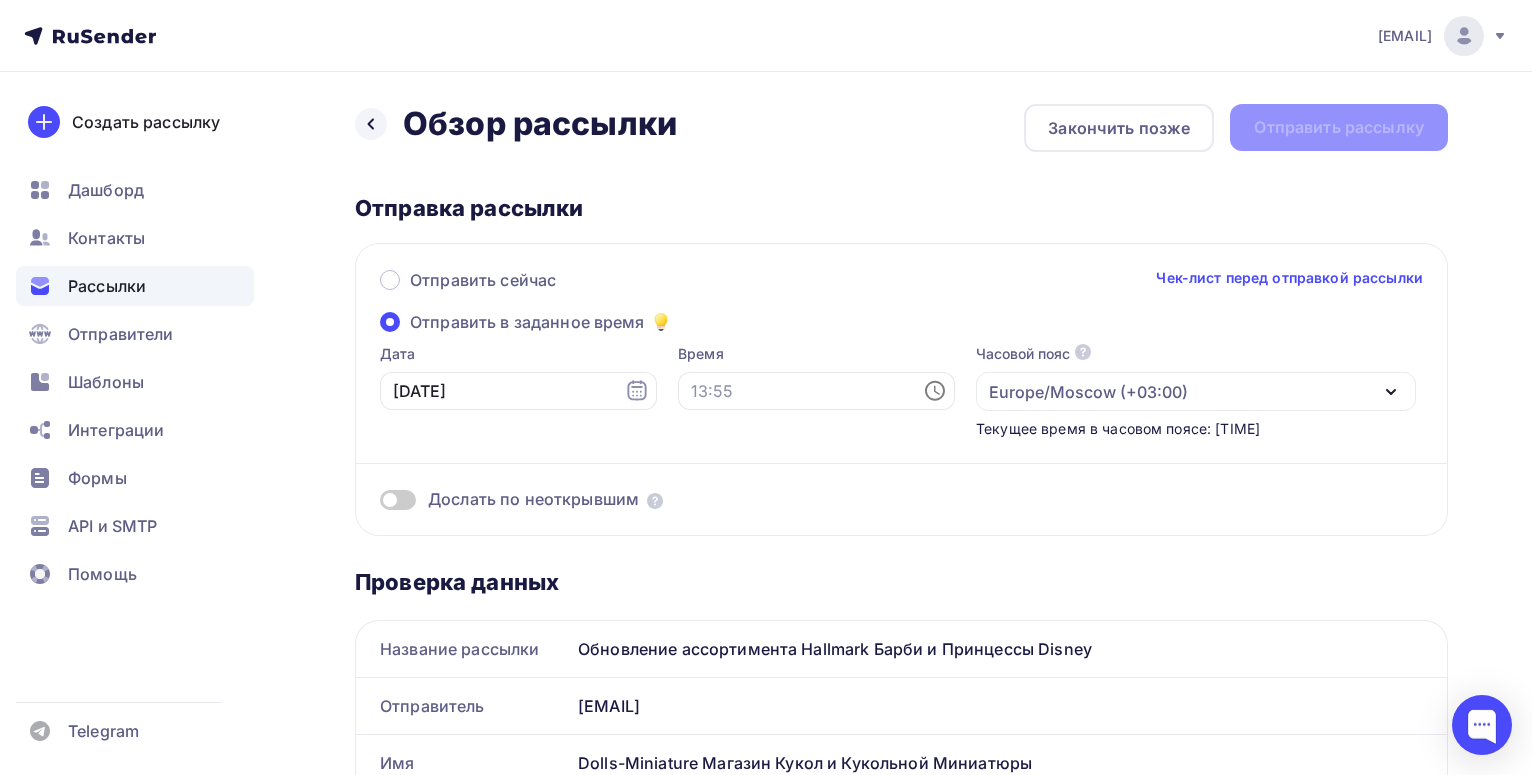 click 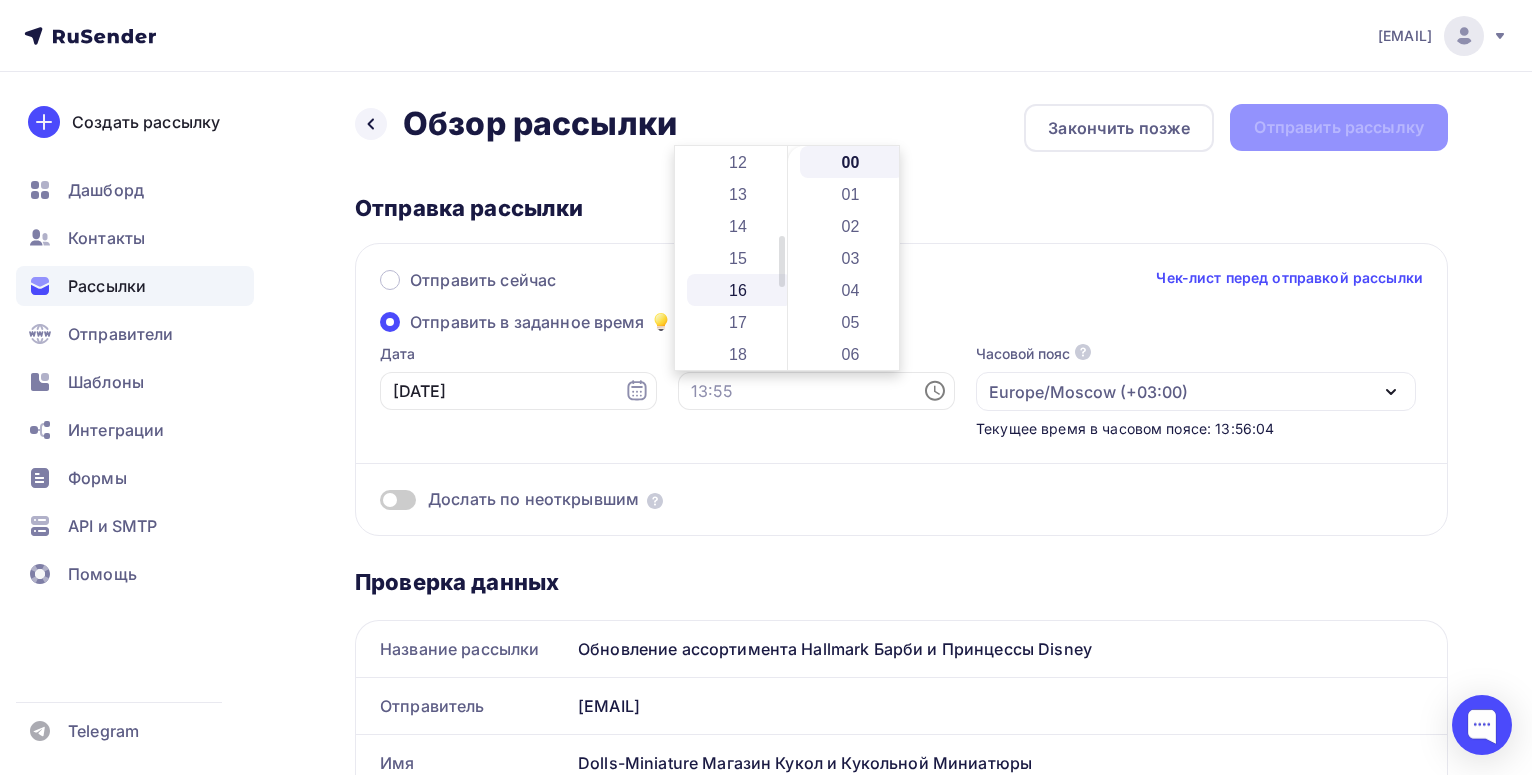 click on "16" at bounding box center [739, 290] 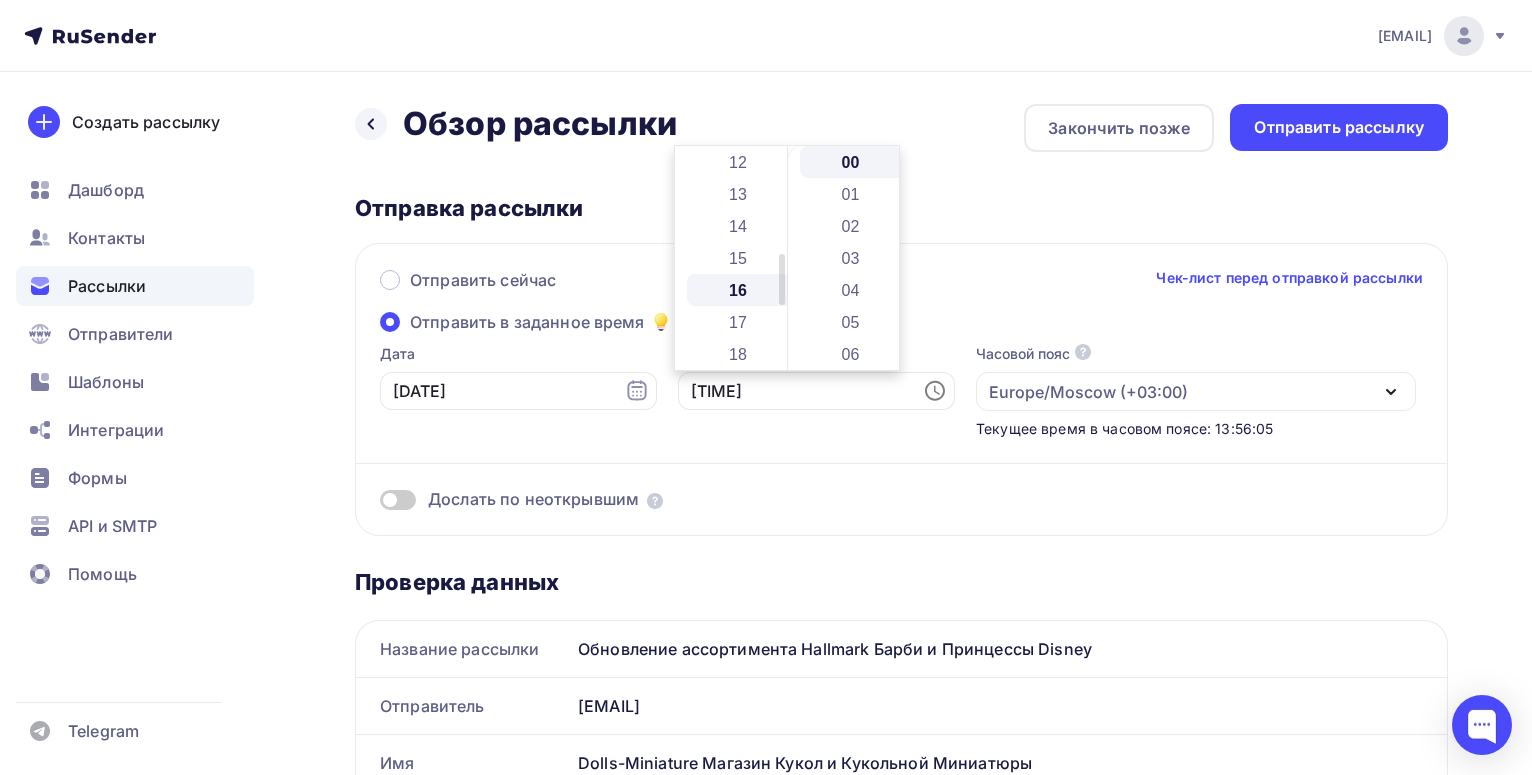 scroll, scrollTop: 512, scrollLeft: 0, axis: vertical 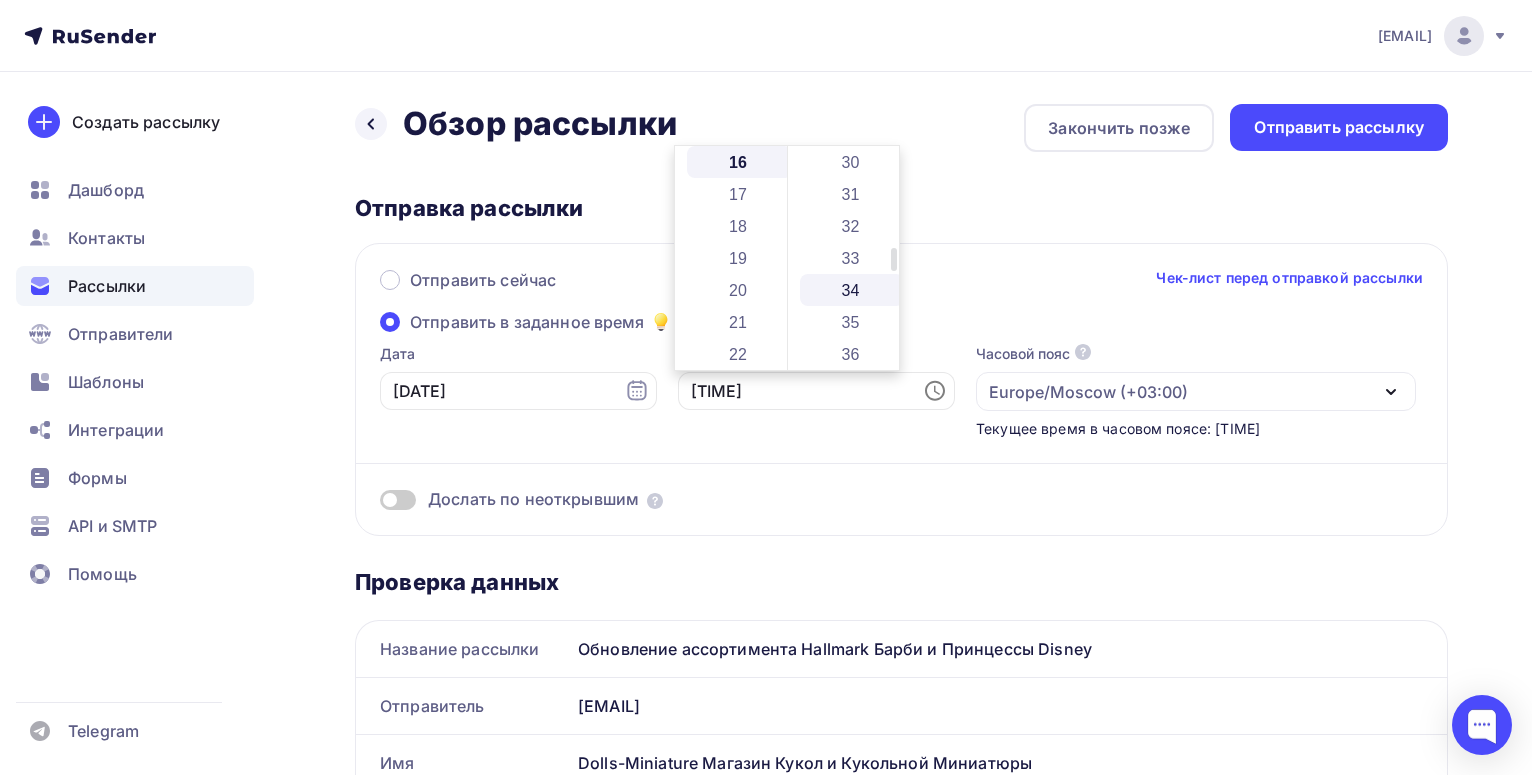 click on "34" at bounding box center [852, 290] 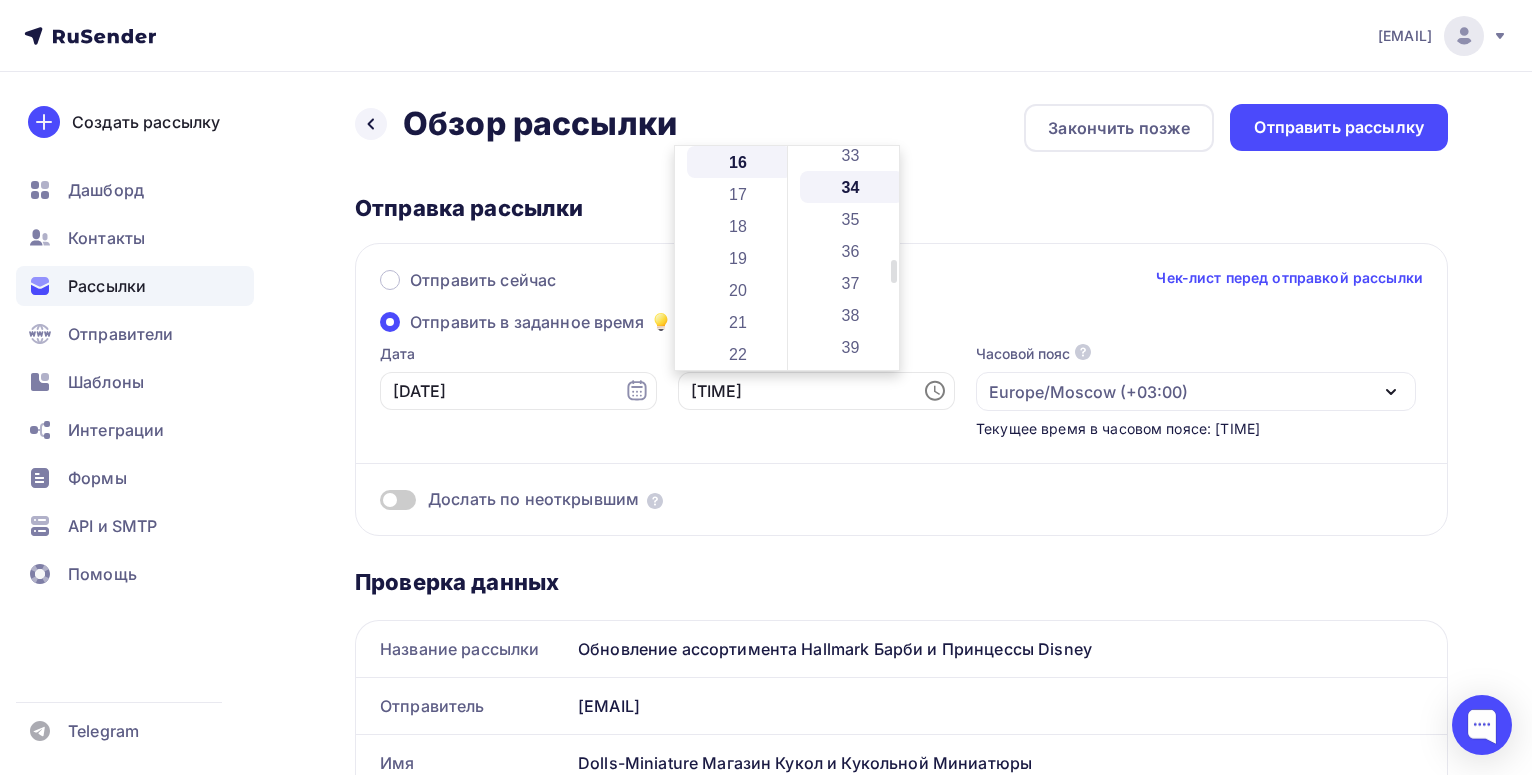 scroll, scrollTop: 1088, scrollLeft: 0, axis: vertical 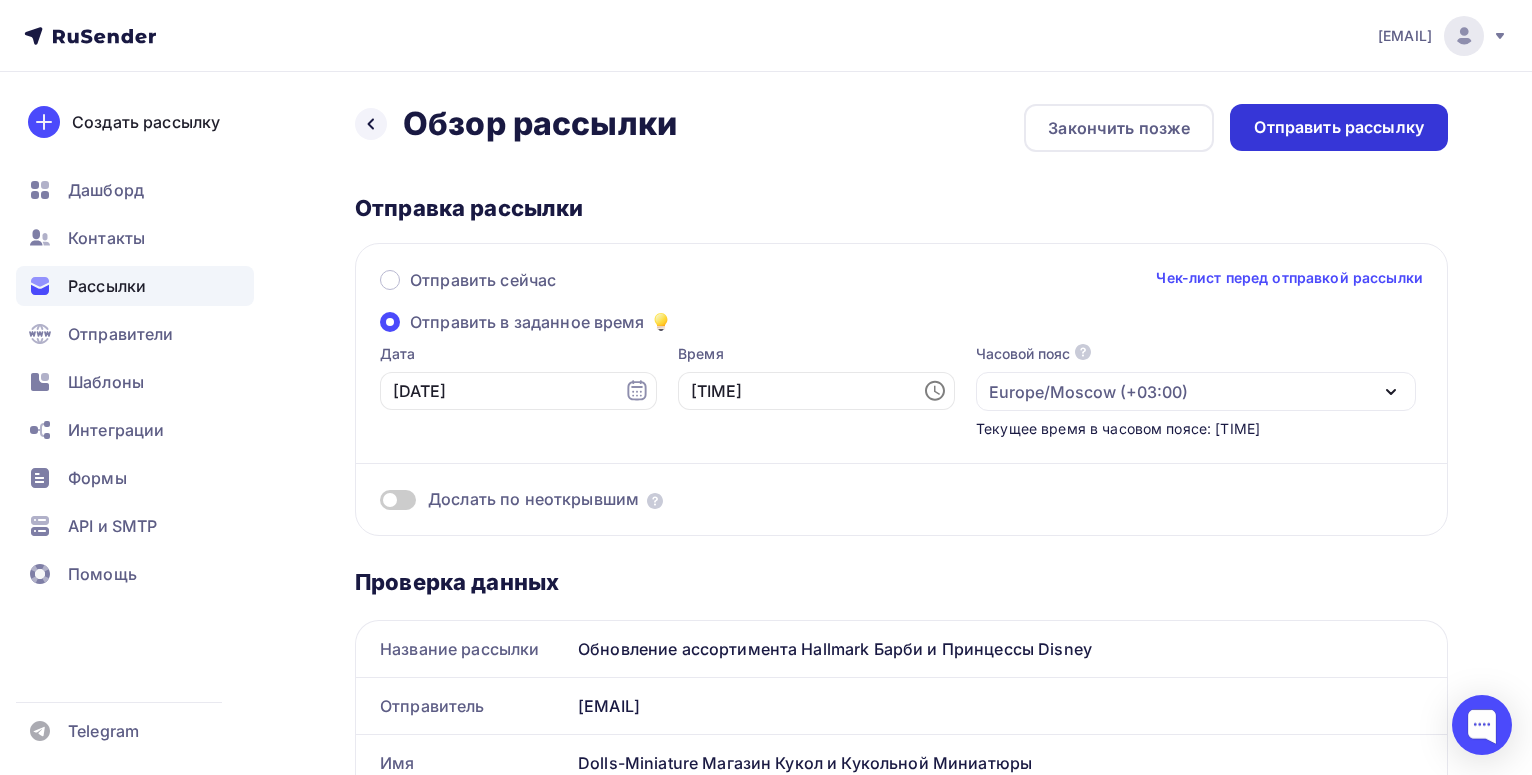 click on "Отправить рассылку" at bounding box center [1339, 127] 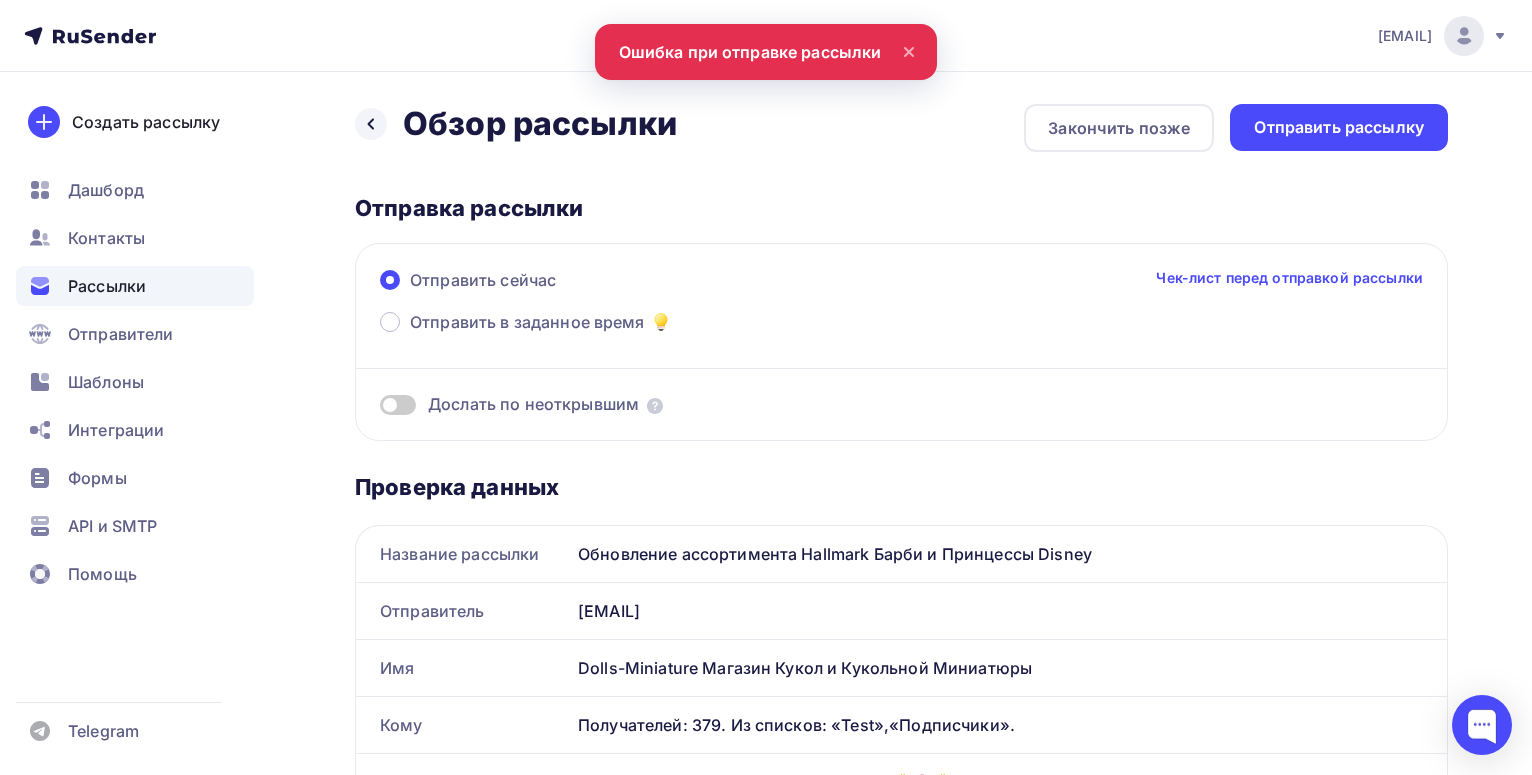 scroll, scrollTop: 0, scrollLeft: 0, axis: both 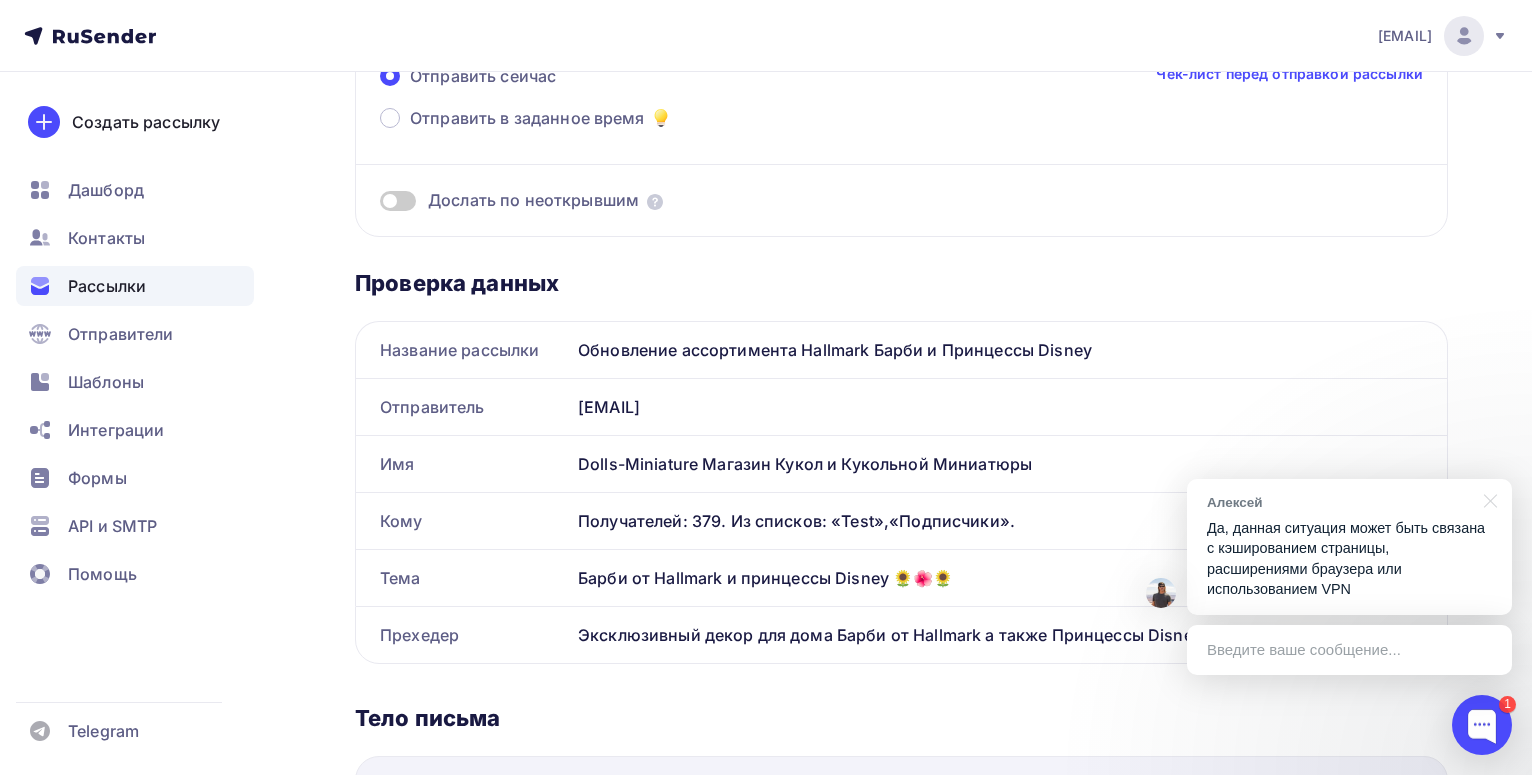 click on "Введите ваше сообщение..." at bounding box center [1349, 650] 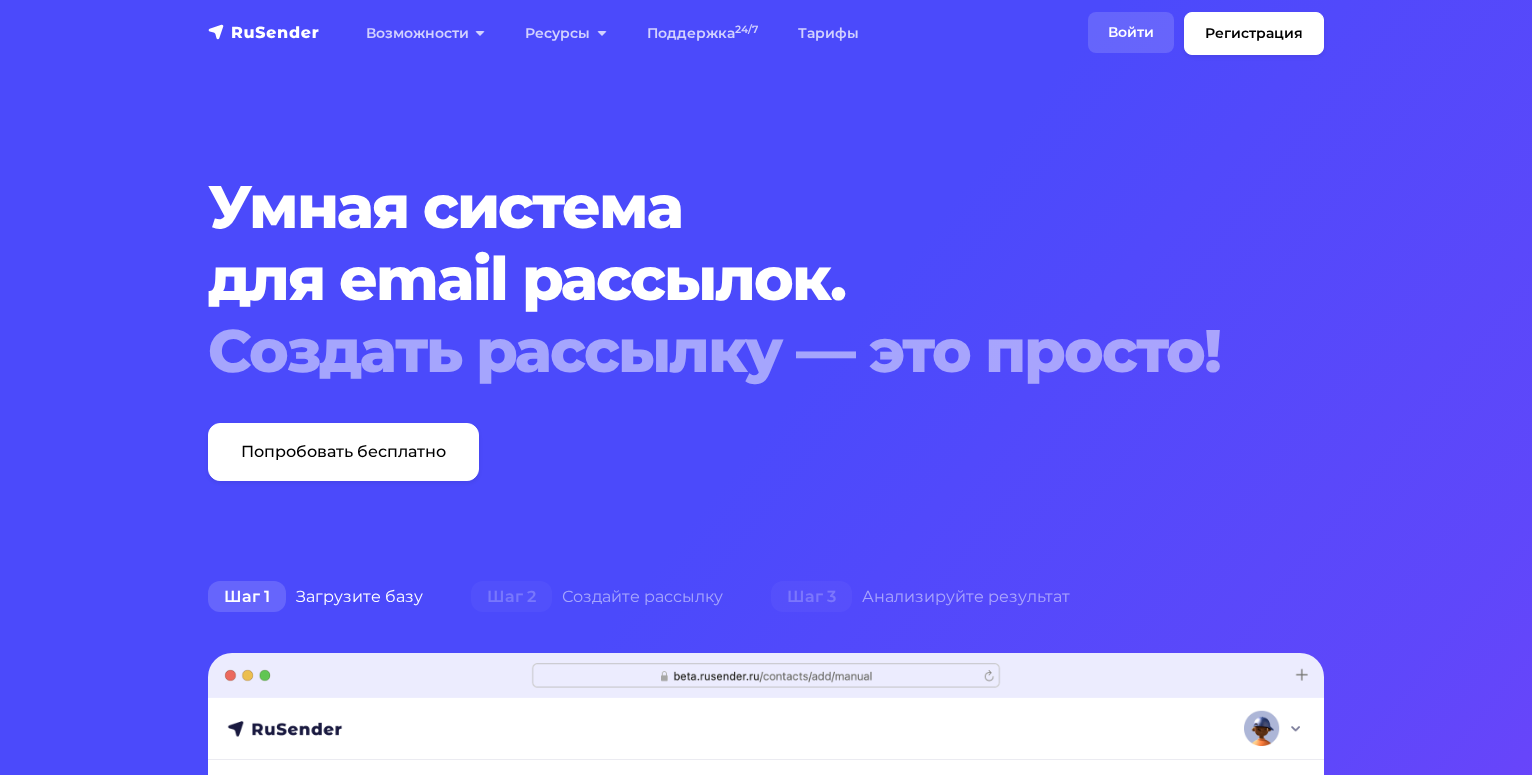 click on "Войти" at bounding box center (1131, 32) 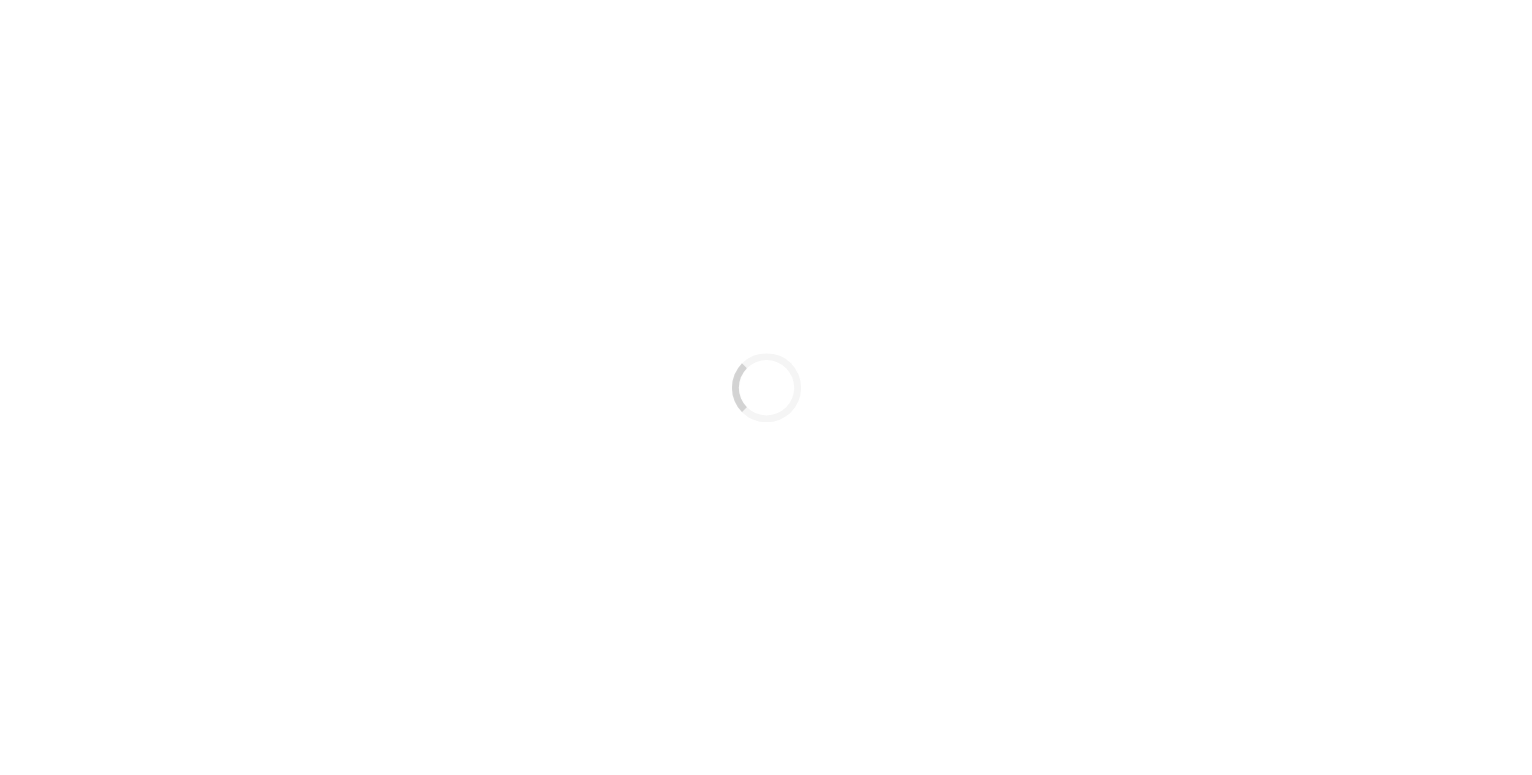 scroll, scrollTop: 0, scrollLeft: 0, axis: both 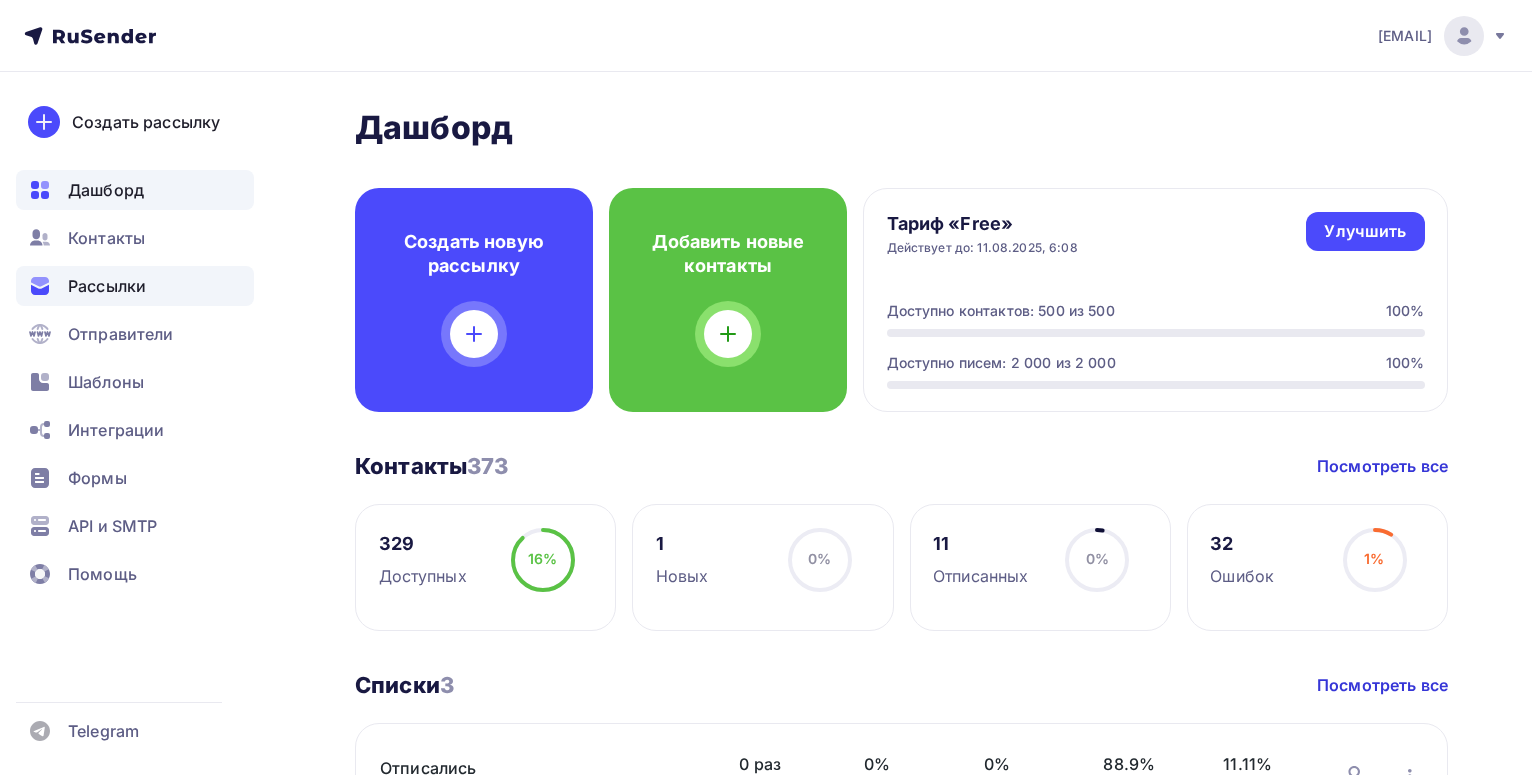 click on "Рассылки" at bounding box center [107, 286] 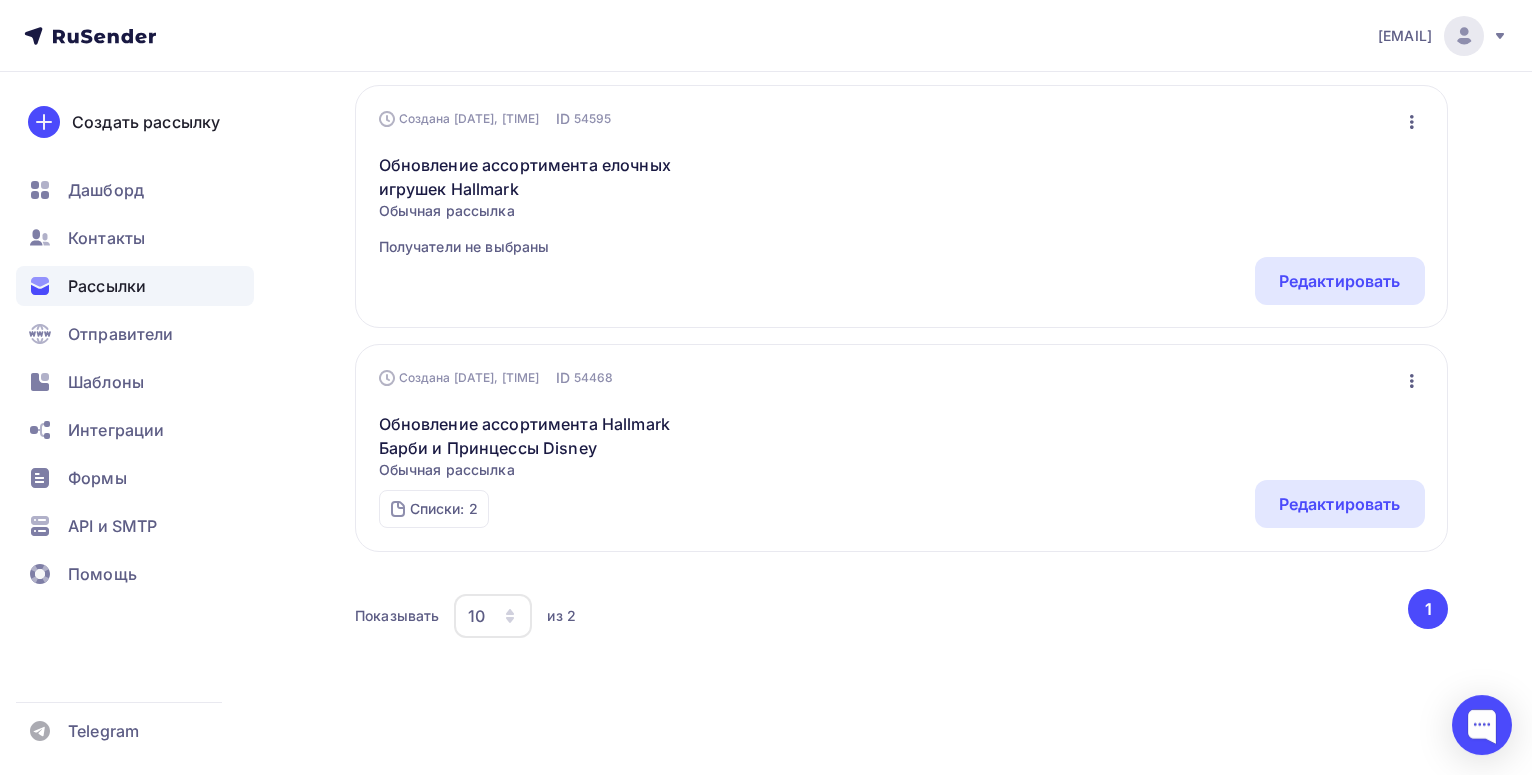 scroll, scrollTop: 241, scrollLeft: 0, axis: vertical 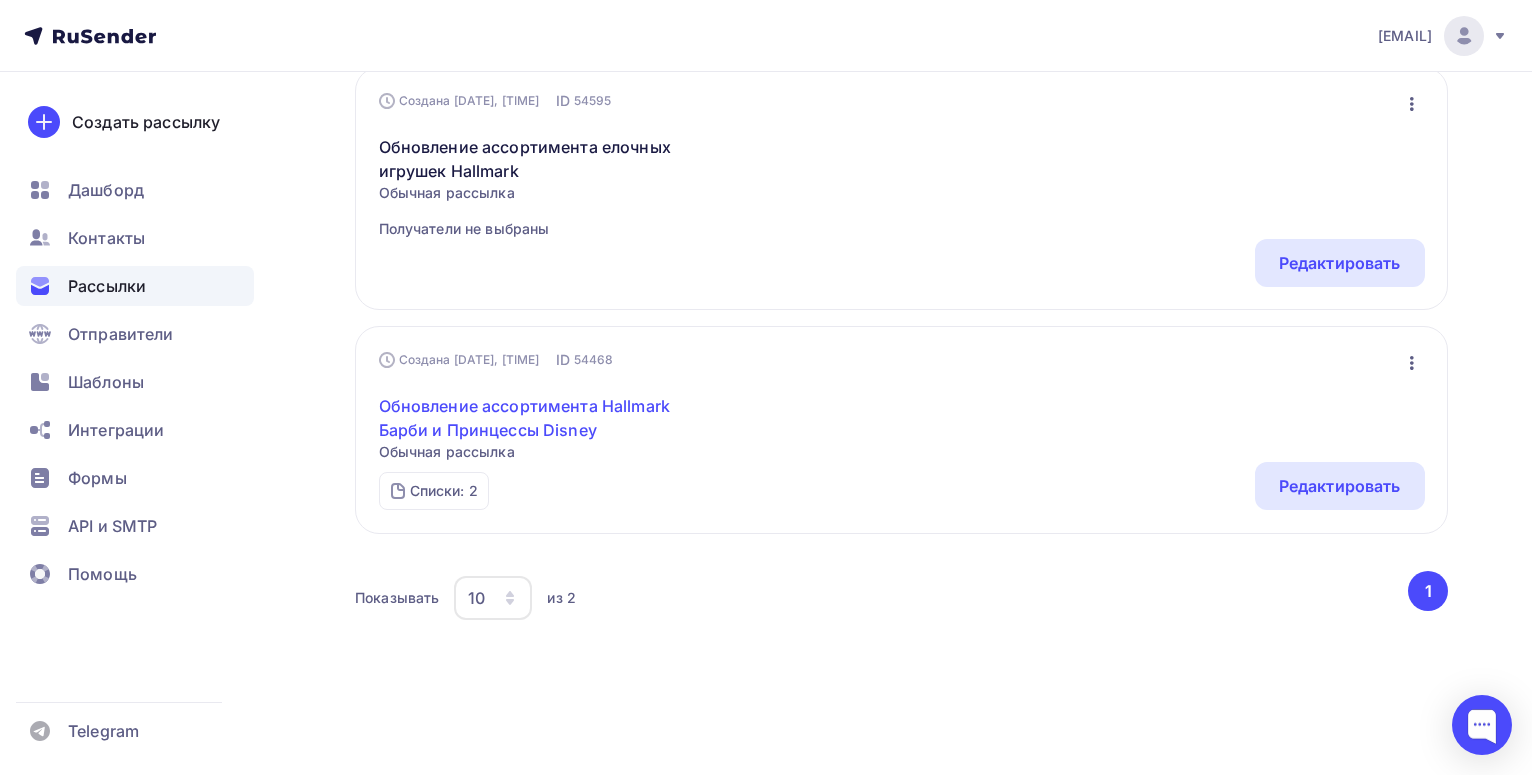 click on "Обновление ассортимента Hallmark Барби и Принцессы Disney" at bounding box center [550, 418] 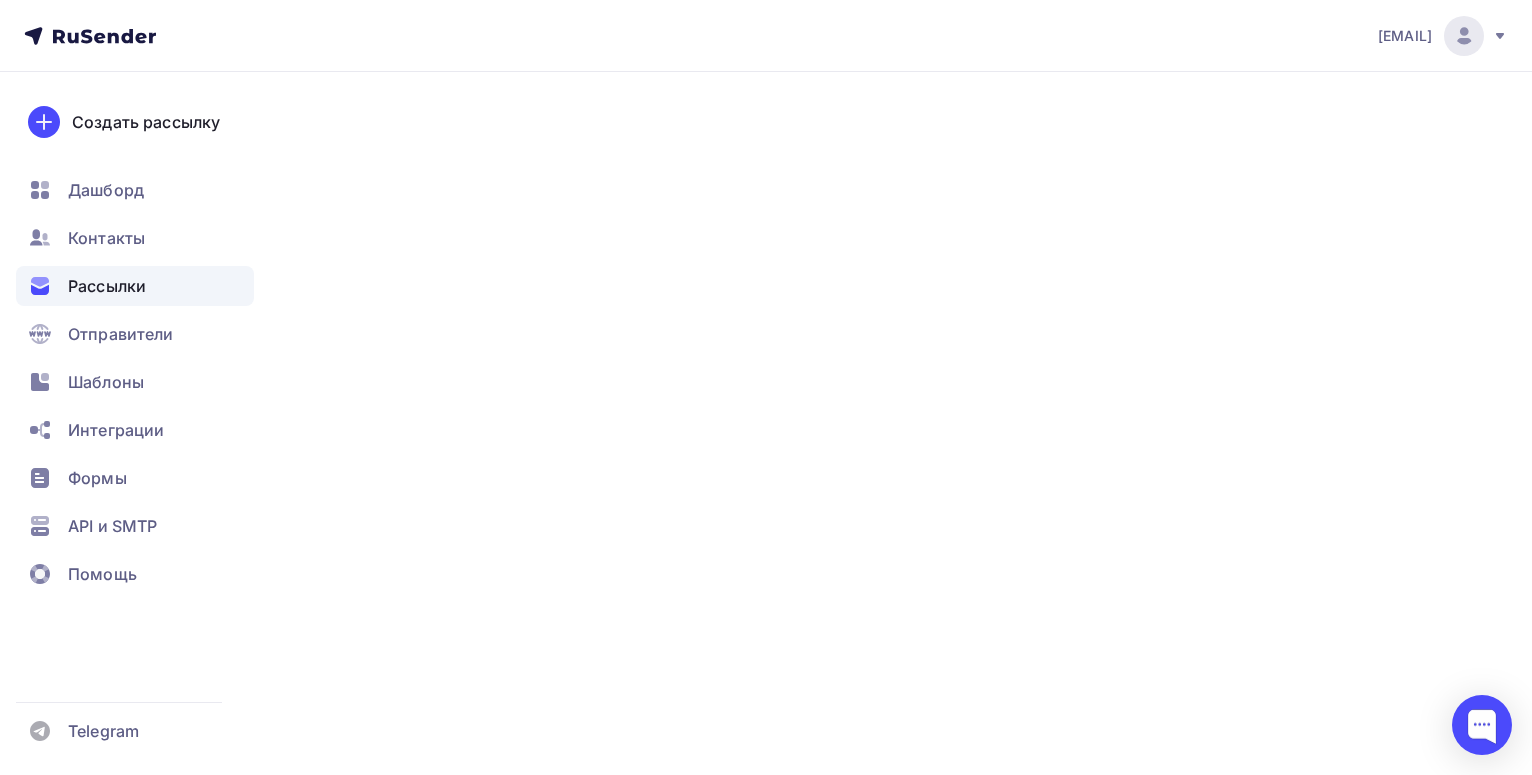 scroll, scrollTop: 0, scrollLeft: 0, axis: both 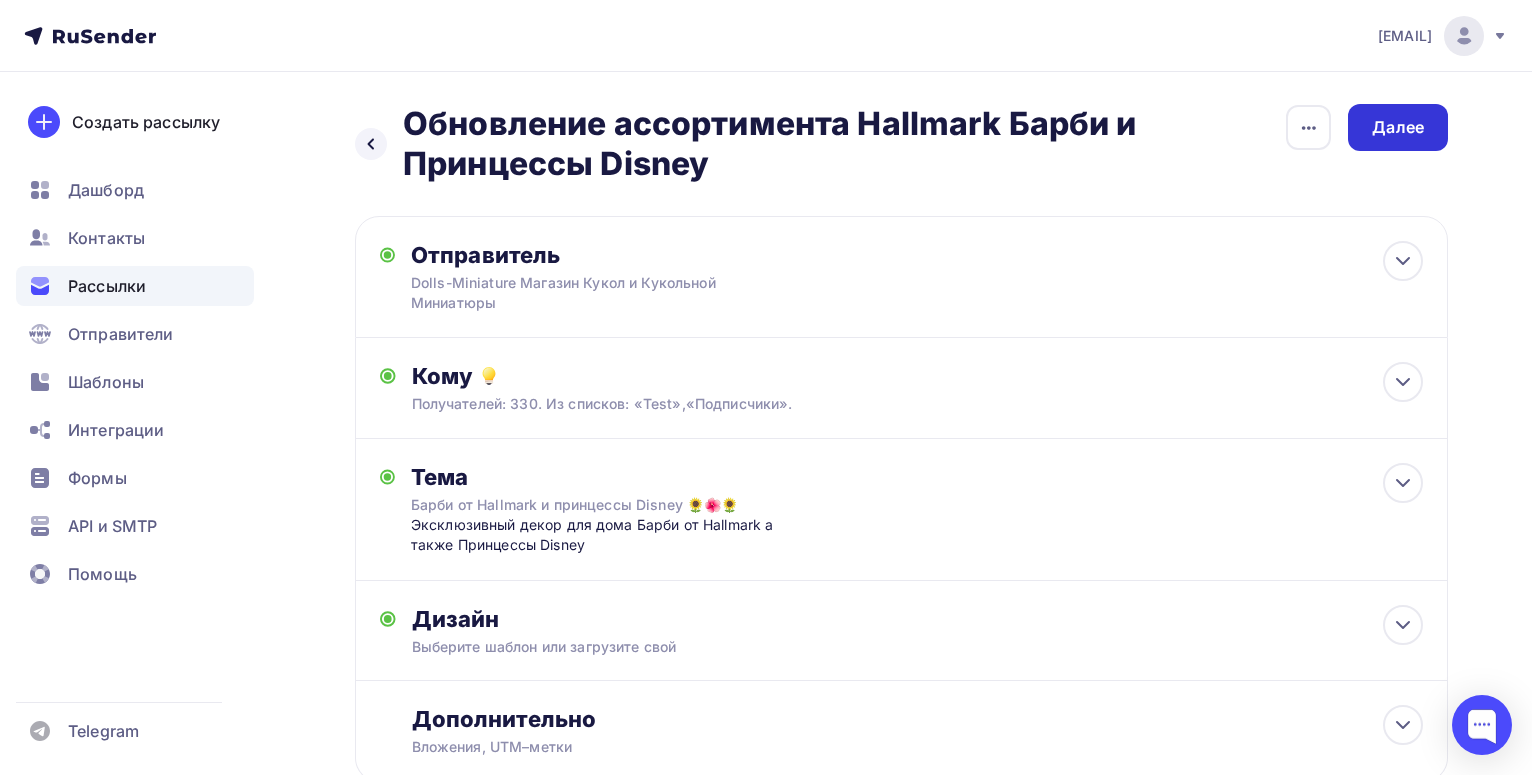 click on "Далее" at bounding box center (1398, 127) 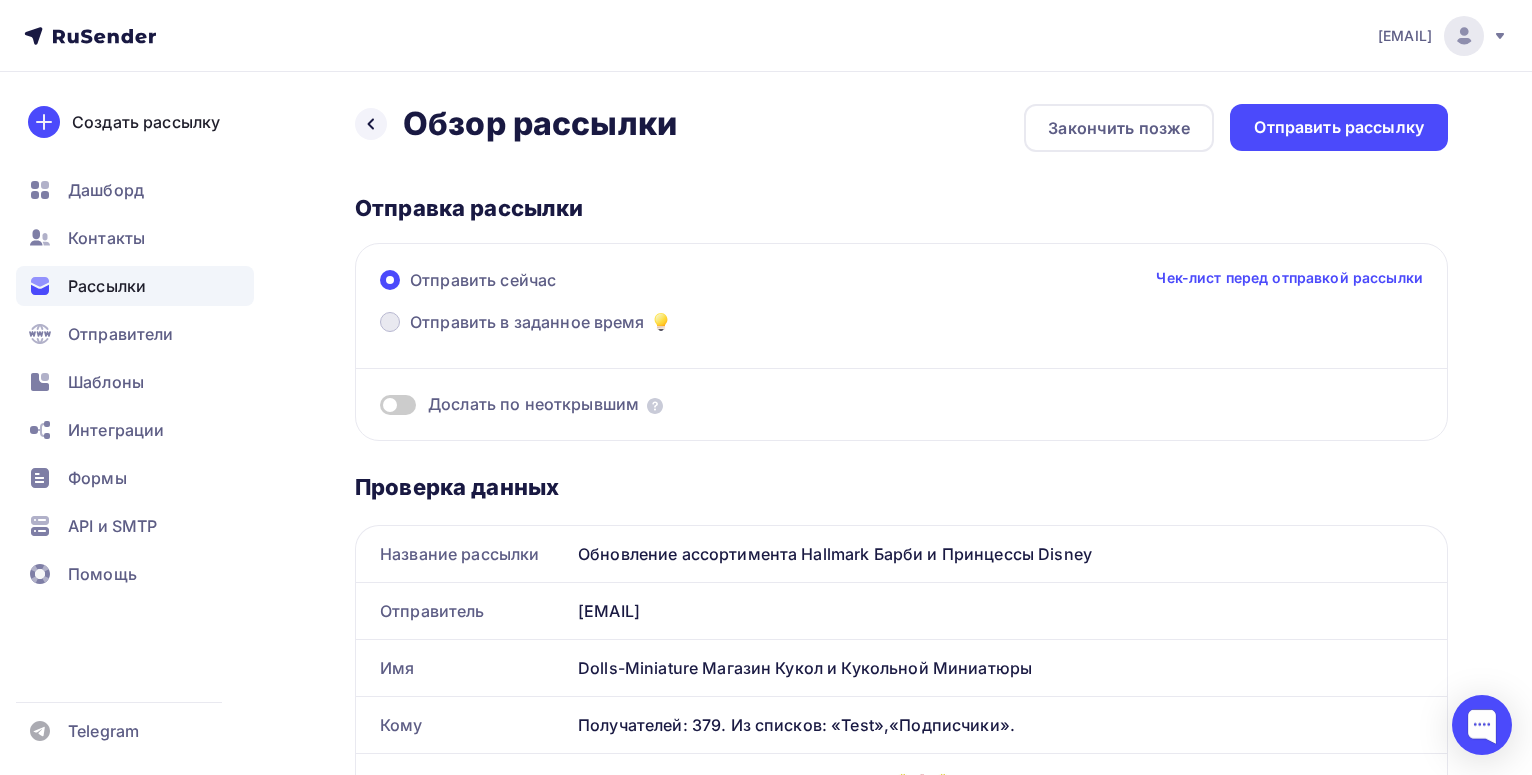 scroll, scrollTop: 0, scrollLeft: 0, axis: both 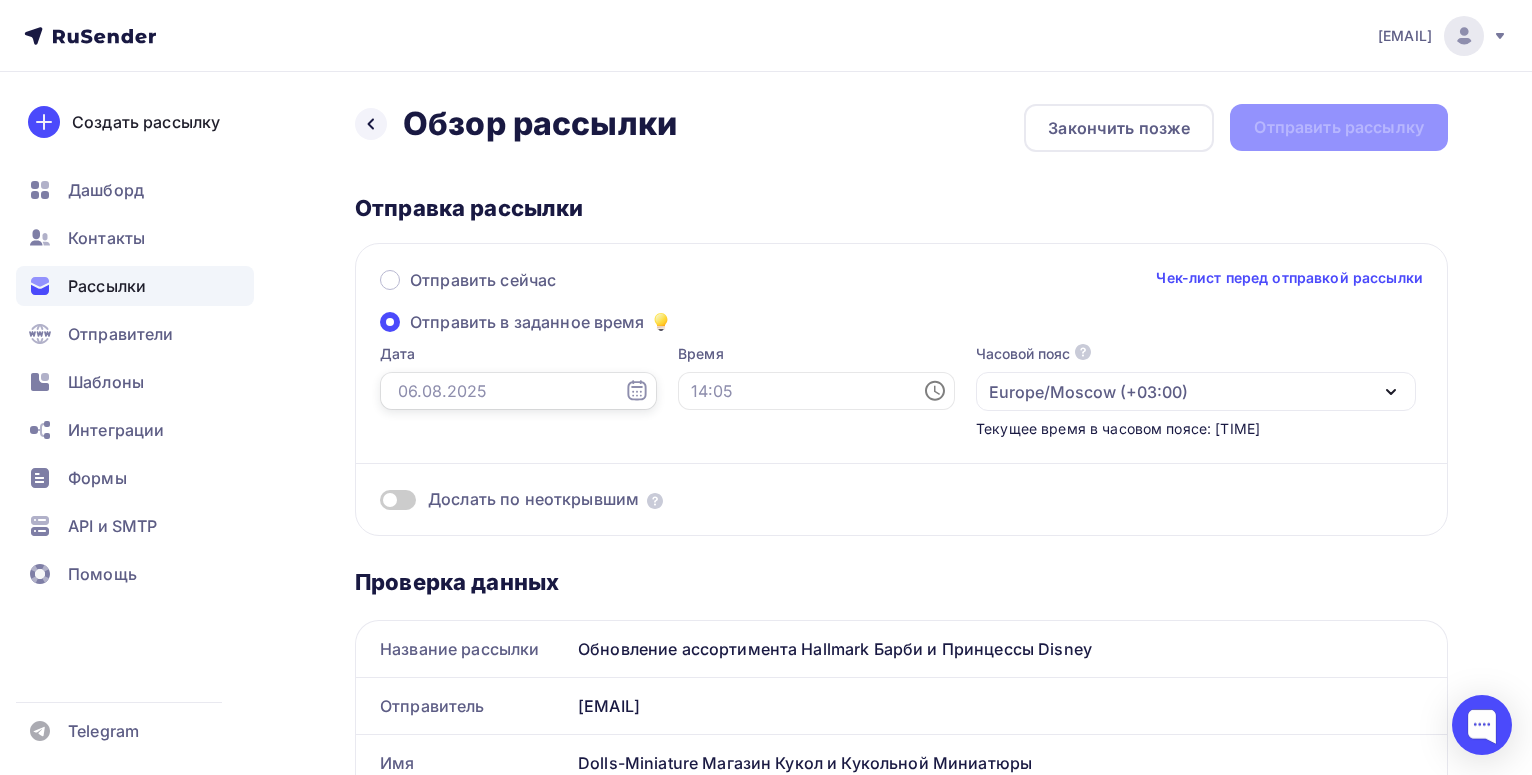 click at bounding box center [518, 391] 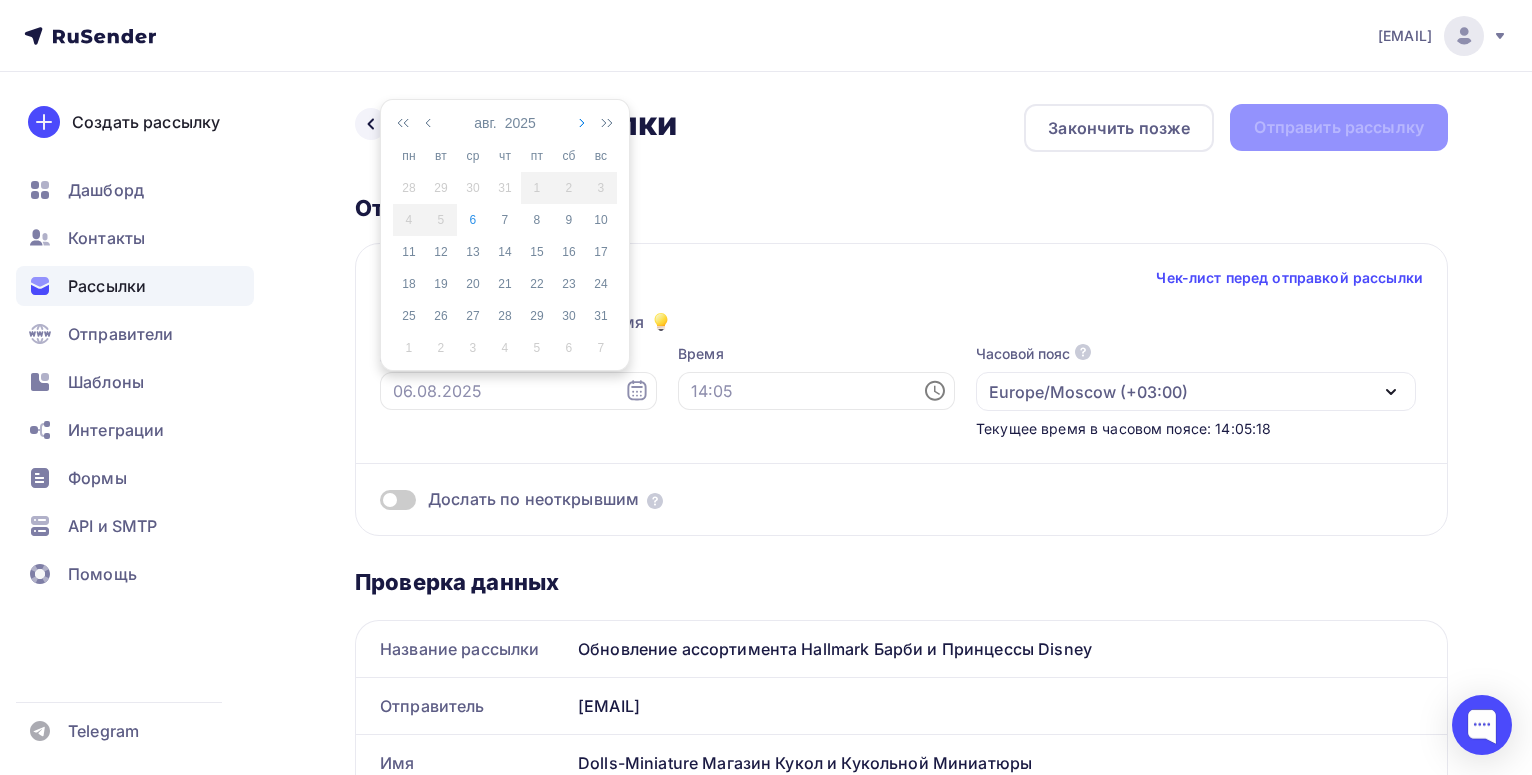 click at bounding box center (580, 123) 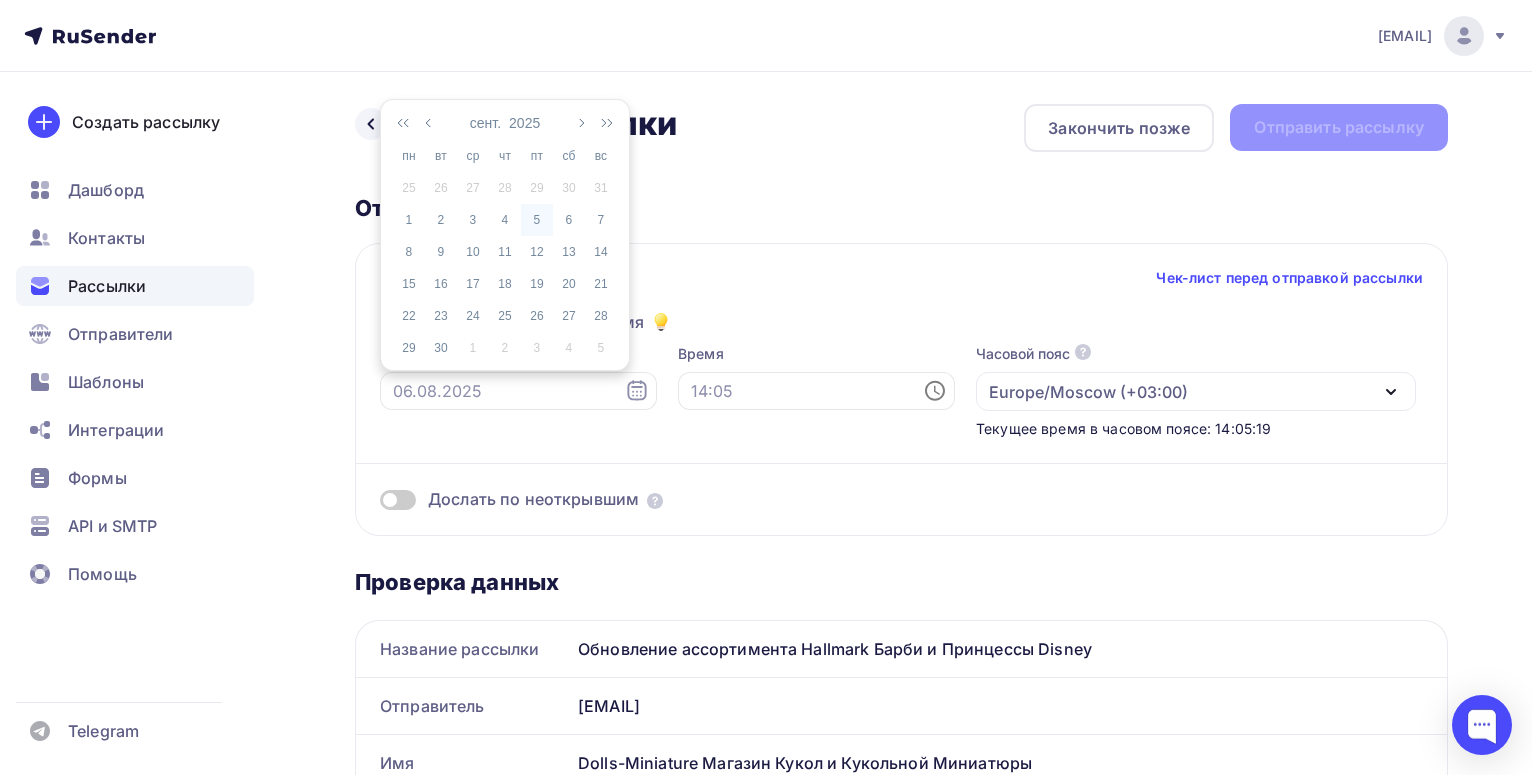 click on "5" at bounding box center [537, 220] 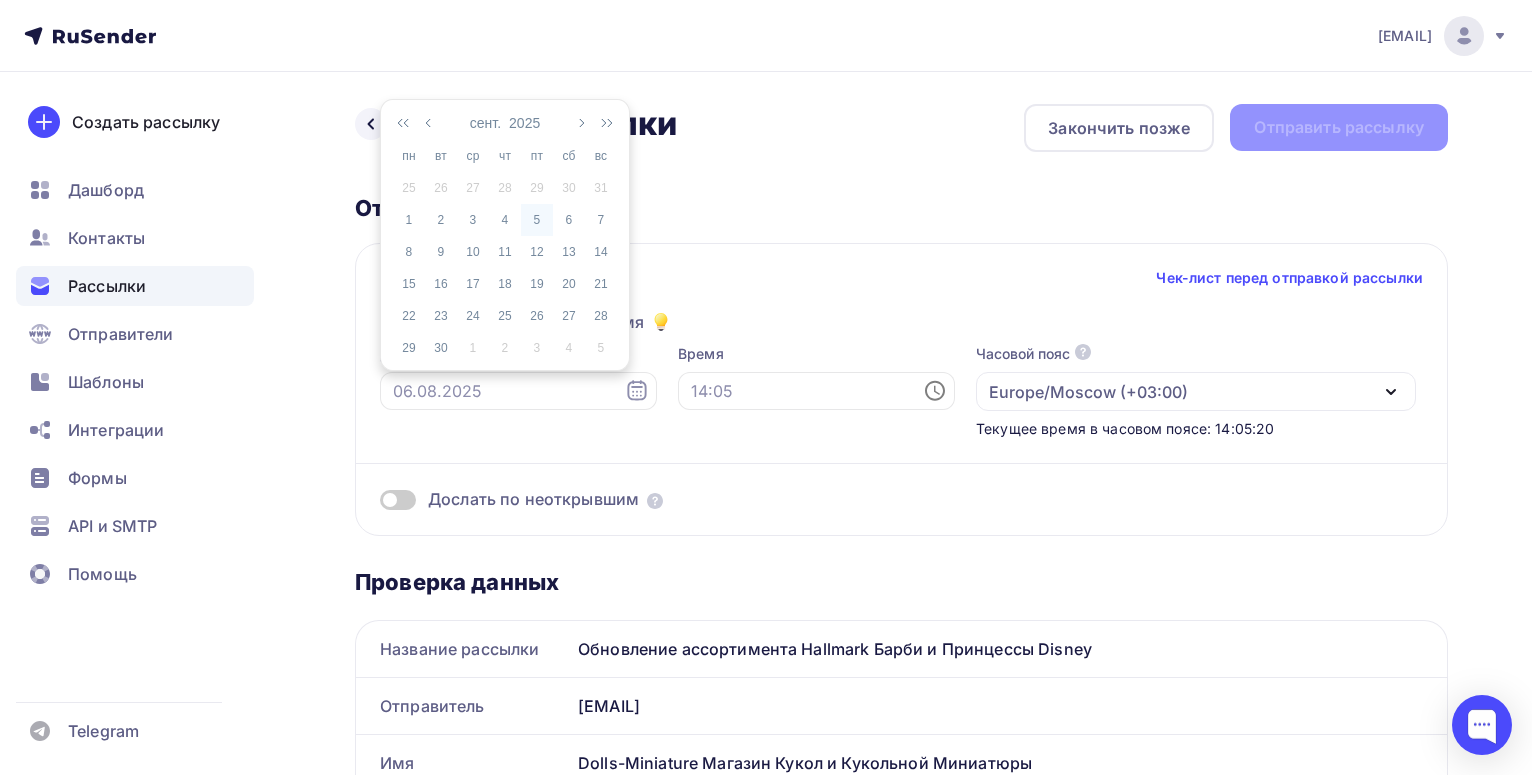type on "05.09.2025" 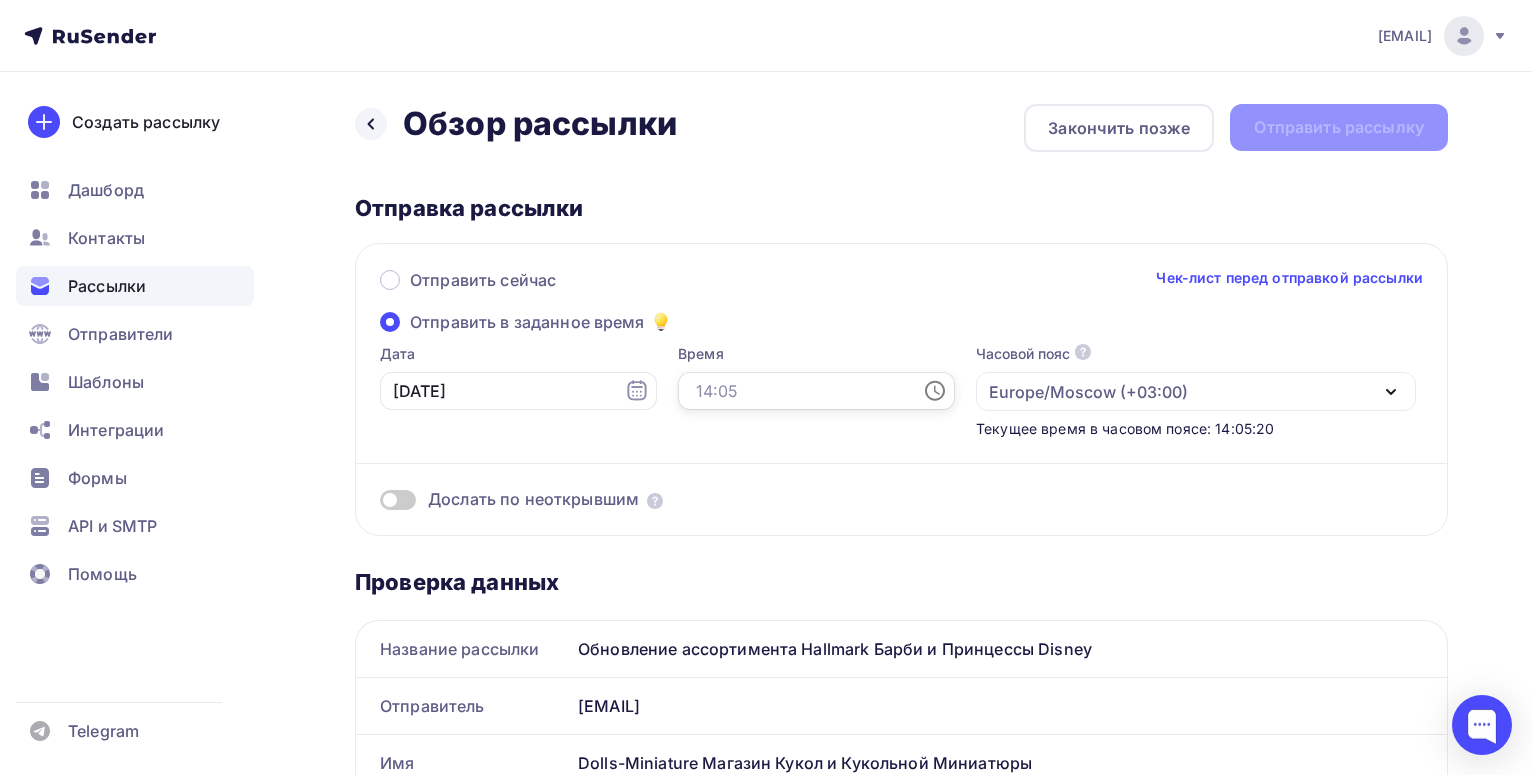 click at bounding box center [816, 391] 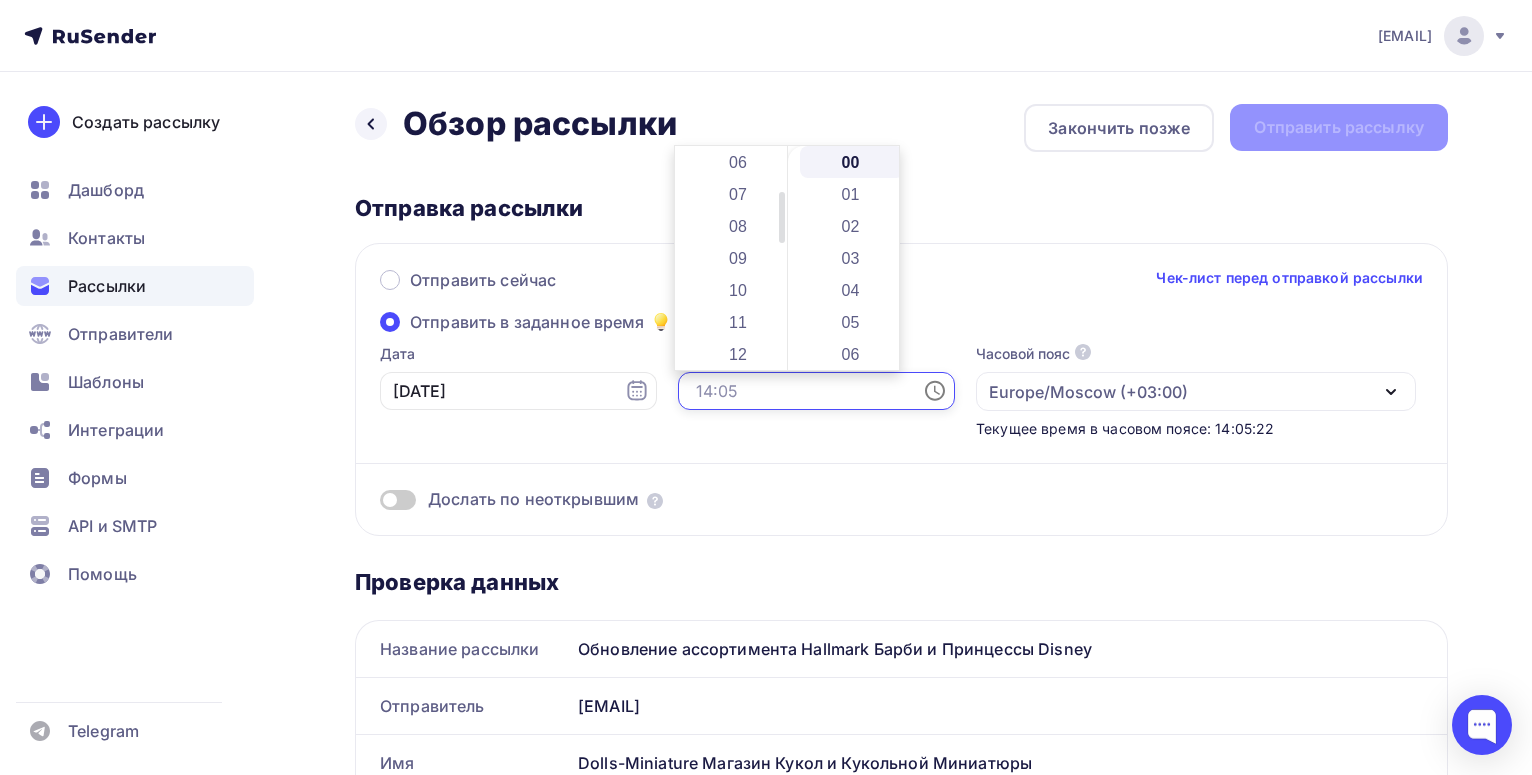 scroll, scrollTop: 384, scrollLeft: 0, axis: vertical 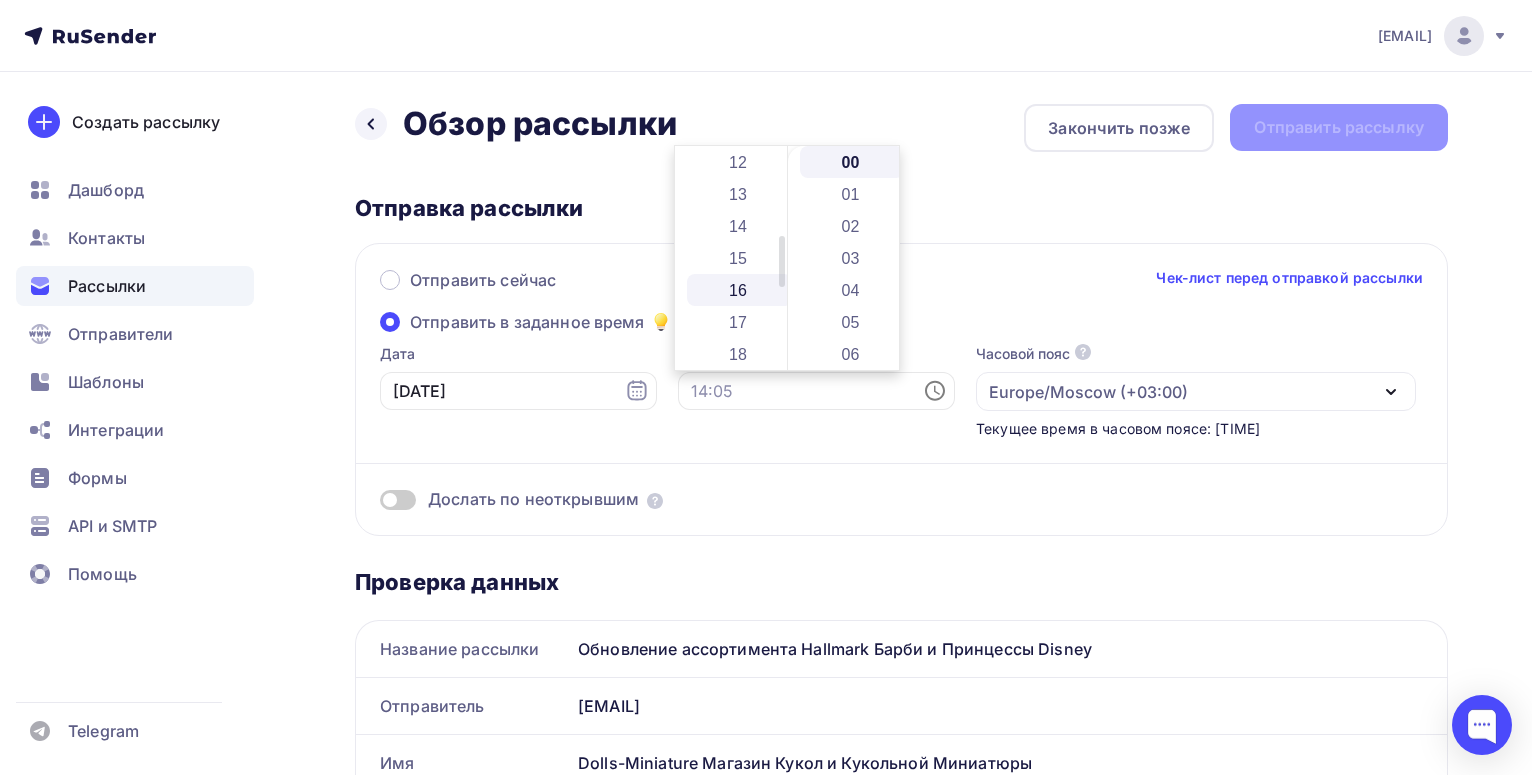 click on "16" at bounding box center [739, 290] 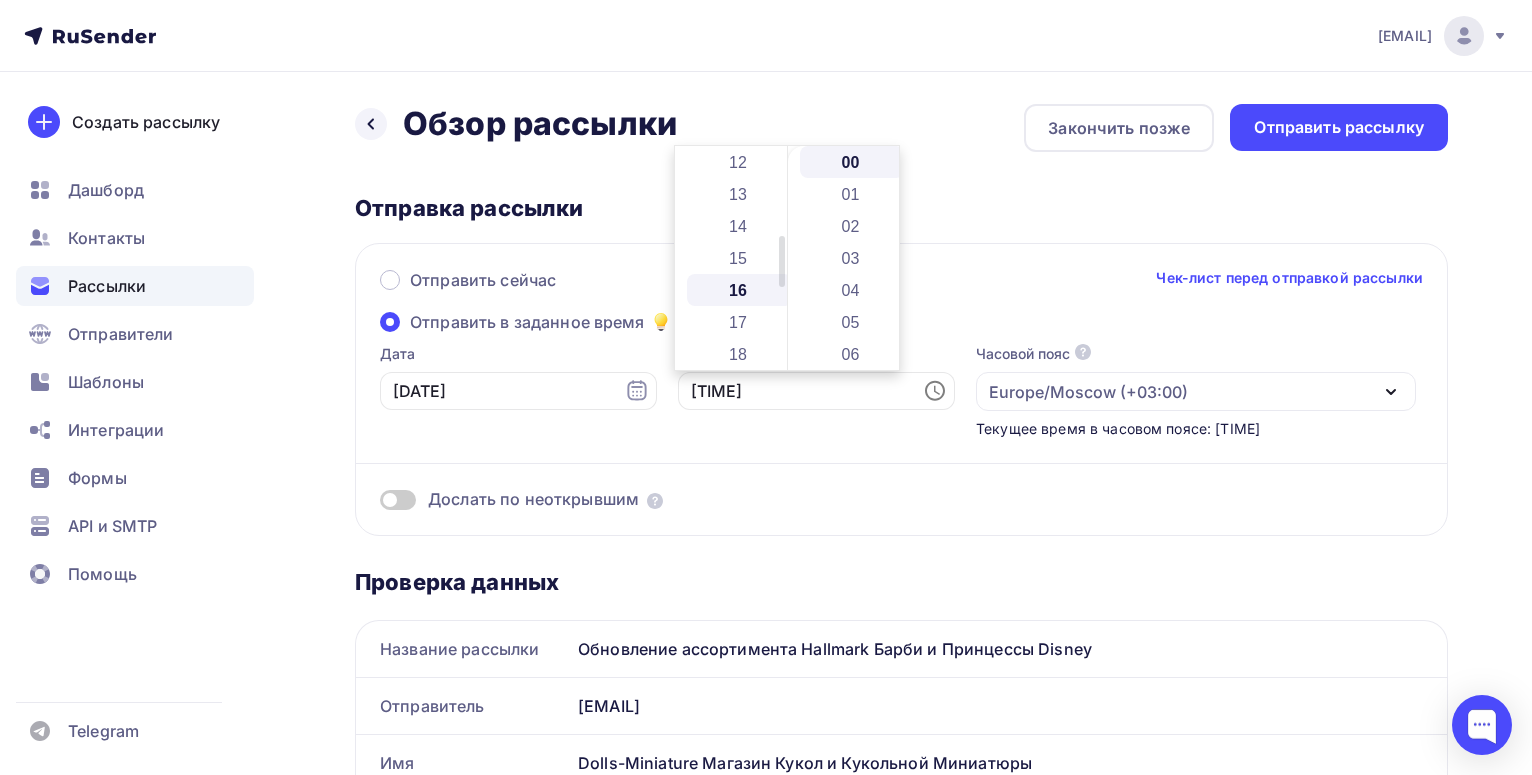 scroll, scrollTop: 512, scrollLeft: 0, axis: vertical 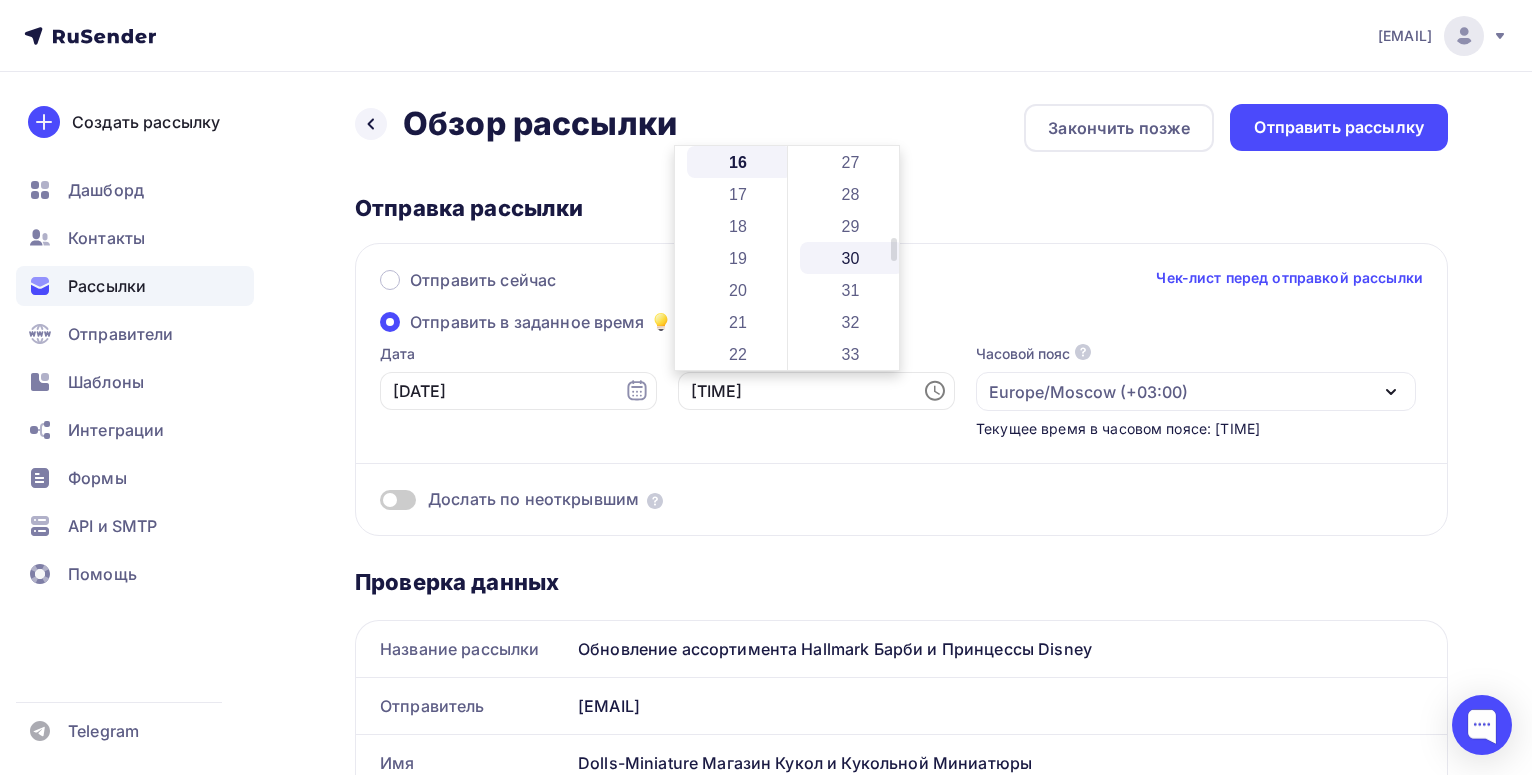 click on "32" at bounding box center [852, 322] 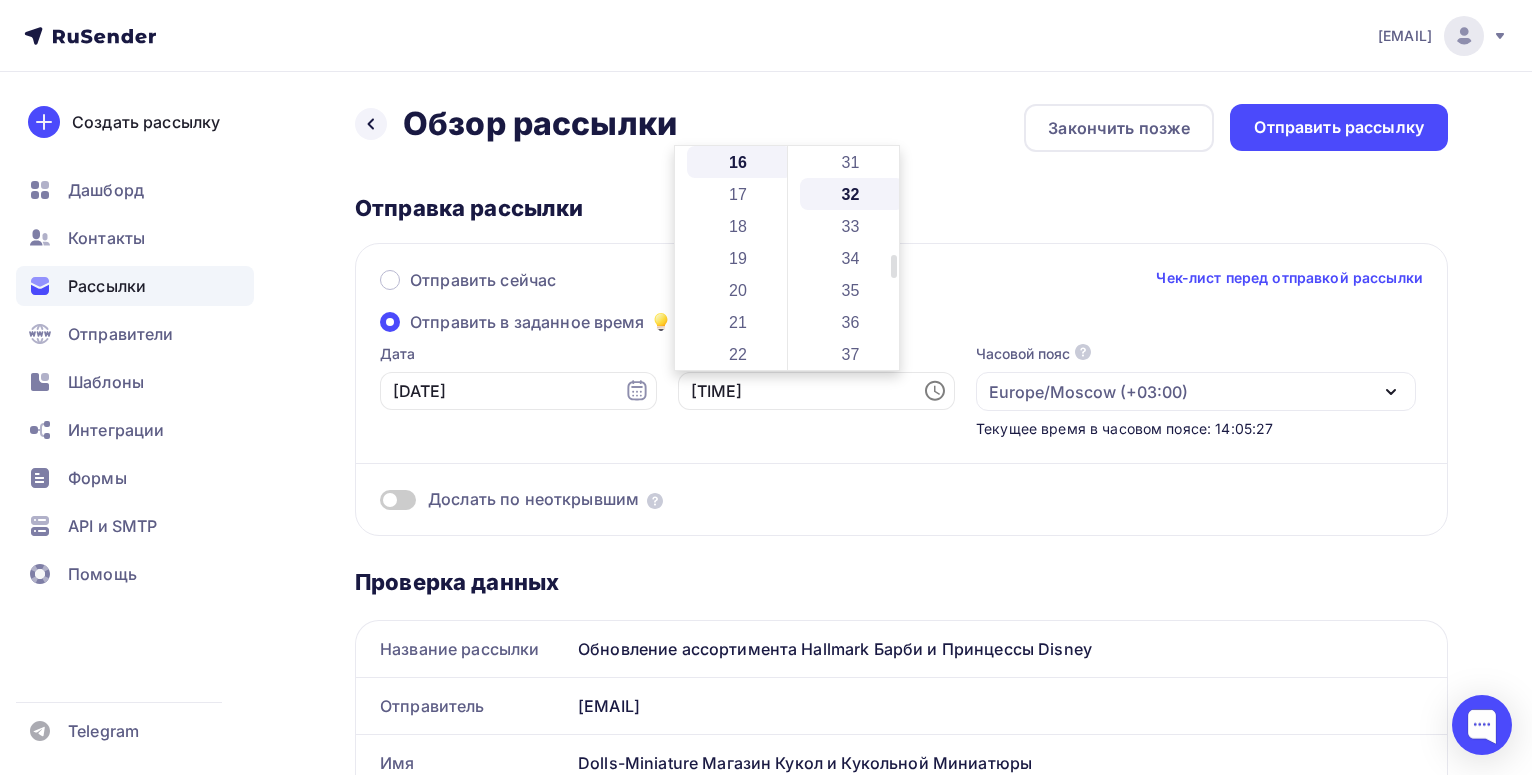 scroll, scrollTop: 1024, scrollLeft: 0, axis: vertical 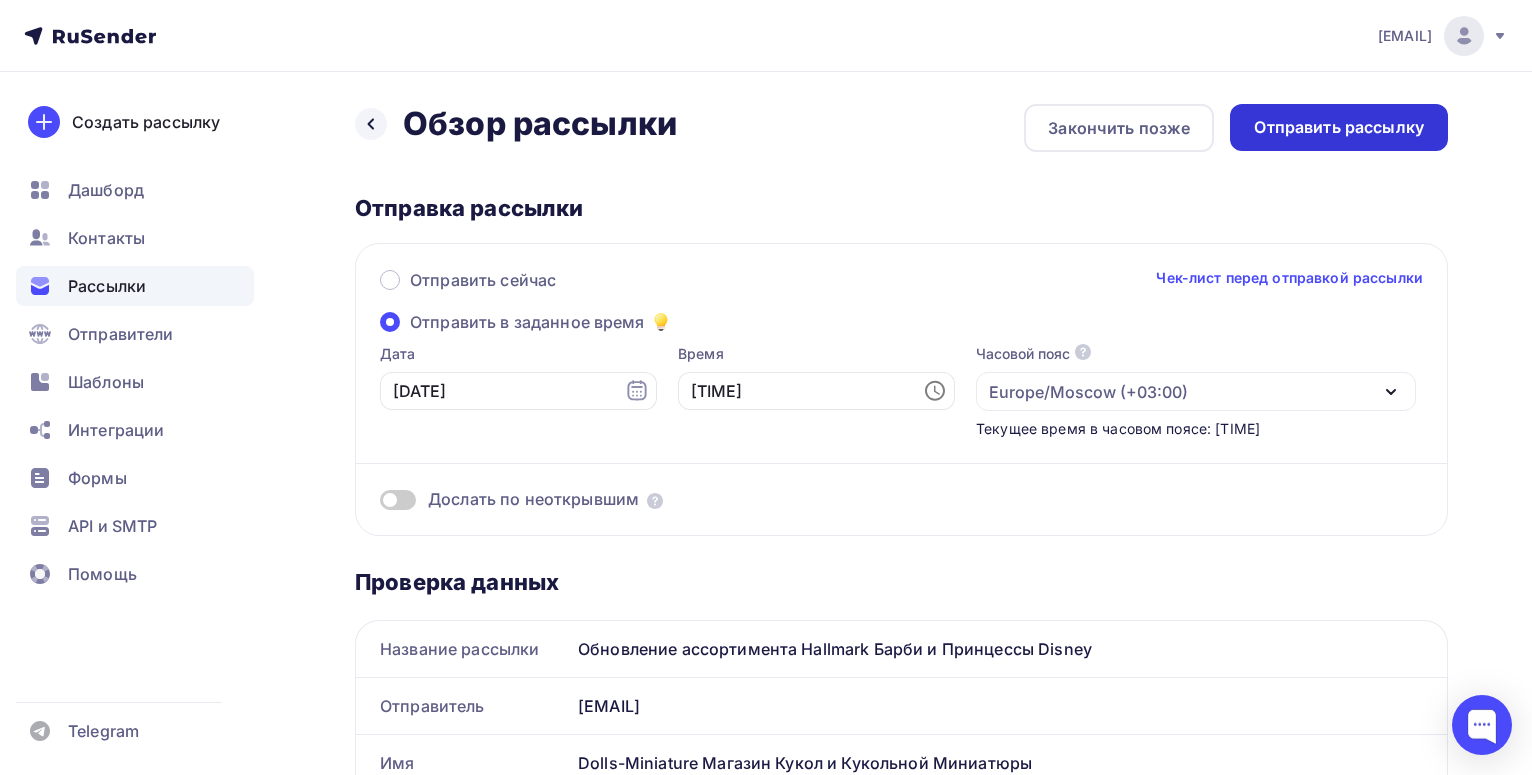 click on "Отправить рассылку" at bounding box center (1339, 127) 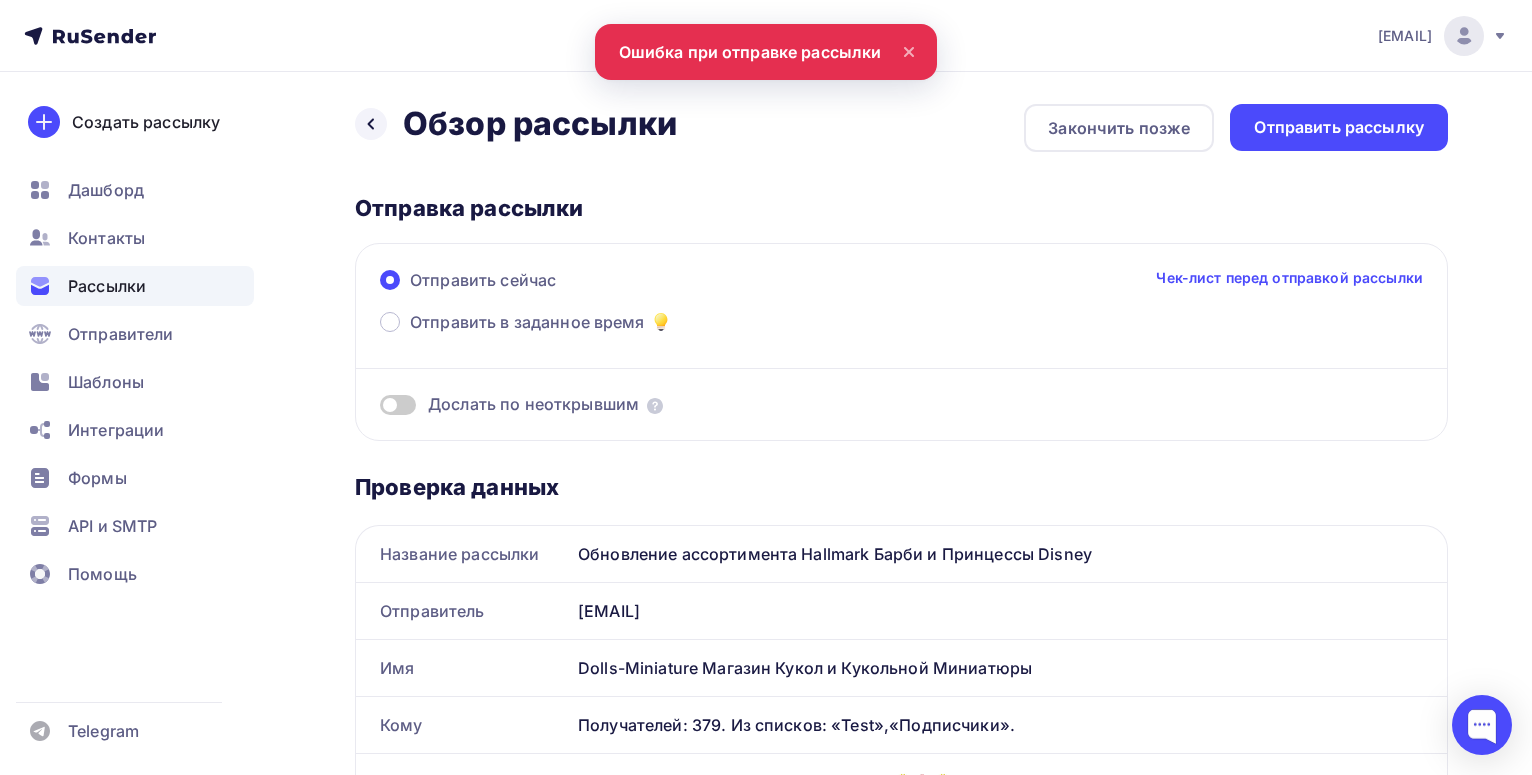 scroll, scrollTop: 0, scrollLeft: 0, axis: both 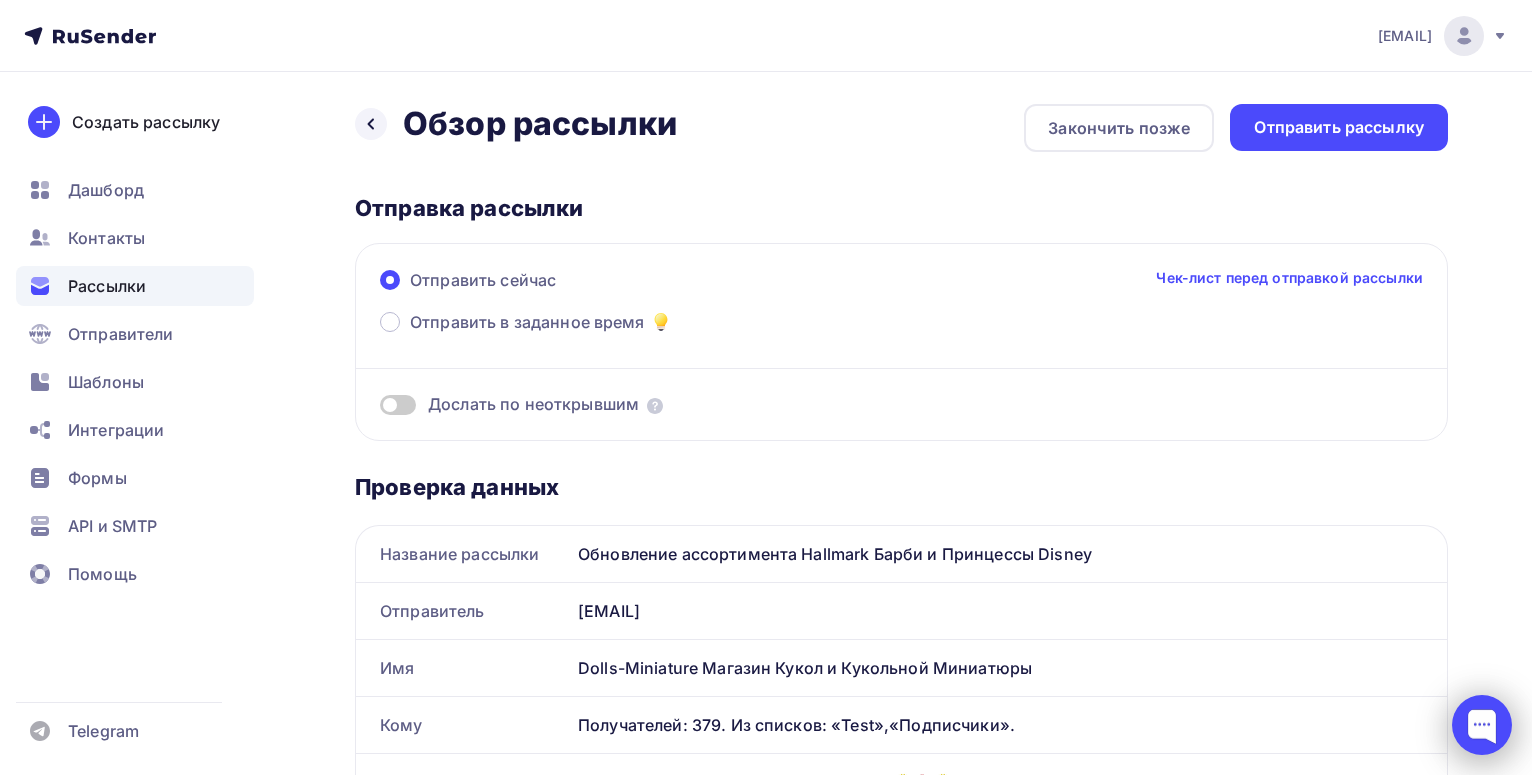 click at bounding box center [1482, 725] 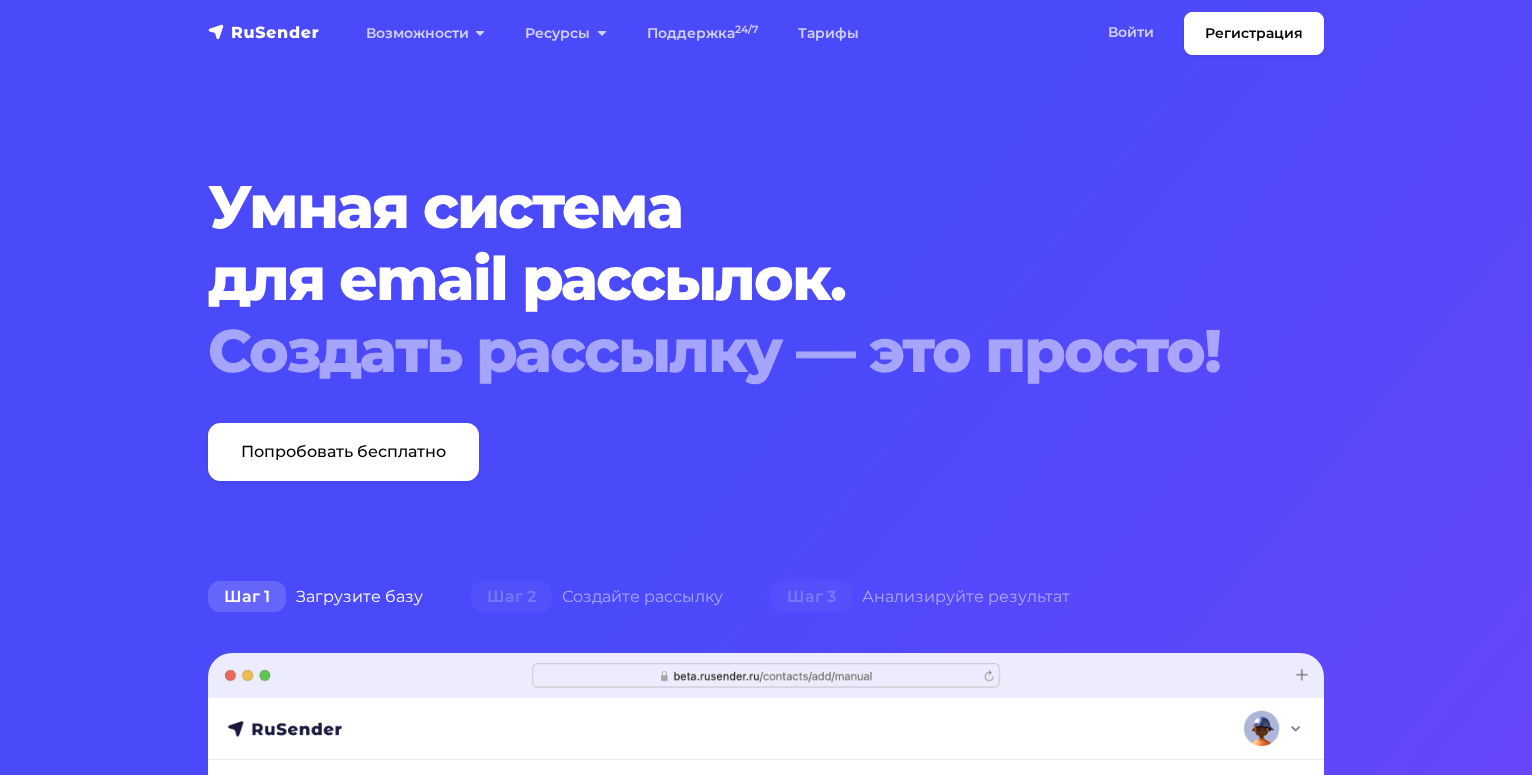 scroll, scrollTop: 0, scrollLeft: 0, axis: both 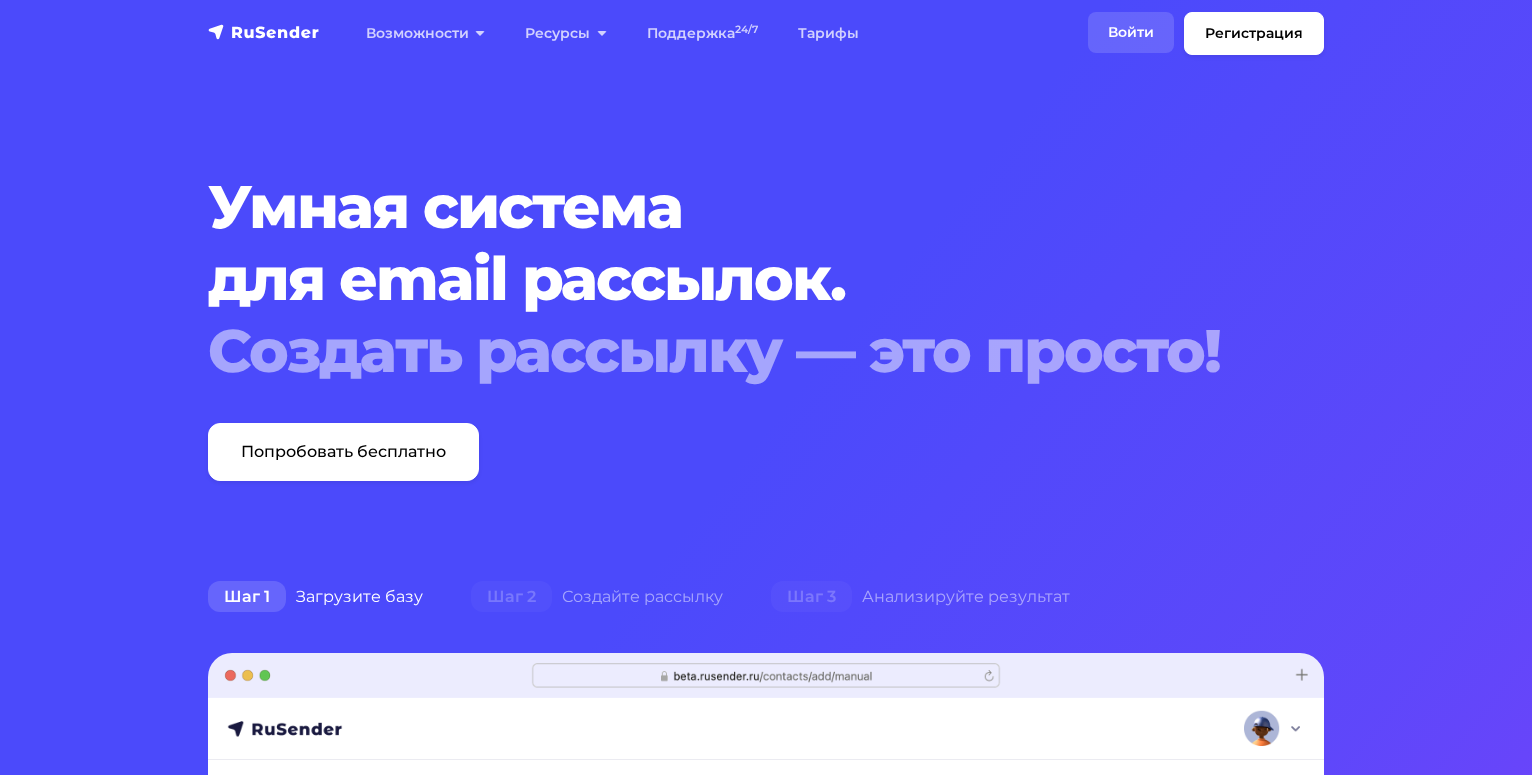click on "Войти" at bounding box center (1131, 32) 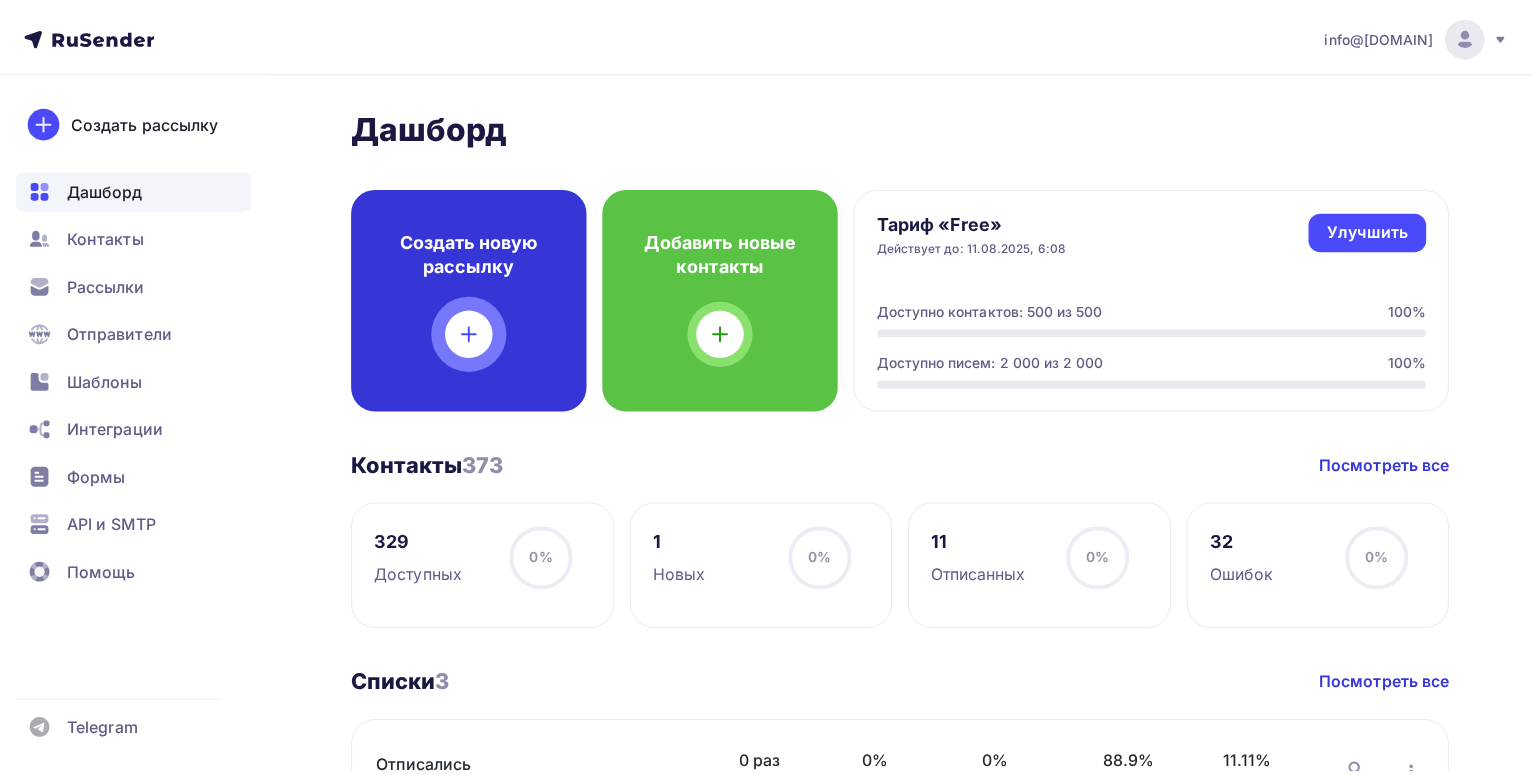 scroll, scrollTop: 0, scrollLeft: 0, axis: both 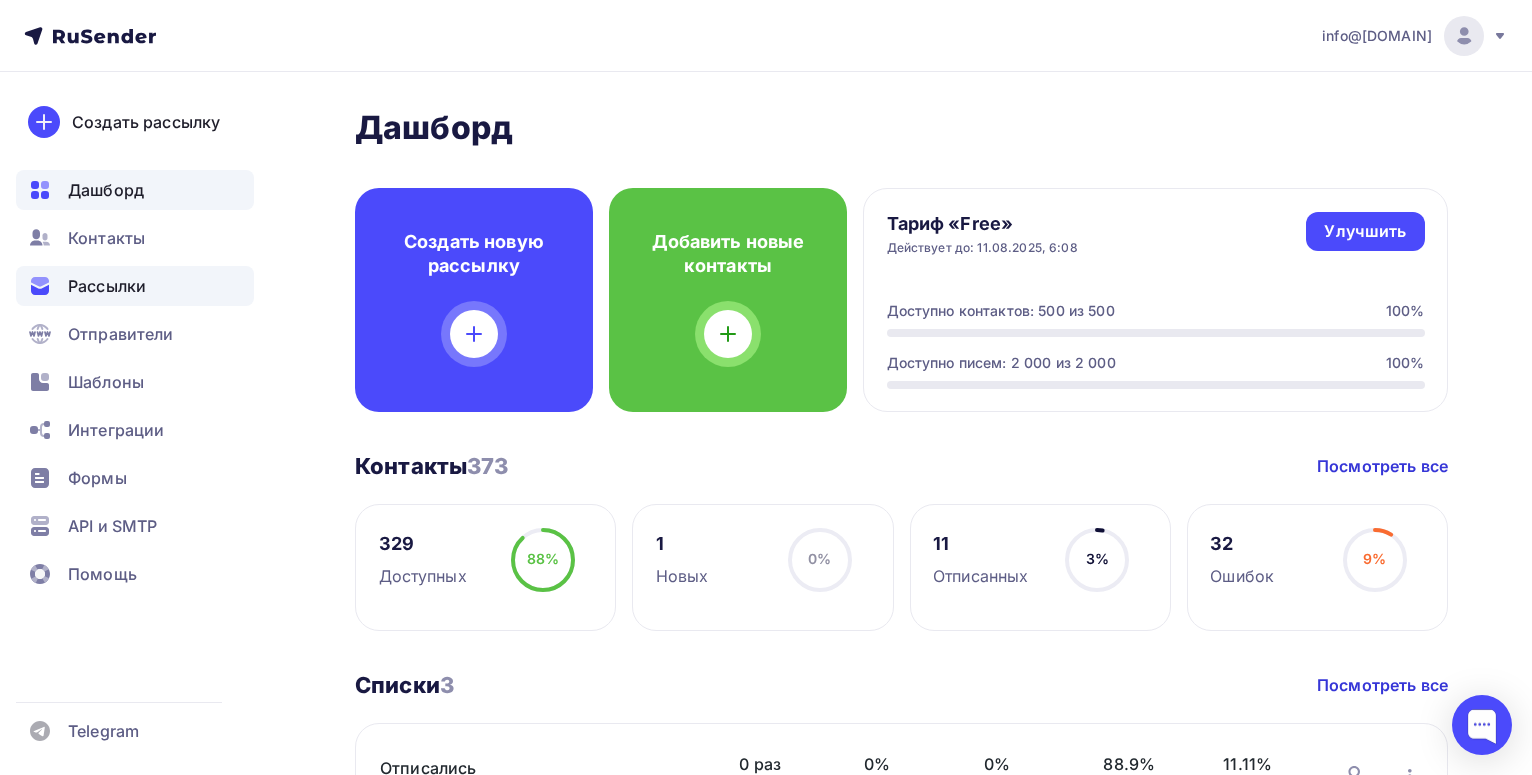 click on "Рассылки" at bounding box center (135, 286) 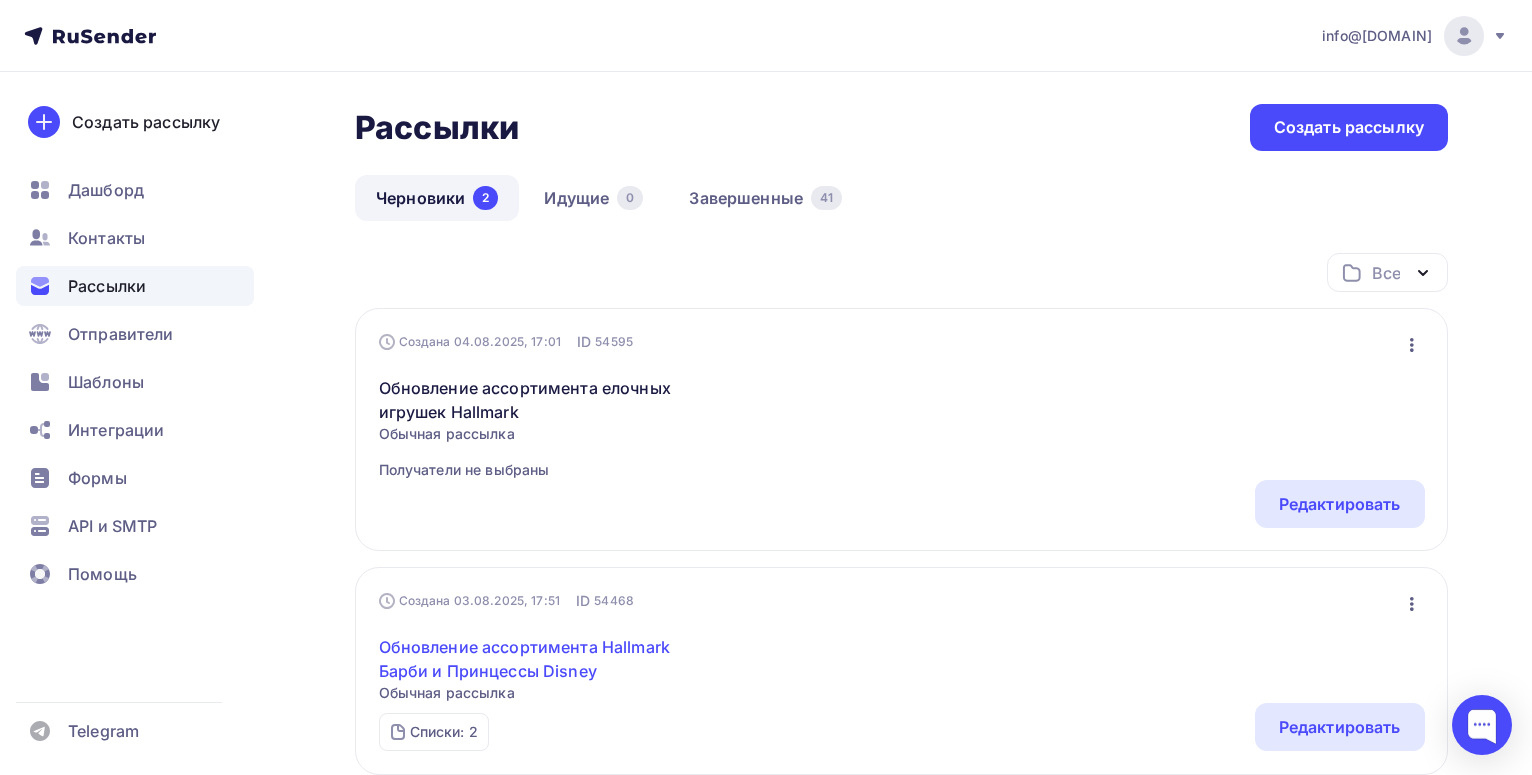 click on "Обновление ассортимента Hallmark Барби и Принцессы Disney" at bounding box center (550, 659) 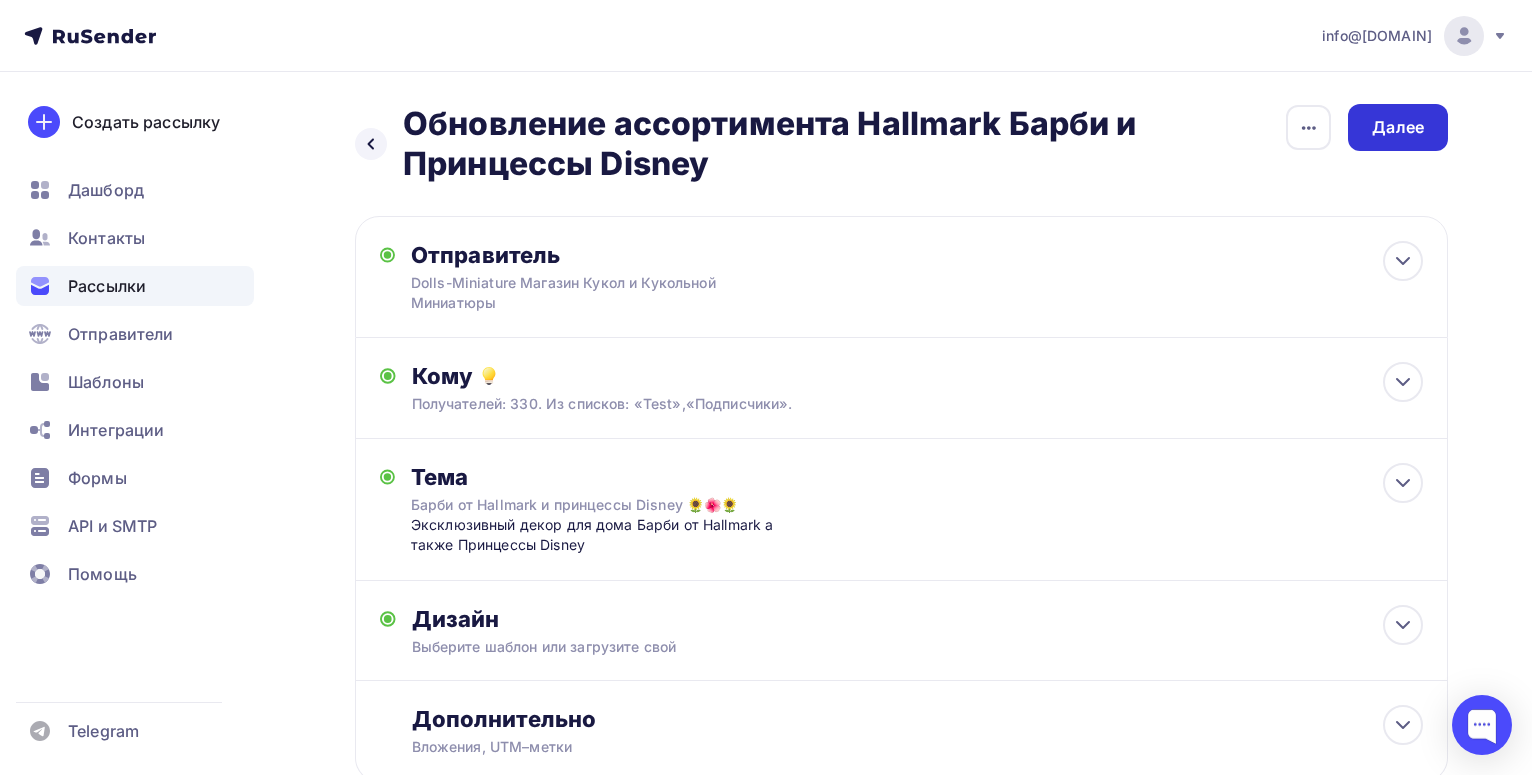 click on "Далее" at bounding box center [1398, 127] 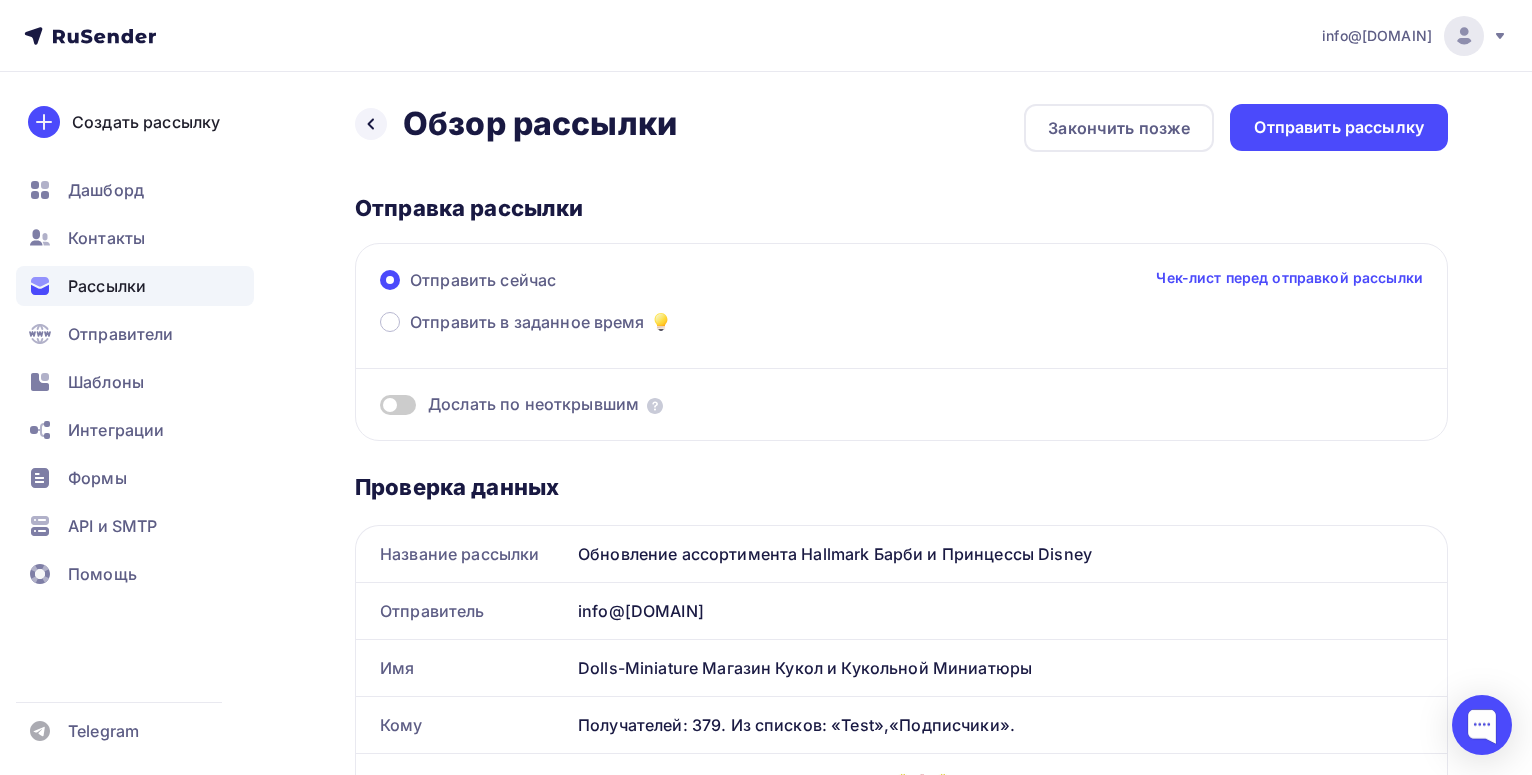 scroll, scrollTop: 0, scrollLeft: 0, axis: both 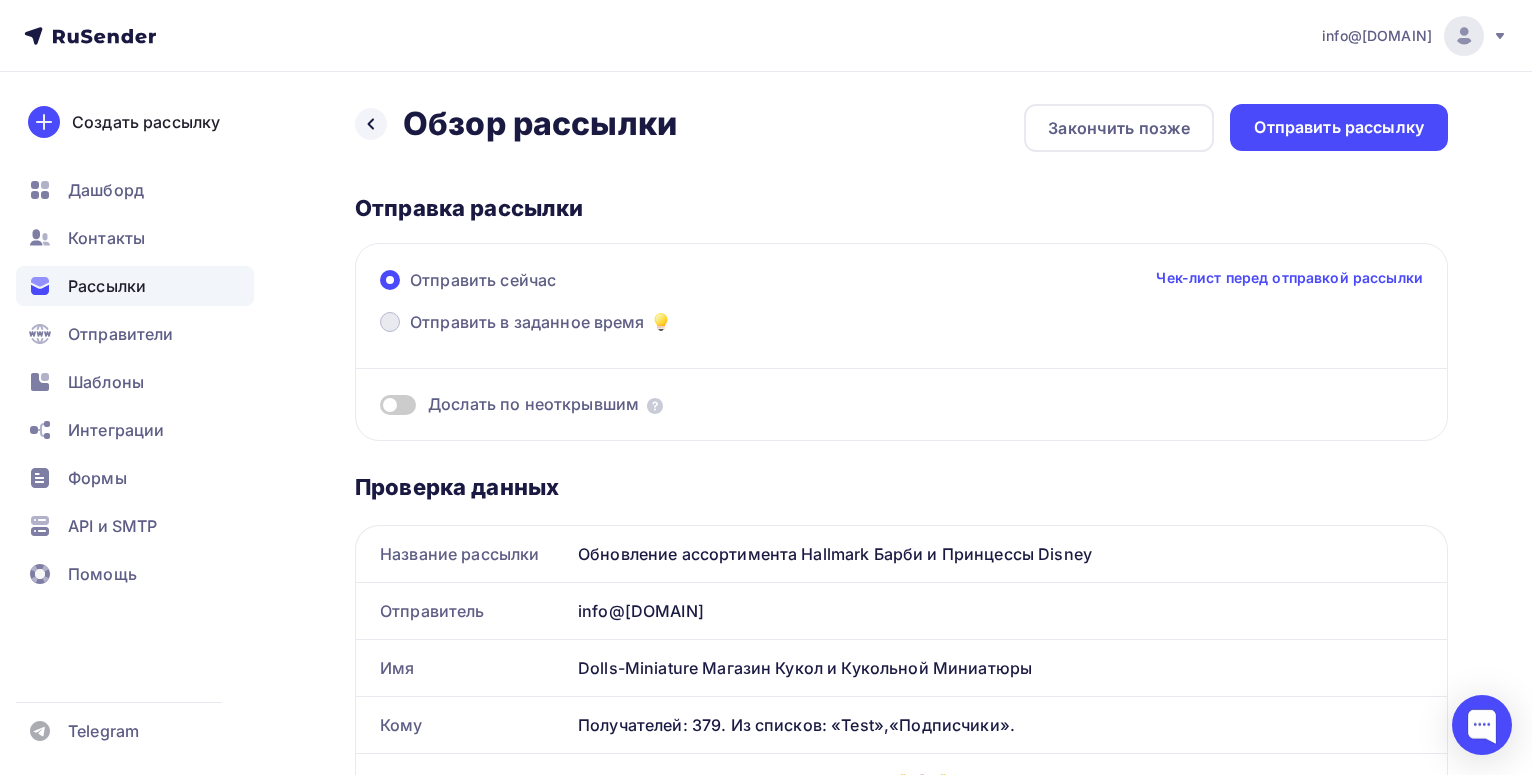click on "Отправить в заданное время" at bounding box center (527, 322) 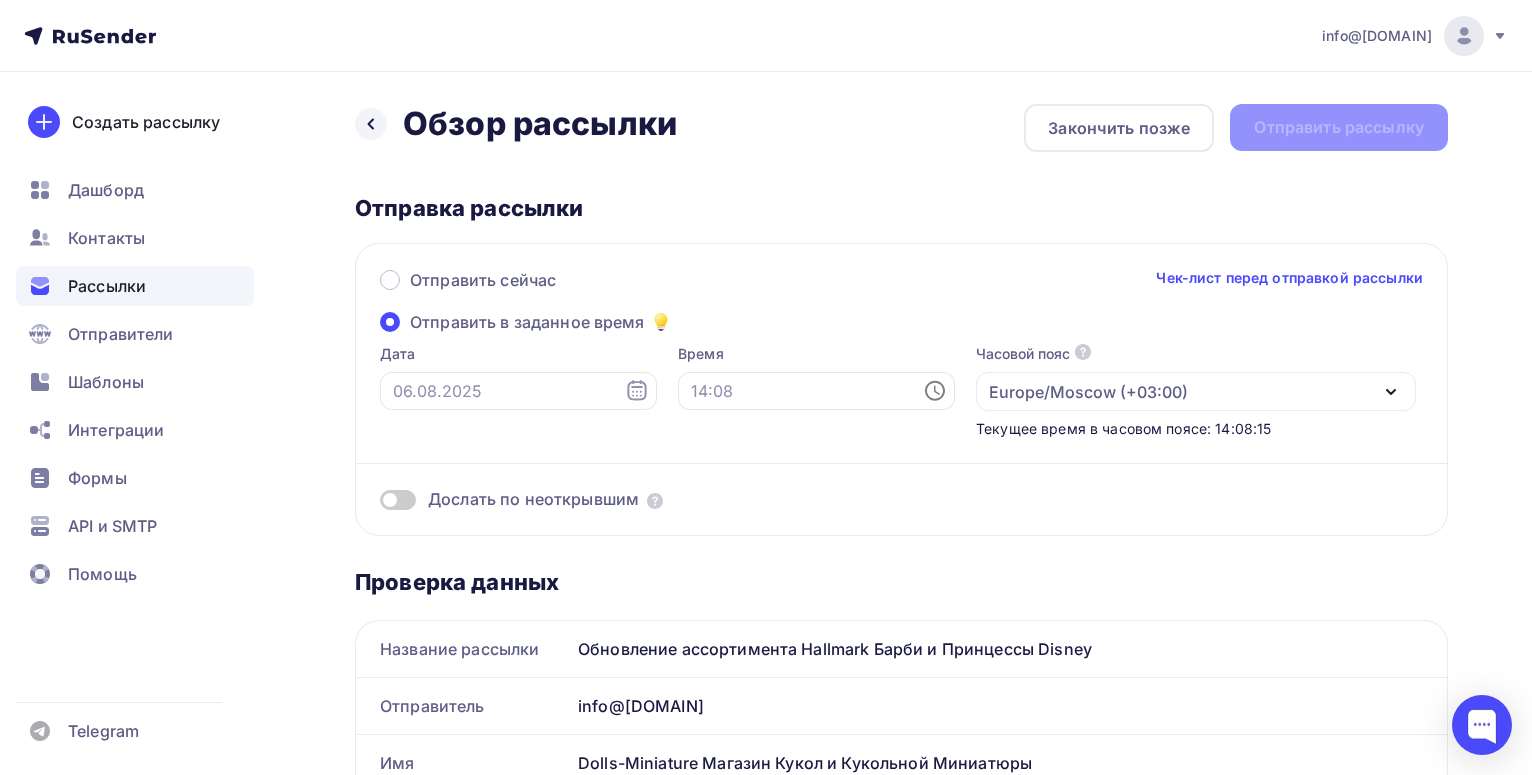 click 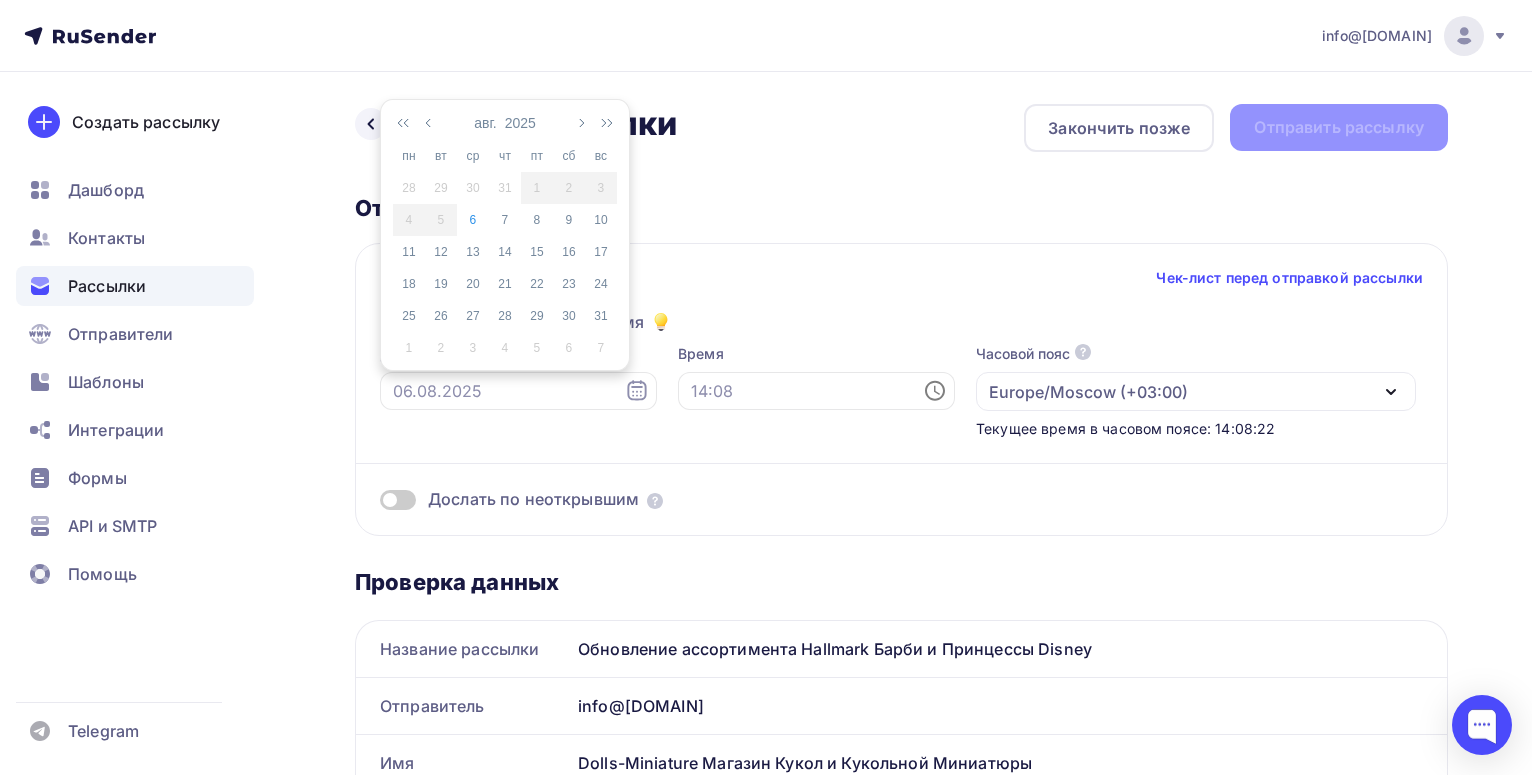 click on "5" at bounding box center (537, 348) 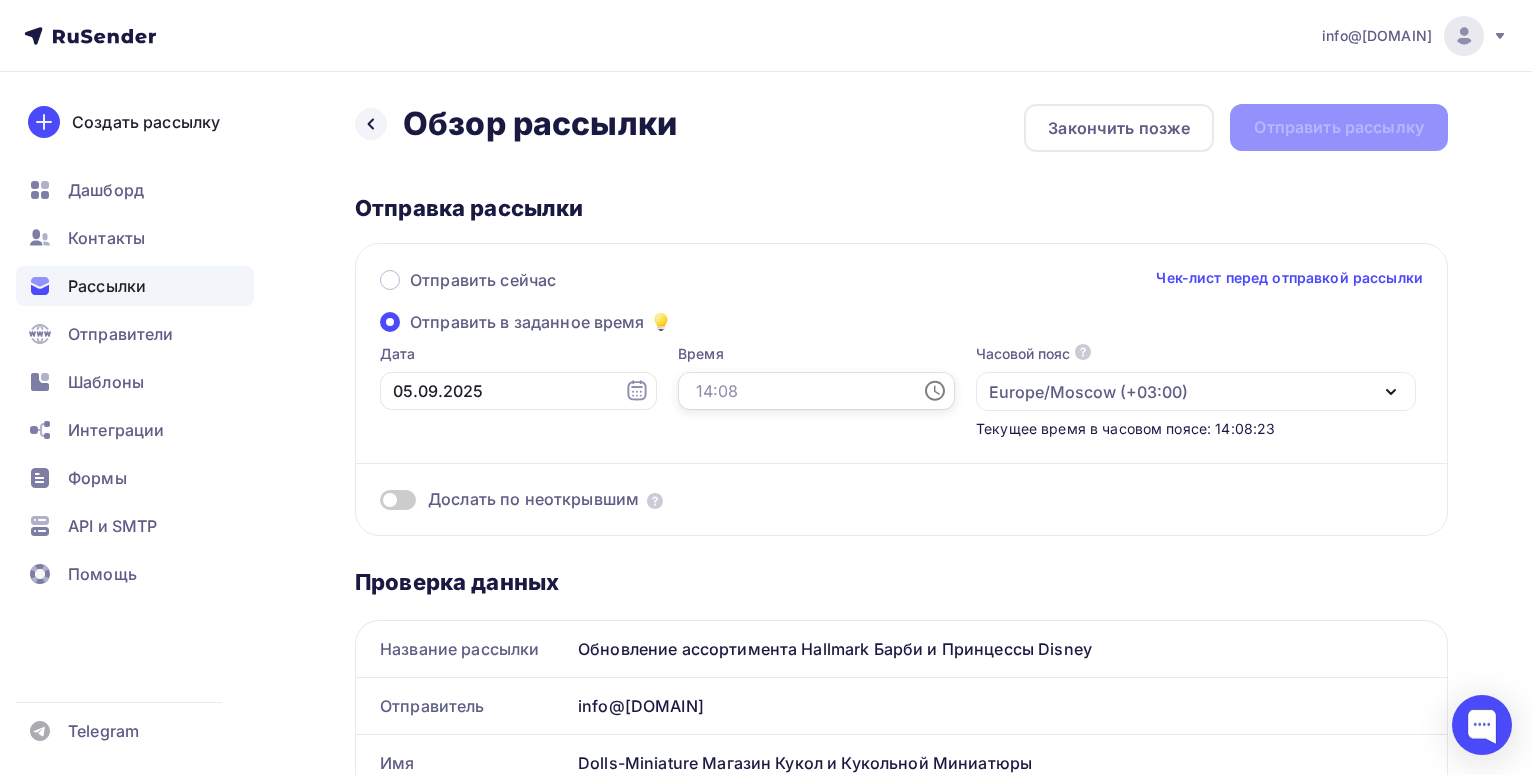 click at bounding box center [816, 391] 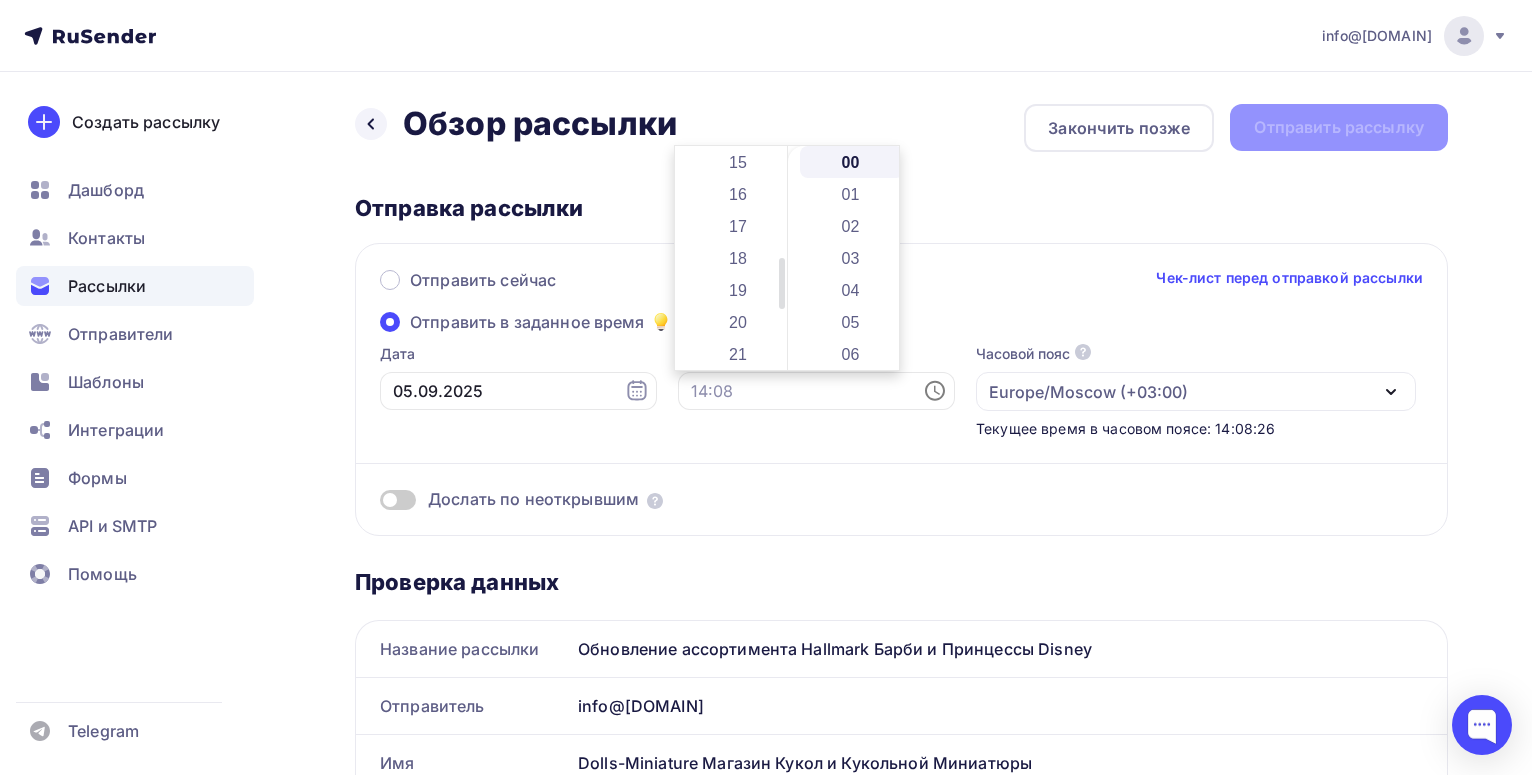 click on "19" at bounding box center (739, 290) 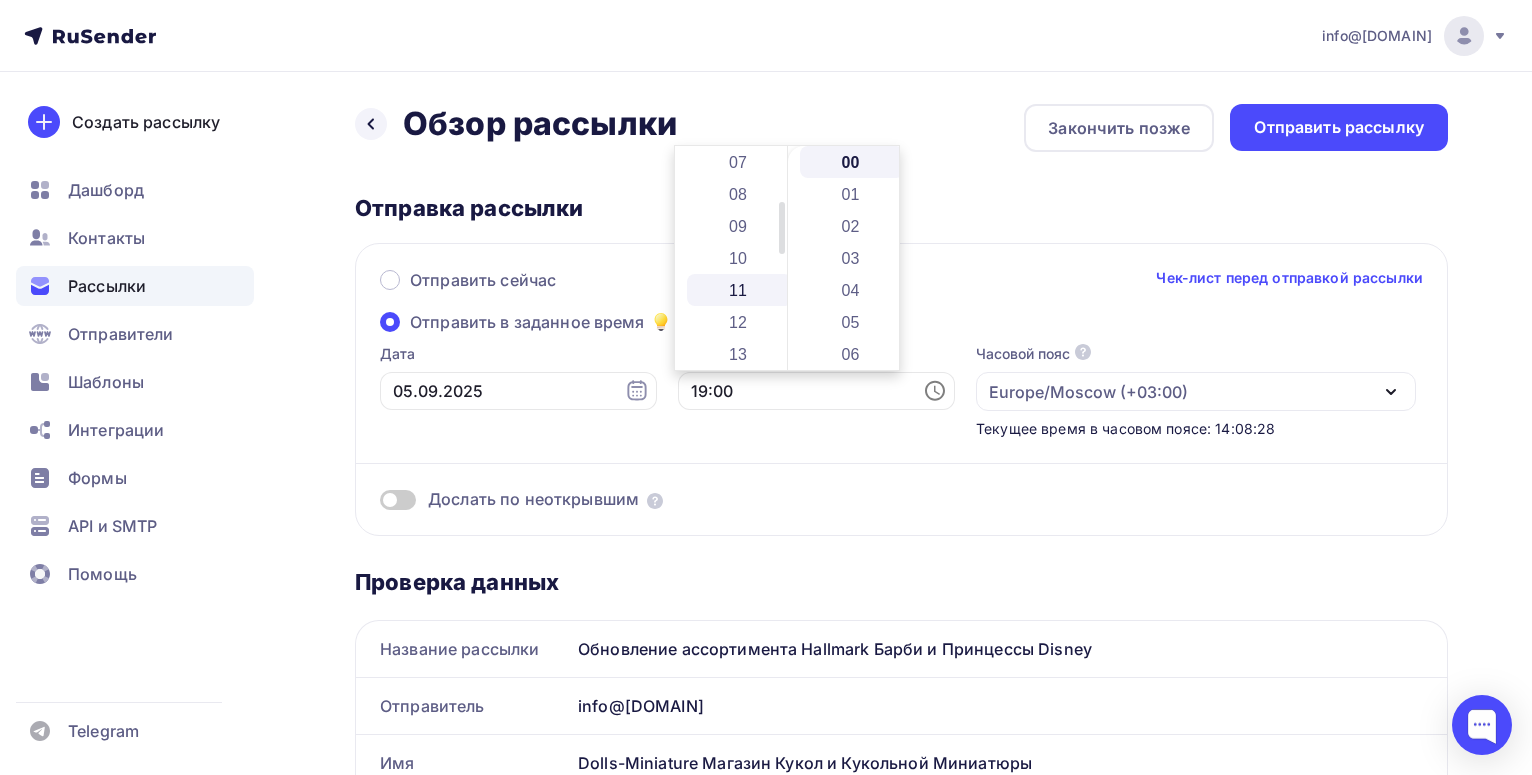 scroll, scrollTop: 320, scrollLeft: 0, axis: vertical 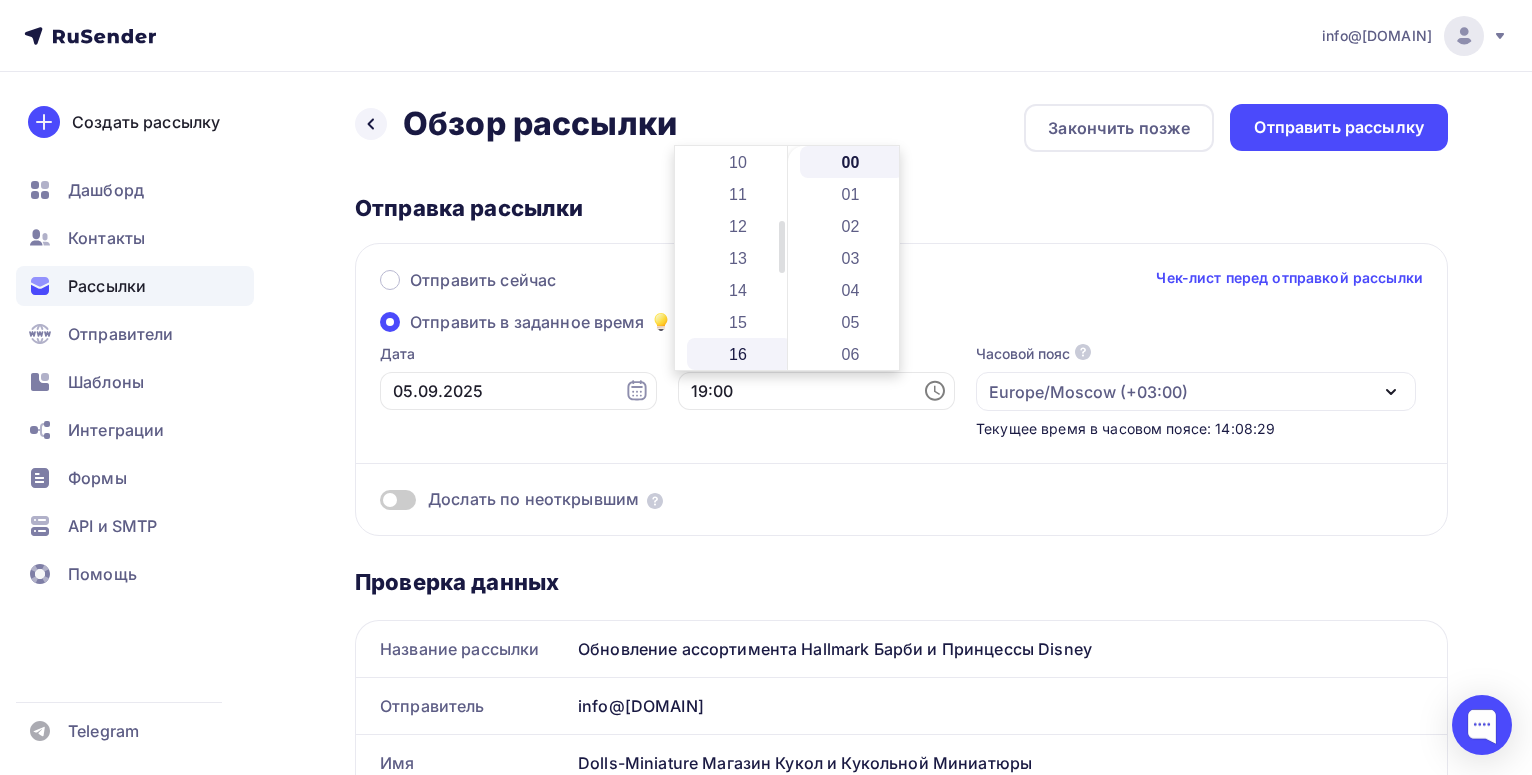 click on "16" at bounding box center (739, 354) 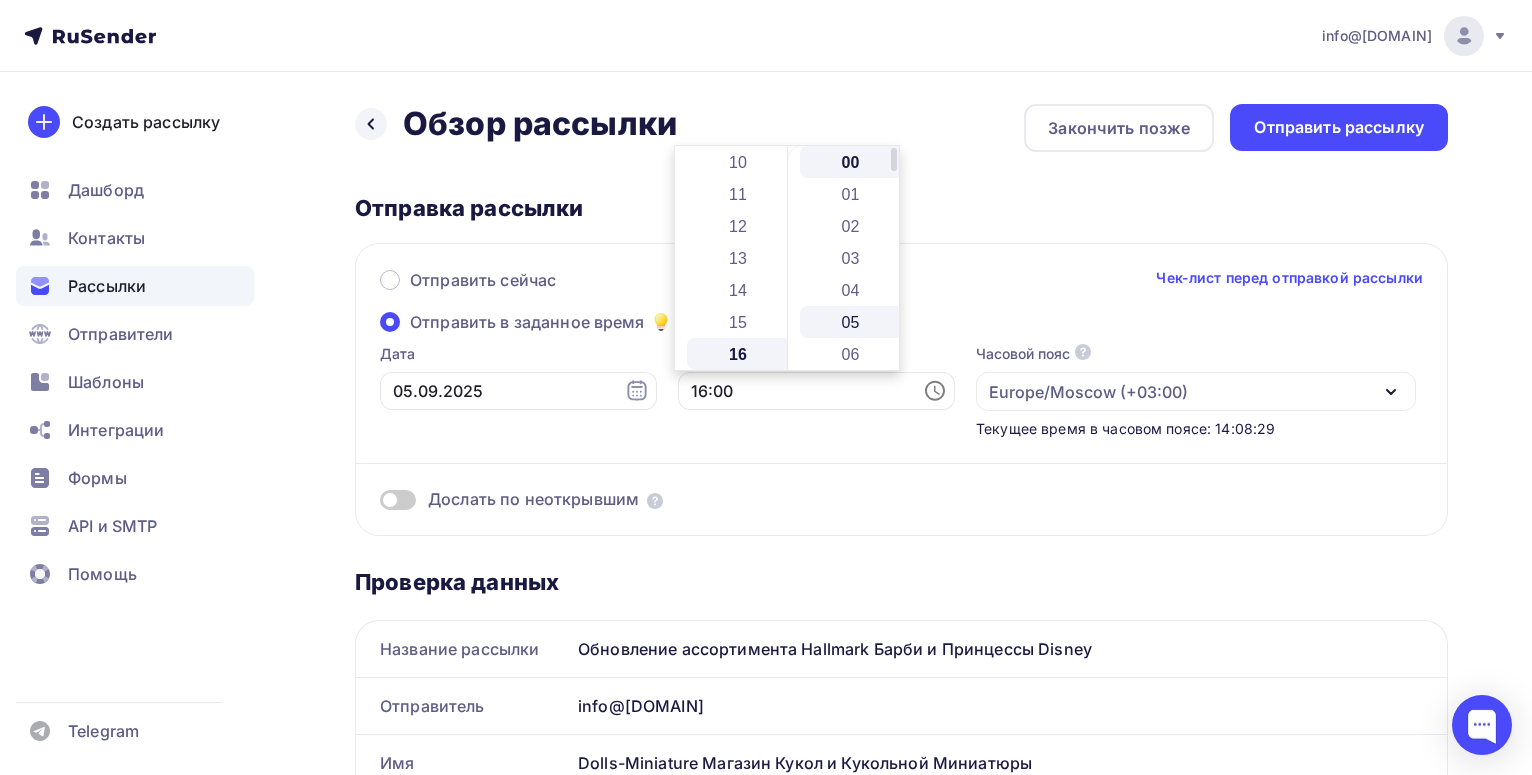 scroll, scrollTop: 512, scrollLeft: 0, axis: vertical 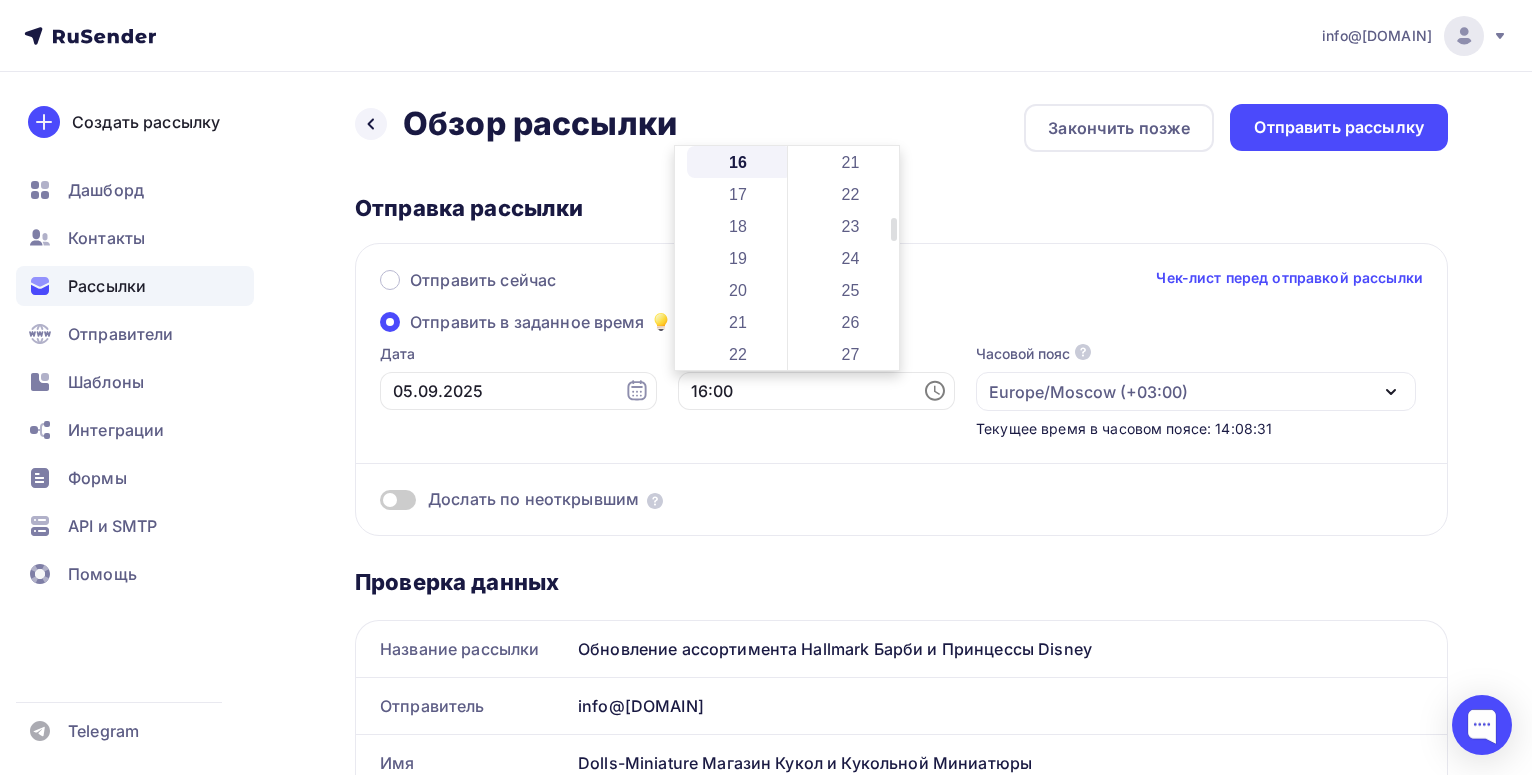 click on "27" at bounding box center [852, 354] 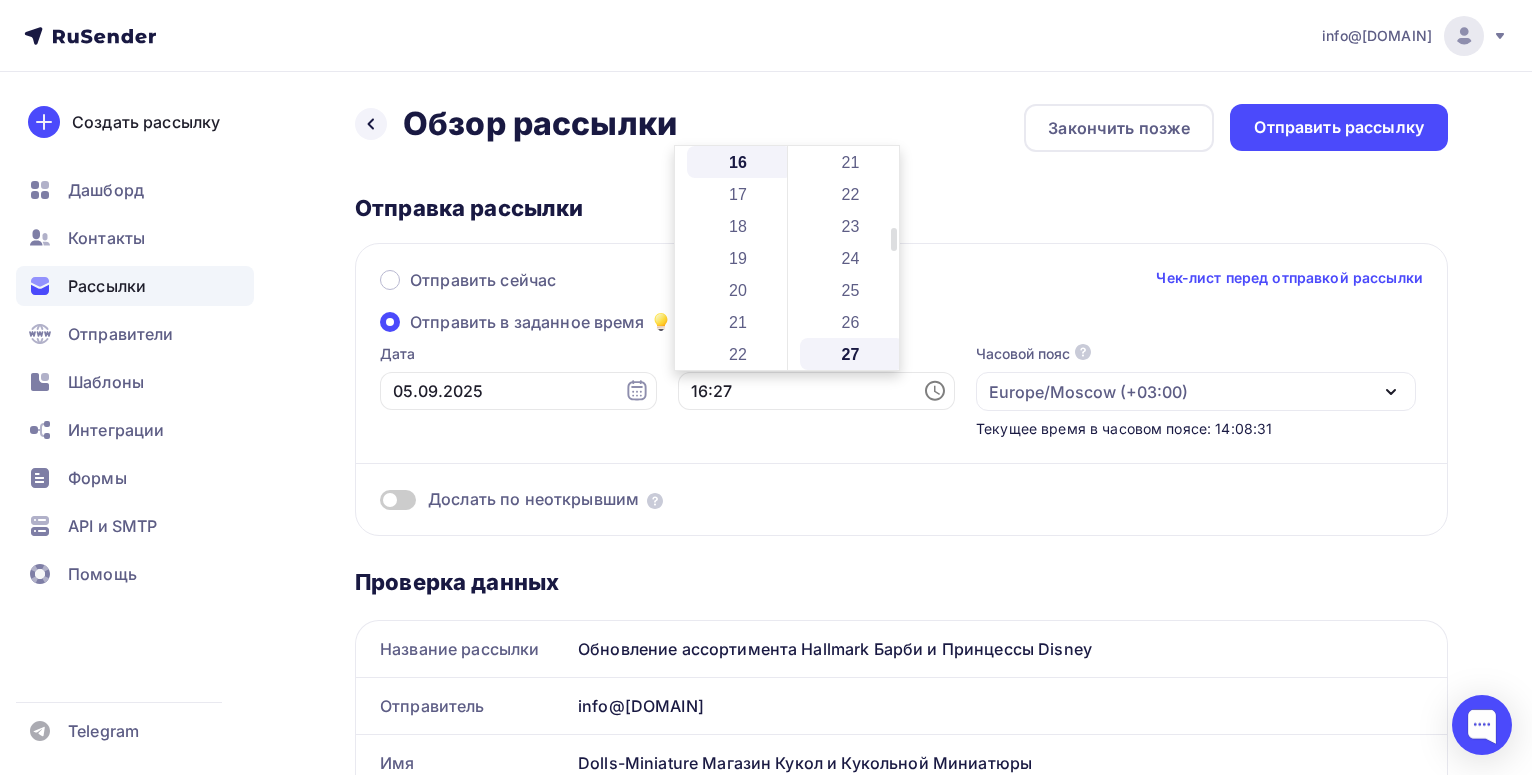 scroll, scrollTop: 864, scrollLeft: 0, axis: vertical 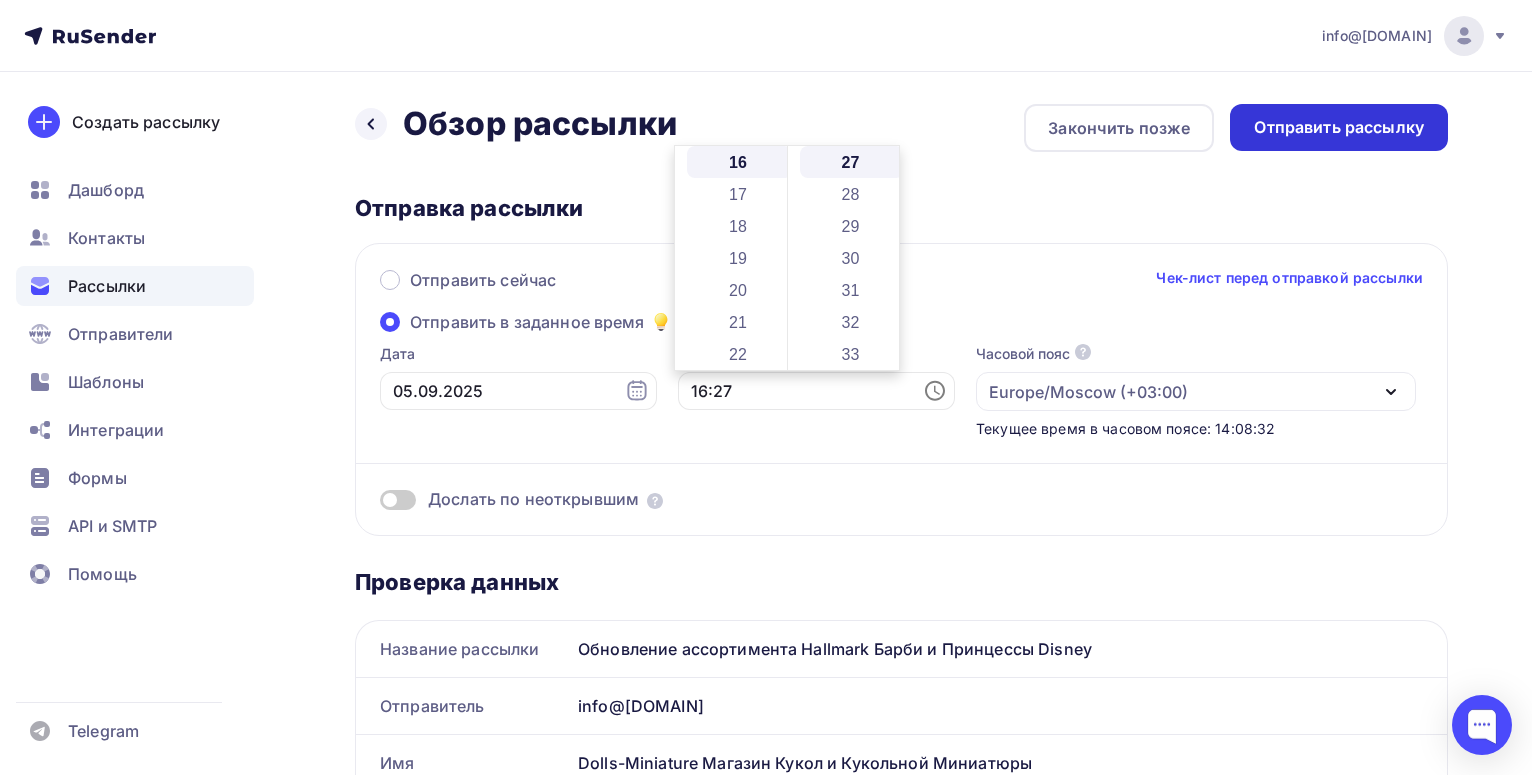 click on "Отправить рассылку" at bounding box center [1339, 127] 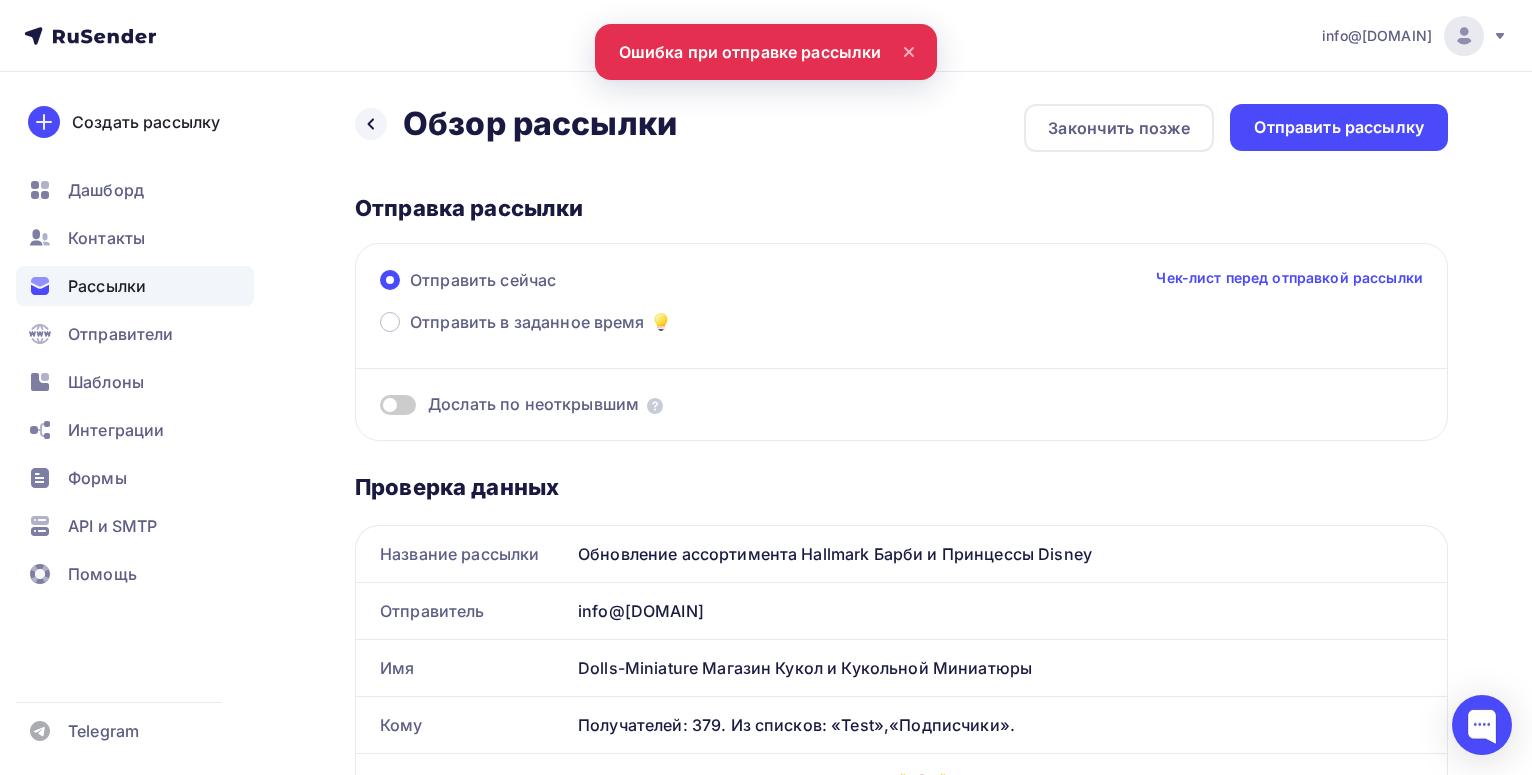 scroll, scrollTop: 0, scrollLeft: 0, axis: both 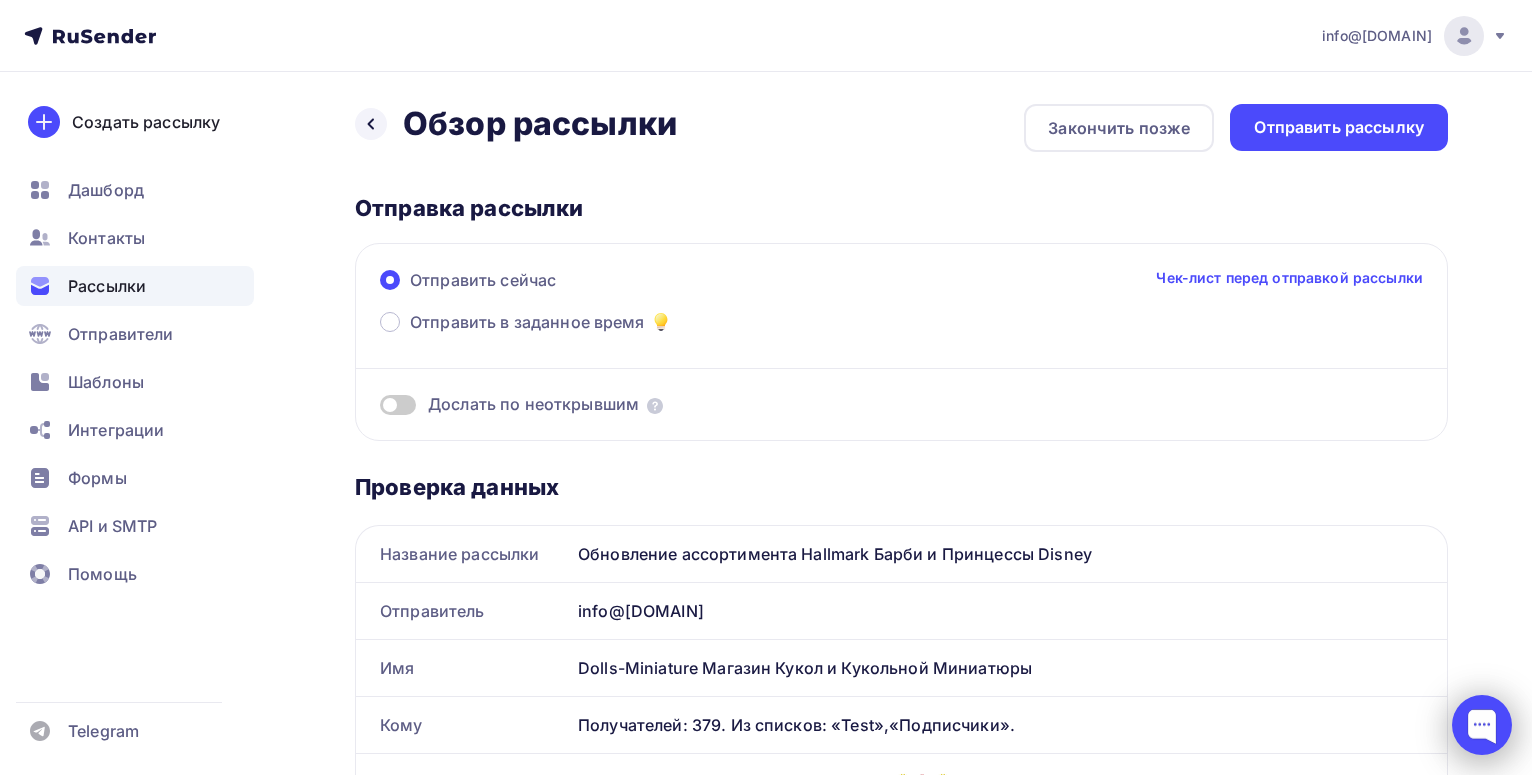 click at bounding box center [1482, 725] 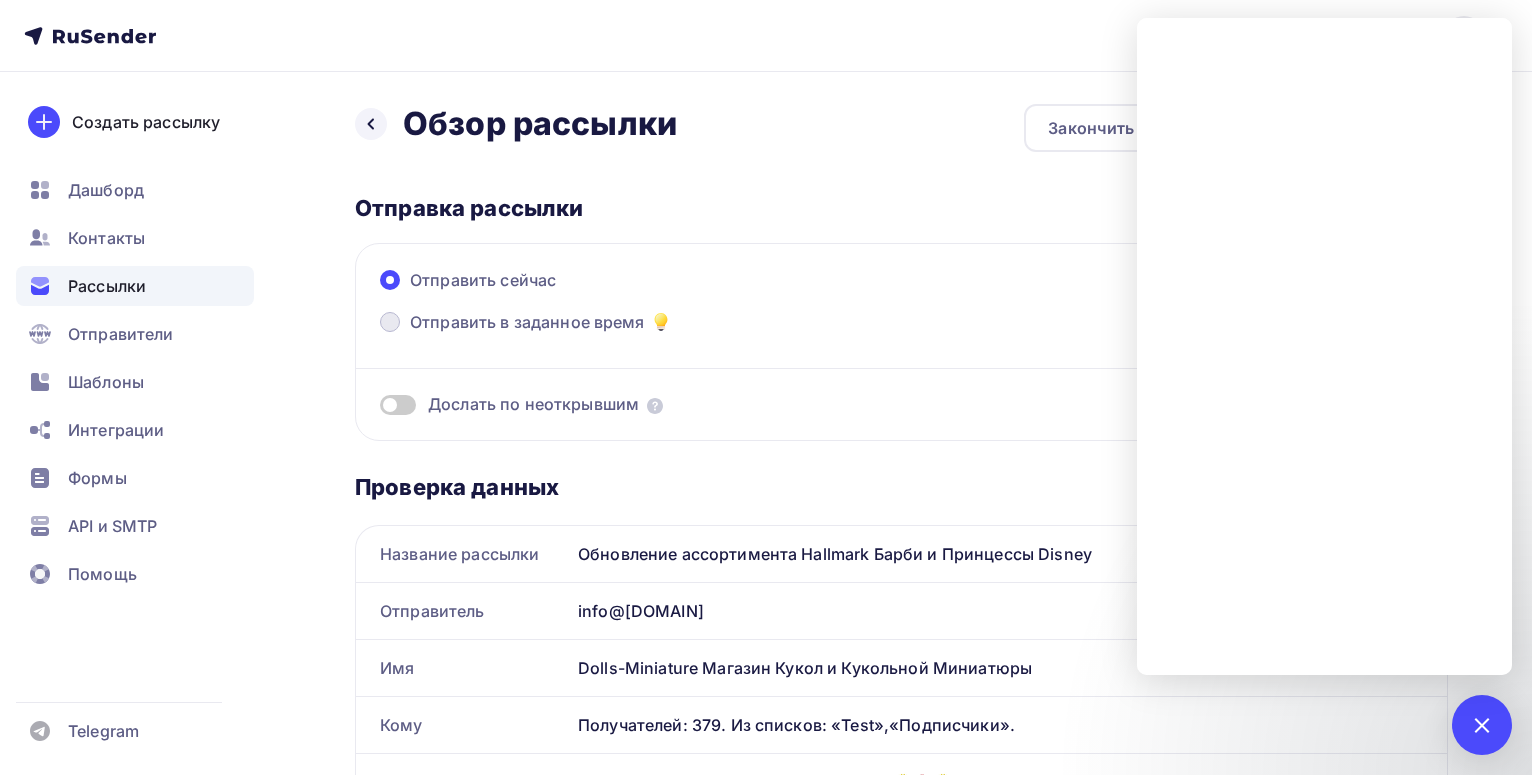 click on "Отправить в заданное время" at bounding box center (527, 322) 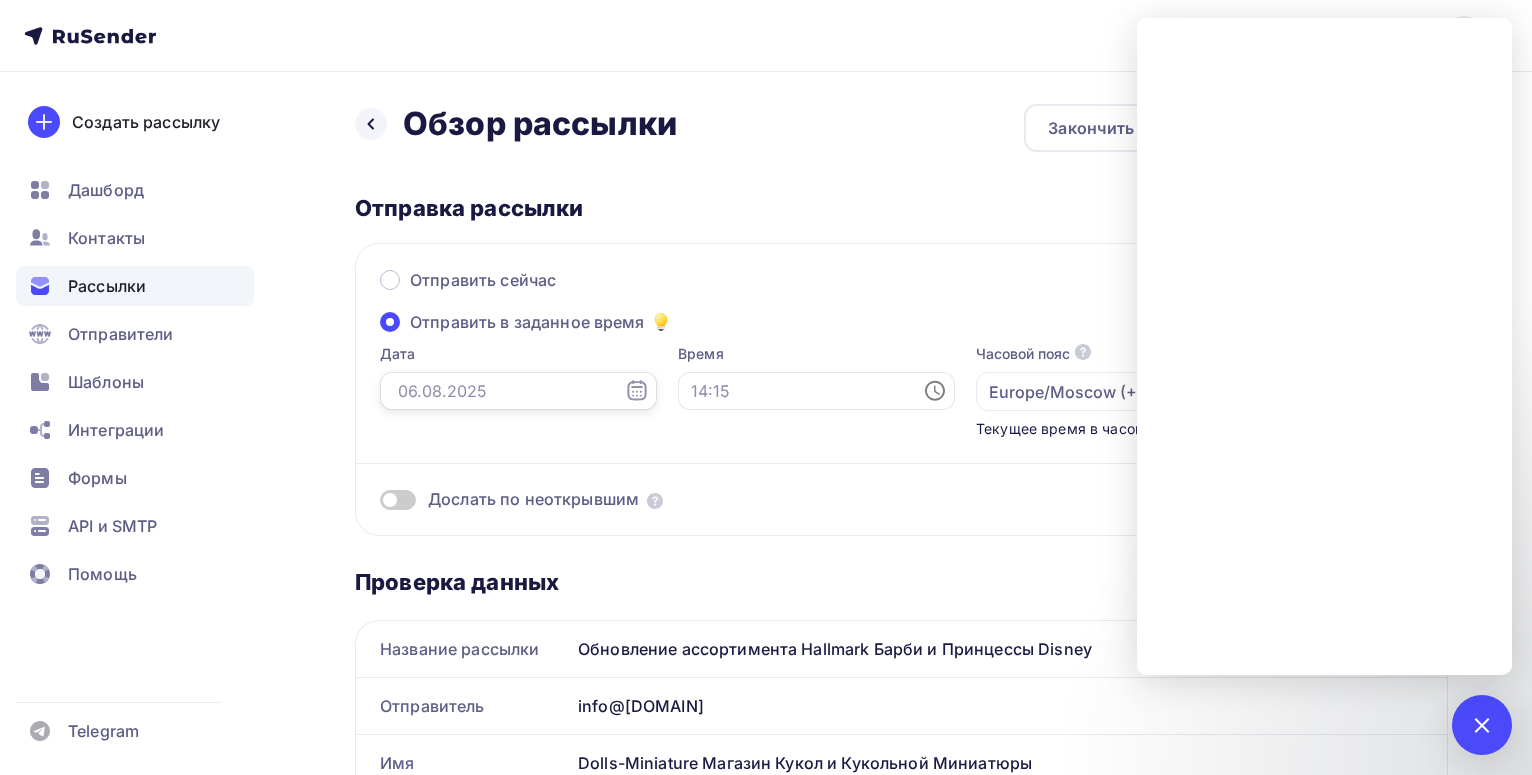 click at bounding box center [518, 391] 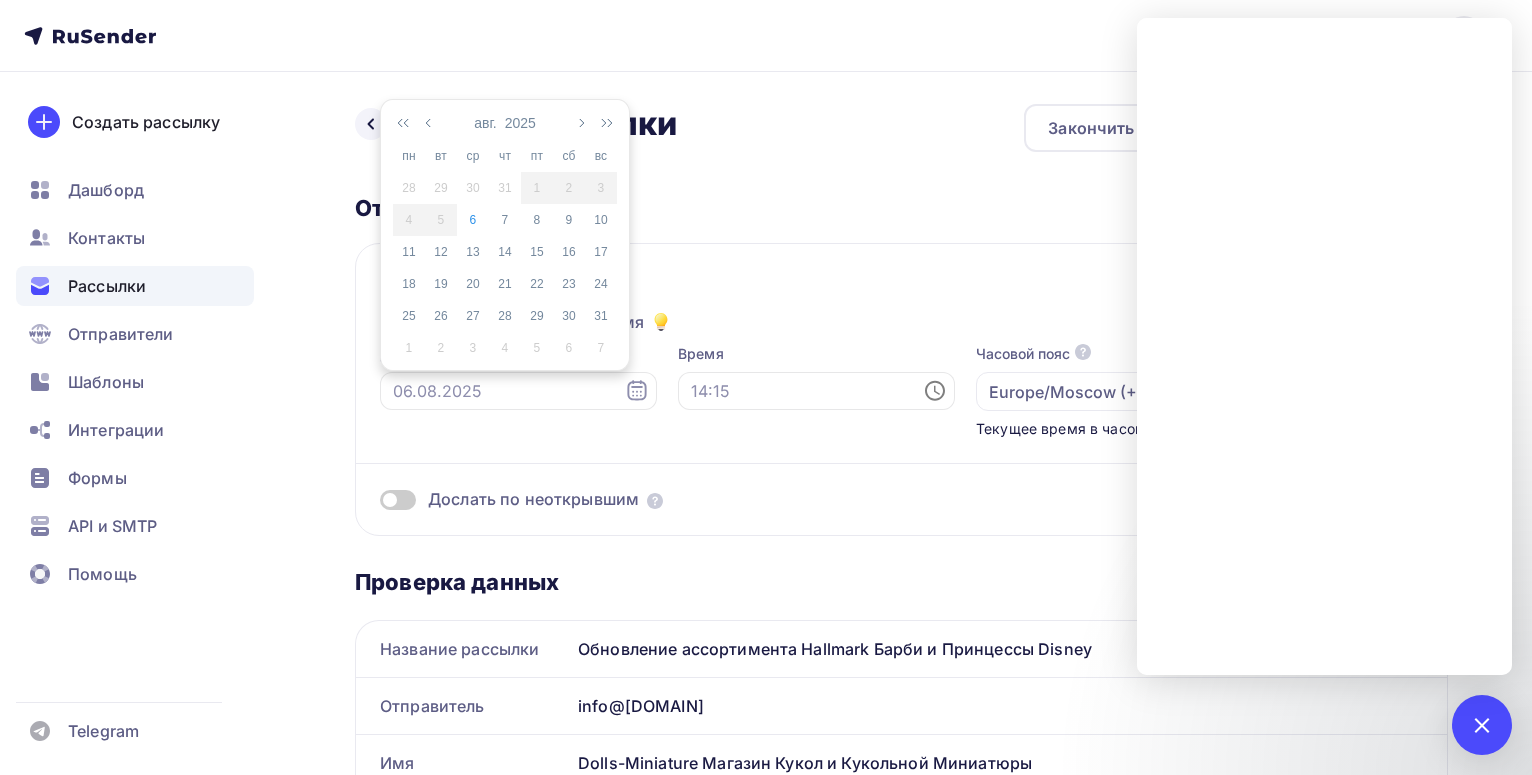 click on "5" at bounding box center (537, 348) 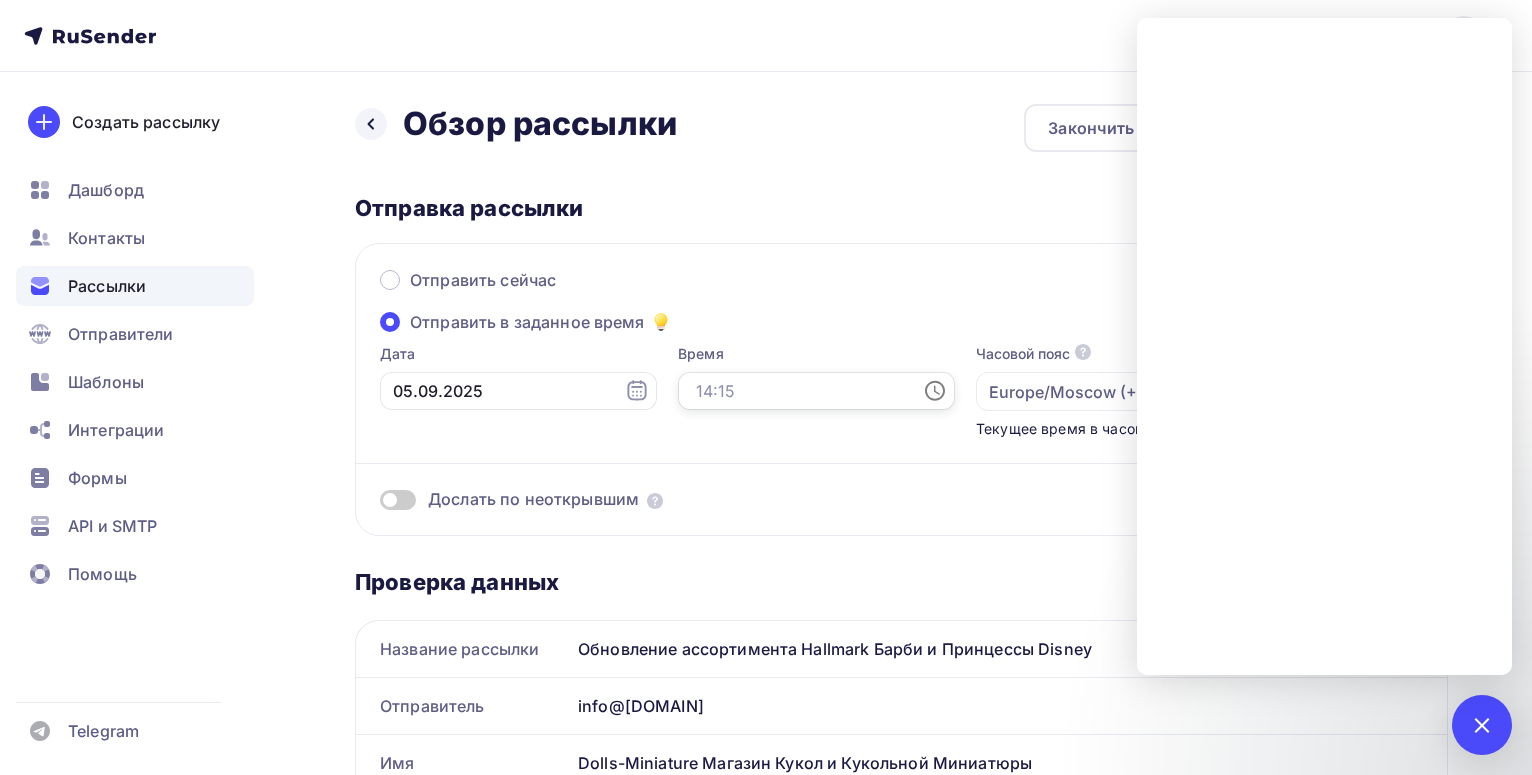click at bounding box center [816, 391] 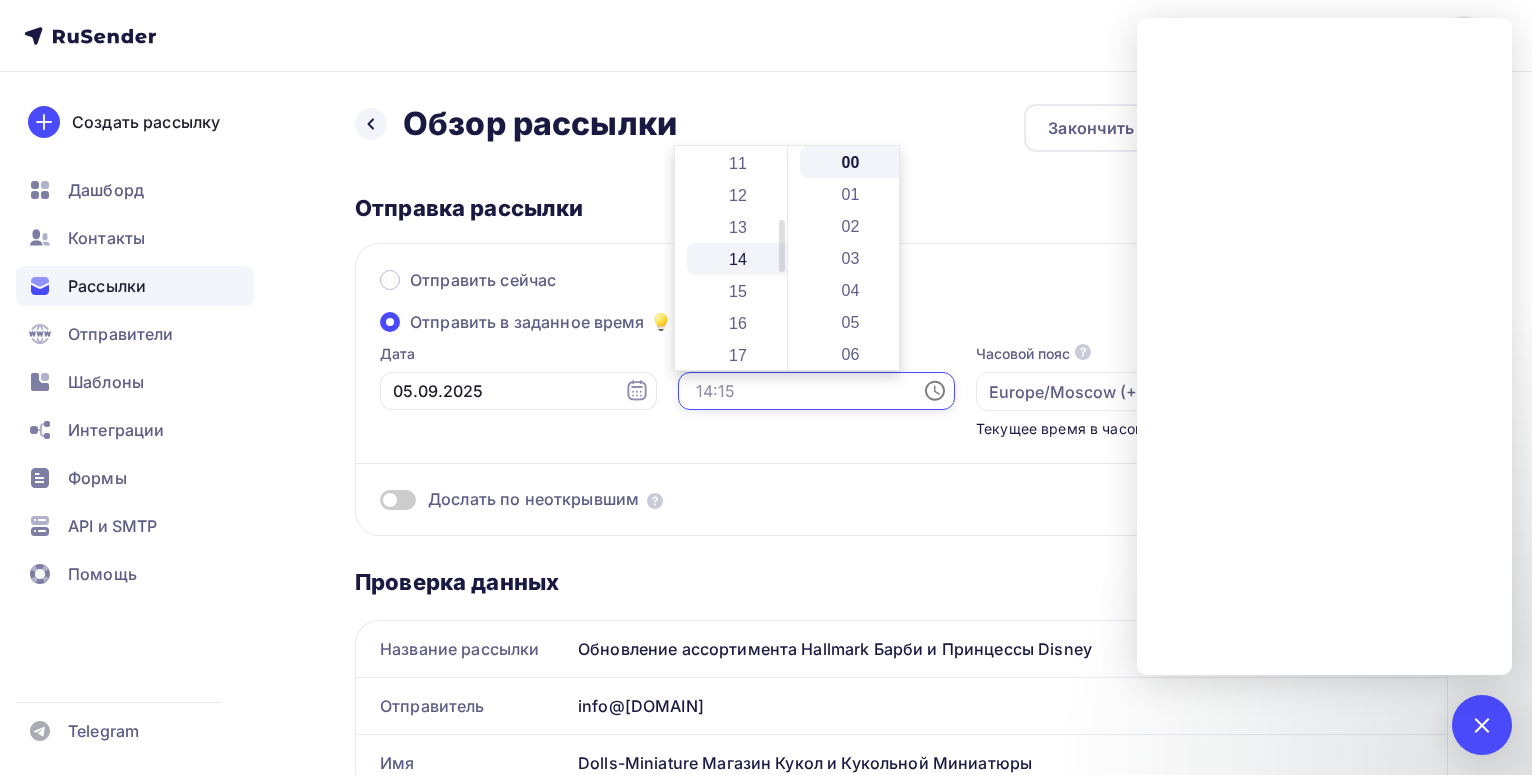 scroll, scrollTop: 384, scrollLeft: 0, axis: vertical 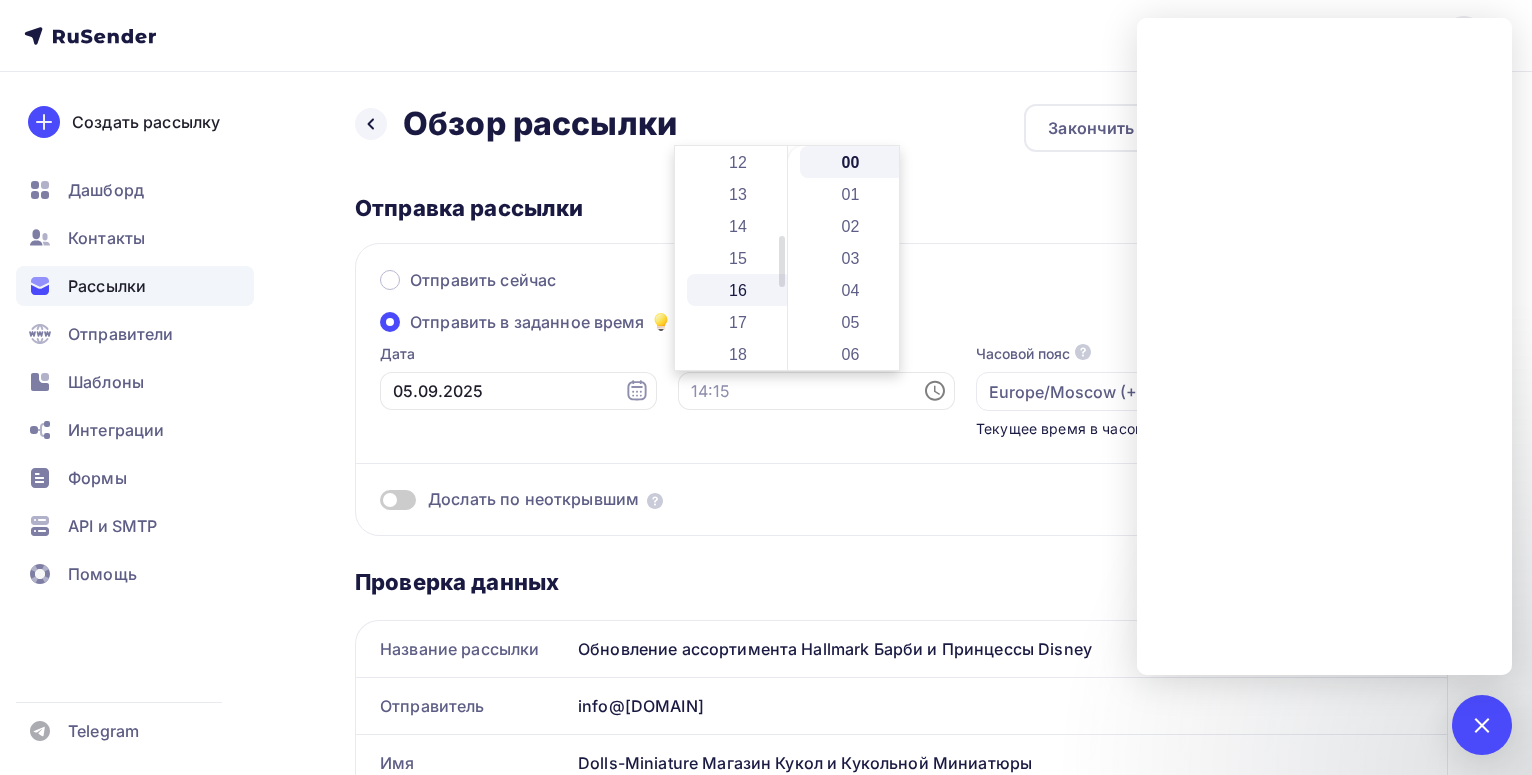 click on "16" at bounding box center [739, 290] 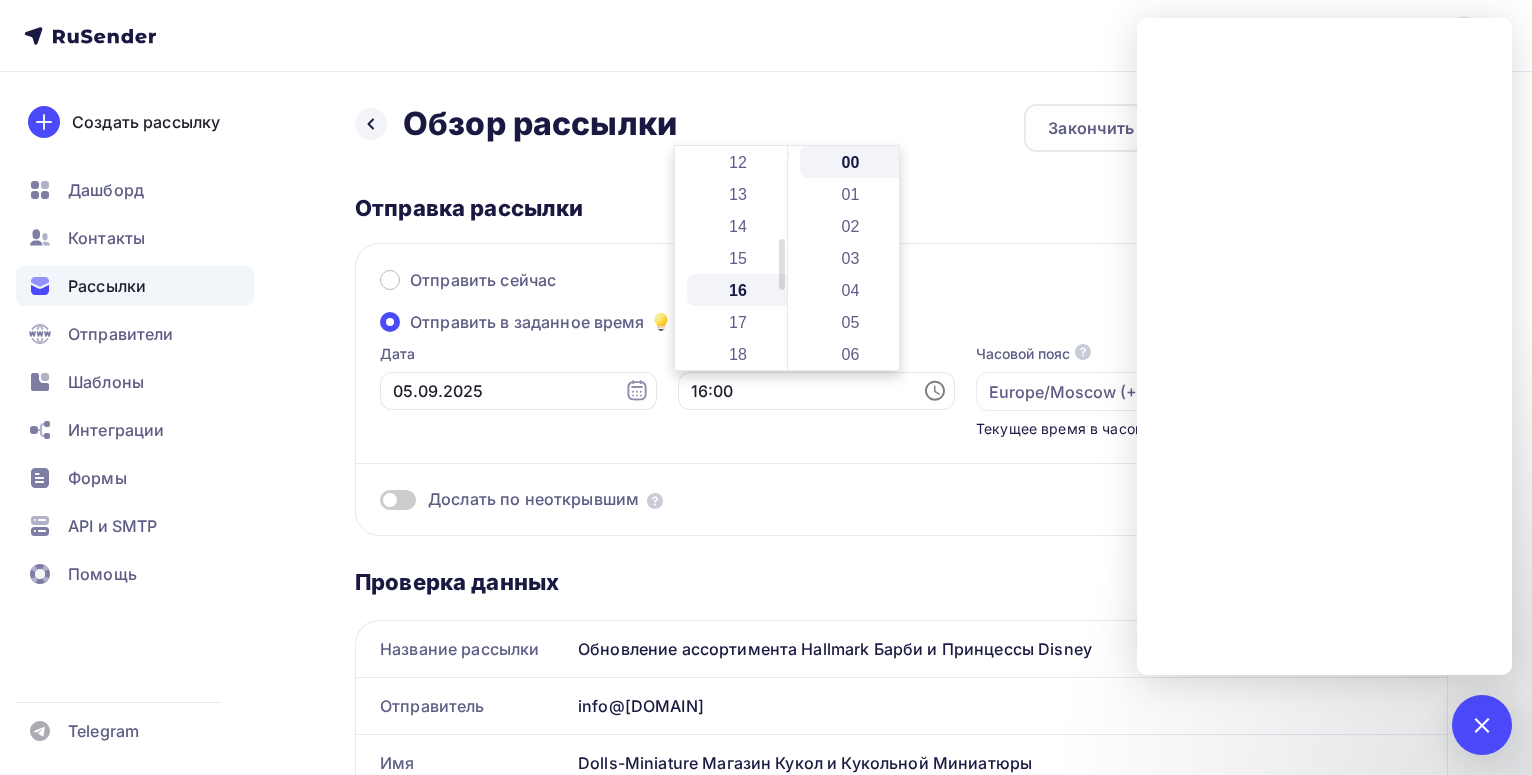 scroll, scrollTop: 512, scrollLeft: 0, axis: vertical 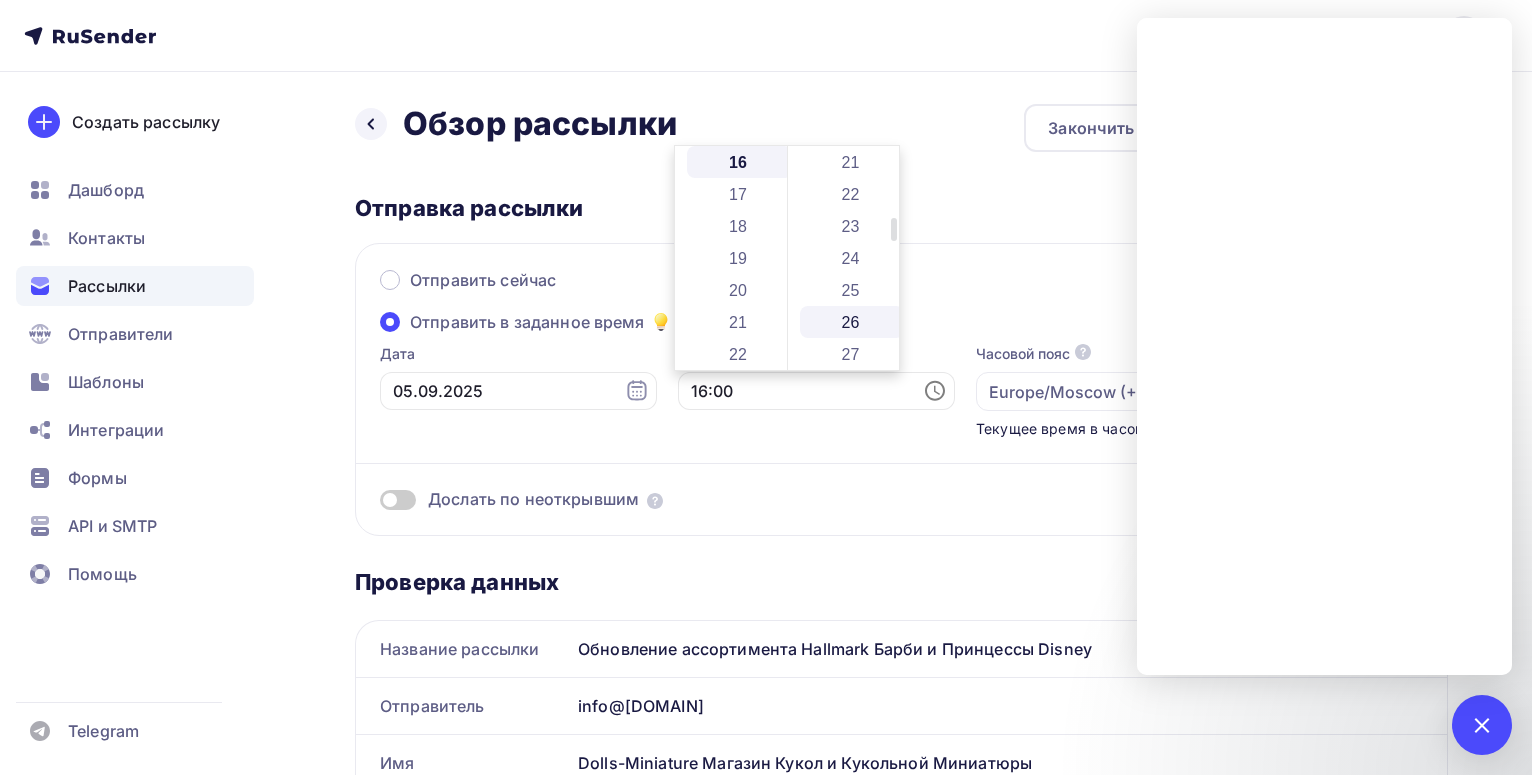click on "26" at bounding box center [852, 322] 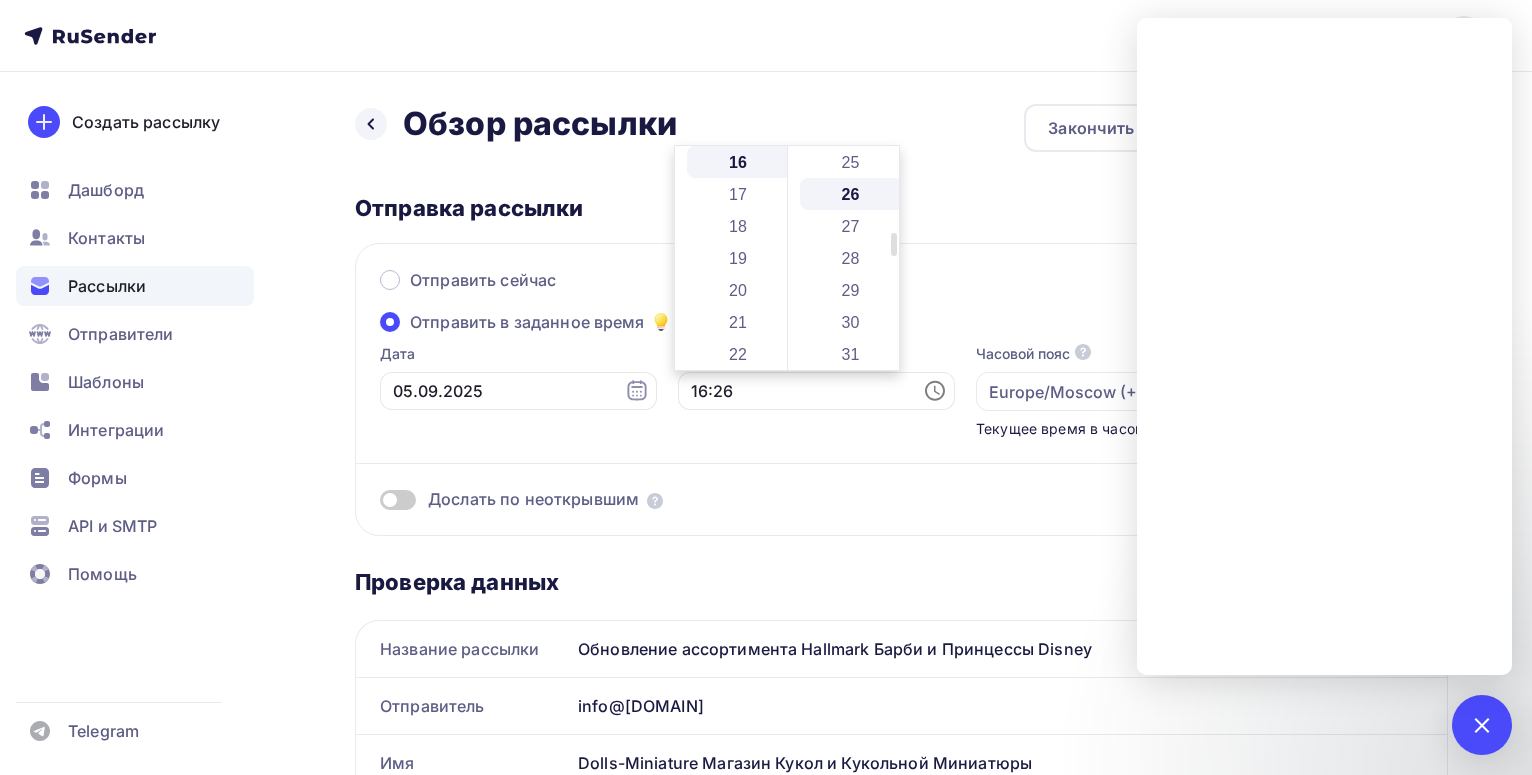 scroll, scrollTop: 832, scrollLeft: 0, axis: vertical 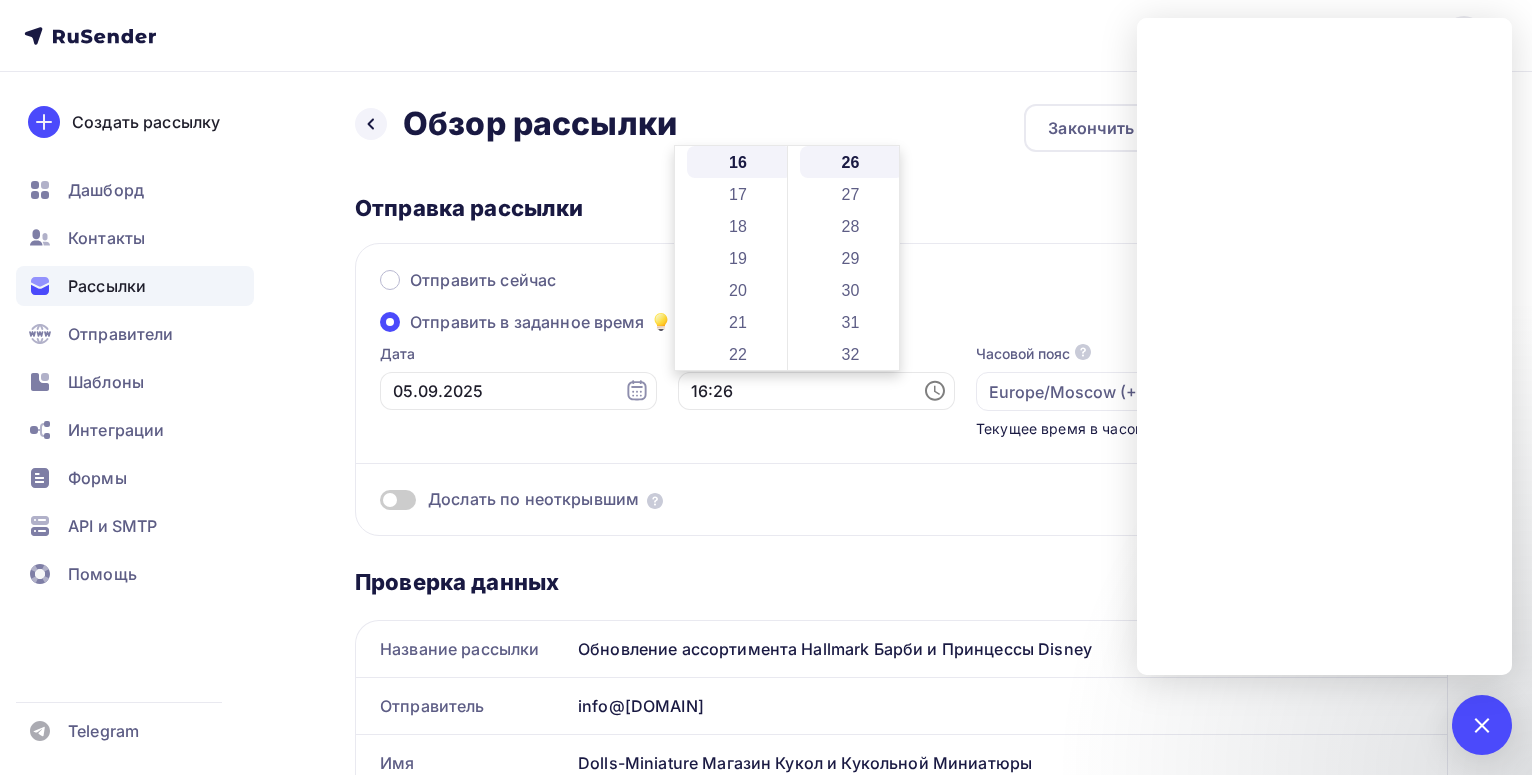 click on "Назад
Обзор рассылки
Обзор рассылки
Закончить позже
Отправить рассылку
Отправка рассылки
Отправить сейчас             Чек-лист перед отправкой рассылки    Отправить в заданное время                                                                                                     Дата   05.09.2025   Время   16:26
Часовой пояс
По умолчанию используется часовой пояс из настроек вашего акаунта
Europe/Moscow (+03:00)
Africa/Abidjan (+00:00)           Africa/Accra (+00:00)           Africa/Addis_Ababa (+03:00)           Africa/Algiers (+01:00)           Africa/Asmara (+03:00)           Africa/Asmera (+03:00)" at bounding box center [901, 895] 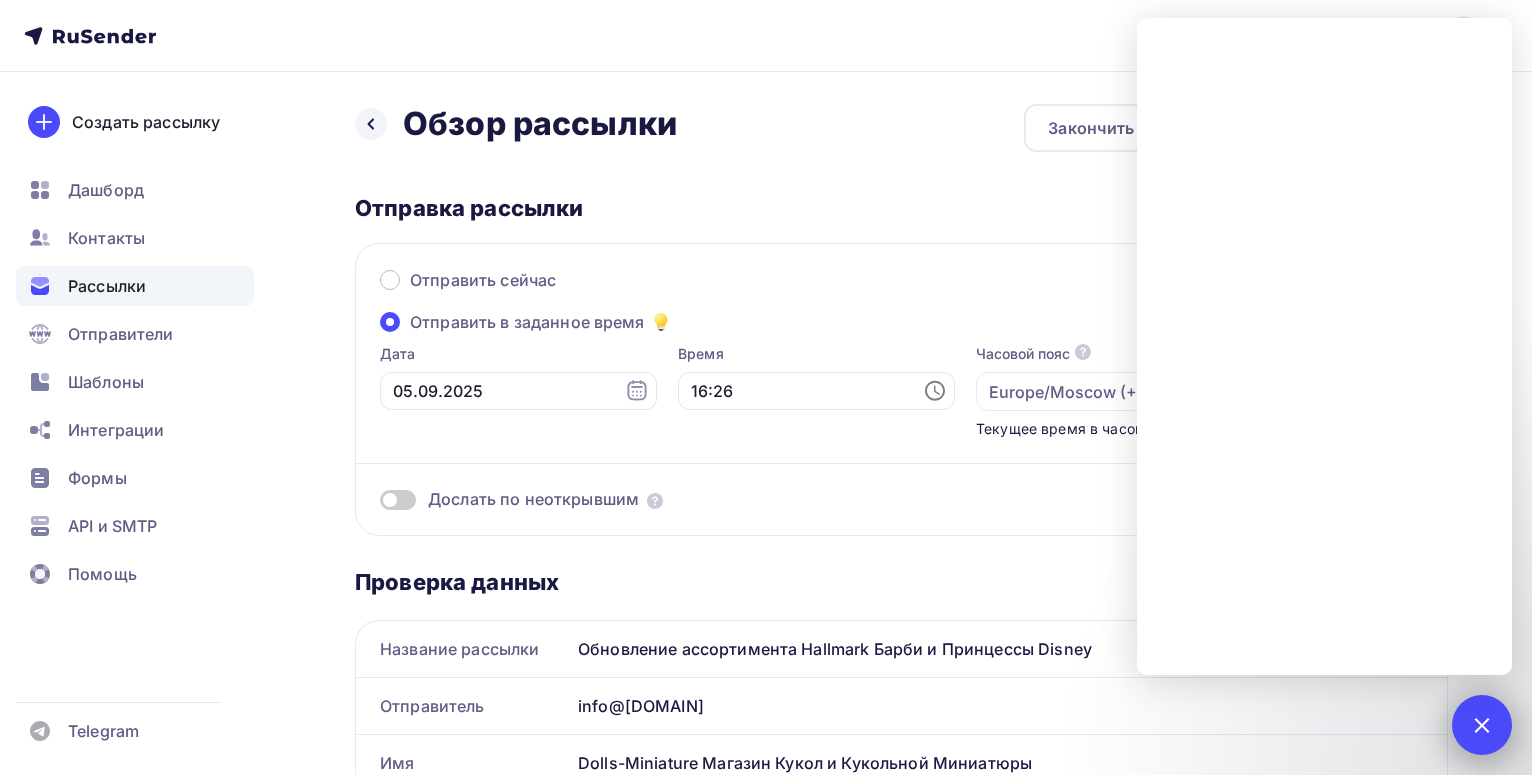 click at bounding box center (1482, 725) 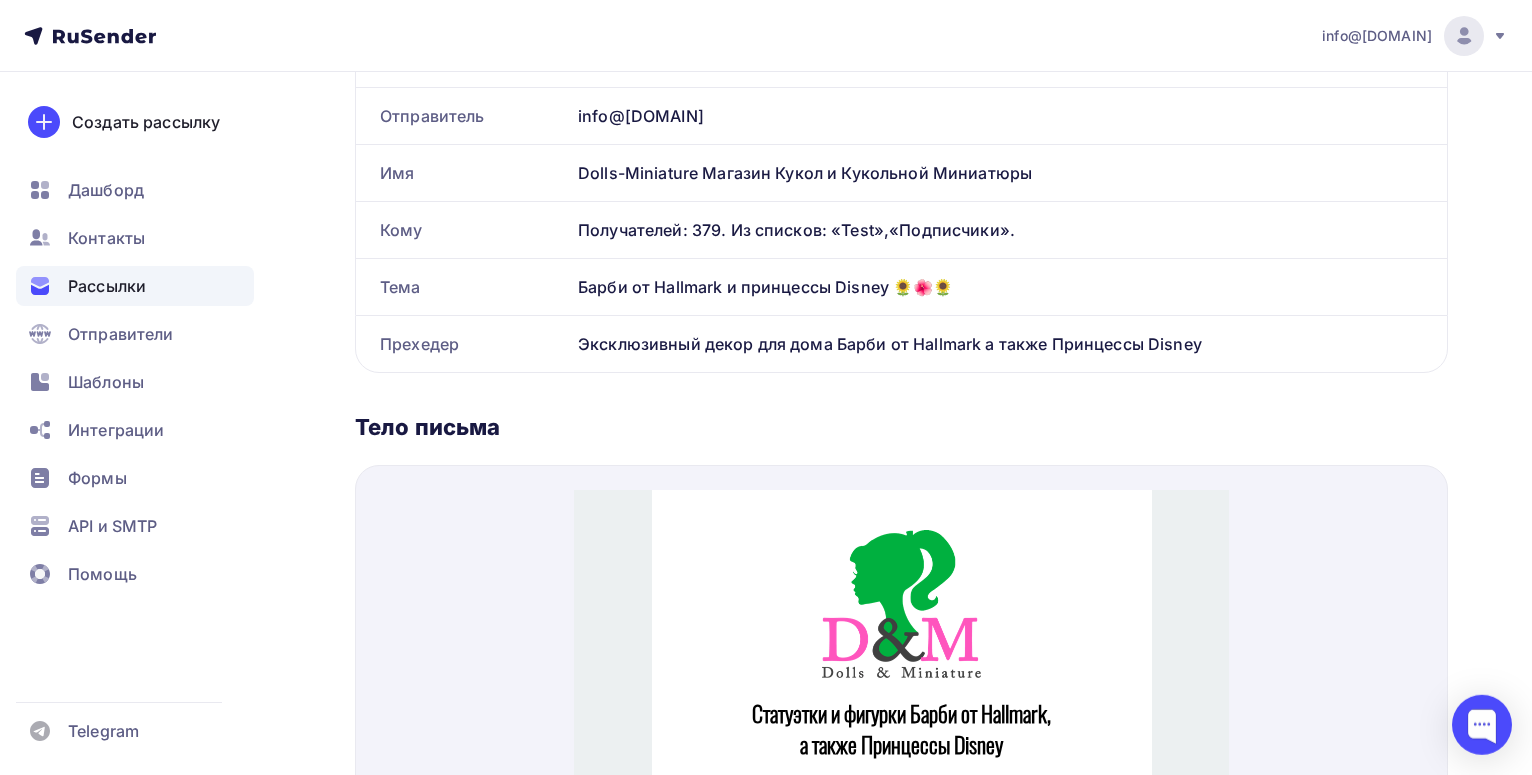 scroll, scrollTop: 918, scrollLeft: 0, axis: vertical 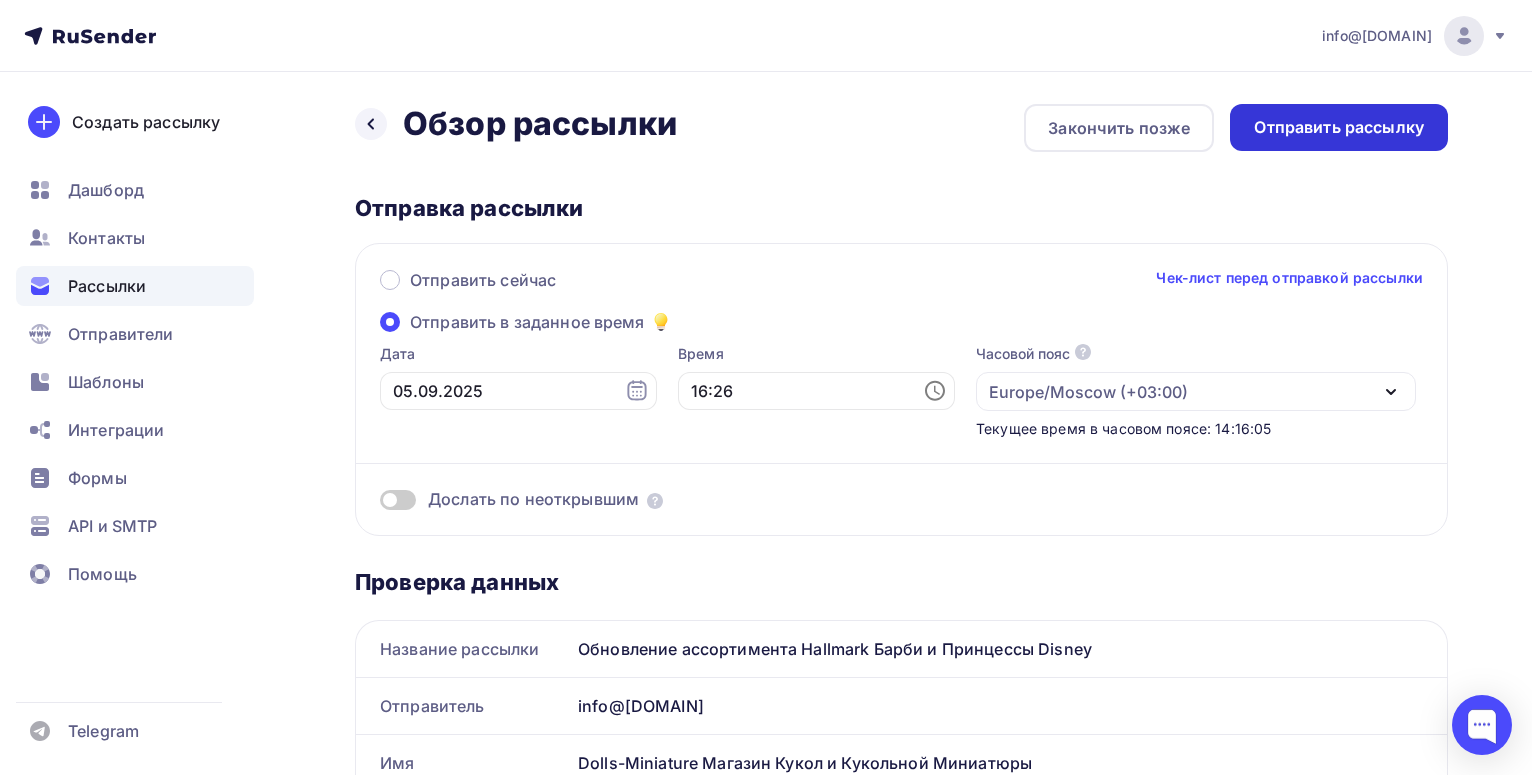 click on "Отправить рассылку" at bounding box center [1339, 127] 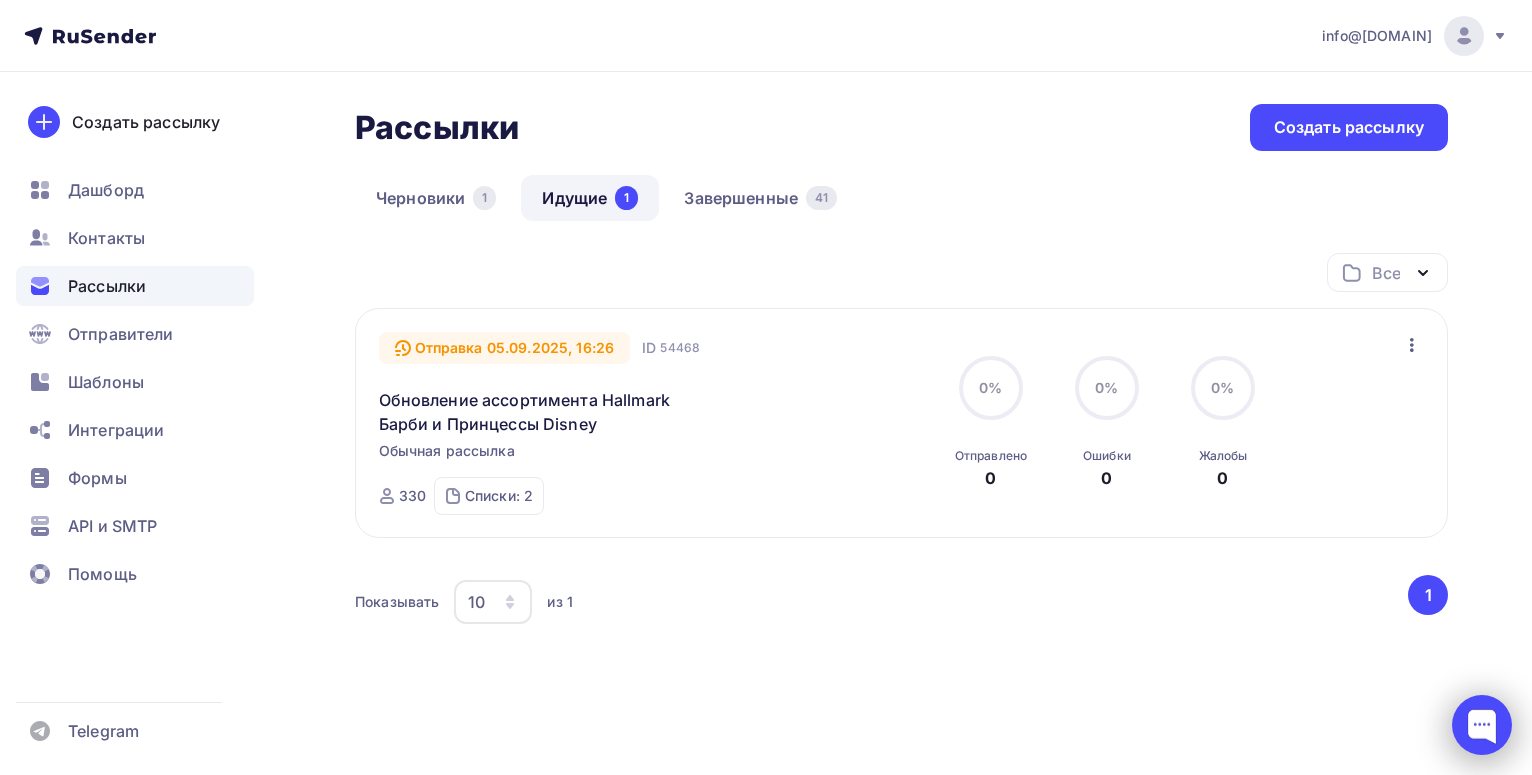 click at bounding box center (1482, 725) 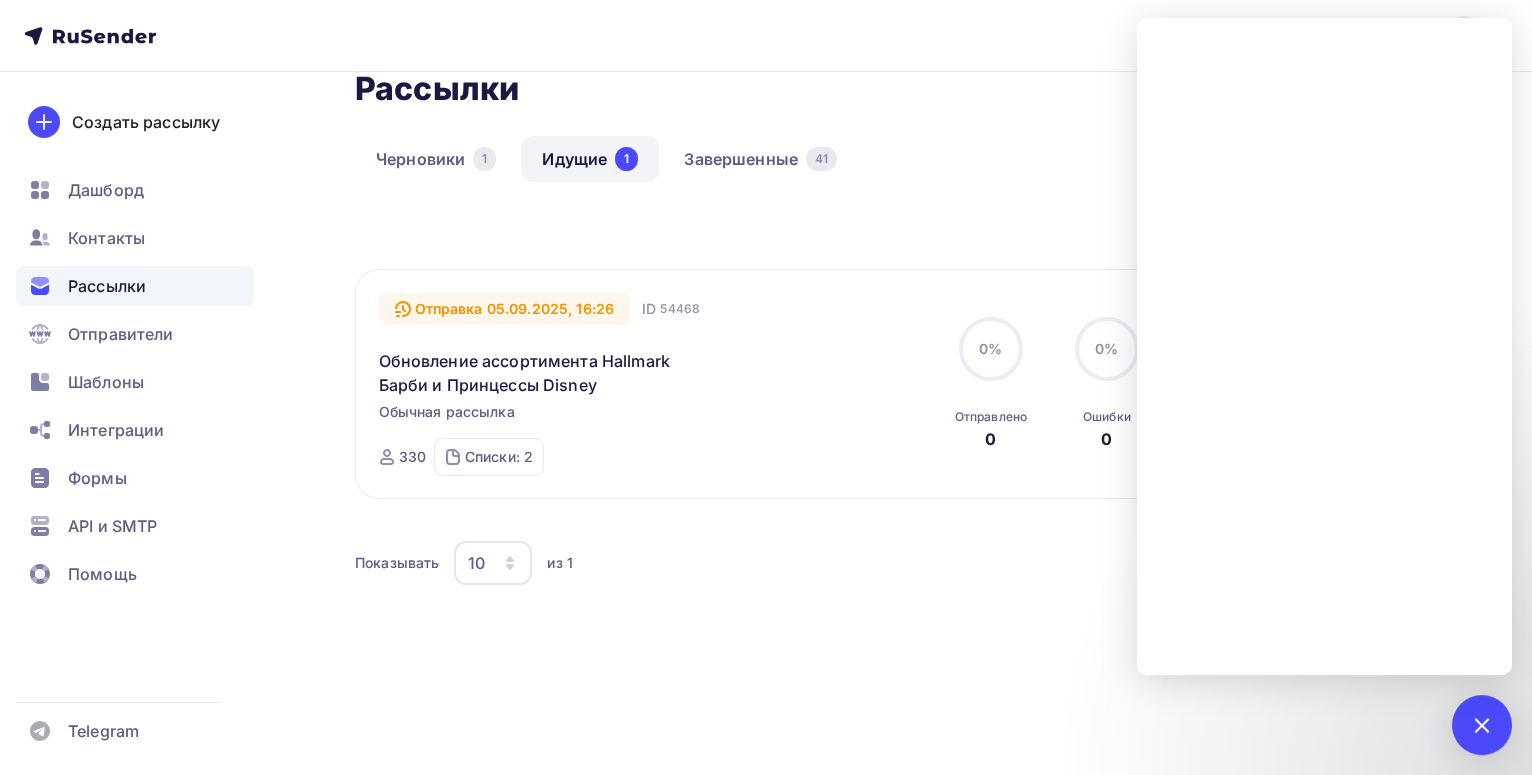 scroll, scrollTop: 53, scrollLeft: 0, axis: vertical 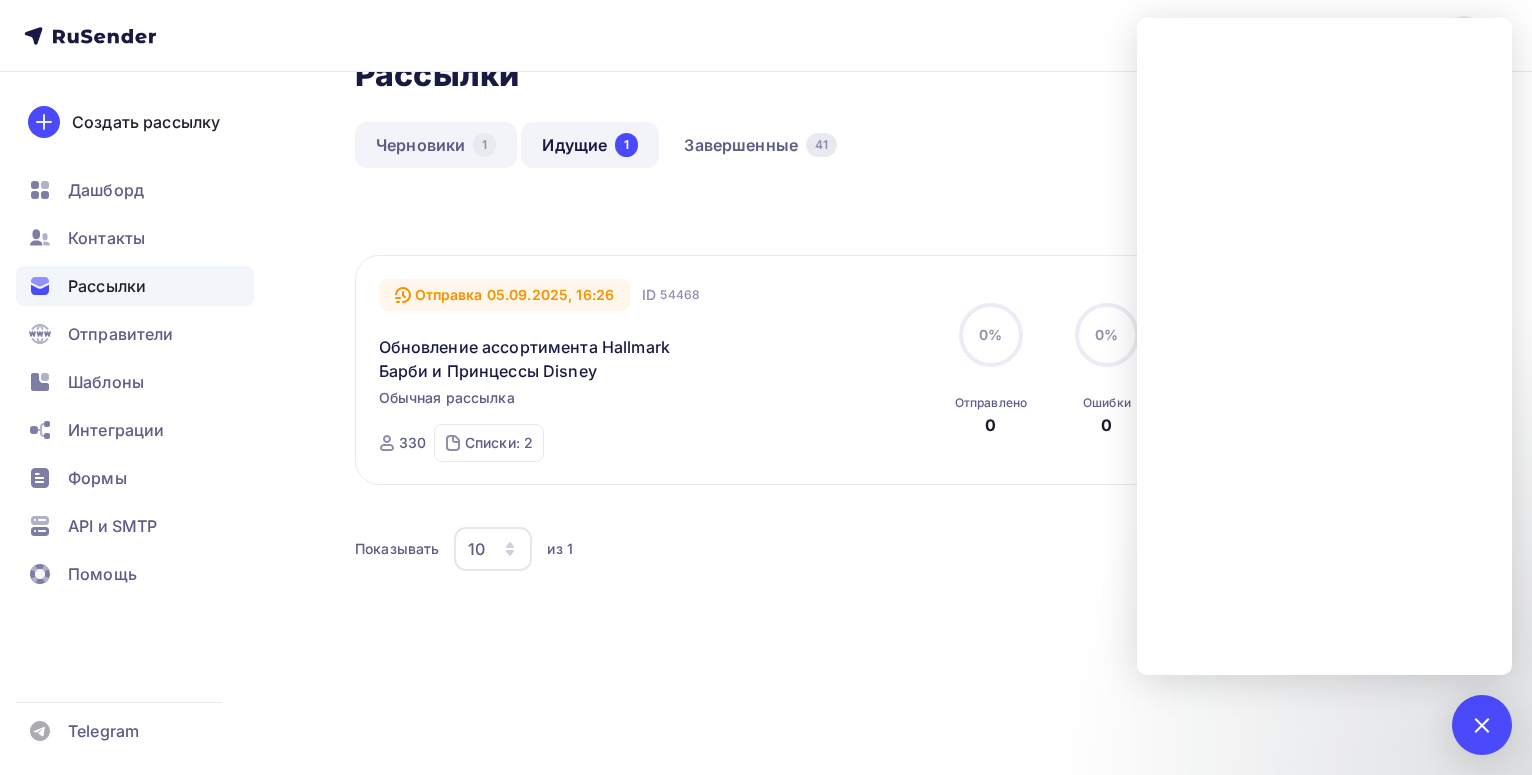 click on "Черновики
1" at bounding box center (436, 145) 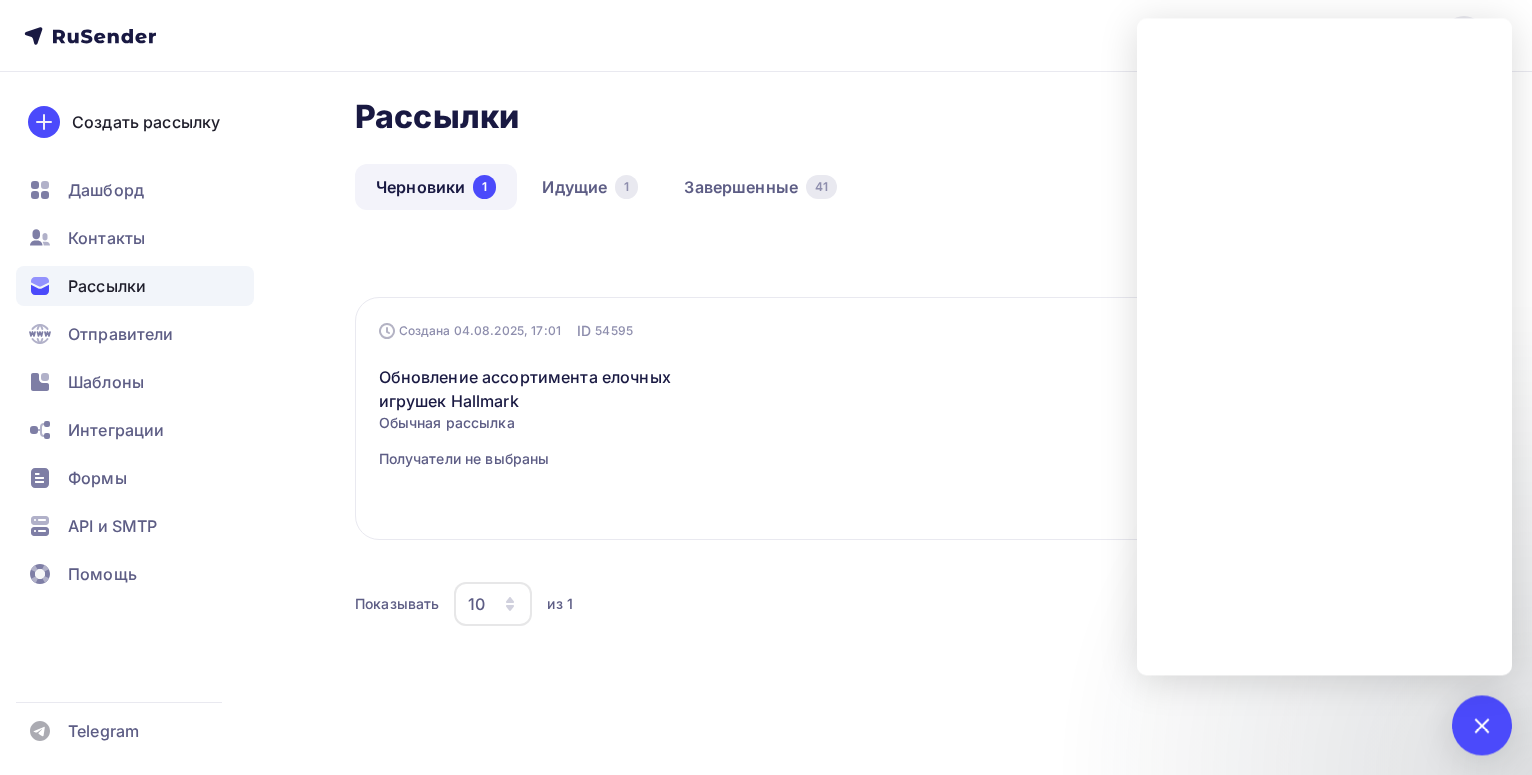 scroll, scrollTop: 17, scrollLeft: 0, axis: vertical 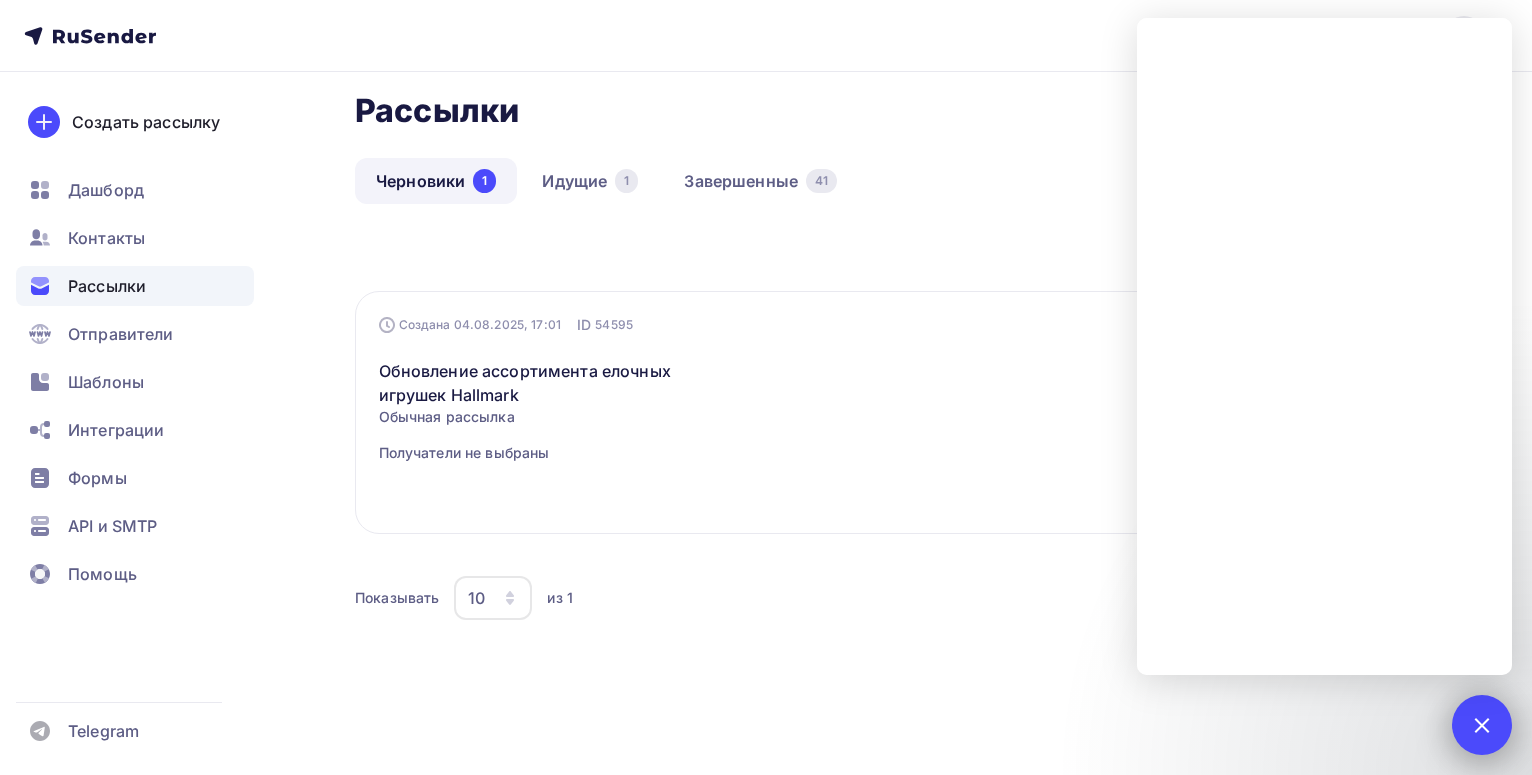 click at bounding box center [1482, 725] 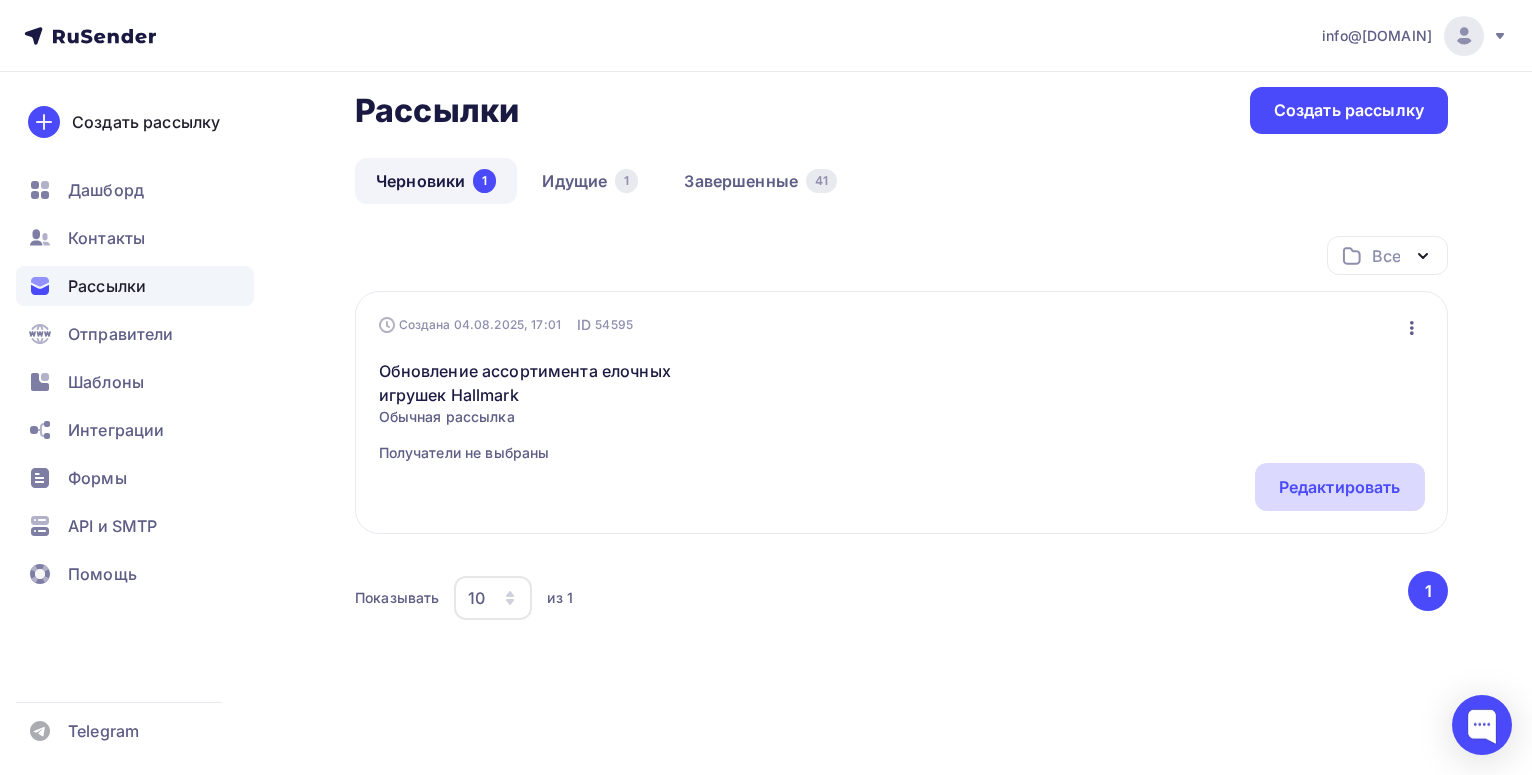 click on "Редактировать" at bounding box center [1340, 487] 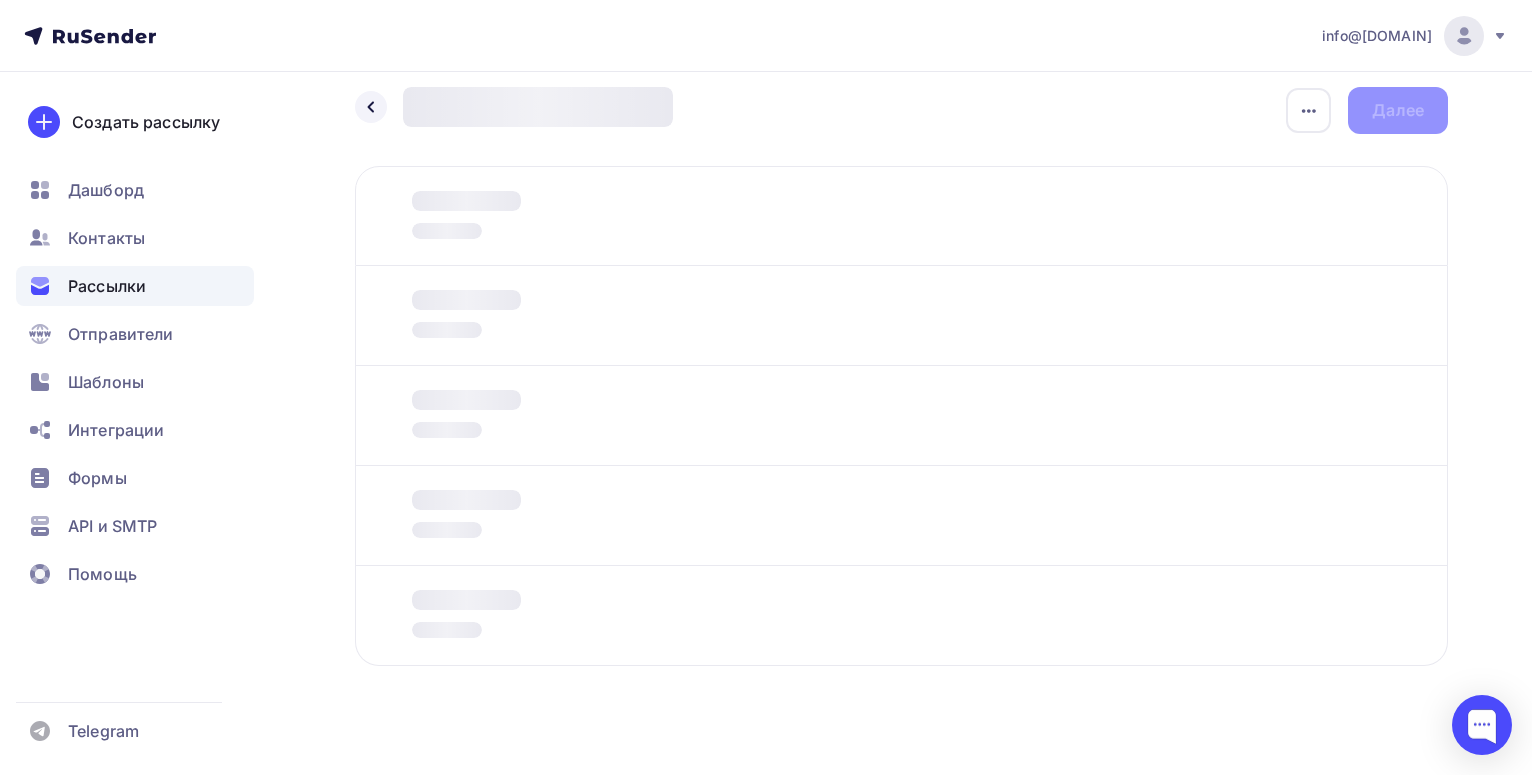 scroll, scrollTop: 0, scrollLeft: 0, axis: both 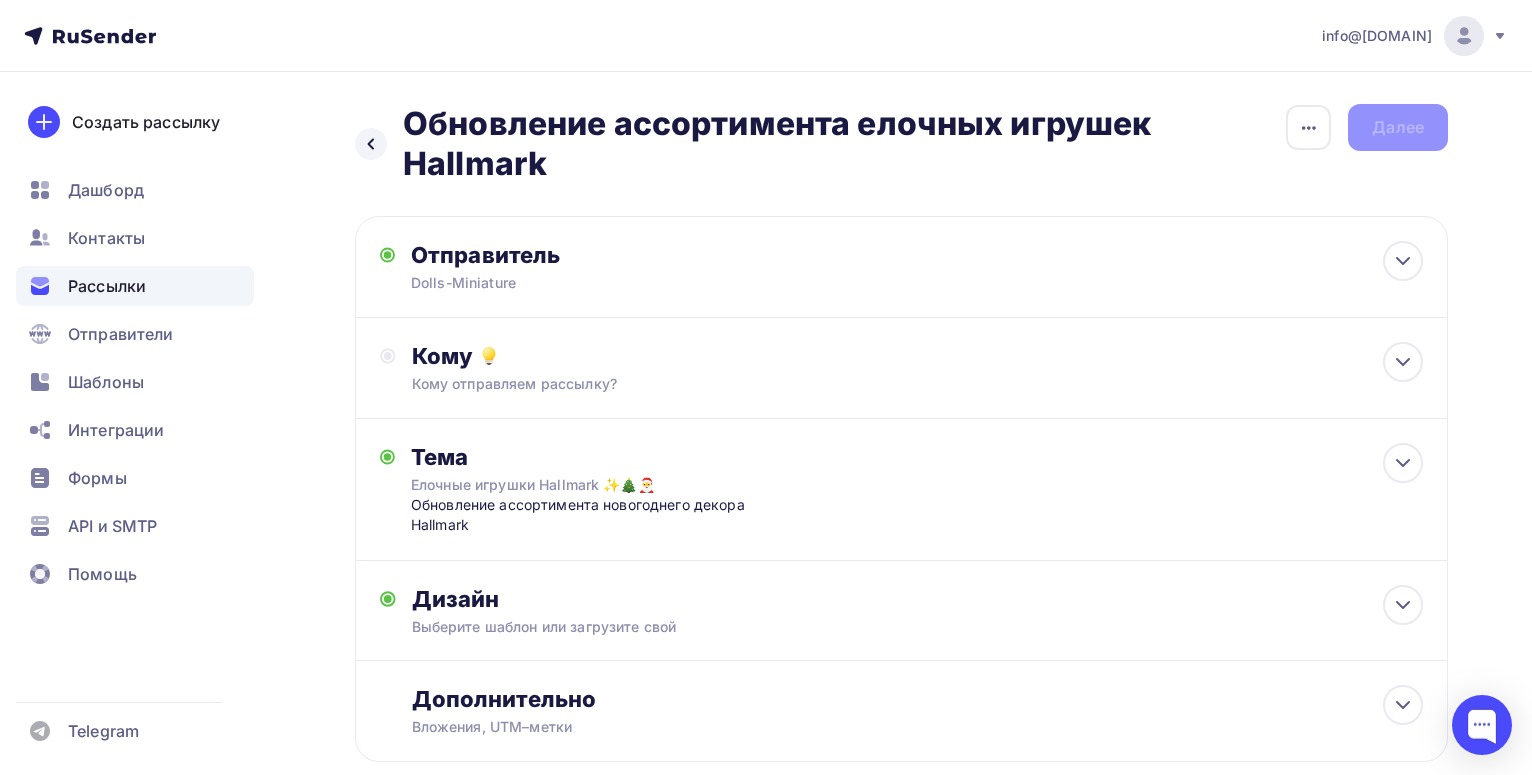 click on "Назад
Обновление ассортимента елочных игрушек Hallmark
Обновление ассортимента елочных игрушек Hallmark
Закончить позже
Переименовать рассылку
Удалить
Далее" at bounding box center (901, 144) 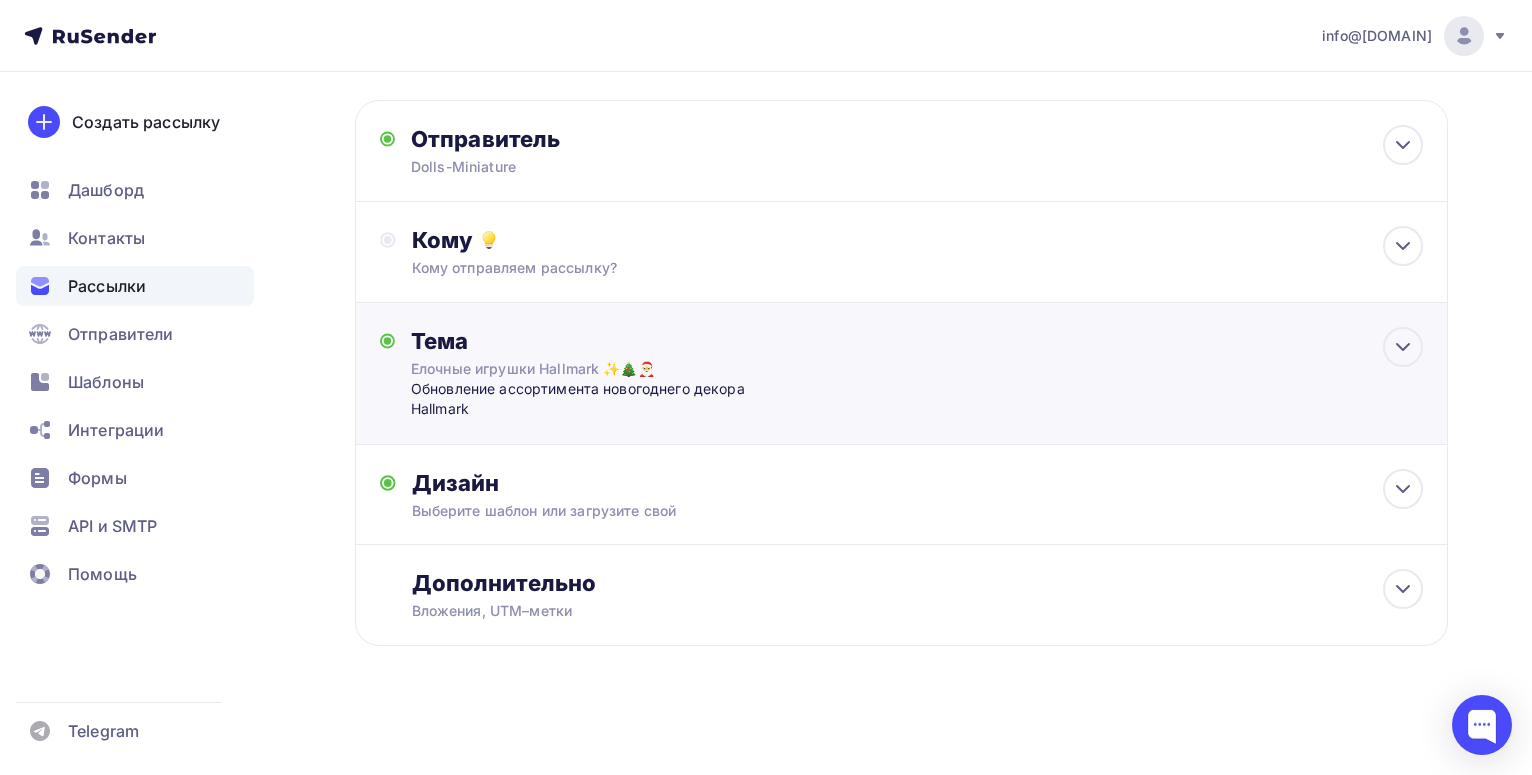 scroll, scrollTop: 0, scrollLeft: 0, axis: both 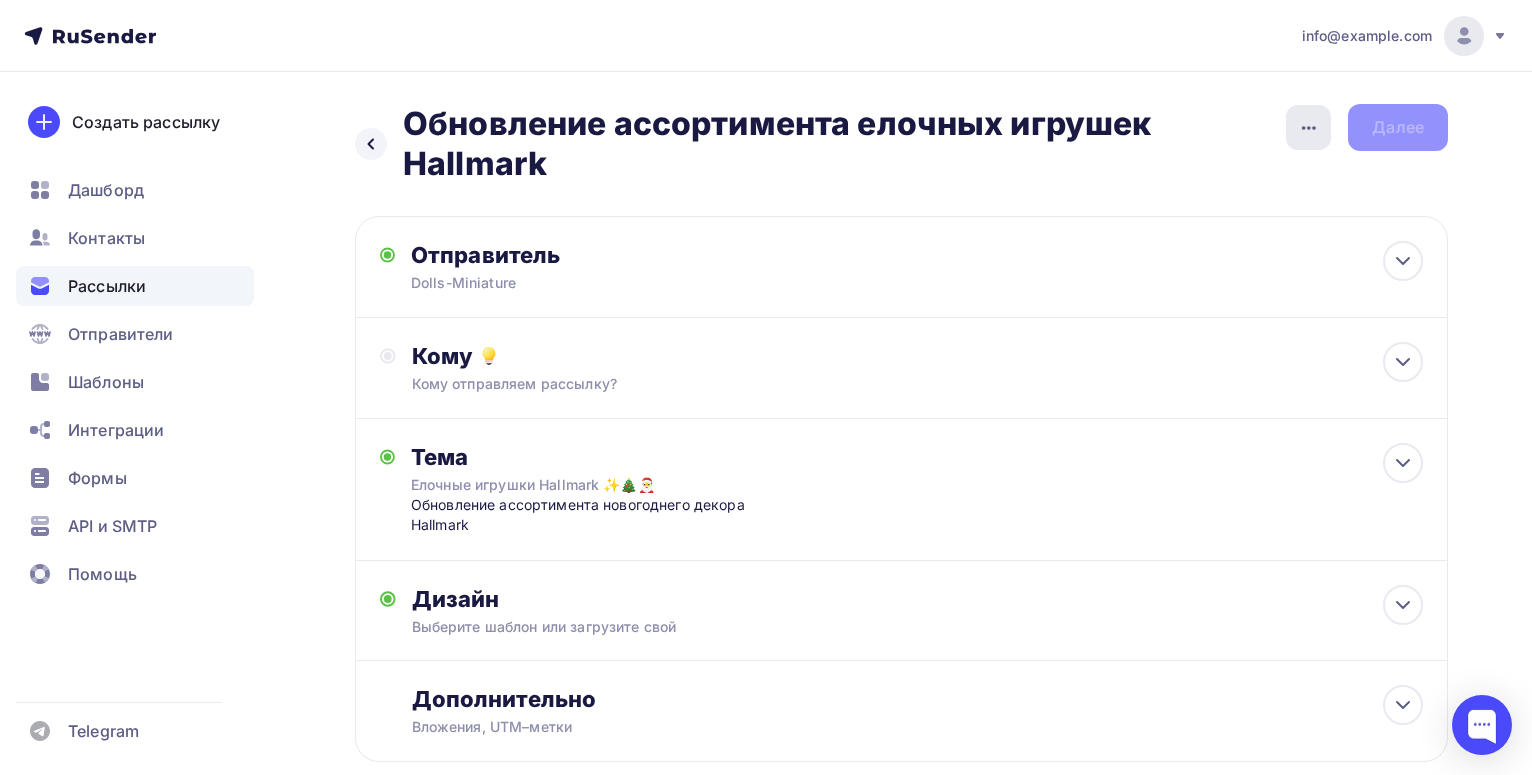 click at bounding box center [1308, 127] 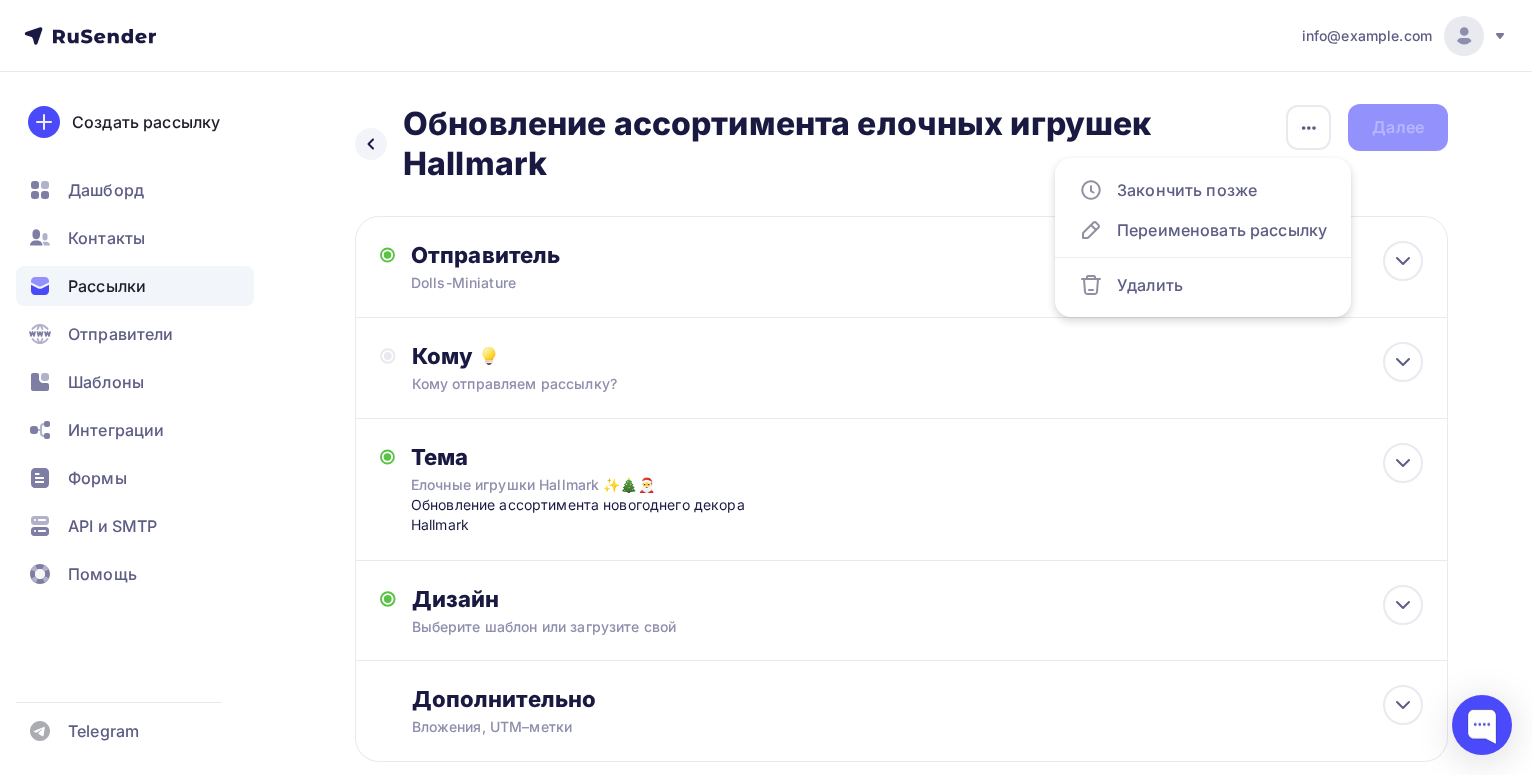 click on "Обновление ассортимента елочных игрушек Hallmark" at bounding box center (844, 144) 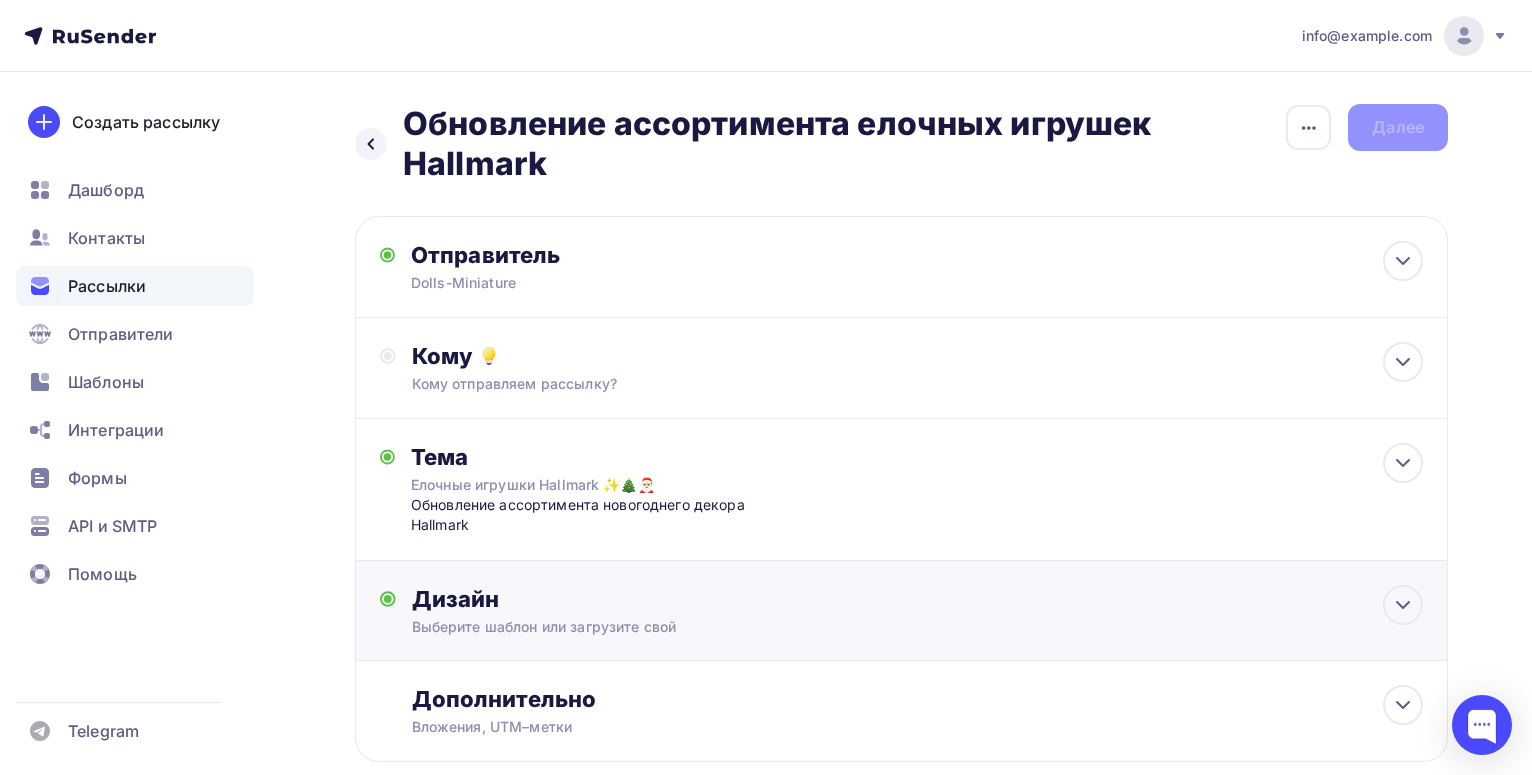 scroll, scrollTop: 116, scrollLeft: 0, axis: vertical 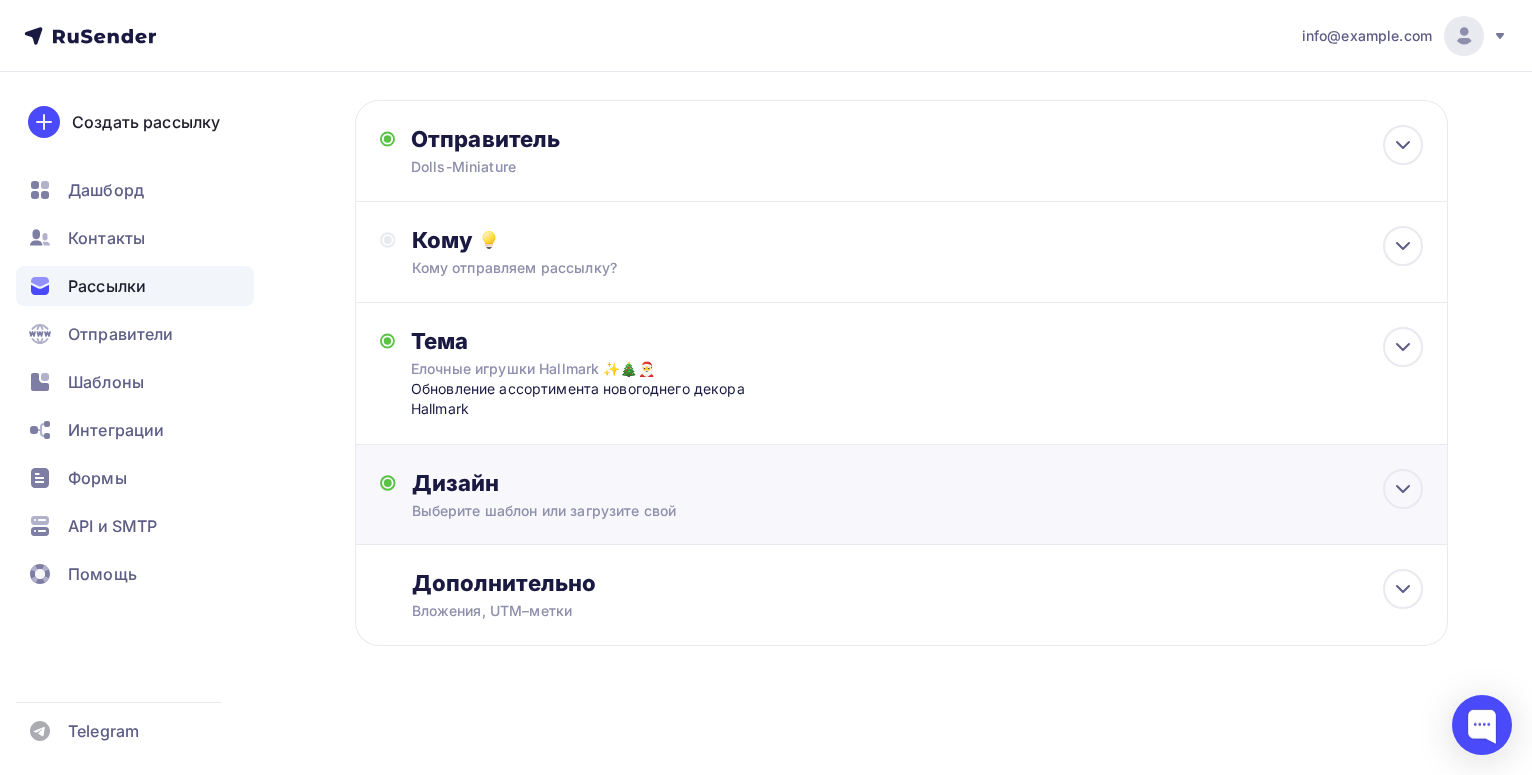 click on "Дизайн   Выберите шаблон или загрузите свой     Размер письма: 122 Kb     Заменить шаблон
Редактировать" at bounding box center [917, 495] 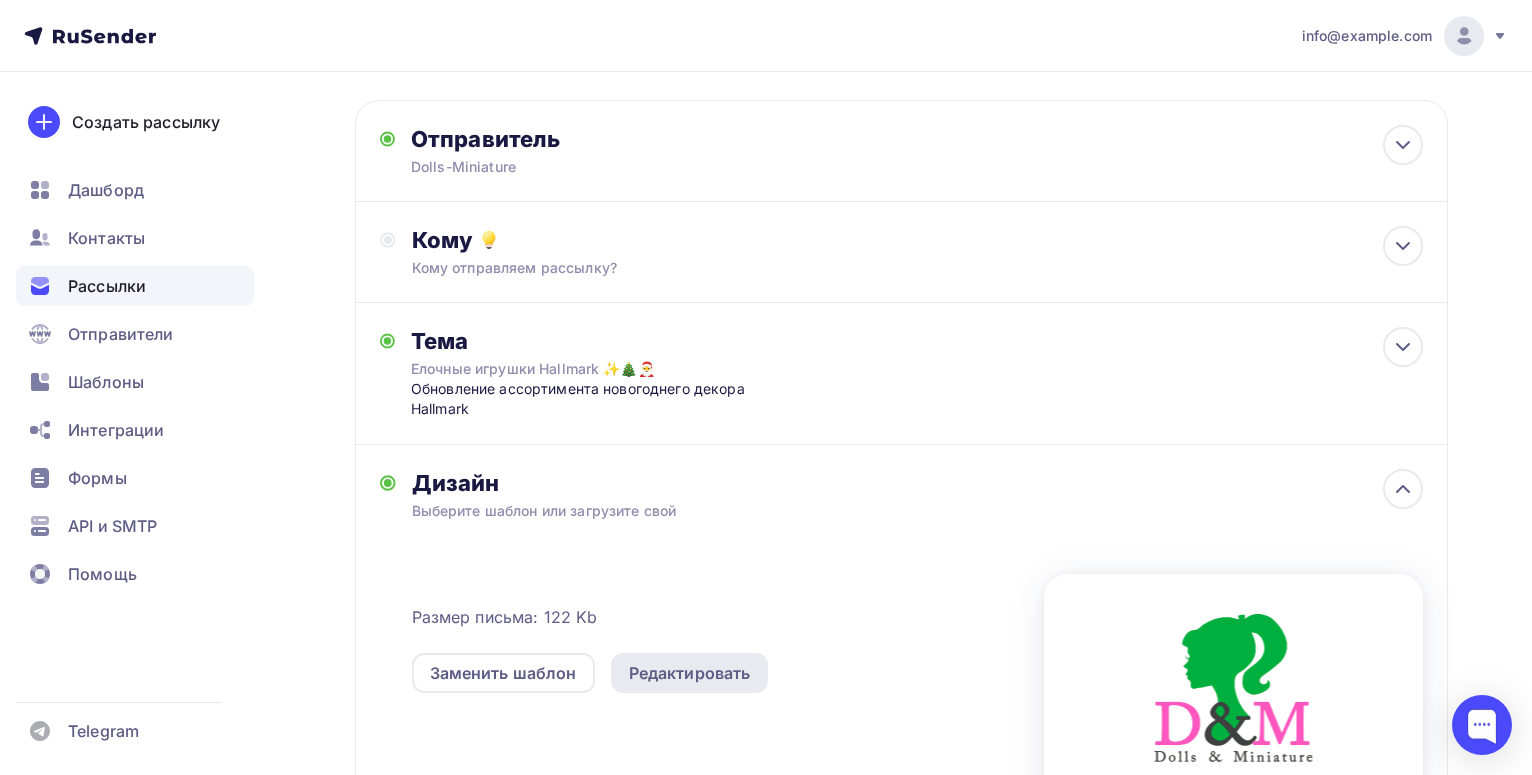 click on "Редактировать" at bounding box center (690, 673) 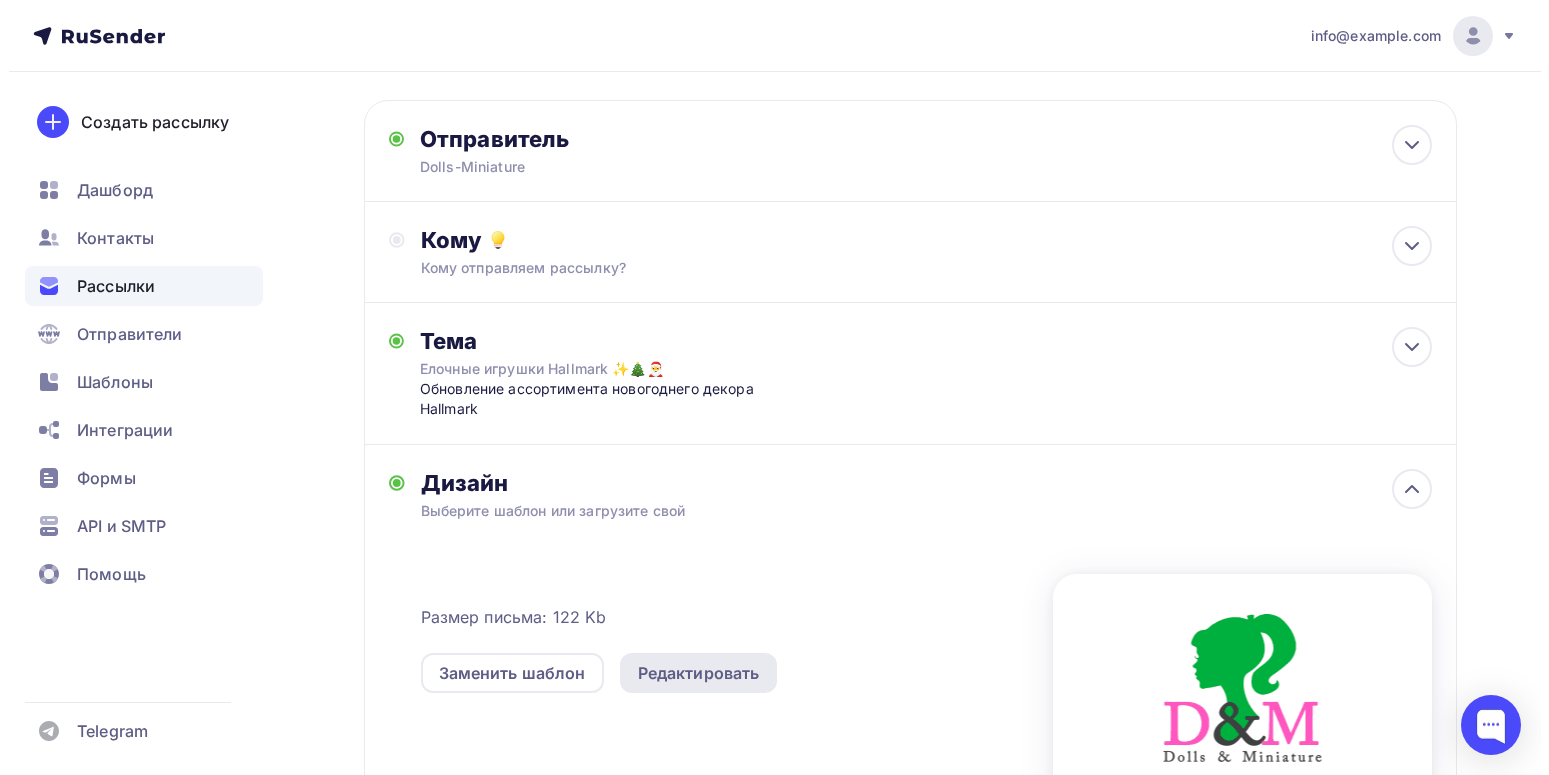 scroll, scrollTop: 0, scrollLeft: 0, axis: both 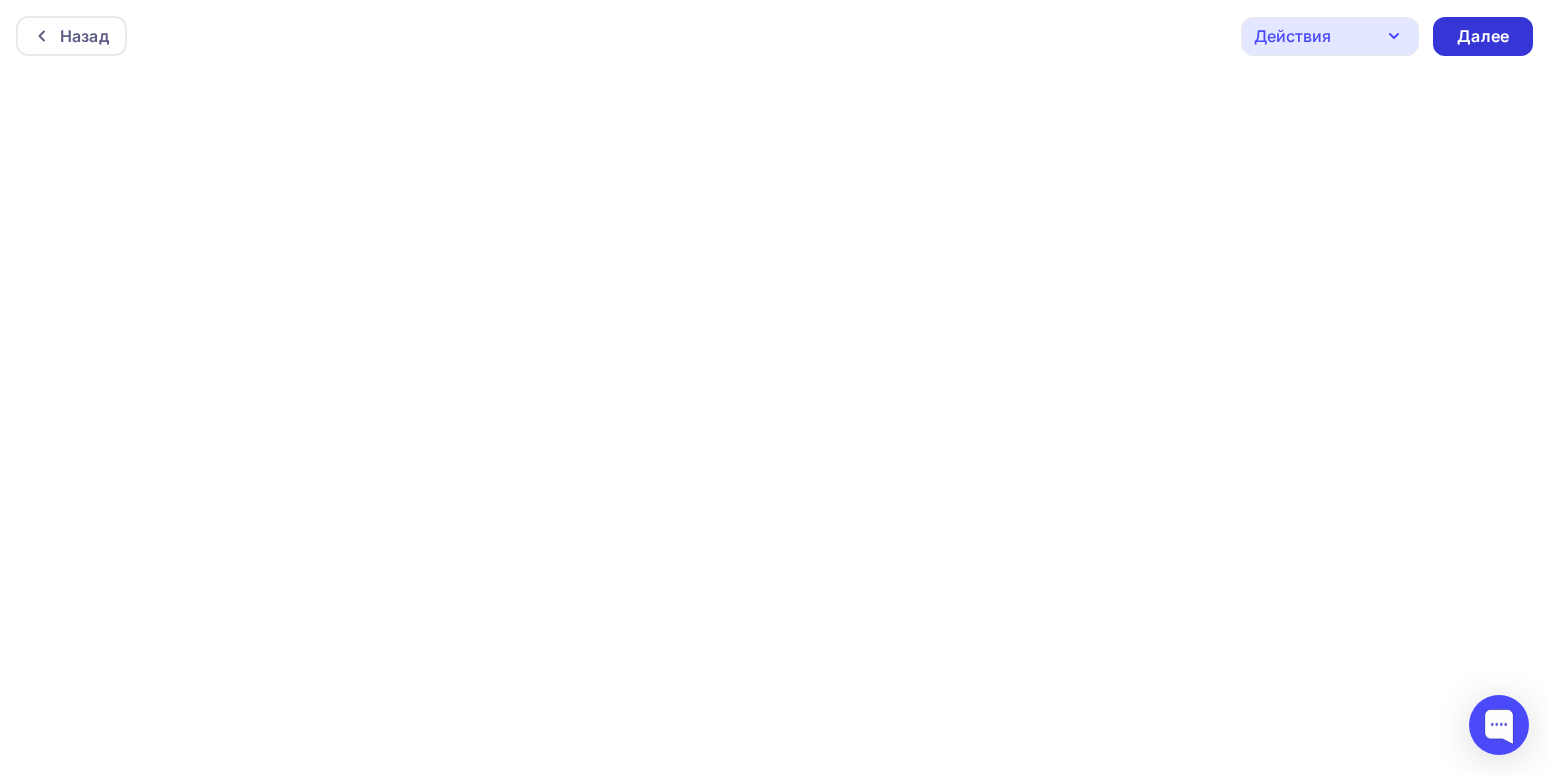 click on "Далее" at bounding box center [1483, 36] 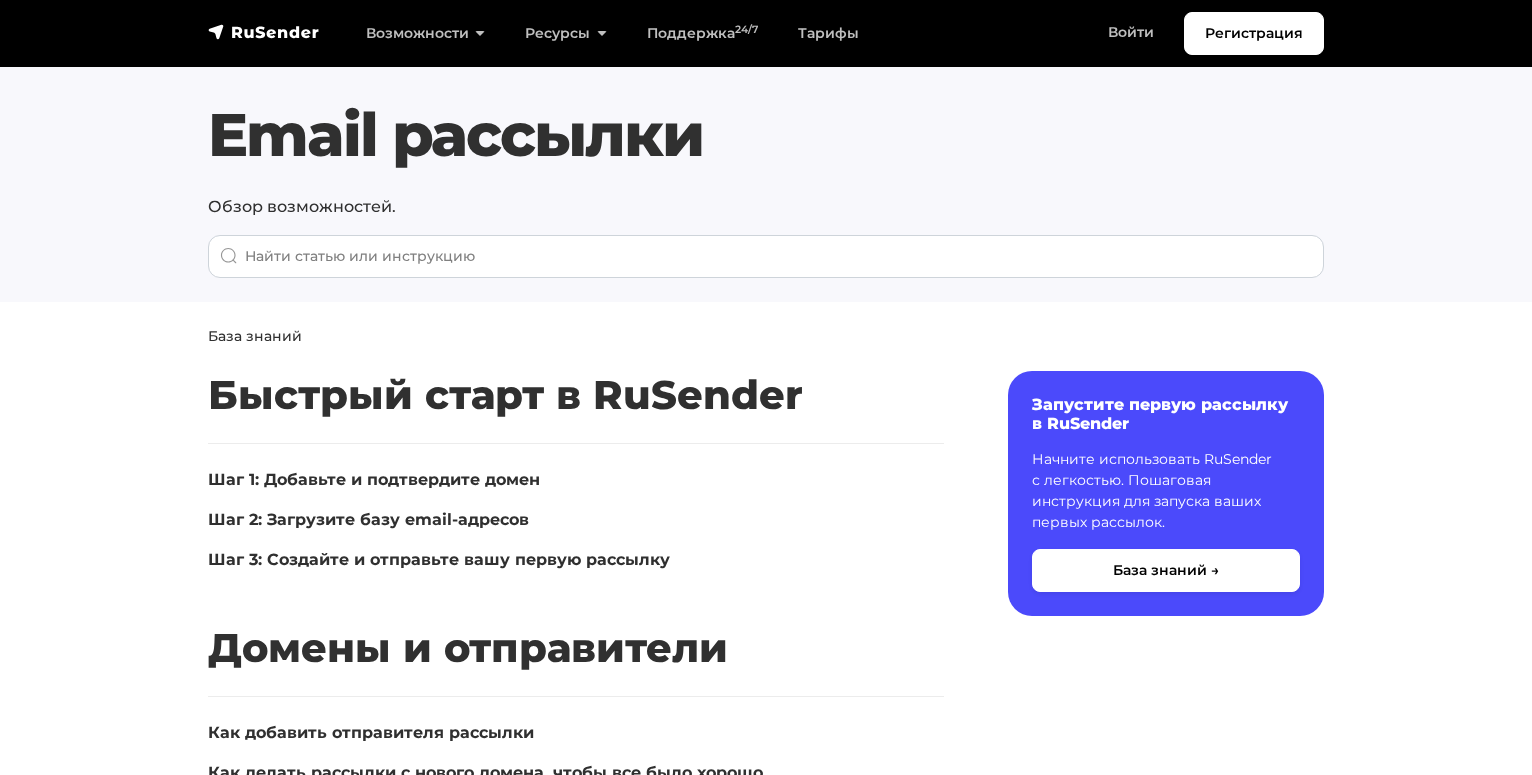scroll, scrollTop: 0, scrollLeft: 0, axis: both 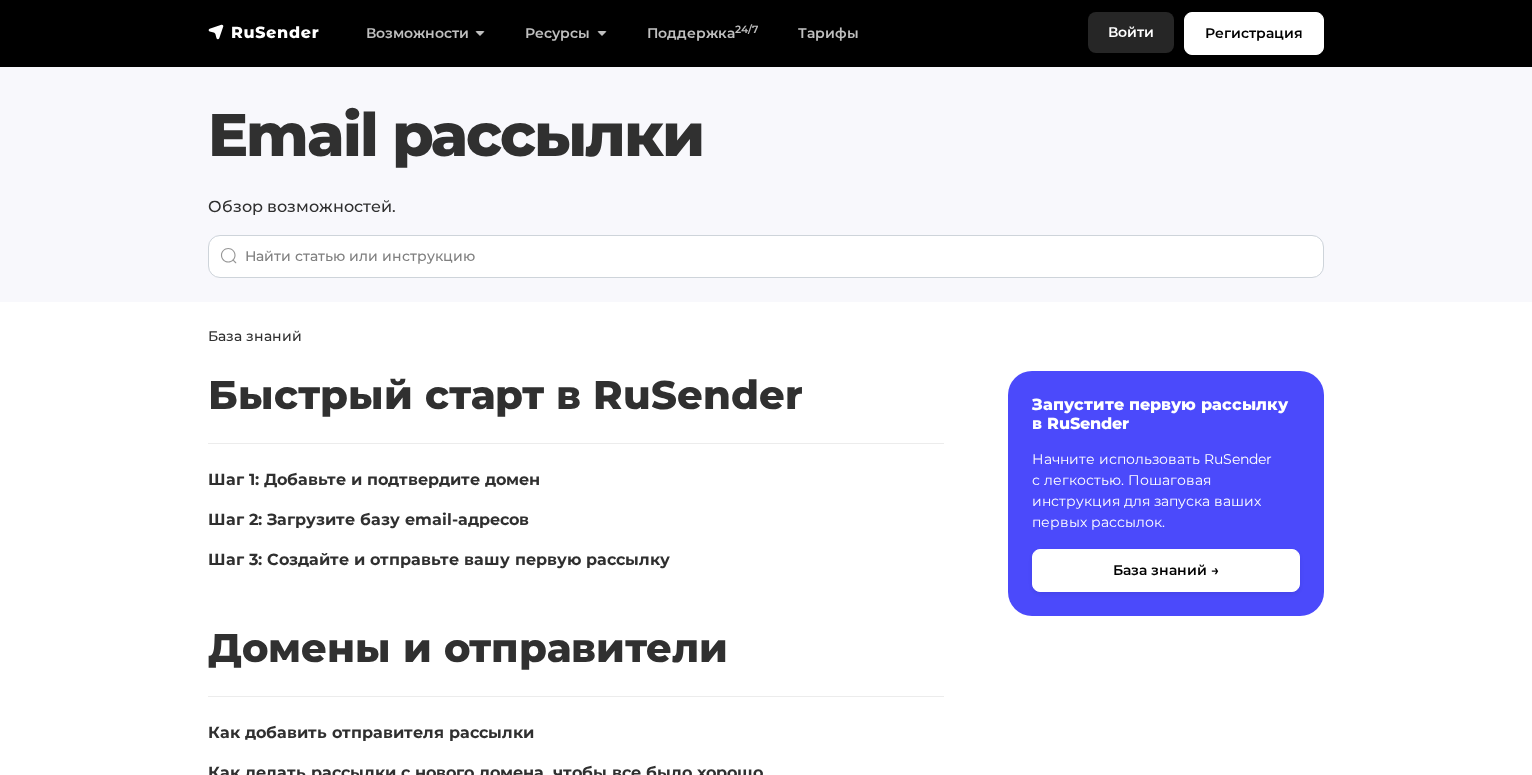 click on "Войти" at bounding box center (1131, 32) 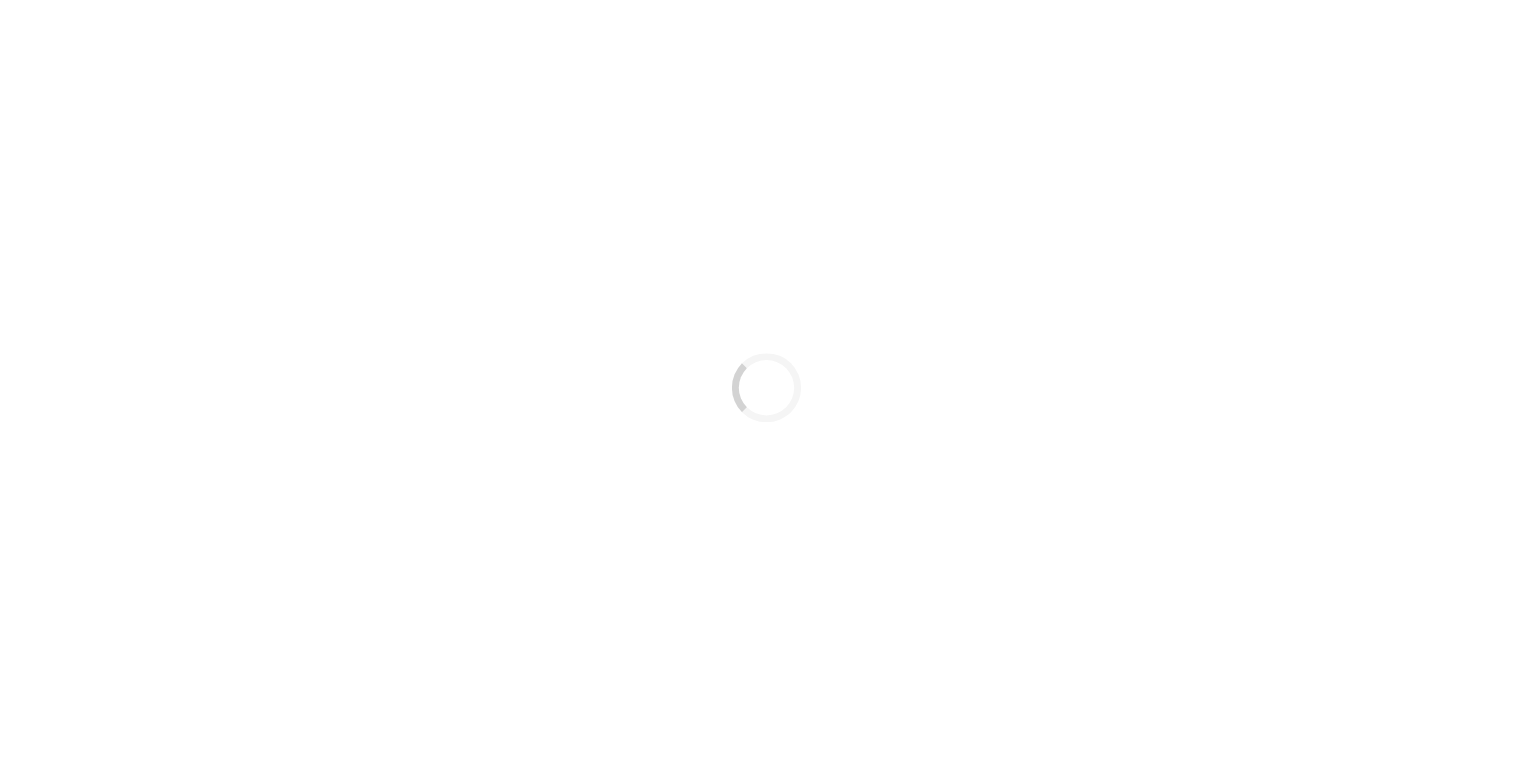 scroll, scrollTop: 0, scrollLeft: 0, axis: both 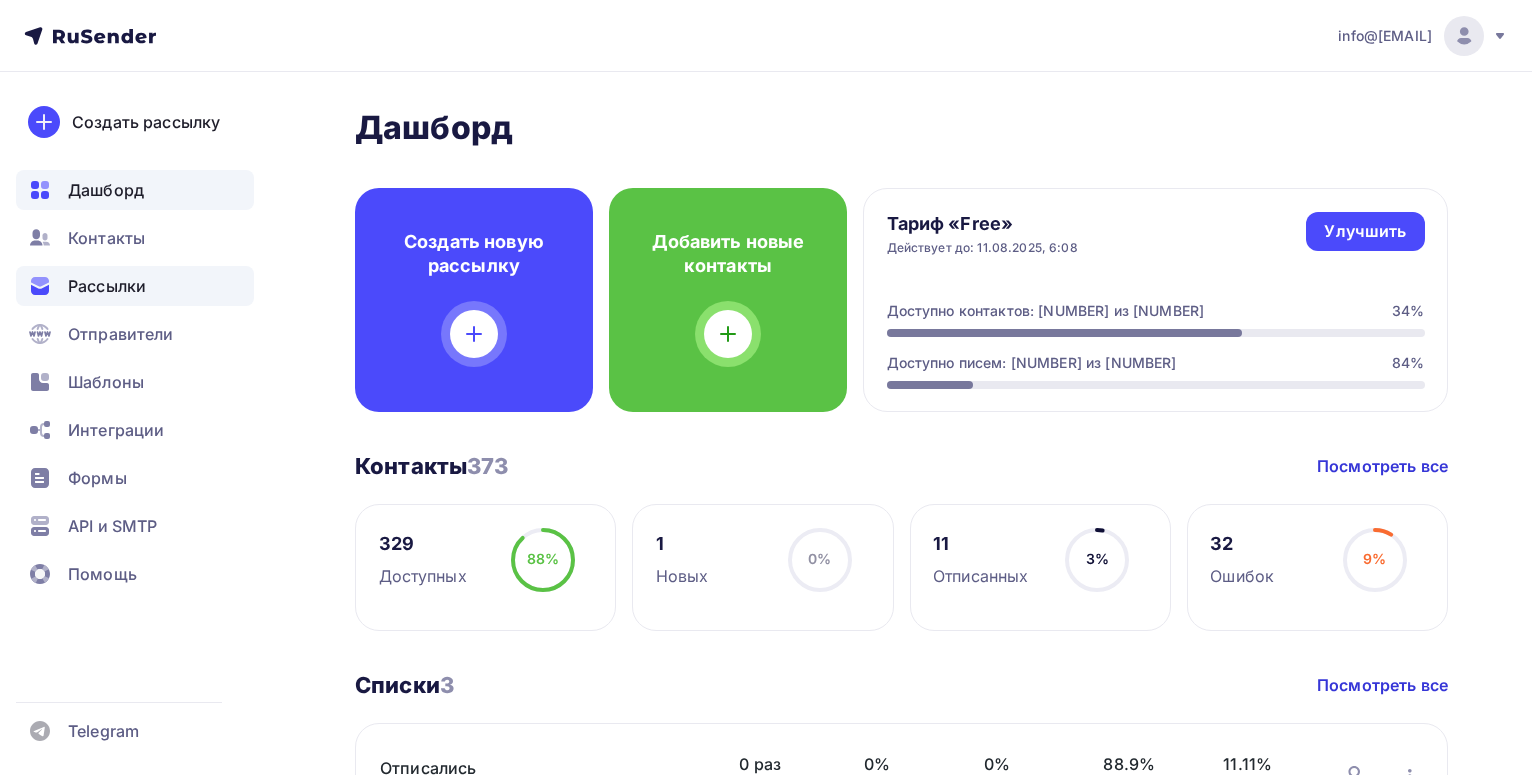 click on "Рассылки" at bounding box center (107, 286) 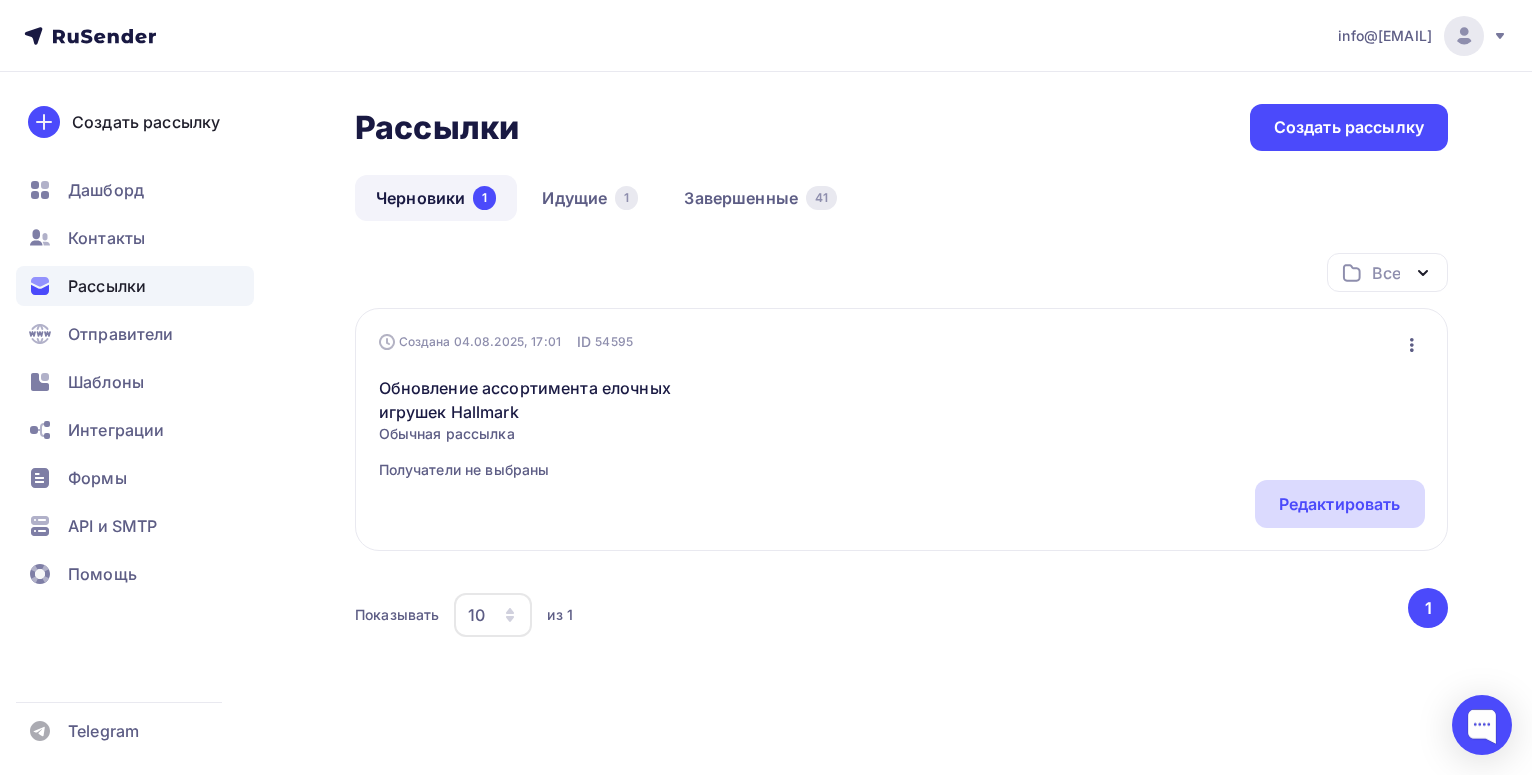 click on "Редактировать" at bounding box center (1340, 504) 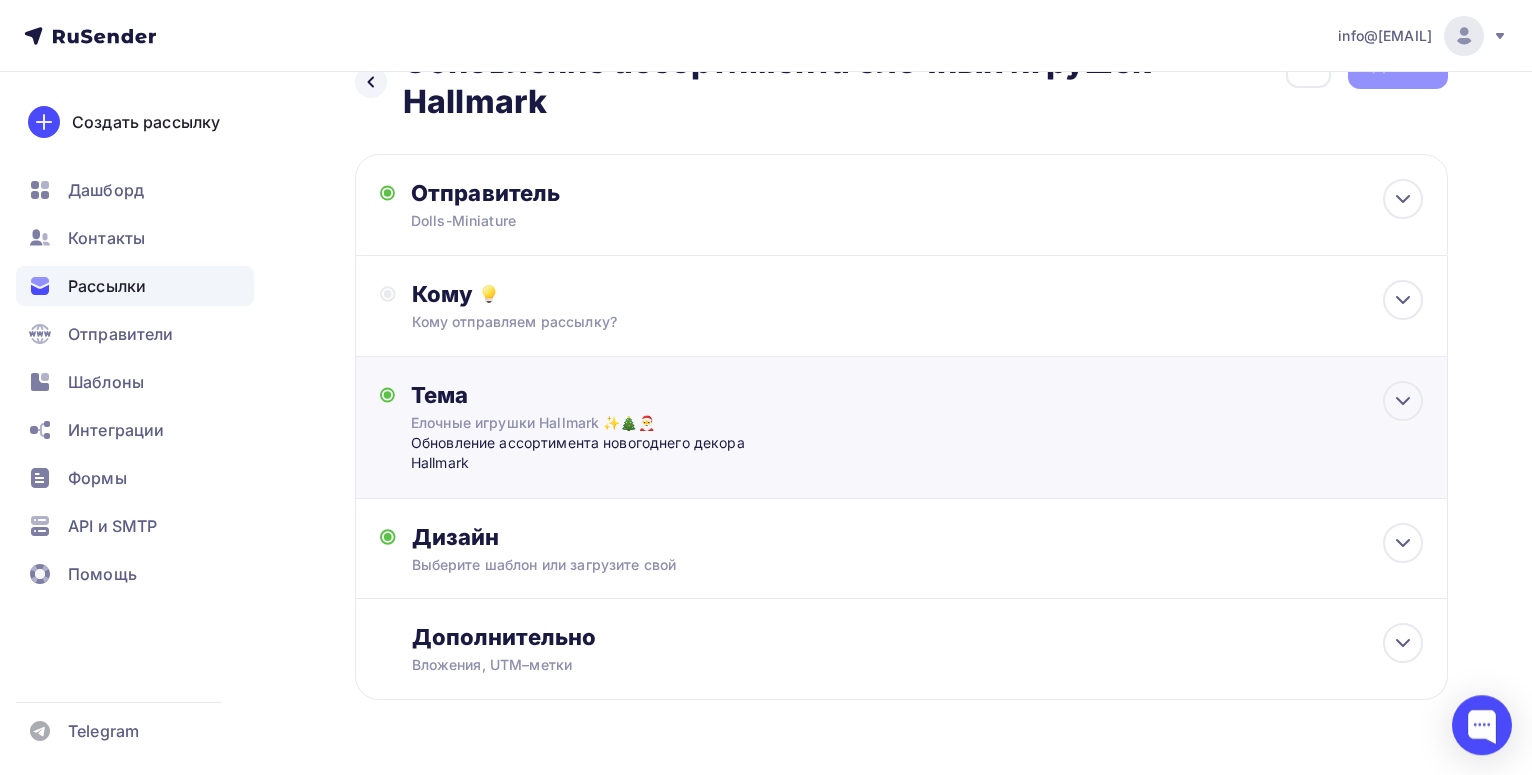 scroll, scrollTop: 116, scrollLeft: 0, axis: vertical 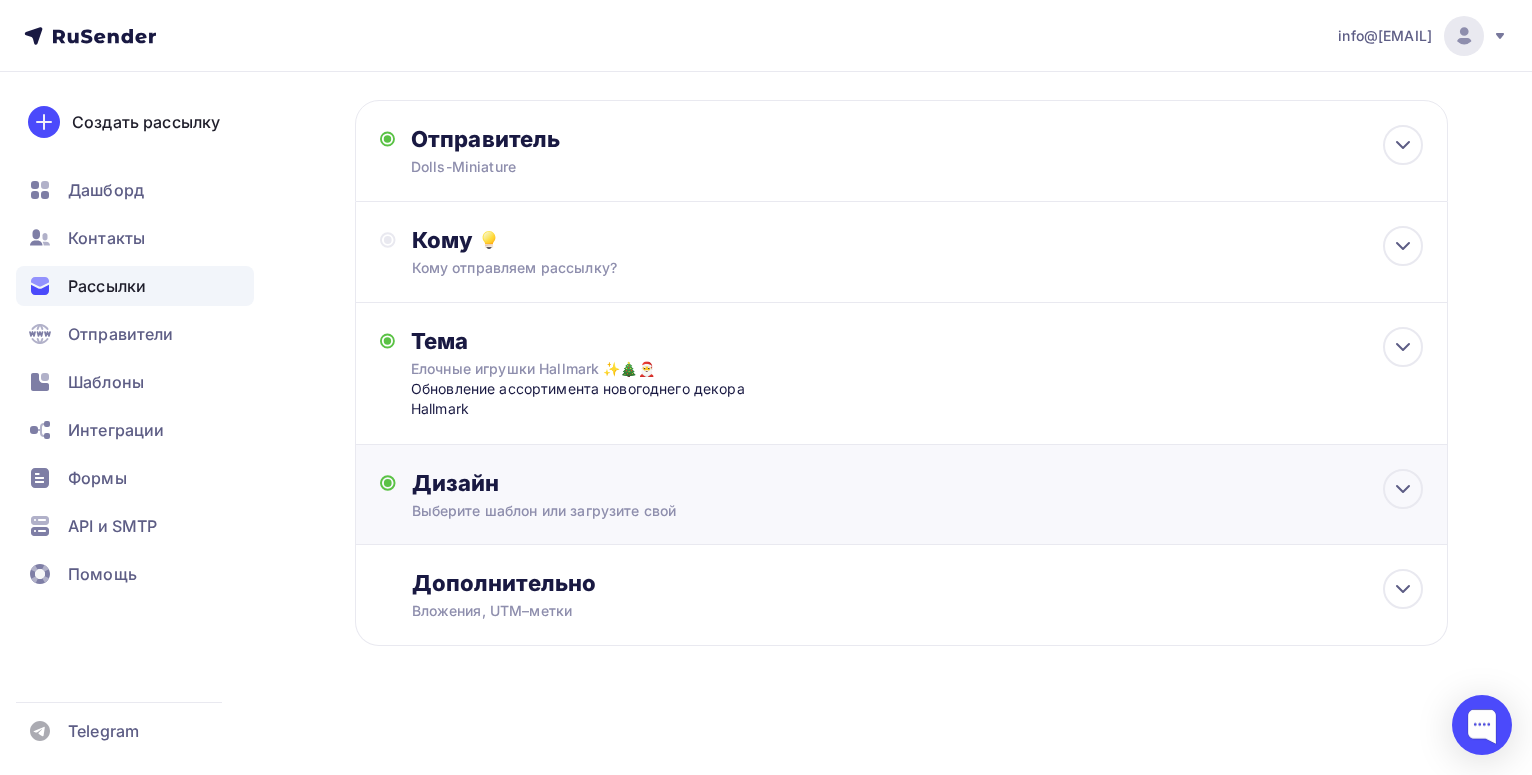 click on "Выберите шаблон или загрузите свой" at bounding box center (867, 511) 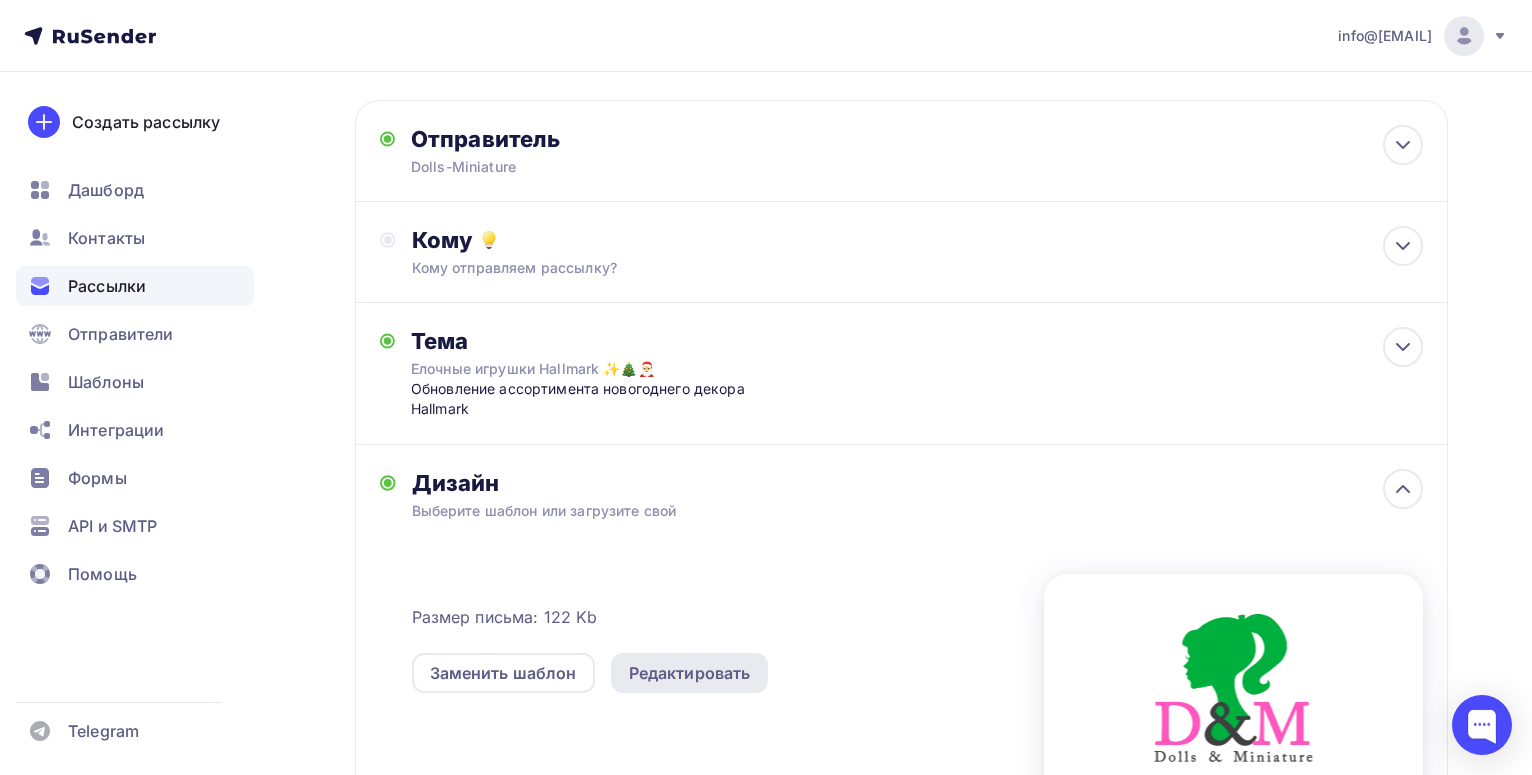 click on "Редактировать" at bounding box center [690, 673] 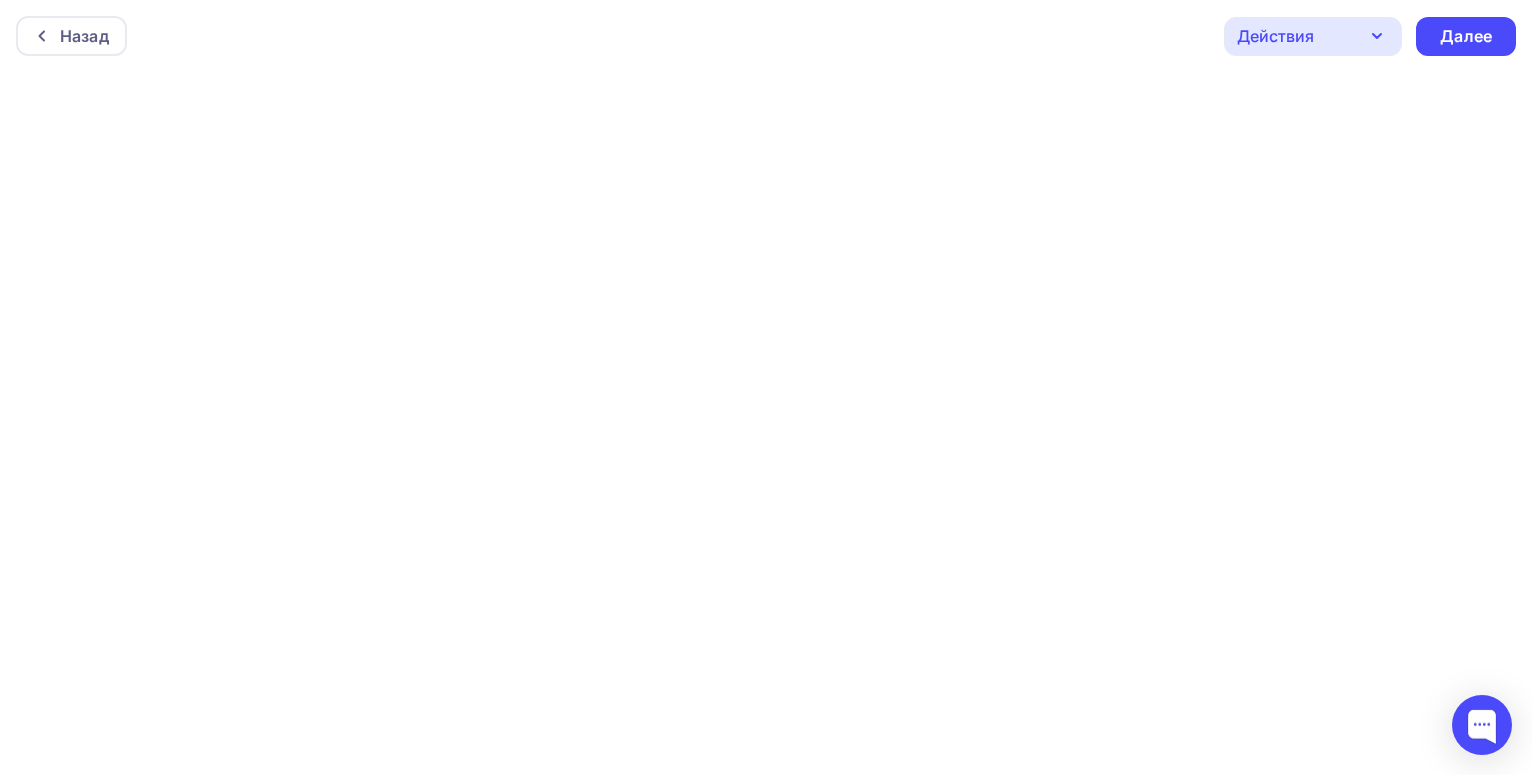 scroll, scrollTop: 0, scrollLeft: 0, axis: both 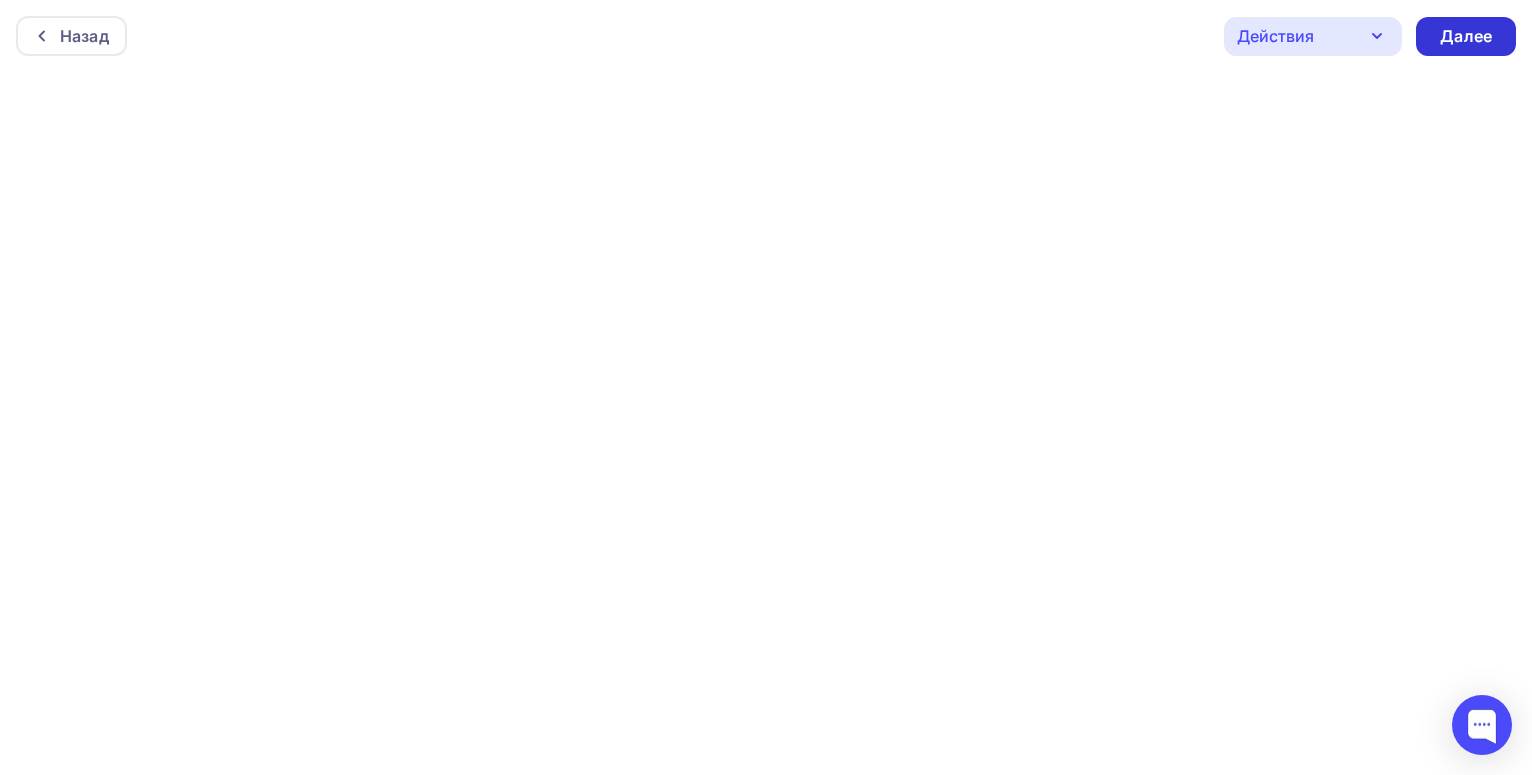 click on "Далее" at bounding box center (1466, 36) 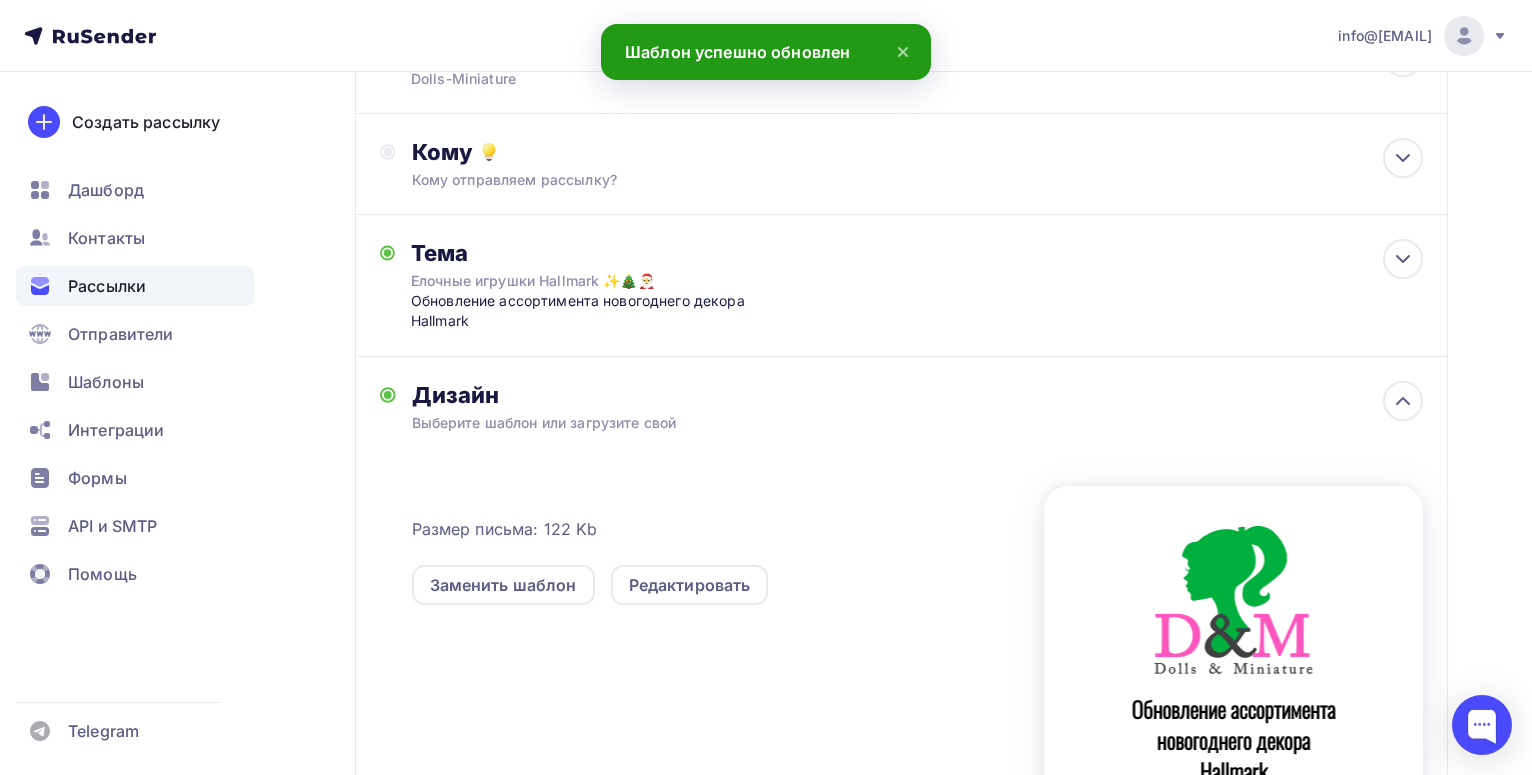 scroll, scrollTop: 458, scrollLeft: 0, axis: vertical 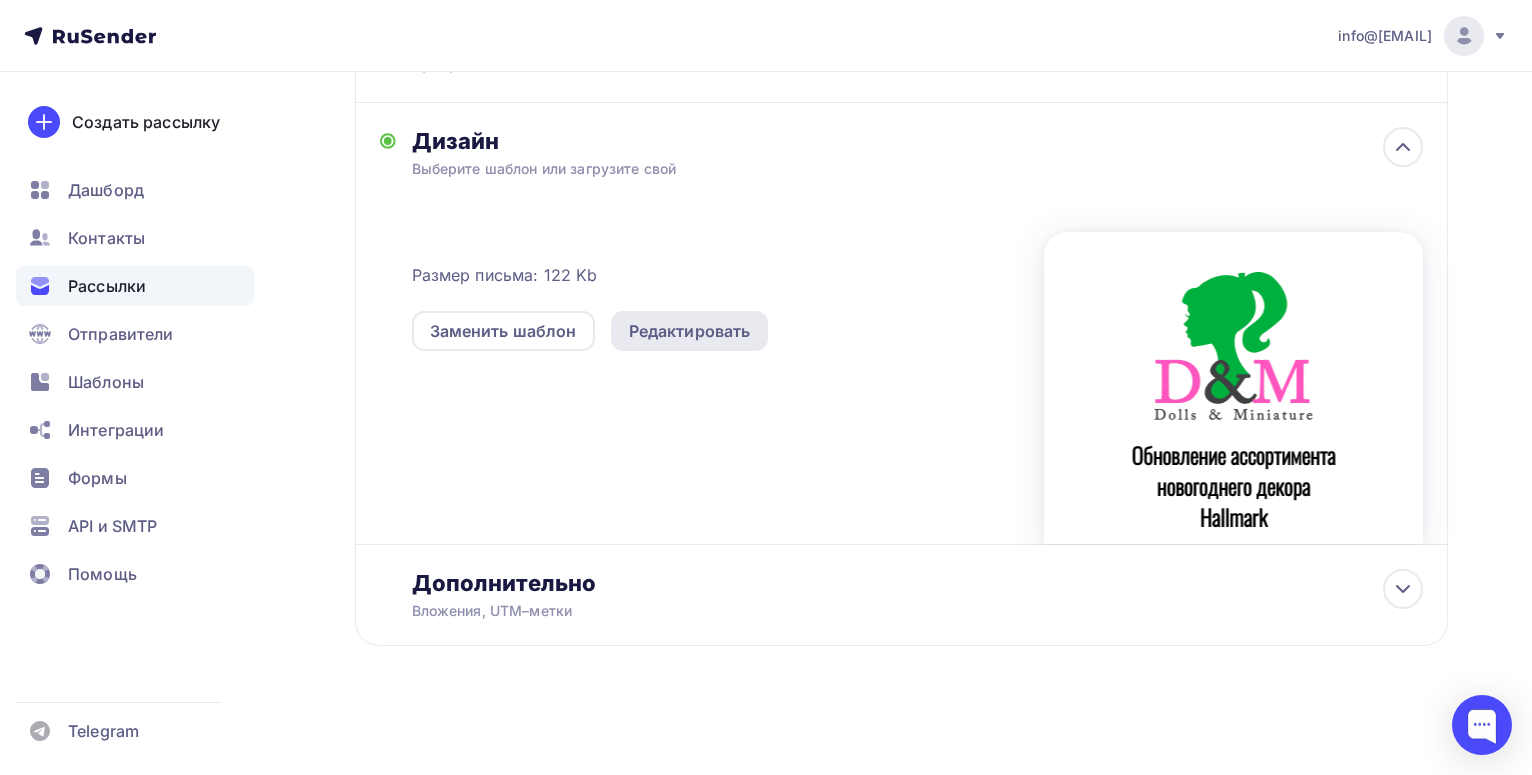 click on "Редактировать" at bounding box center (690, 331) 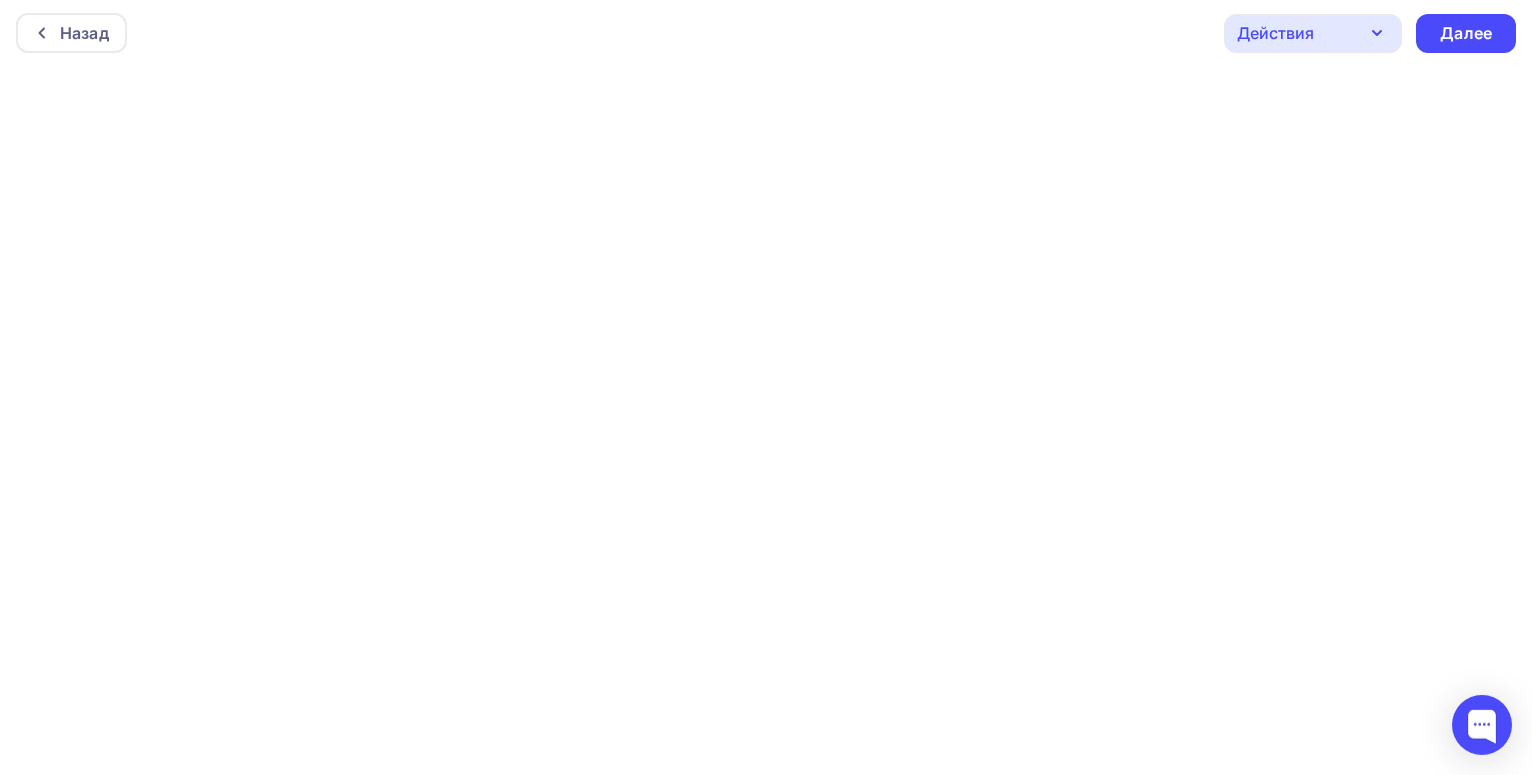 scroll, scrollTop: 5, scrollLeft: 0, axis: vertical 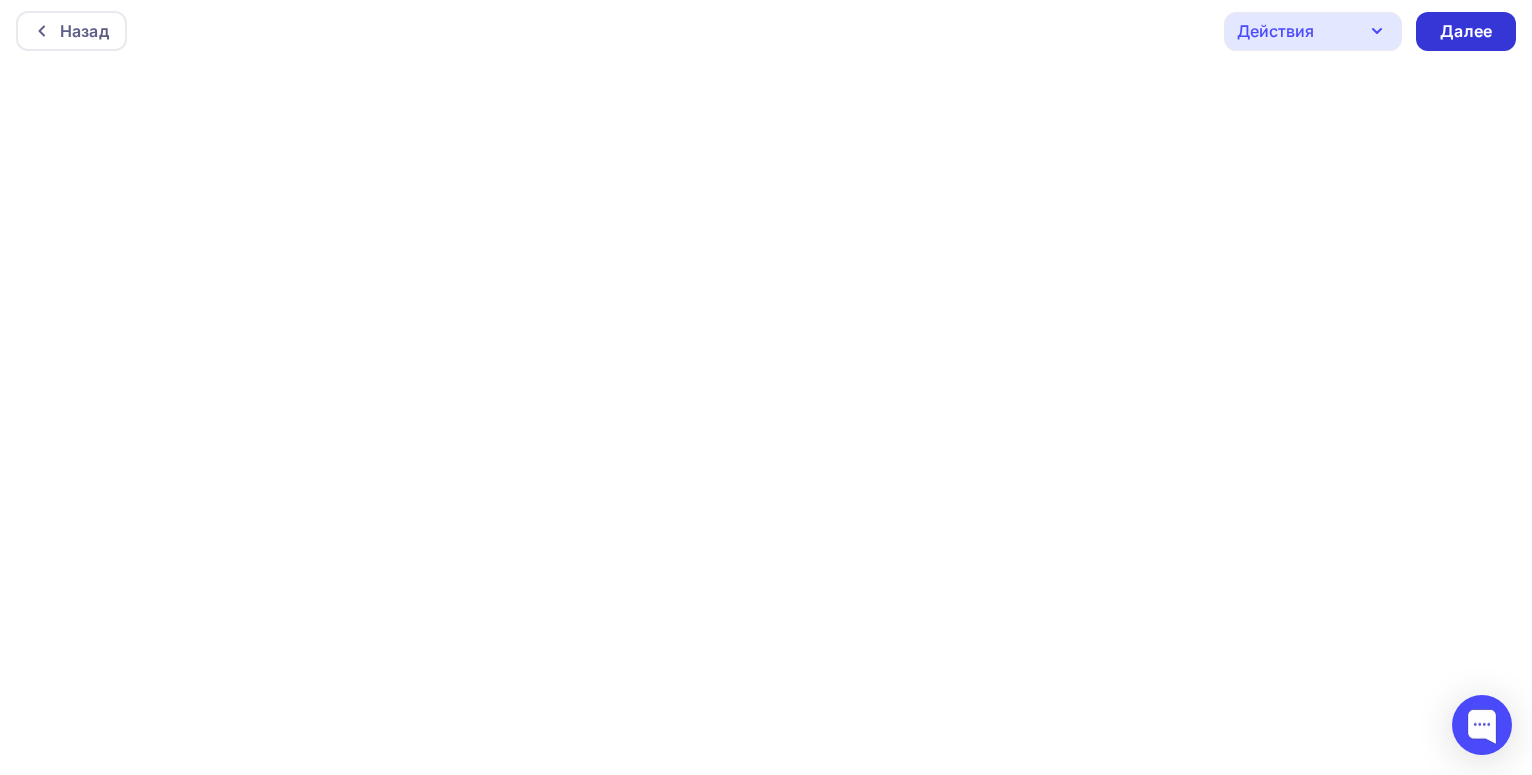 click on "Далее" at bounding box center (1466, 31) 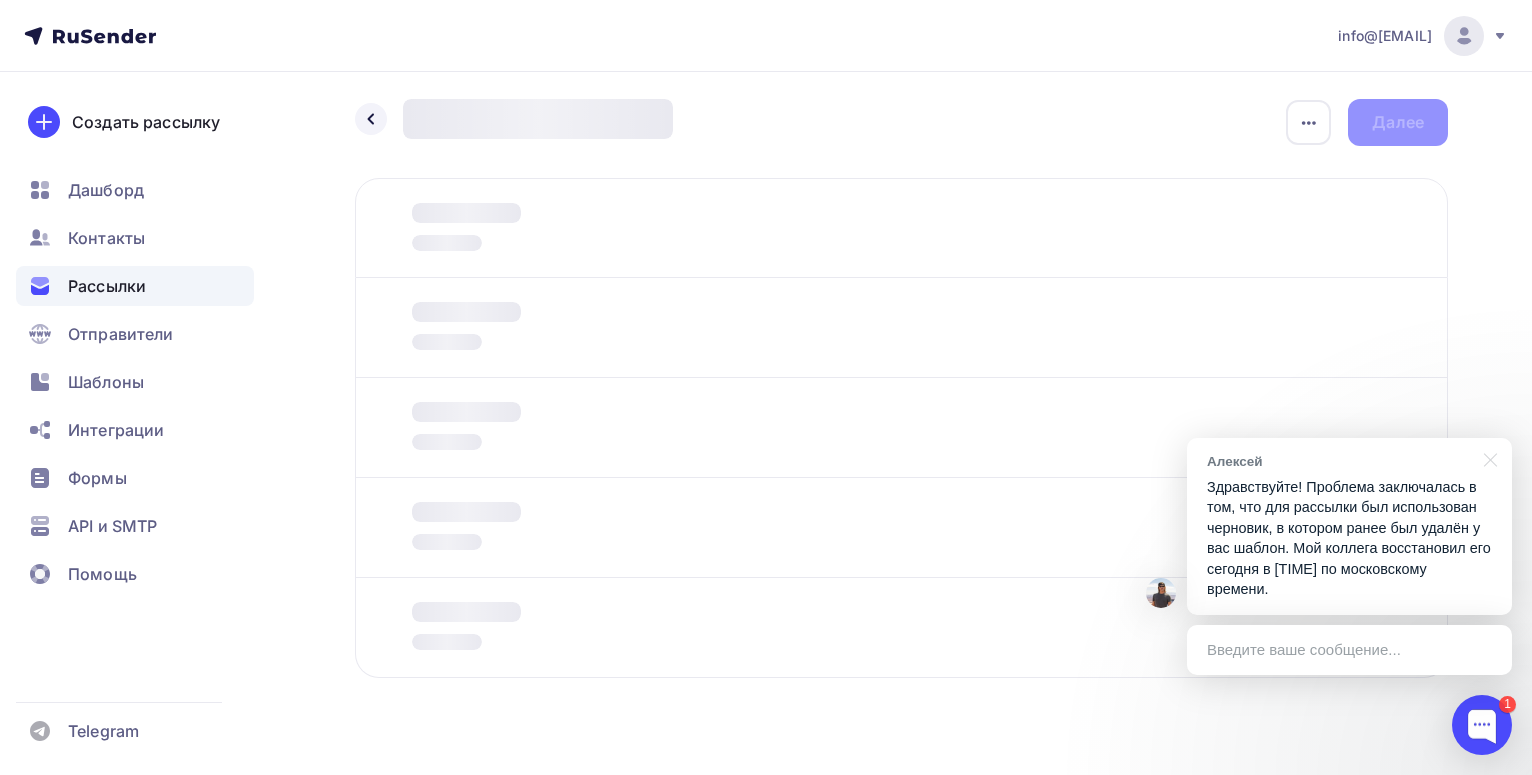 scroll, scrollTop: 0, scrollLeft: 0, axis: both 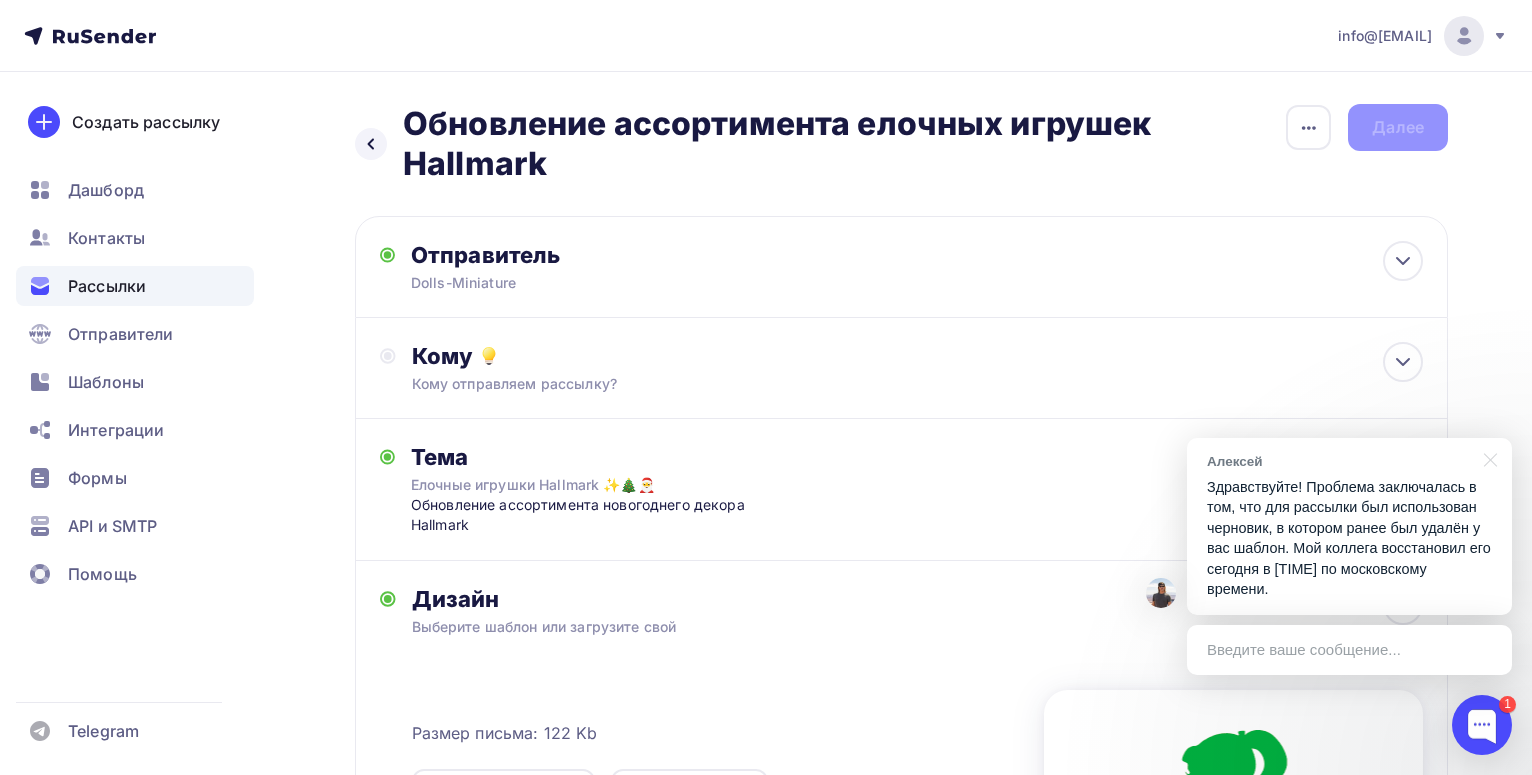 click on "Назад
Обновление ассортимента елочных игрушек Hallmark
Обновление ассортимента елочных игрушек Hallmark
Закончить позже
Переименовать рассылку
Удалить
Далее" at bounding box center [901, 144] 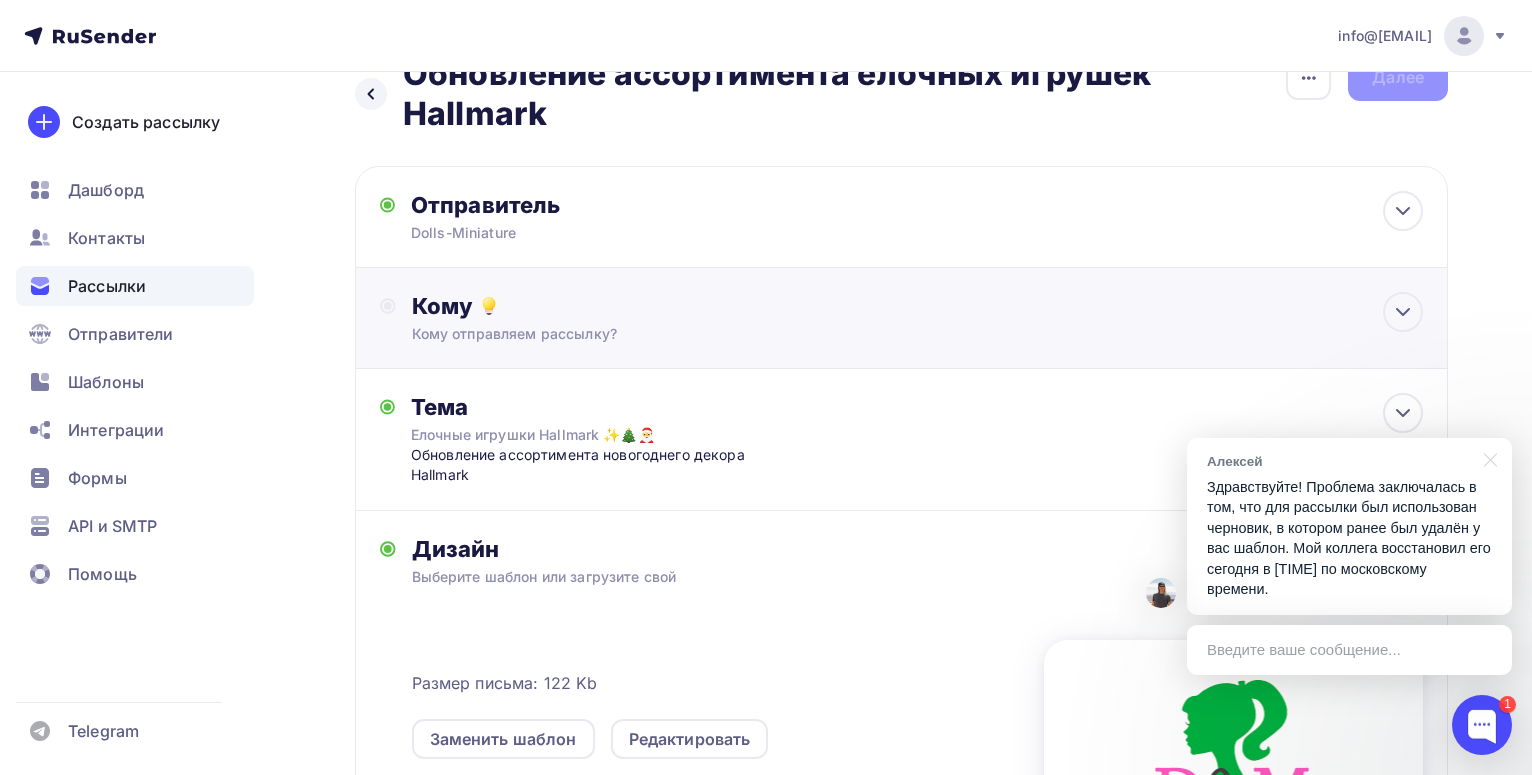 scroll, scrollTop: 0, scrollLeft: 0, axis: both 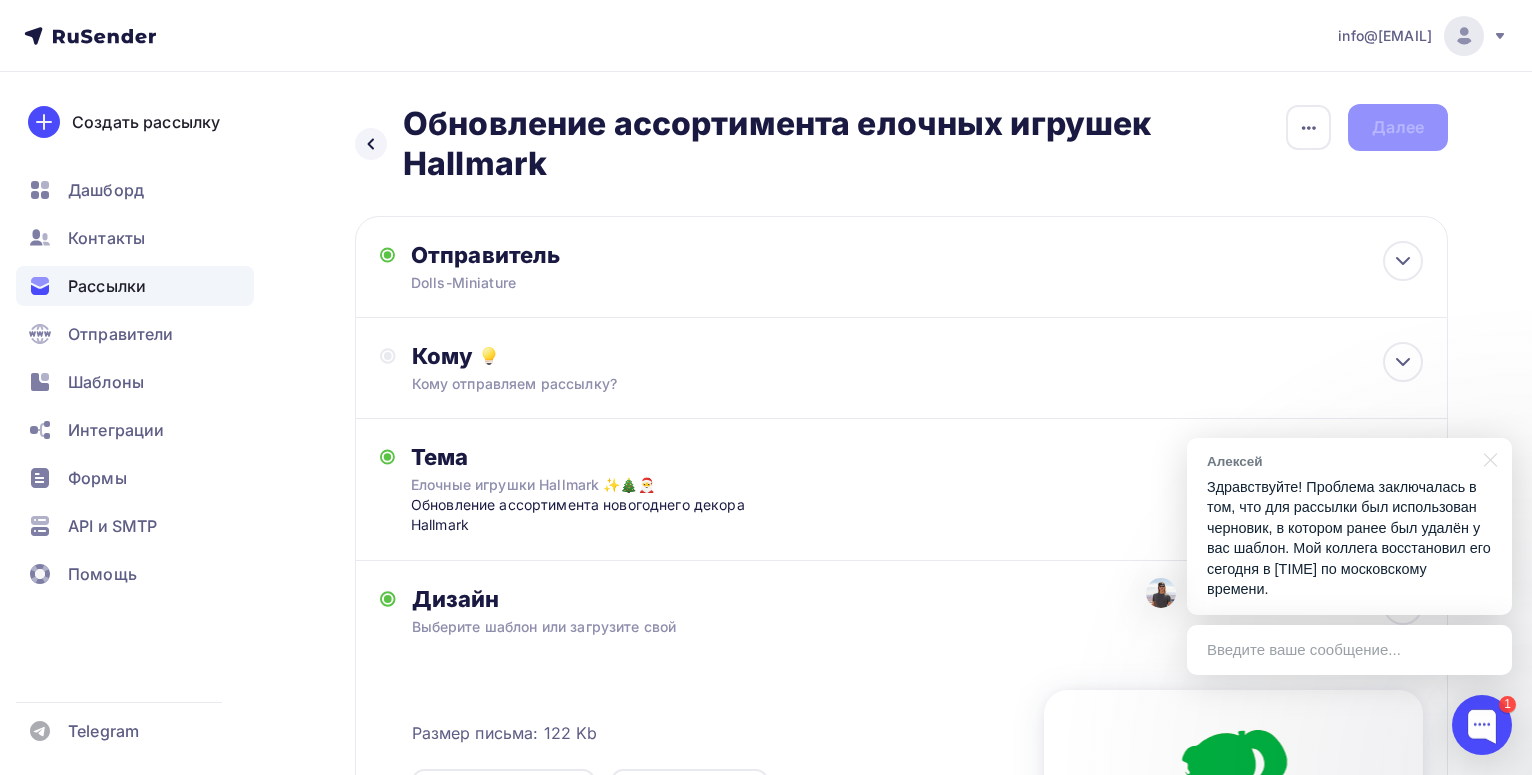 click on "Назад
Обновление ассортимента елочных игрушек Hallmark
Обновление ассортимента елочных игрушек Hallmark
Закончить позже
Переименовать рассылку
Удалить
Далее" at bounding box center [901, 144] 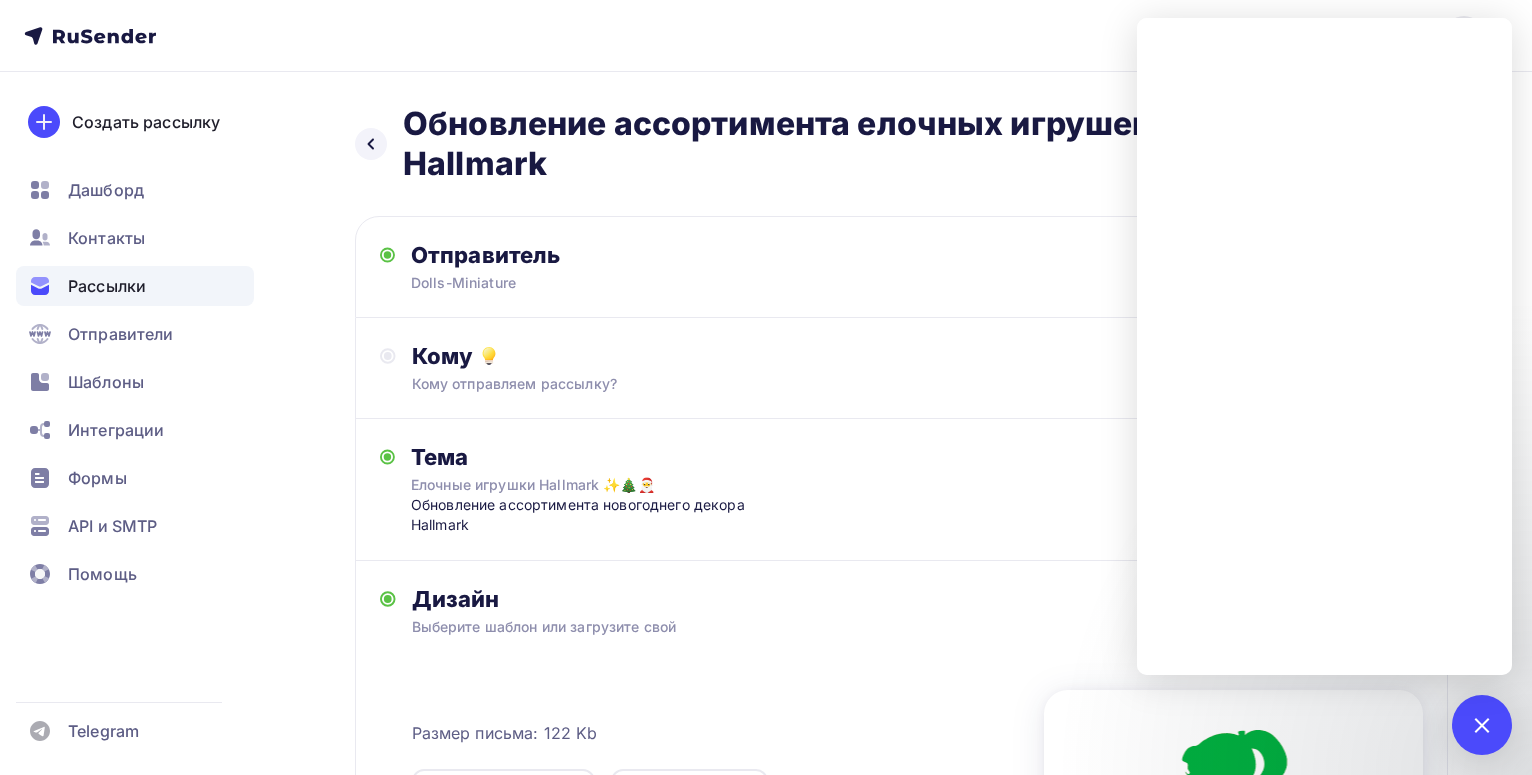 click on "Обновление ассортимента елочных игрушек Hallmark" at bounding box center [844, 144] 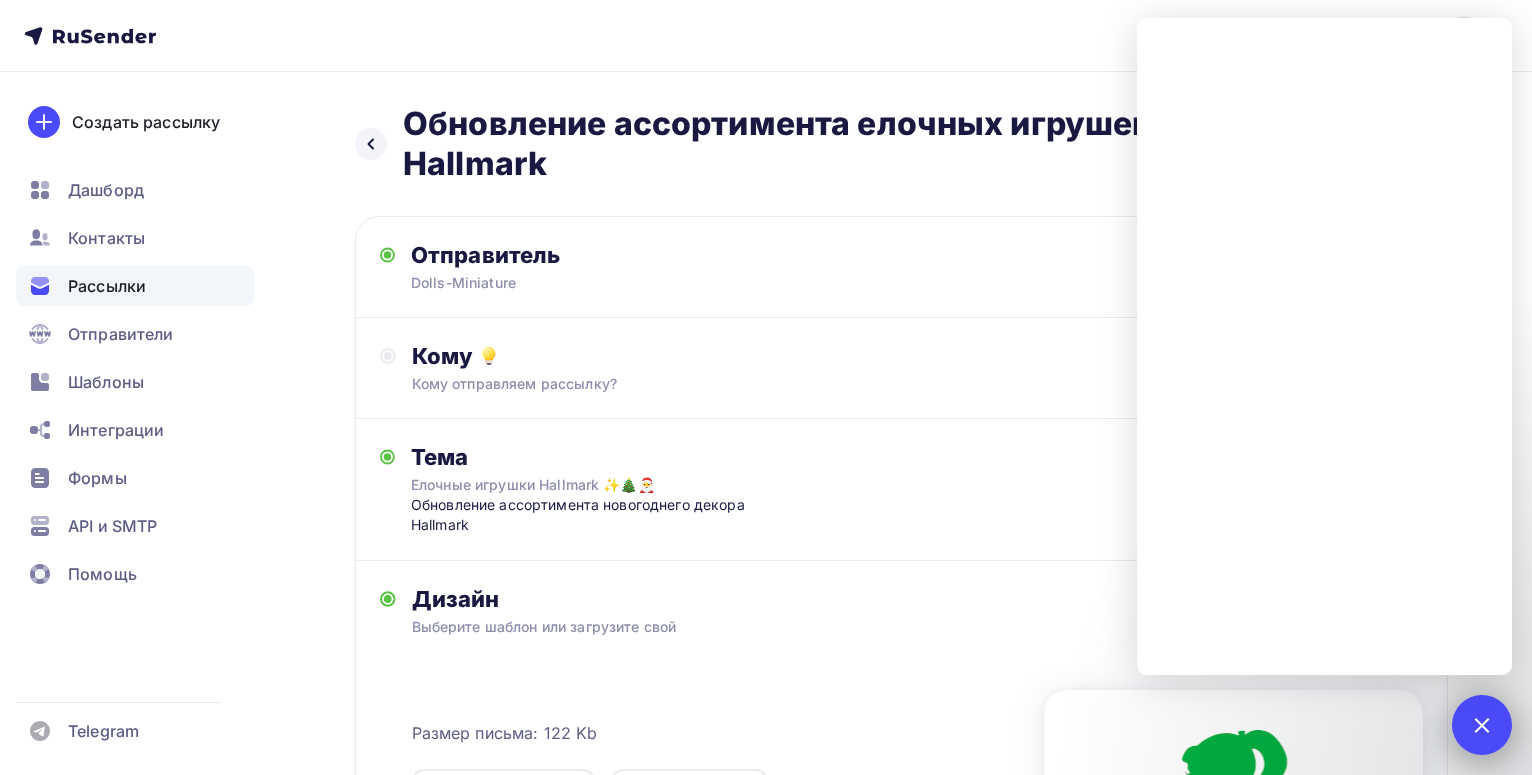 click at bounding box center (1481, 724) 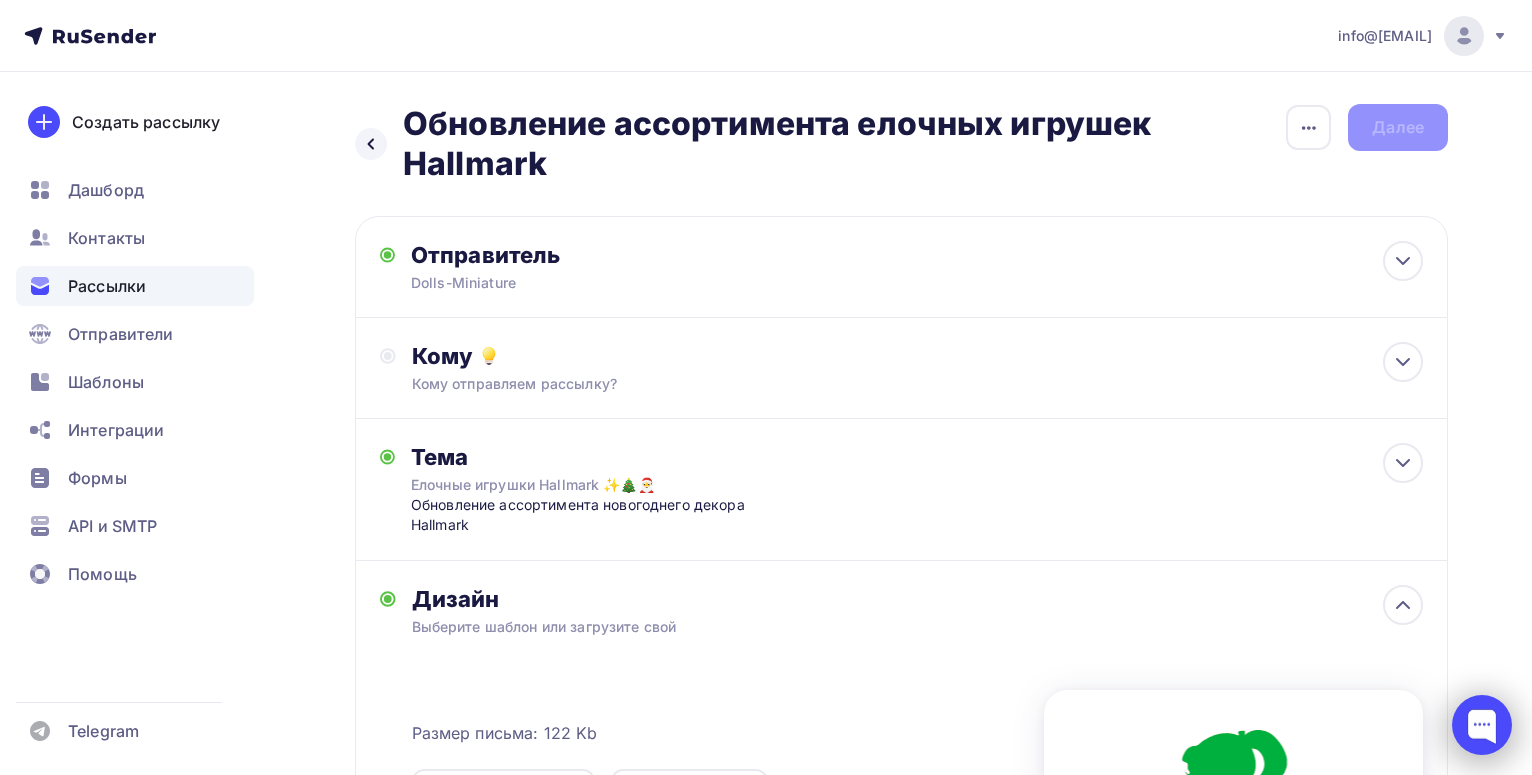 click at bounding box center (1482, 725) 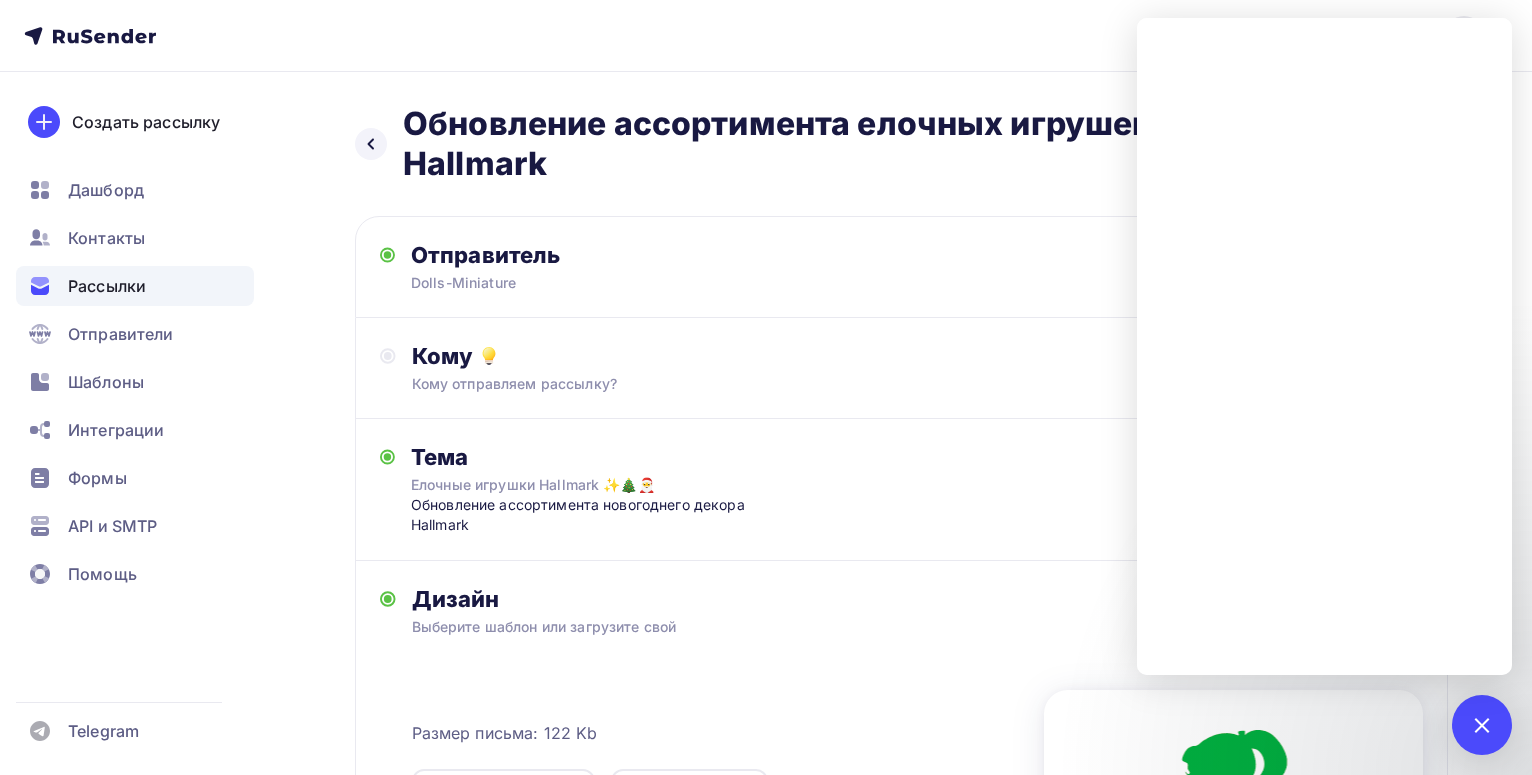 click on "Назад
Обновление ассортимента елочных игрушек Hallmark
Обновление ассортимента елочных игрушек Hallmark
Закончить позже
Переименовать рассылку
Удалить
Далее
Отправитель
Dolls-Miniature
Email  *
info@[EMAIL]
info@[EMAIL]               Добавить отправителя
Рекомендуем  добавить почту на домене , чтобы рассылка не попала в «Спам»
Имя                 Сохранить" at bounding box center (766, 652) 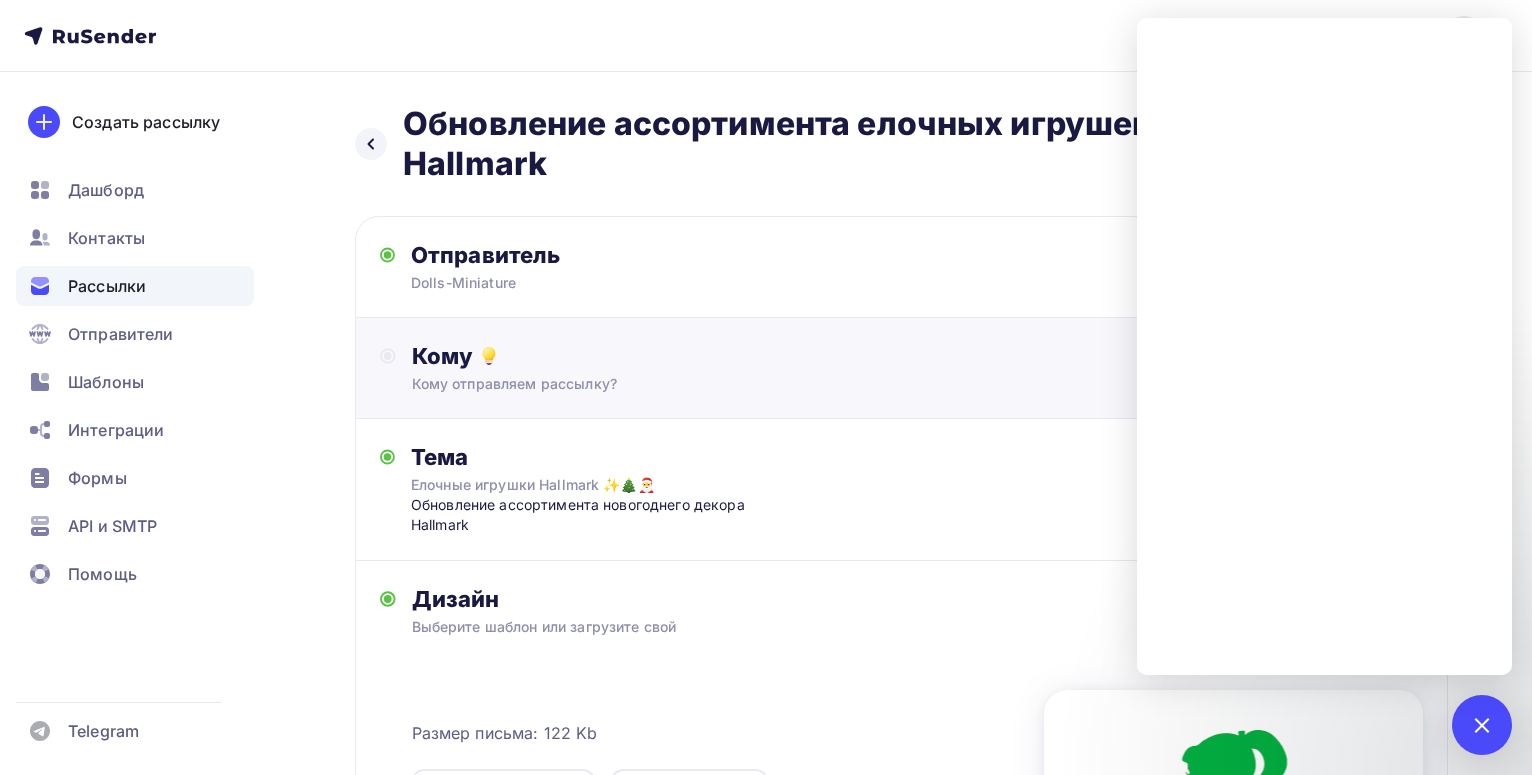 click on "Кому
Кому отправляем рассылку?
Списки получателей
Выберите список
Все списки
id
Test
(2)
#1451
Подписчики
(328)
#1450
Добавить список
Добавить сегментацию
Получателей:
0
Сохранить" at bounding box center [917, 368] 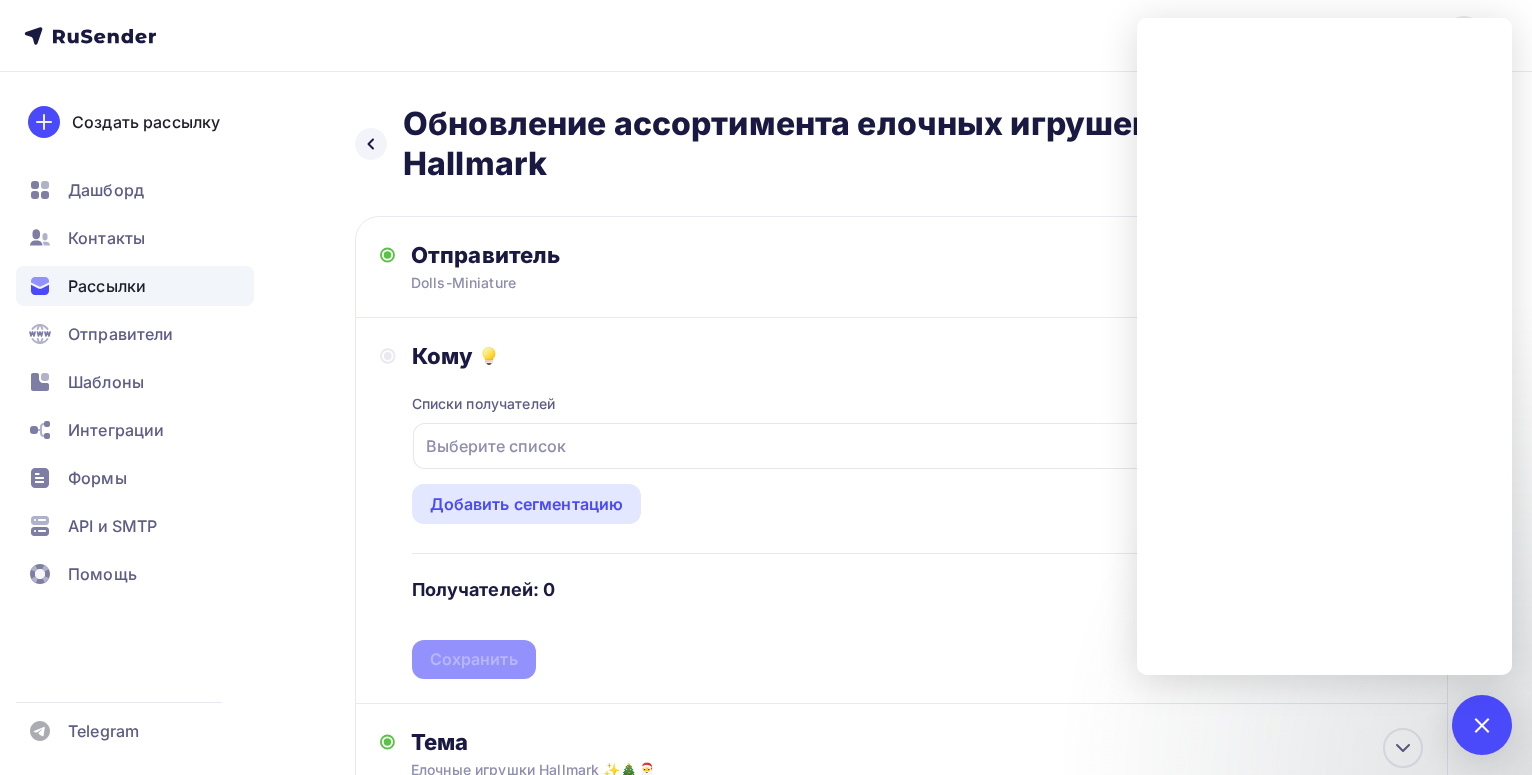 click on "Выберите список" at bounding box center [917, 446] 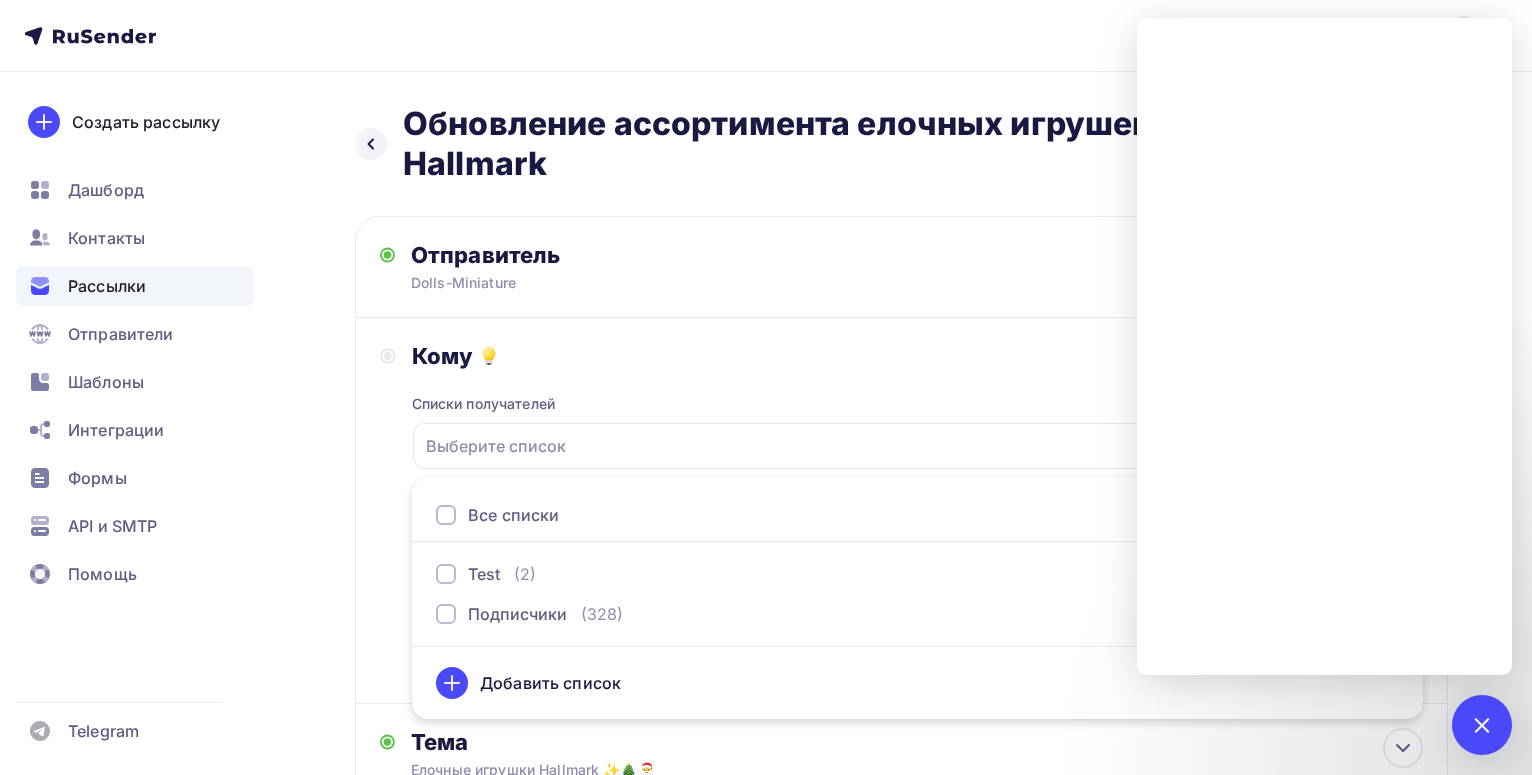click on "Все списки
id" at bounding box center [917, 515] 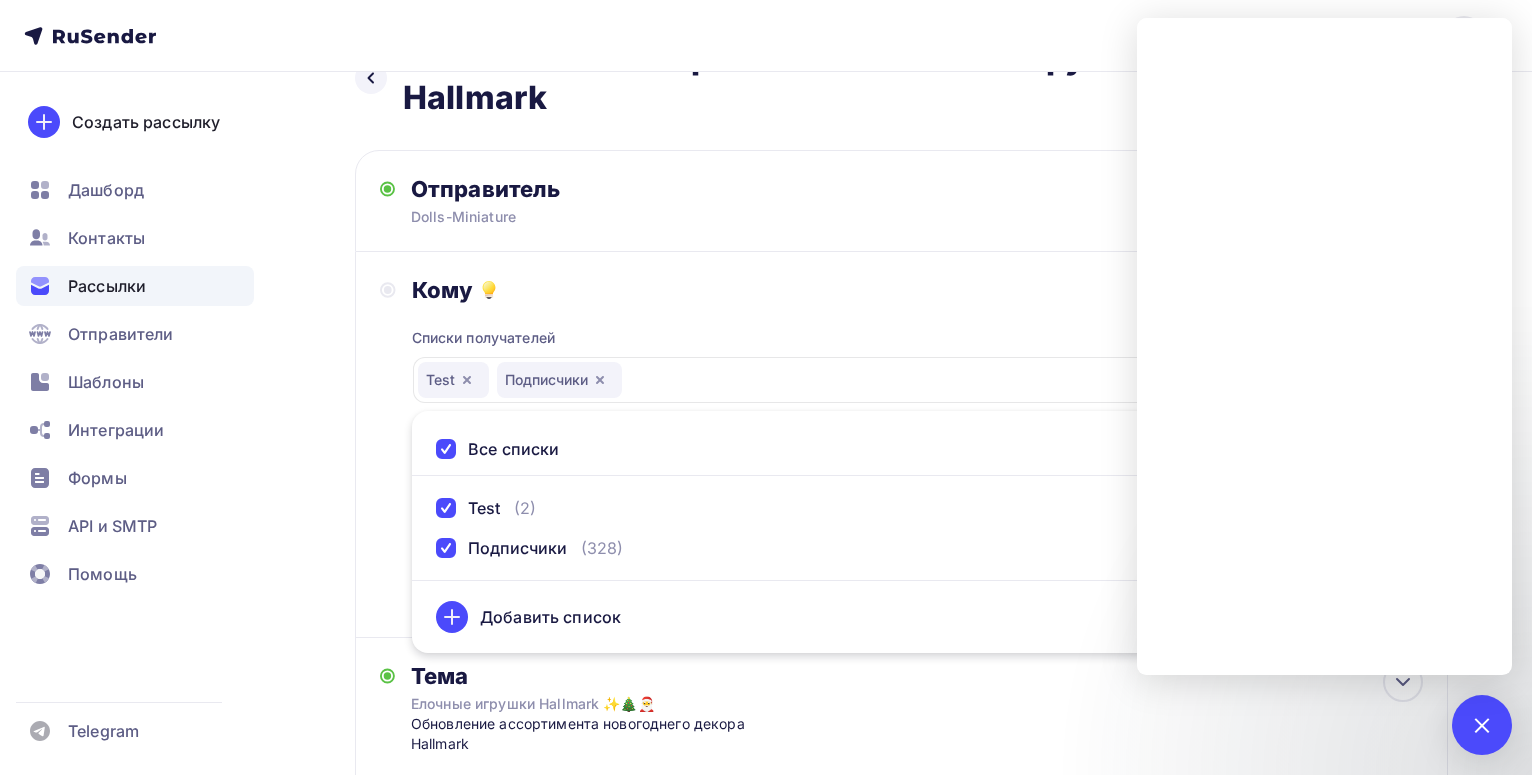 scroll, scrollTop: 204, scrollLeft: 0, axis: vertical 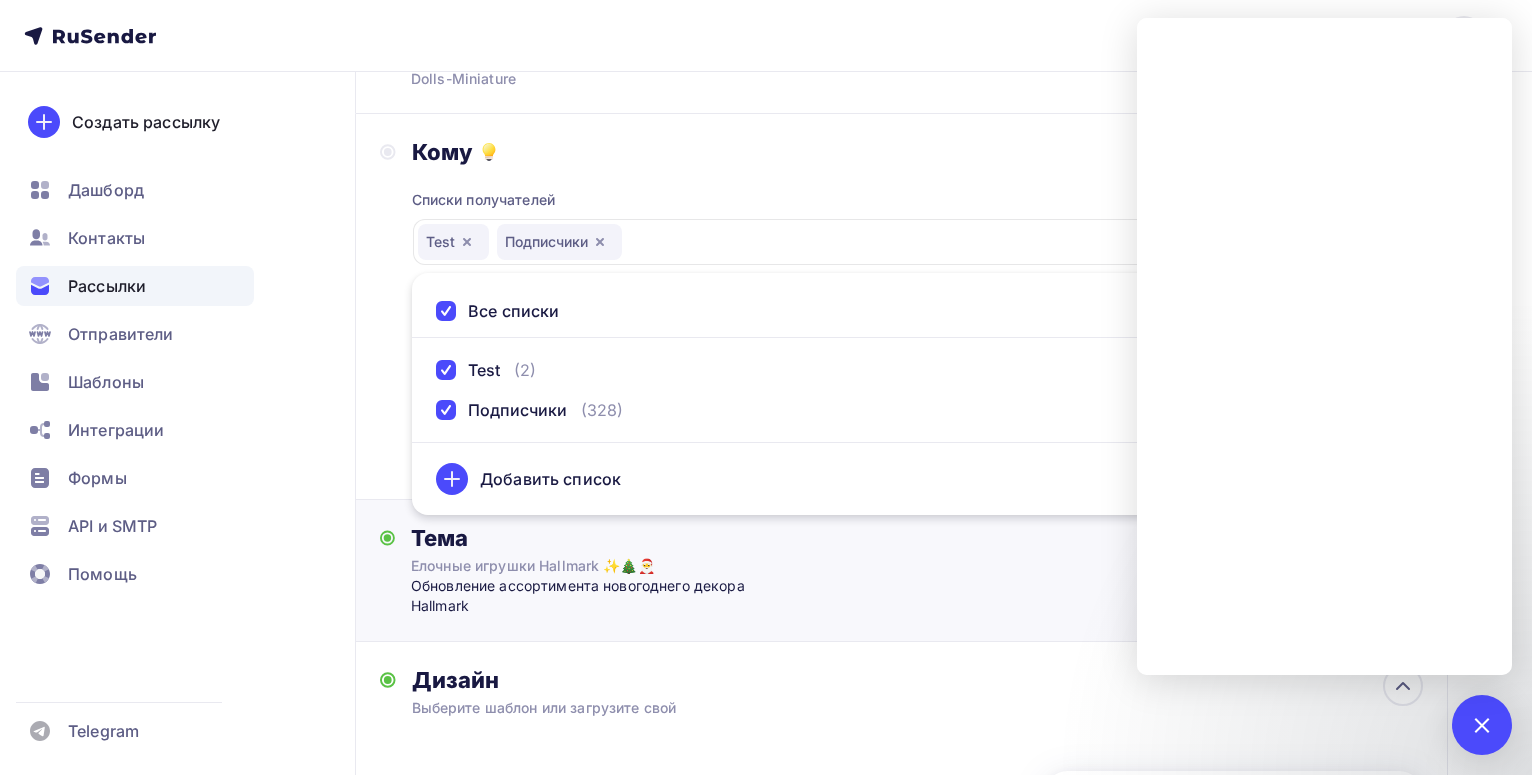click on "Тема" at bounding box center (608, 538) 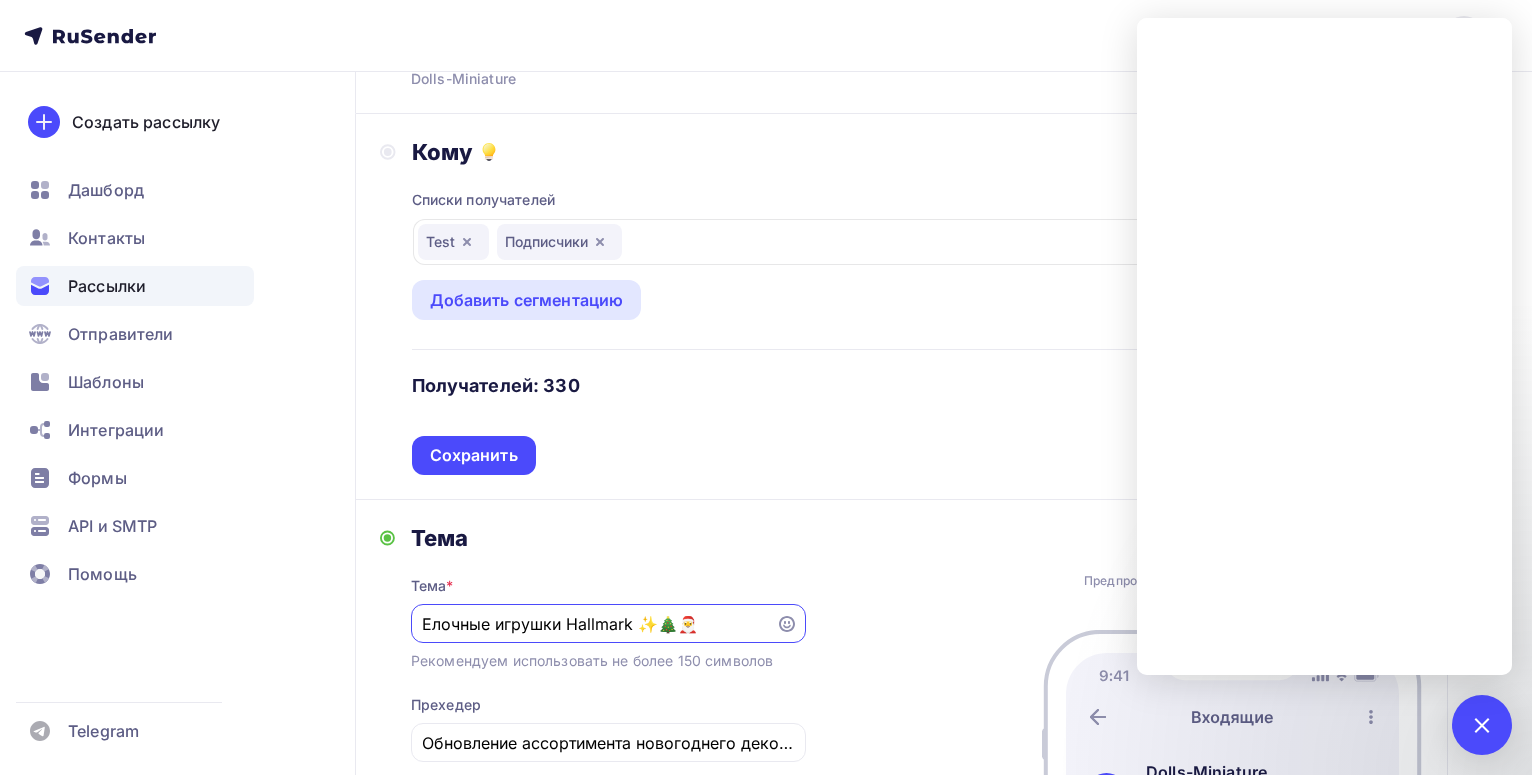 scroll, scrollTop: 0, scrollLeft: 0, axis: both 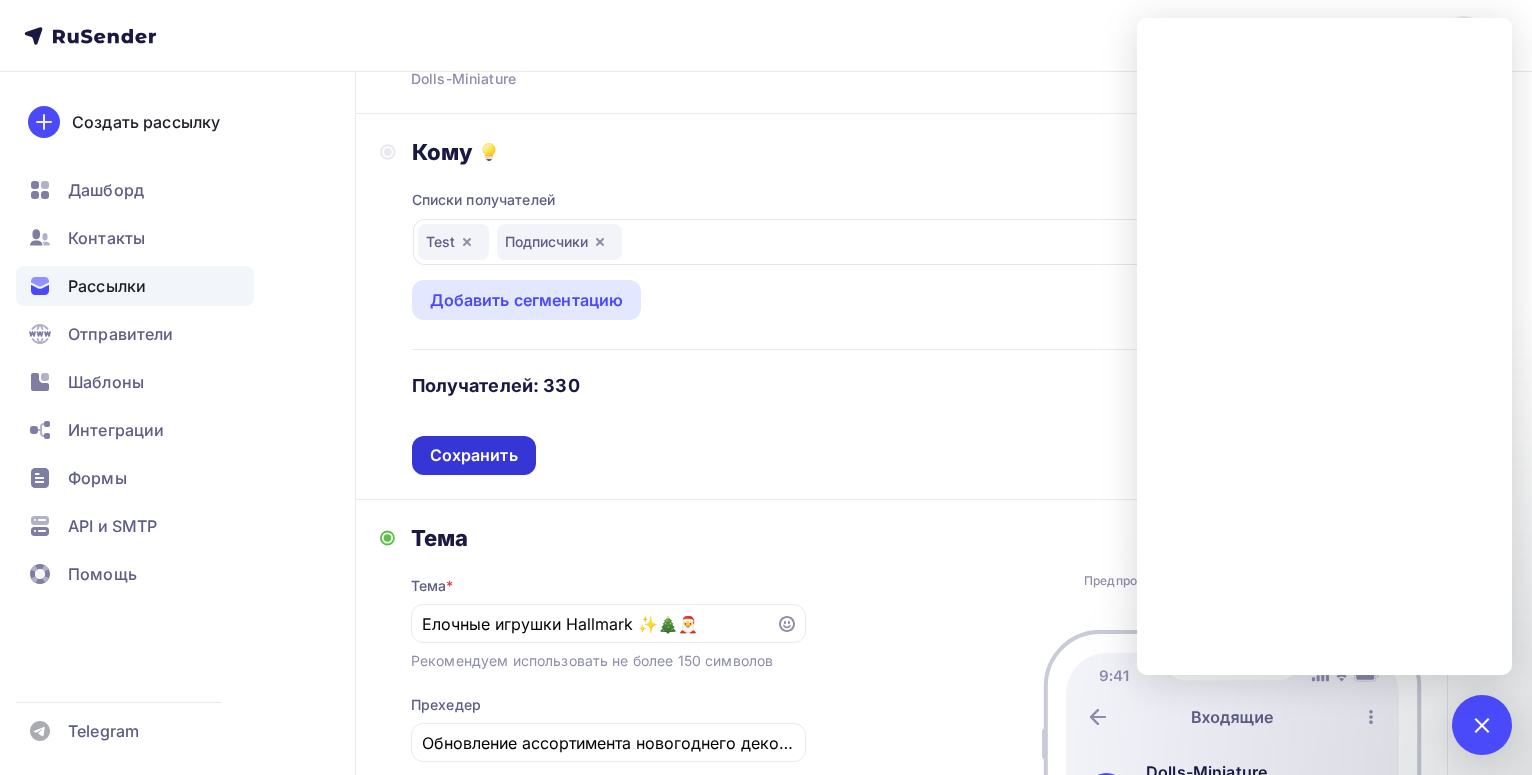 click on "Сохранить" at bounding box center (474, 455) 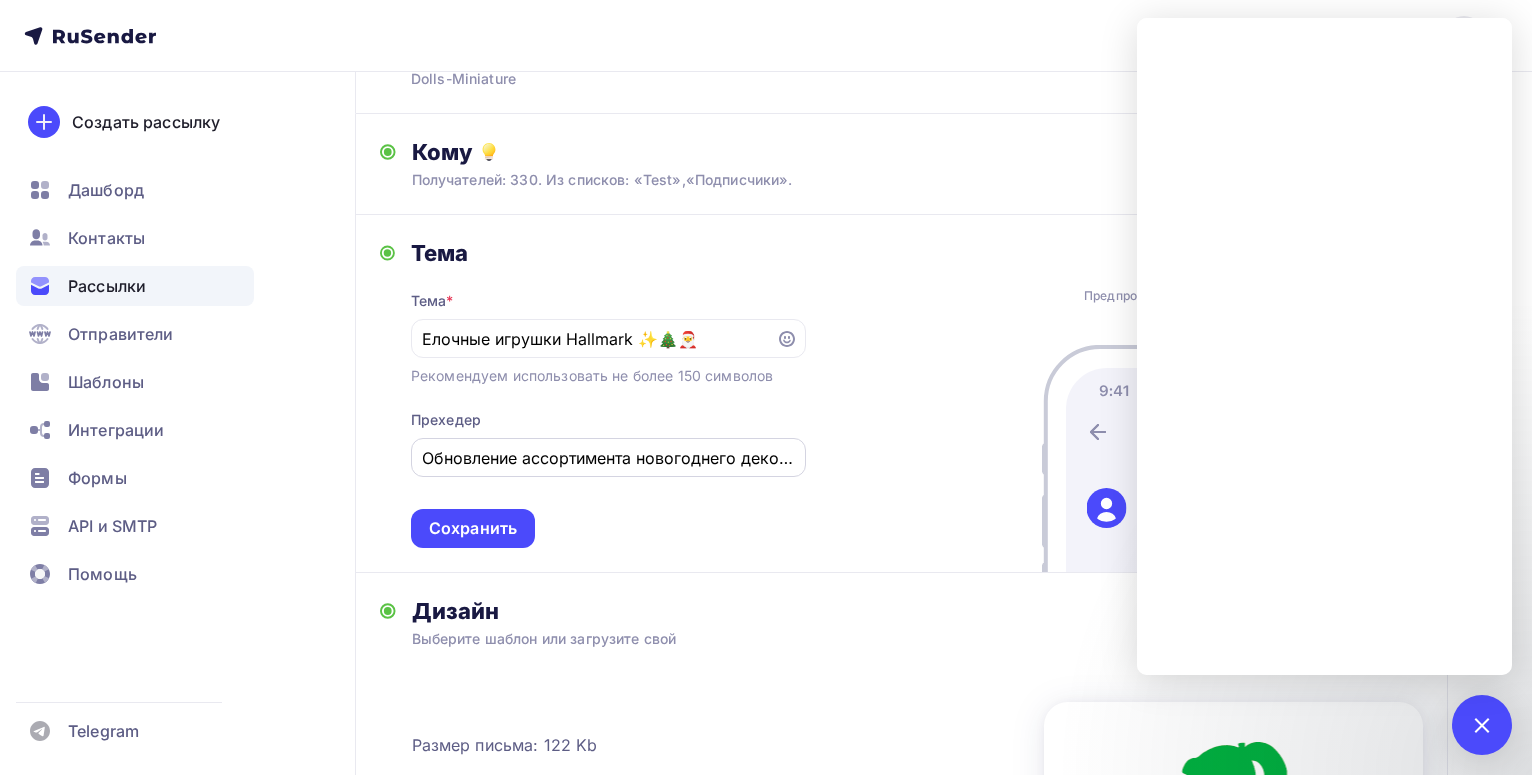 click on "Обновление ассортимента новогоднего декора Hallmark" at bounding box center [608, 458] 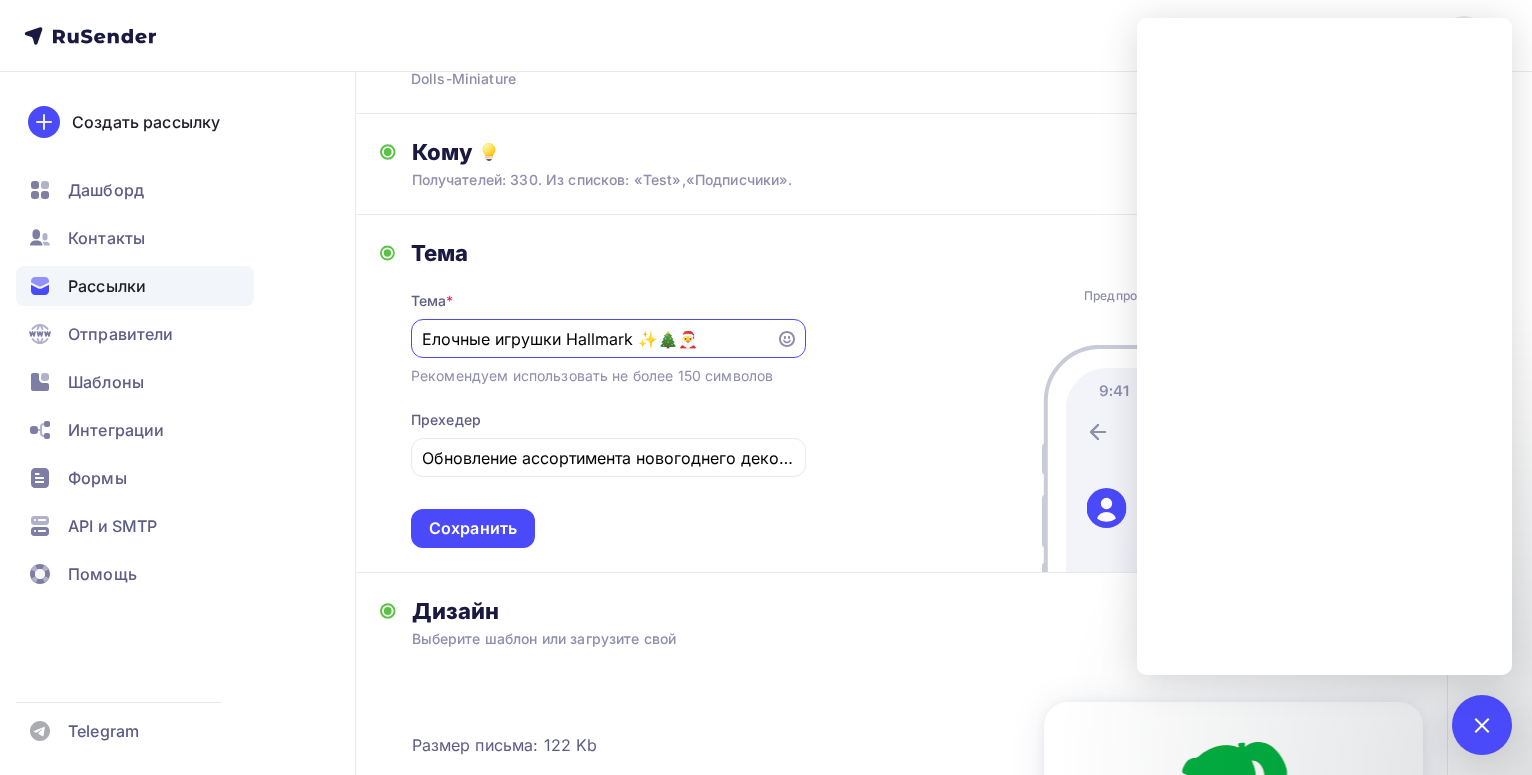 click on "Елочные игрушки Hallmark ✨🎄🎅" at bounding box center (593, 339) 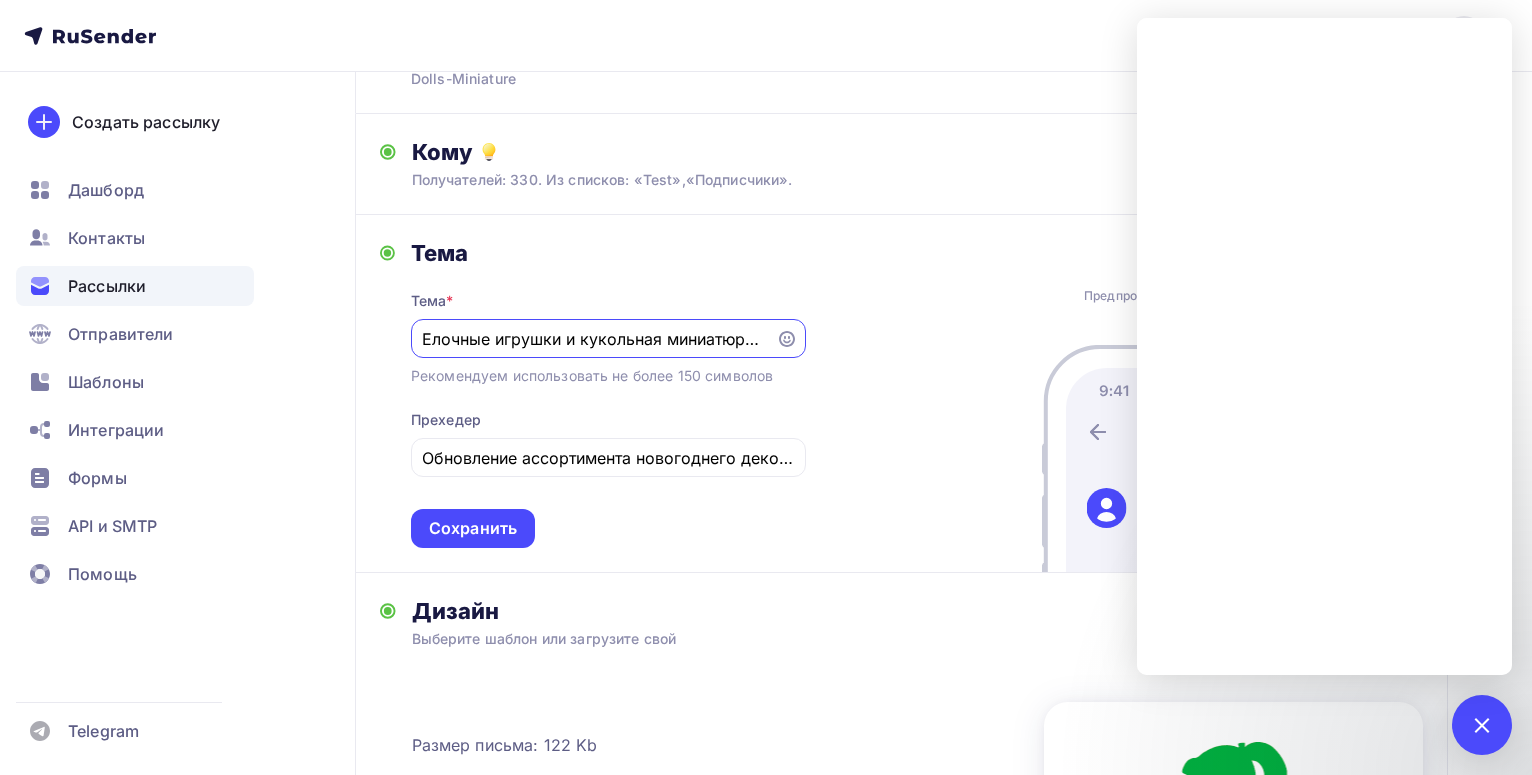 drag, startPoint x: 755, startPoint y: 337, endPoint x: 359, endPoint y: 288, distance: 399.02005 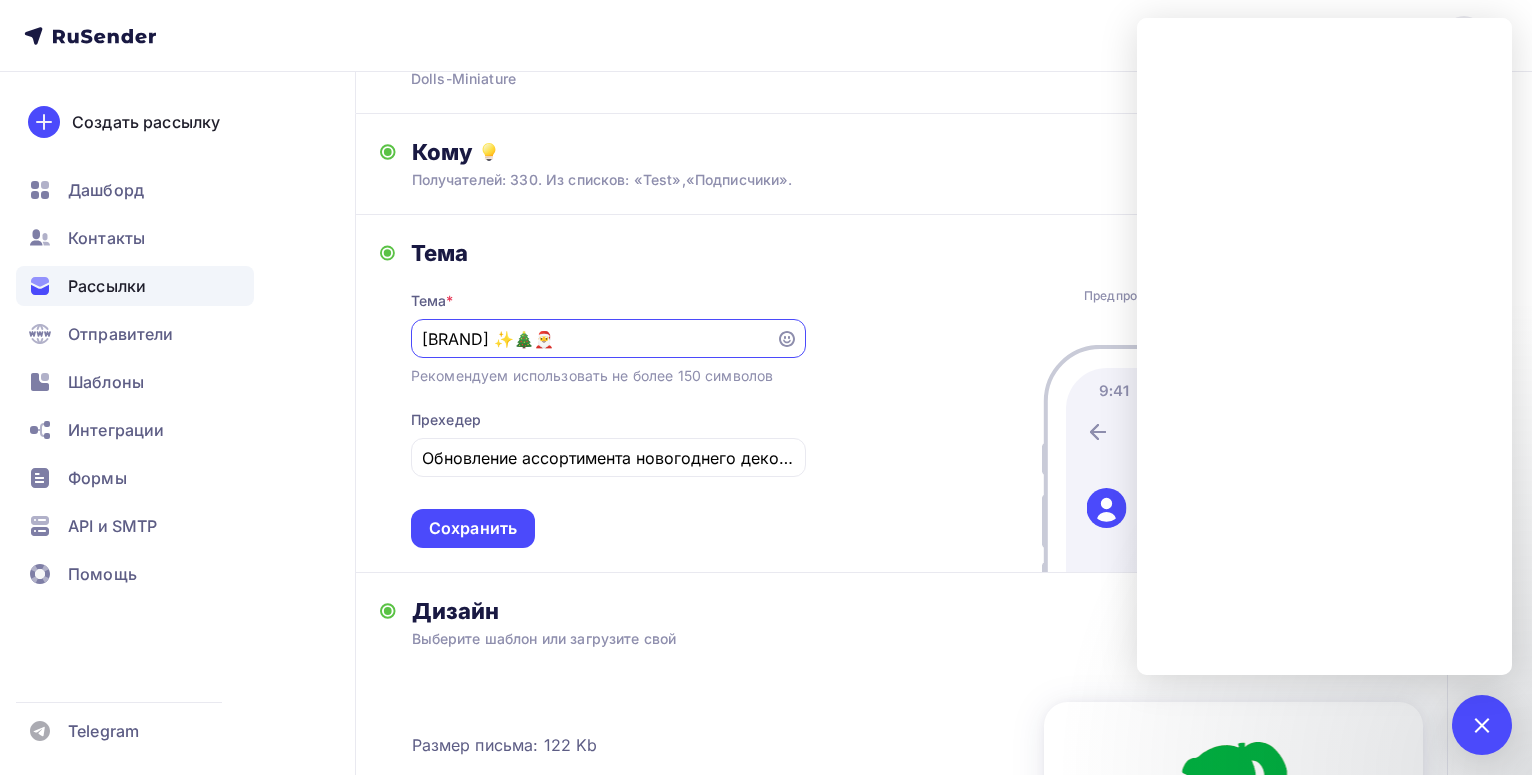 click on "[BRAND] ✨🎄🎅" at bounding box center (593, 339) 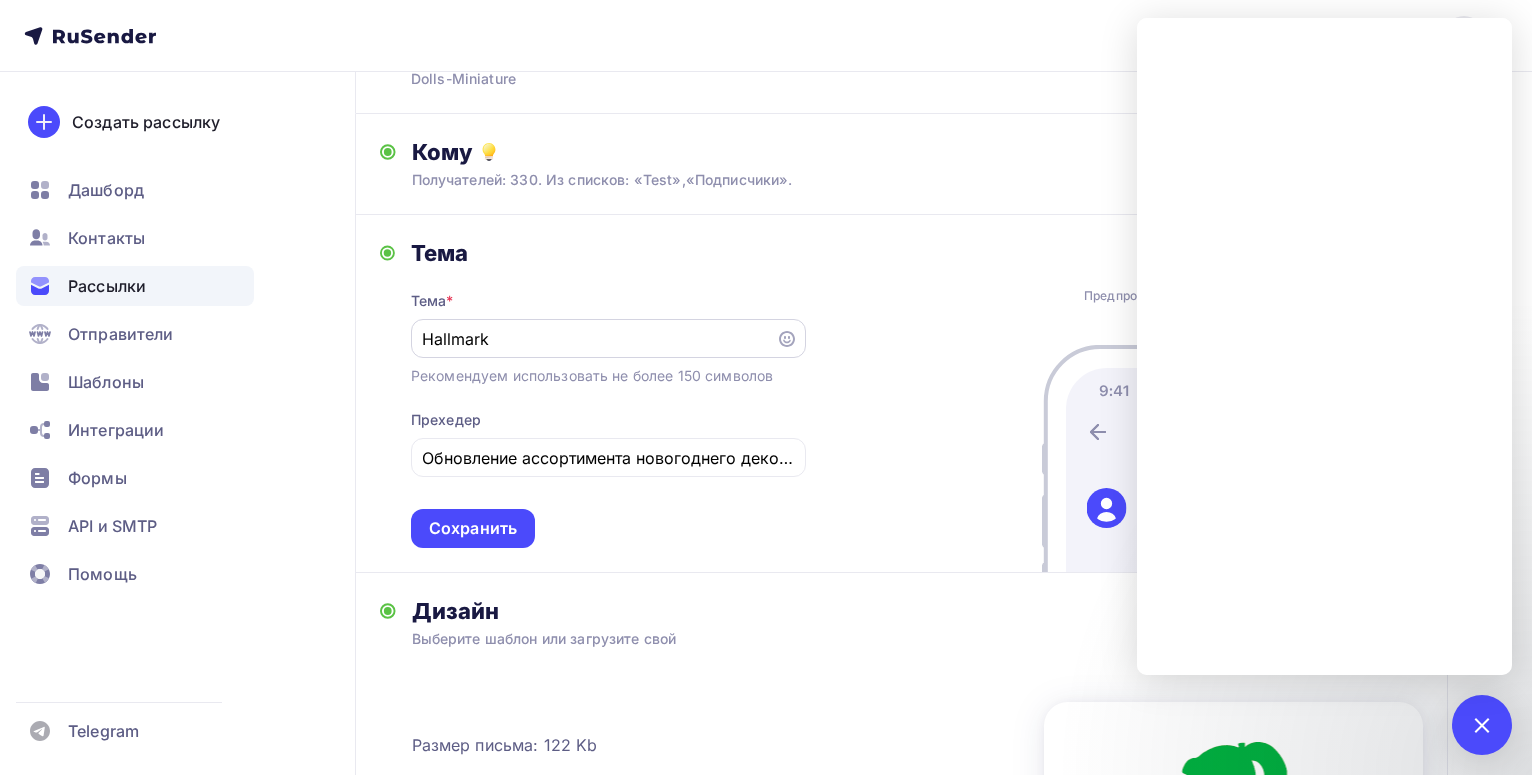 click 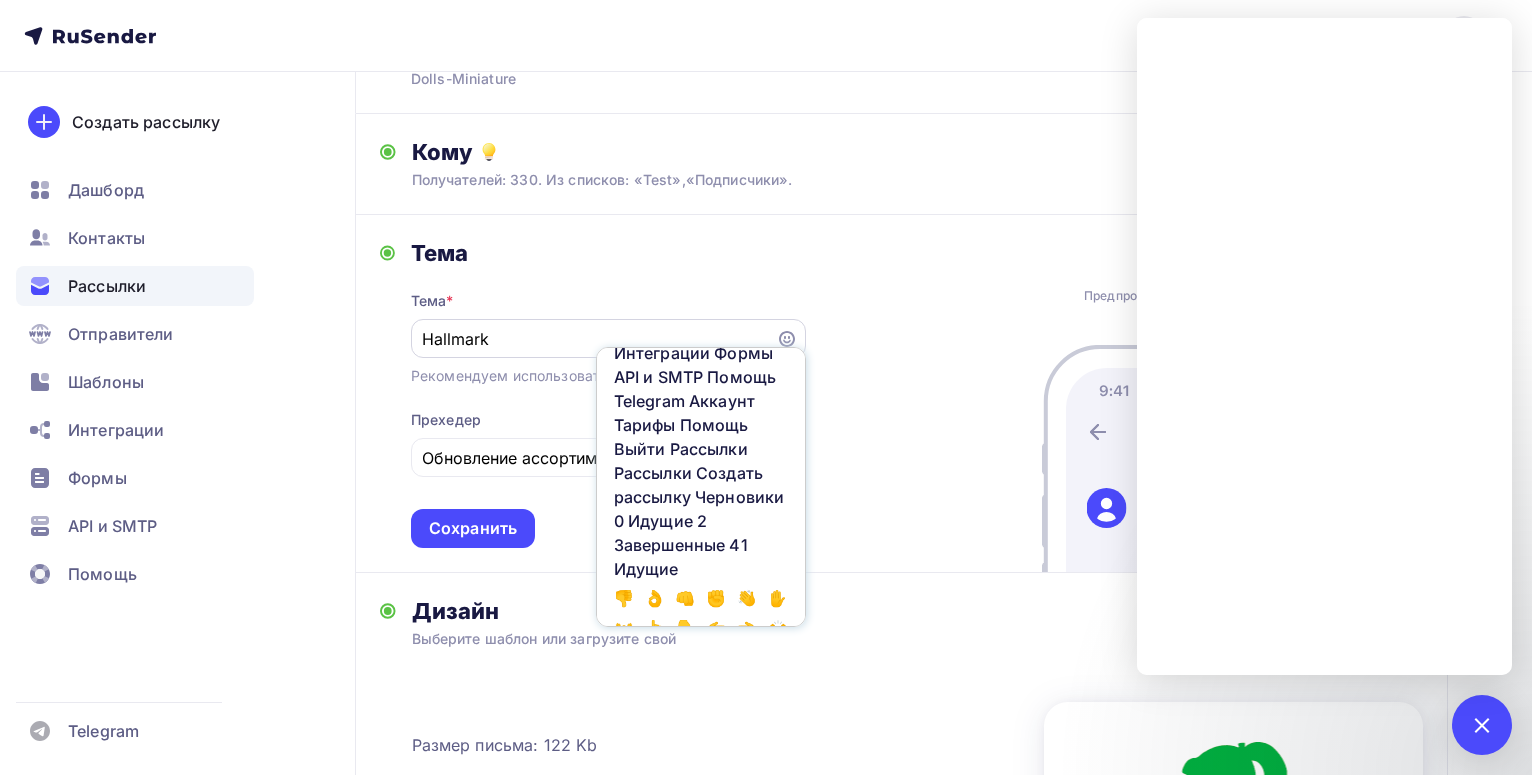 scroll, scrollTop: 1320, scrollLeft: 0, axis: vertical 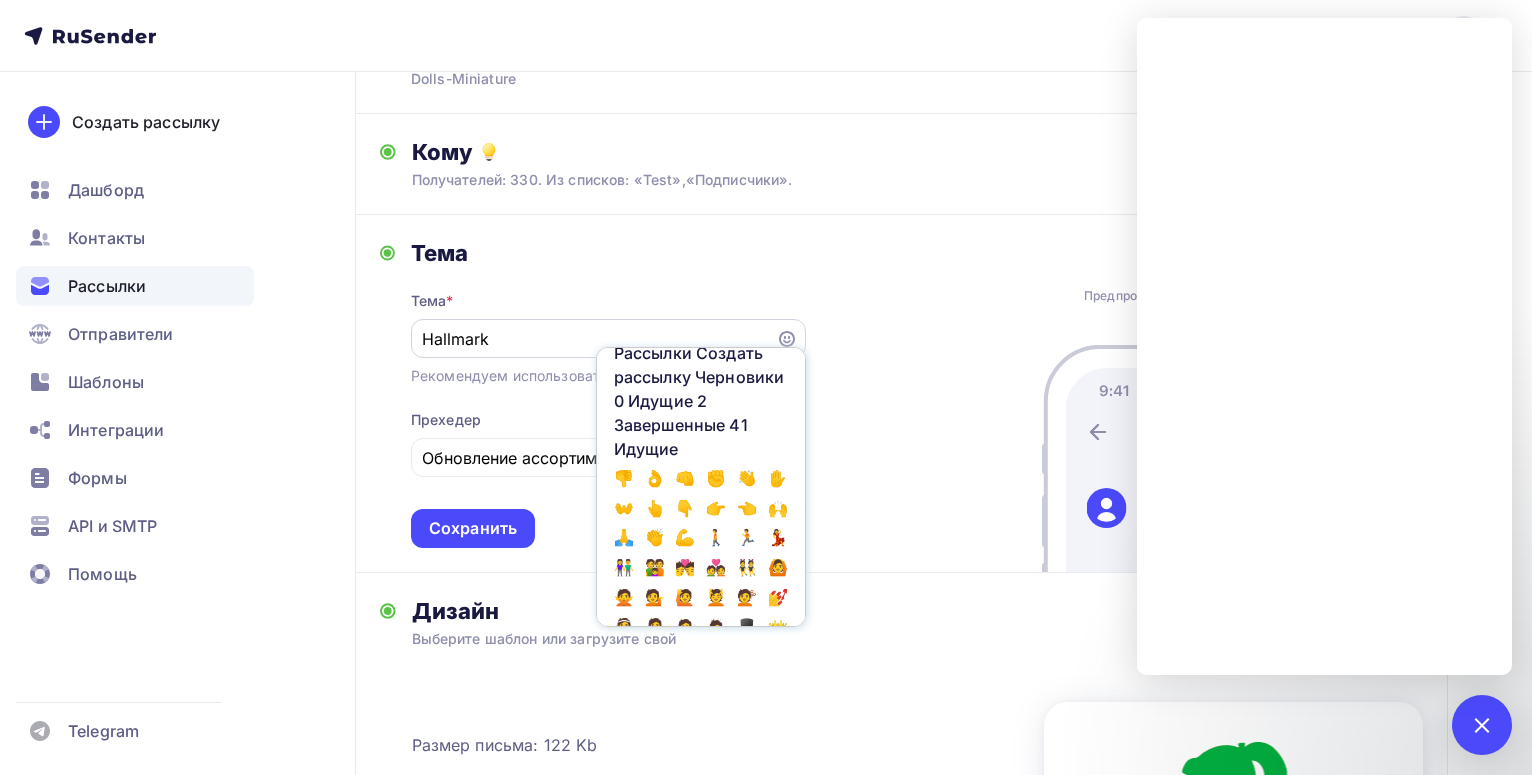 click on "🍁" at bounding box center (747, 1135) 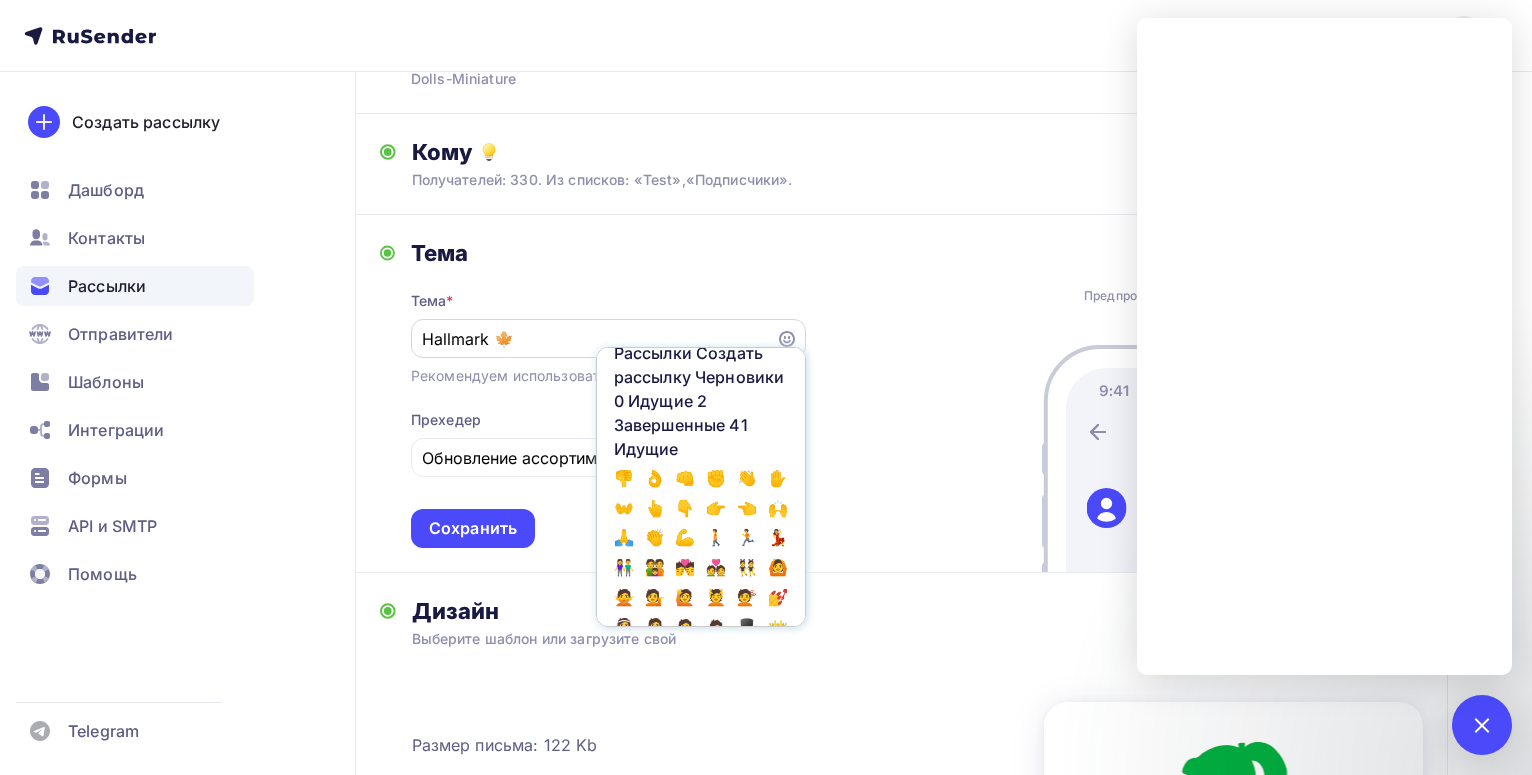 click on "🍂" at bounding box center [624, 1164] 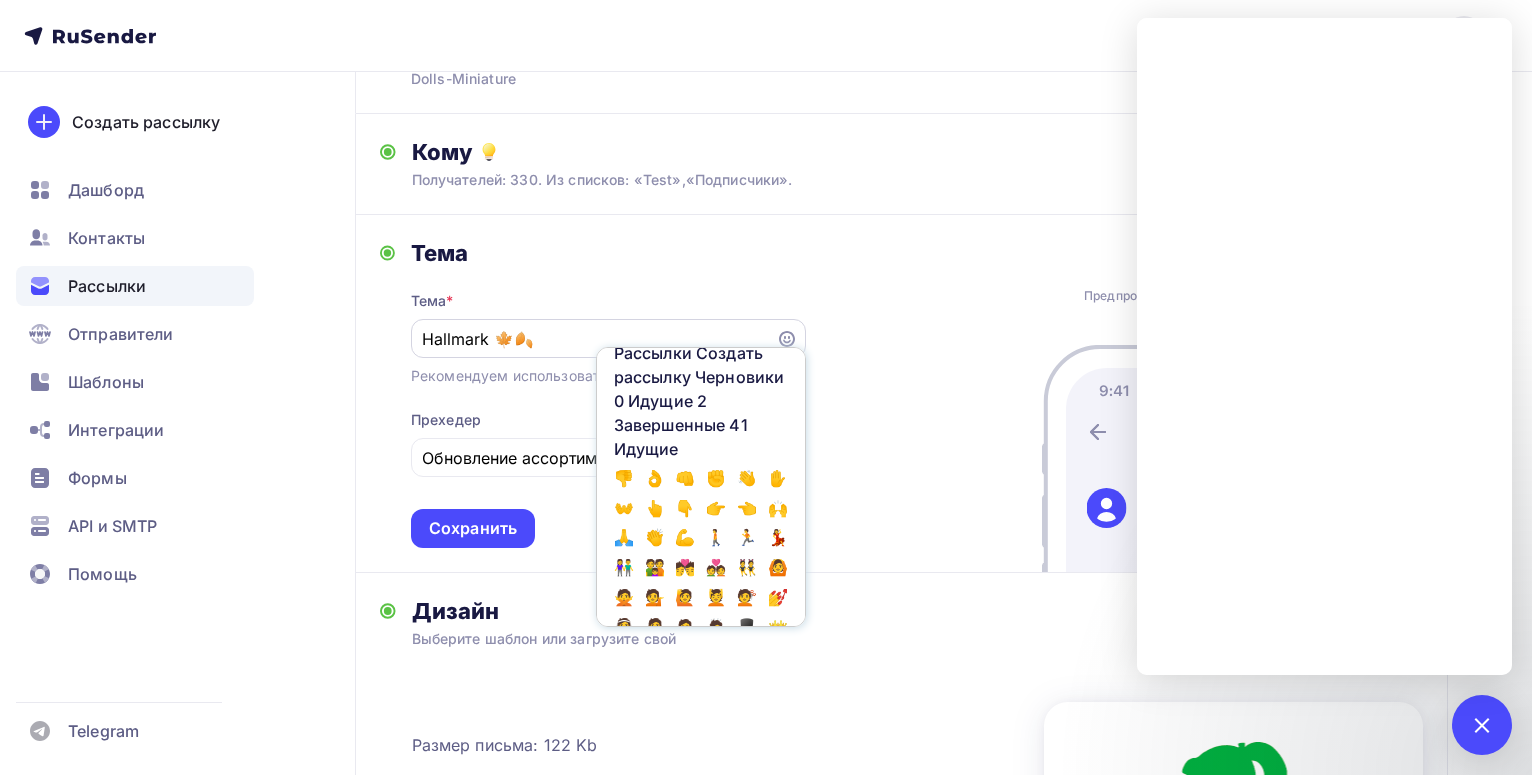 click on "🍁" at bounding box center (747, 1135) 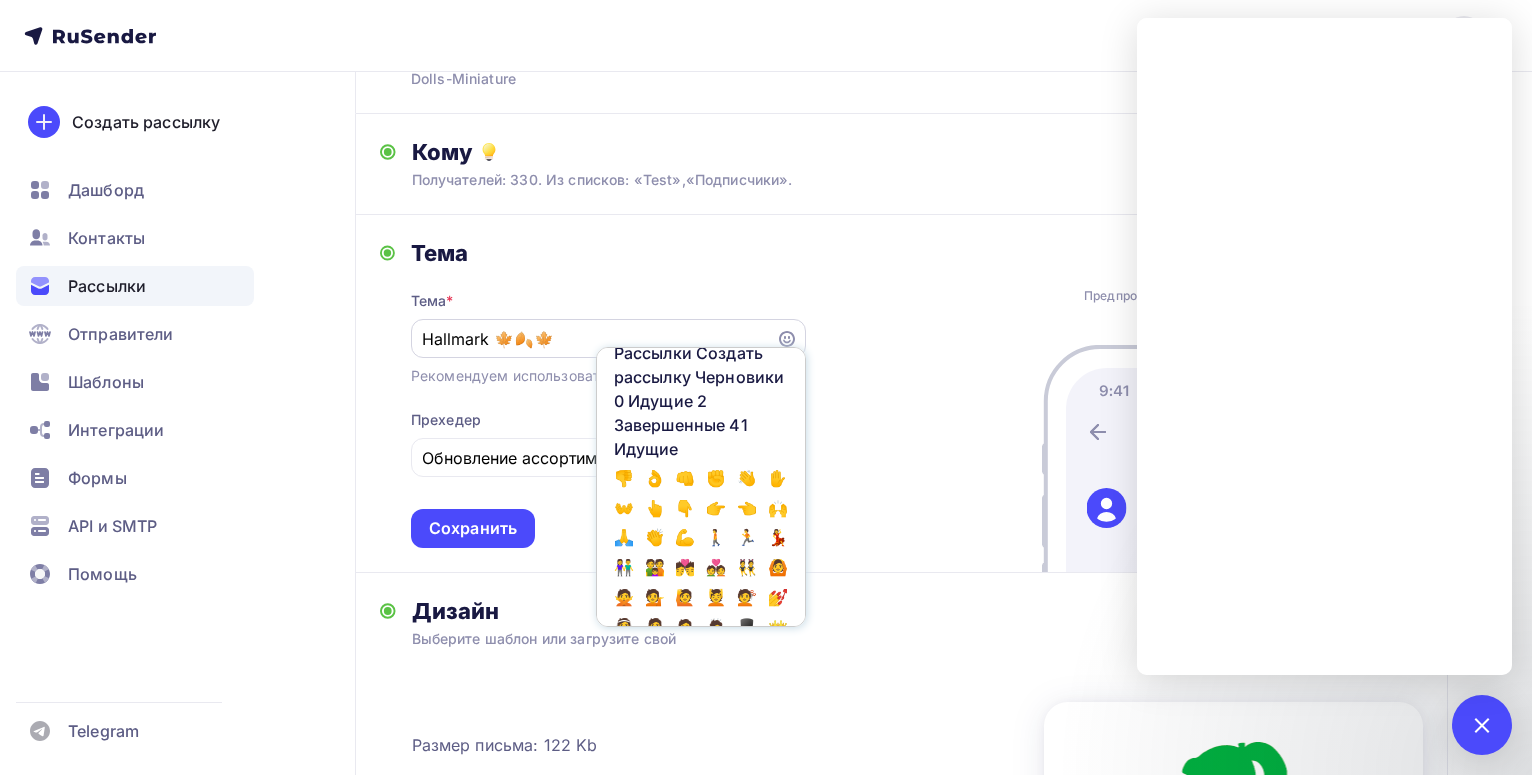 click on "Hallmark 🍁🍂🍁" at bounding box center [593, 339] 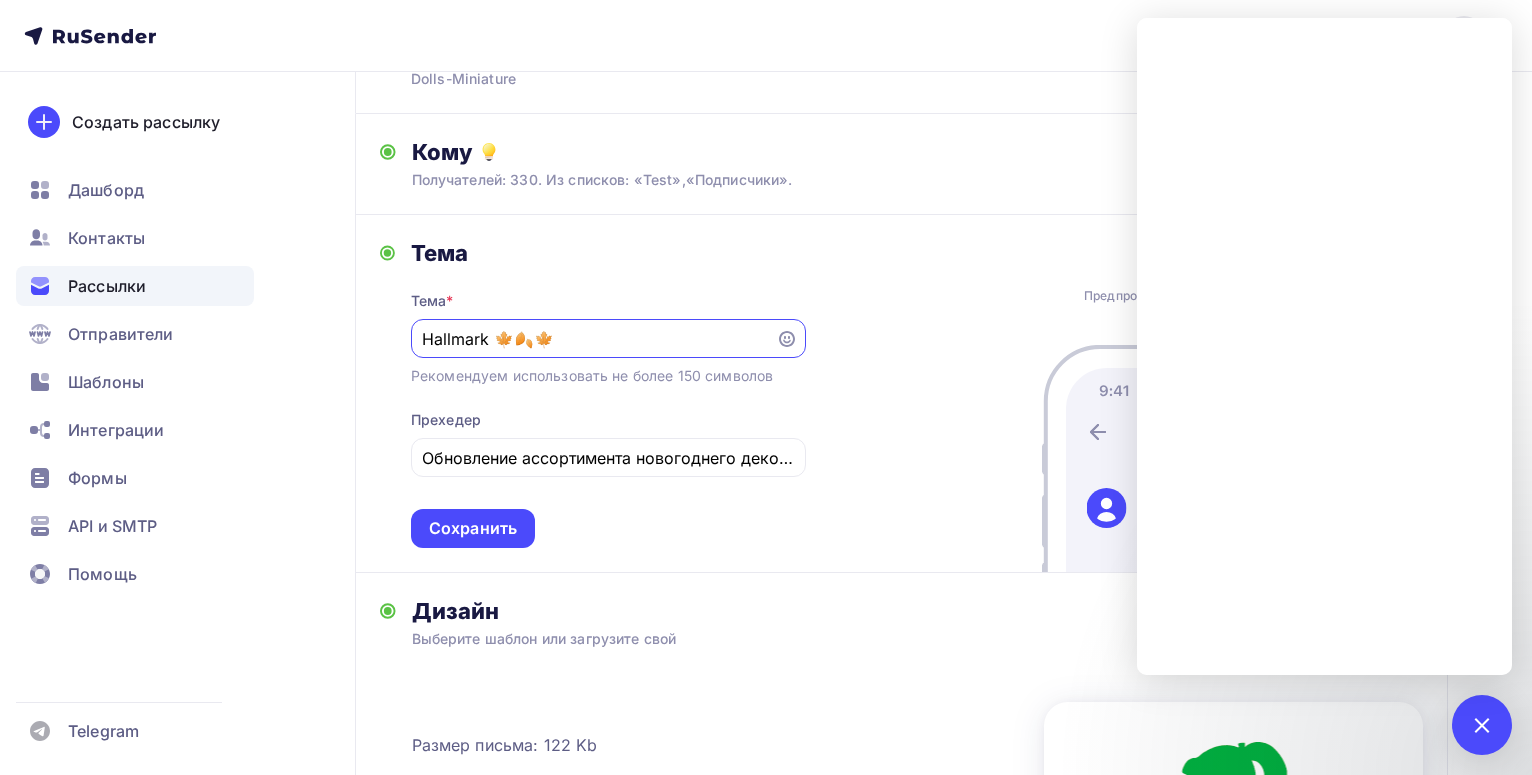 paste on "Елочные игрушки и кукольная миниатюра" 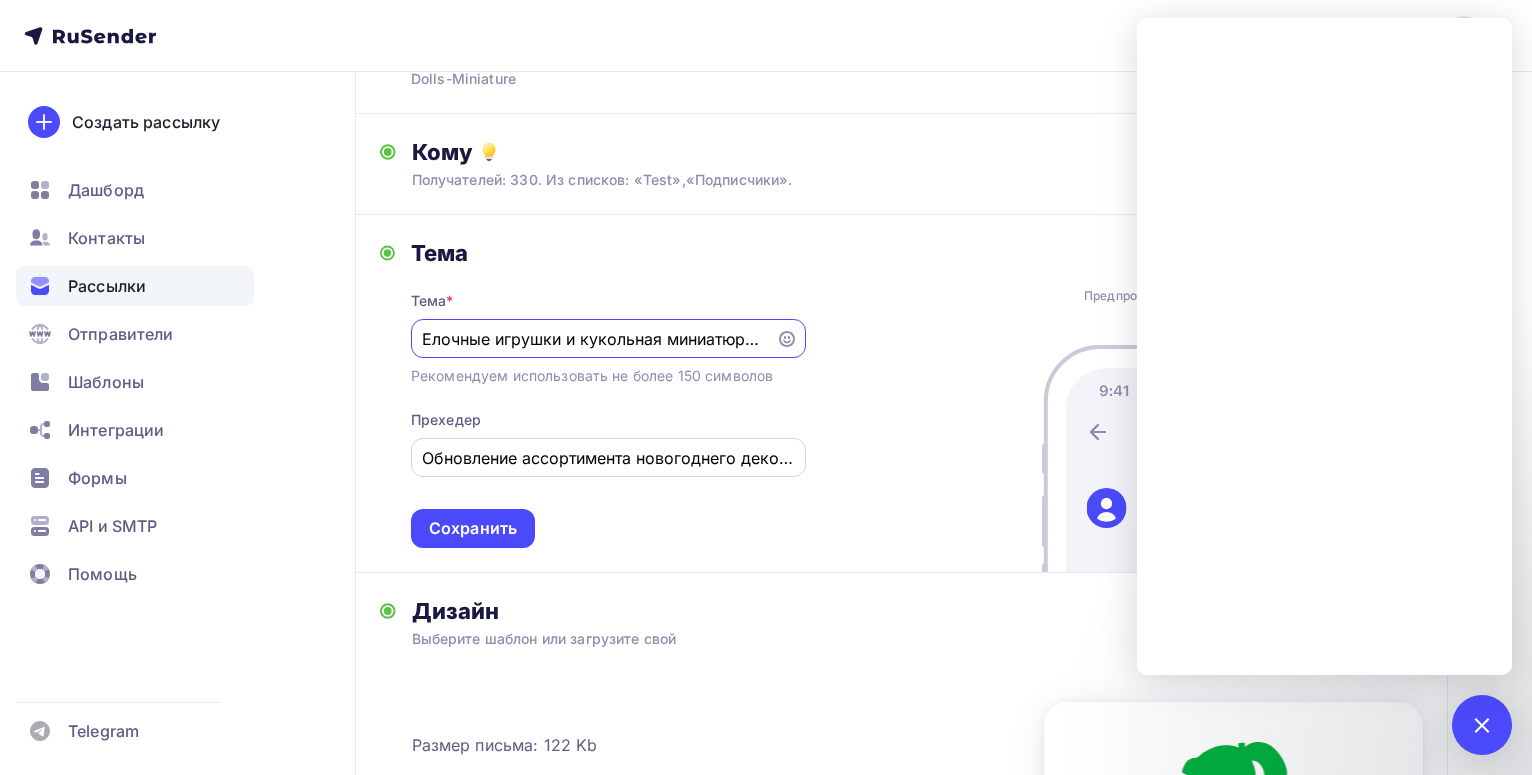 type on "Елочные игрушки и кукольная миниатюра Hallmark 🍁🍂🍁" 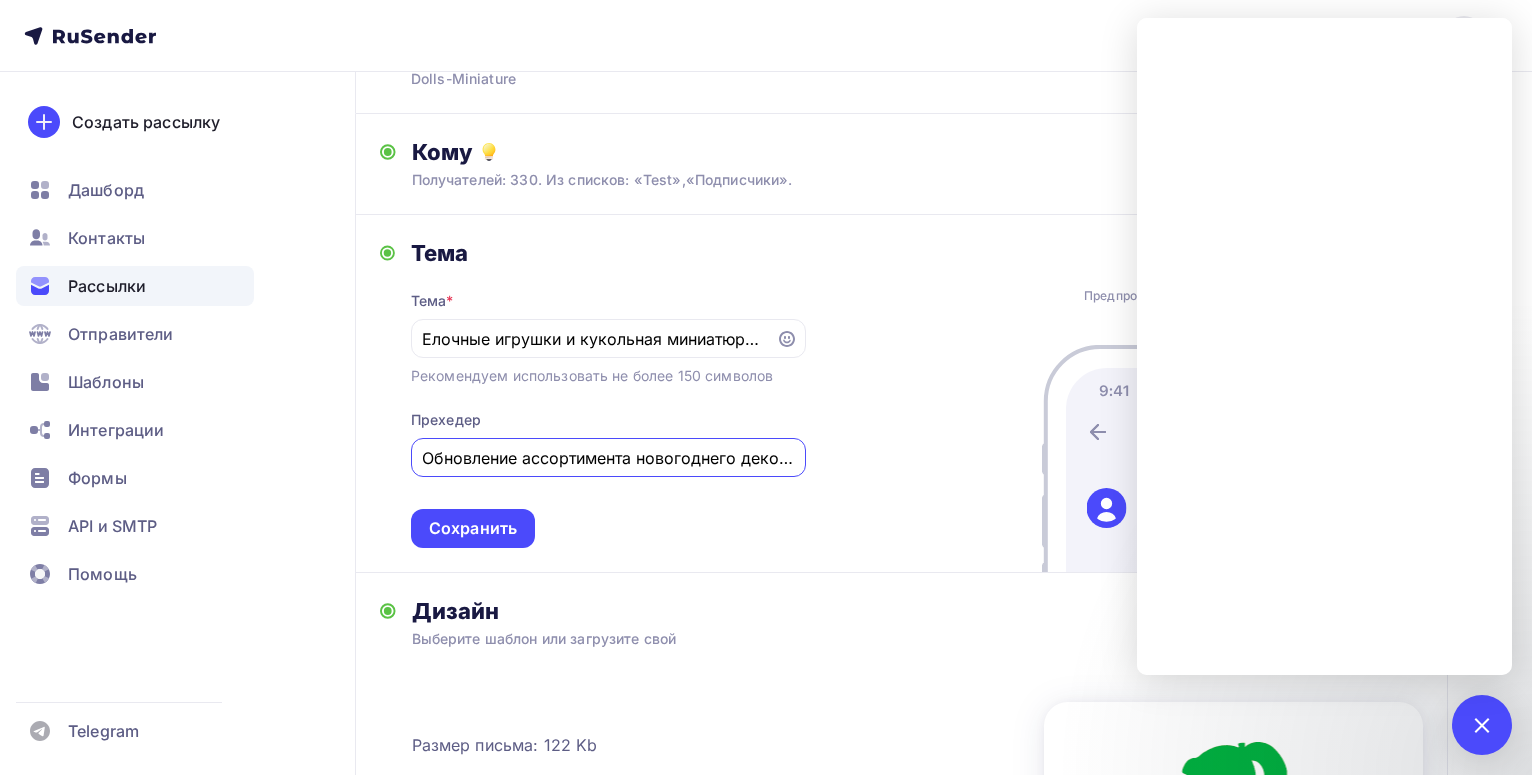 scroll, scrollTop: 0, scrollLeft: 74, axis: horizontal 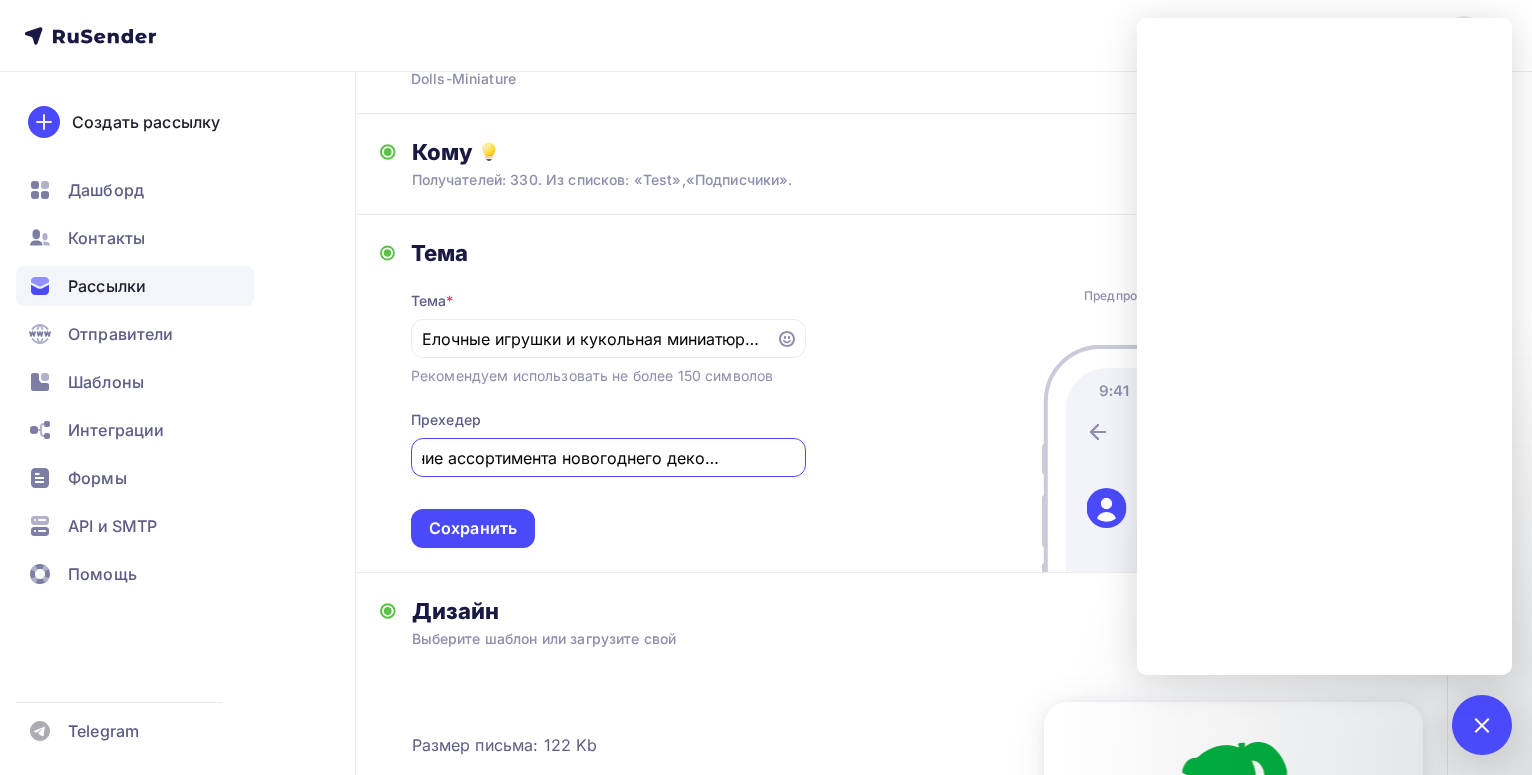 drag, startPoint x: 642, startPoint y: 455, endPoint x: 872, endPoint y: 475, distance: 230.86794 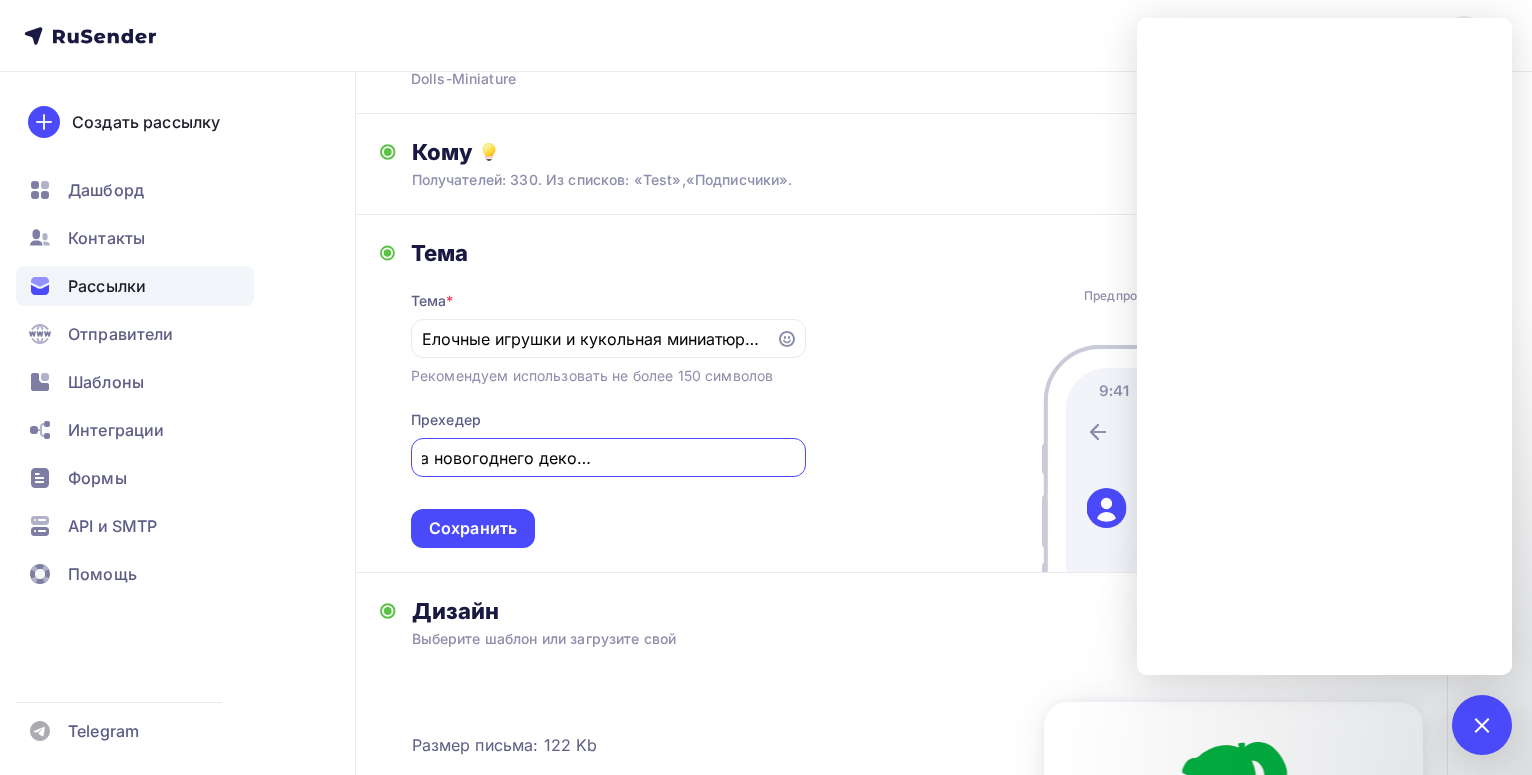 scroll, scrollTop: 0, scrollLeft: 206, axis: horizontal 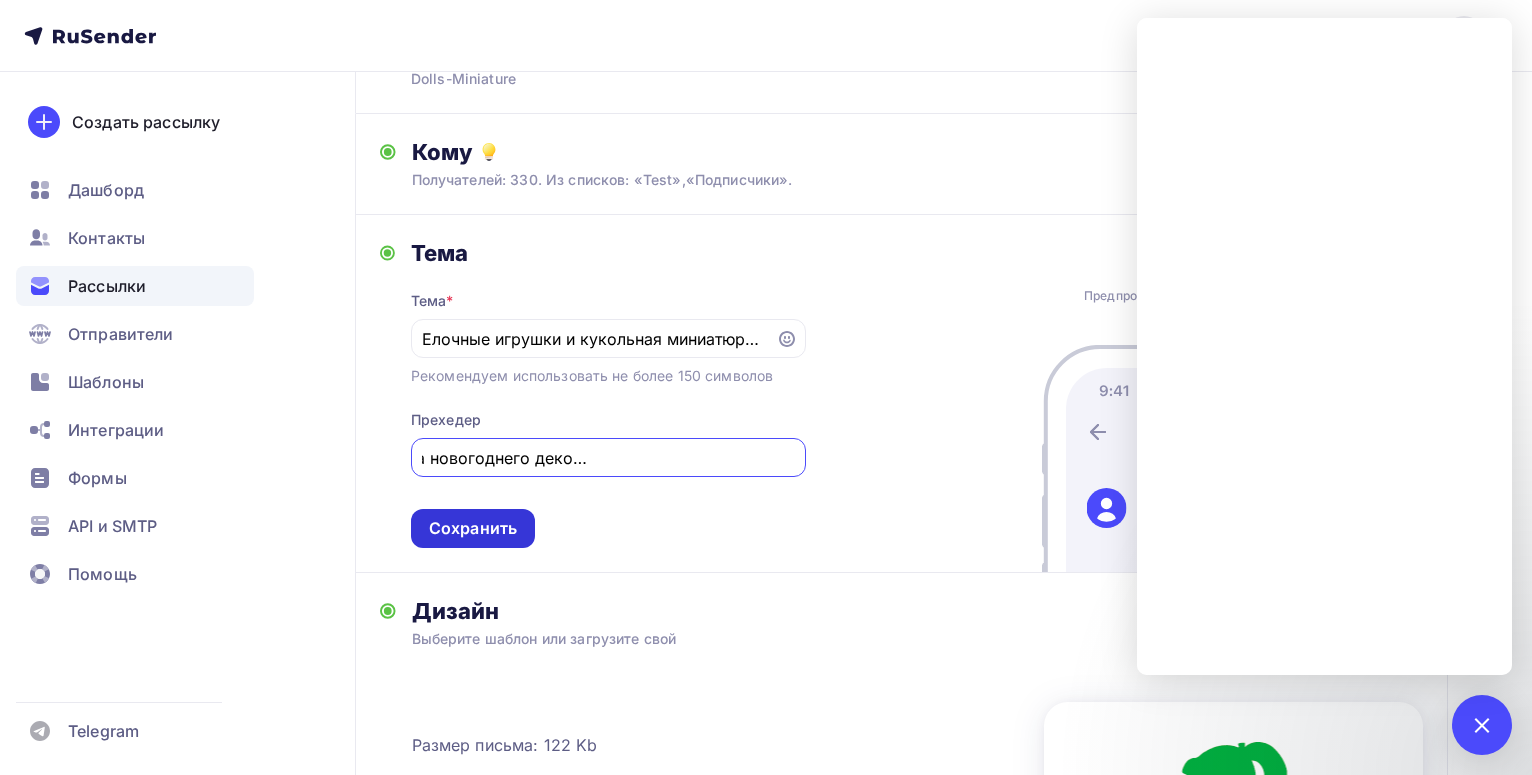 type on "Обновление ассортимента новогоднего декора и кукольной миниатюры Hallmark" 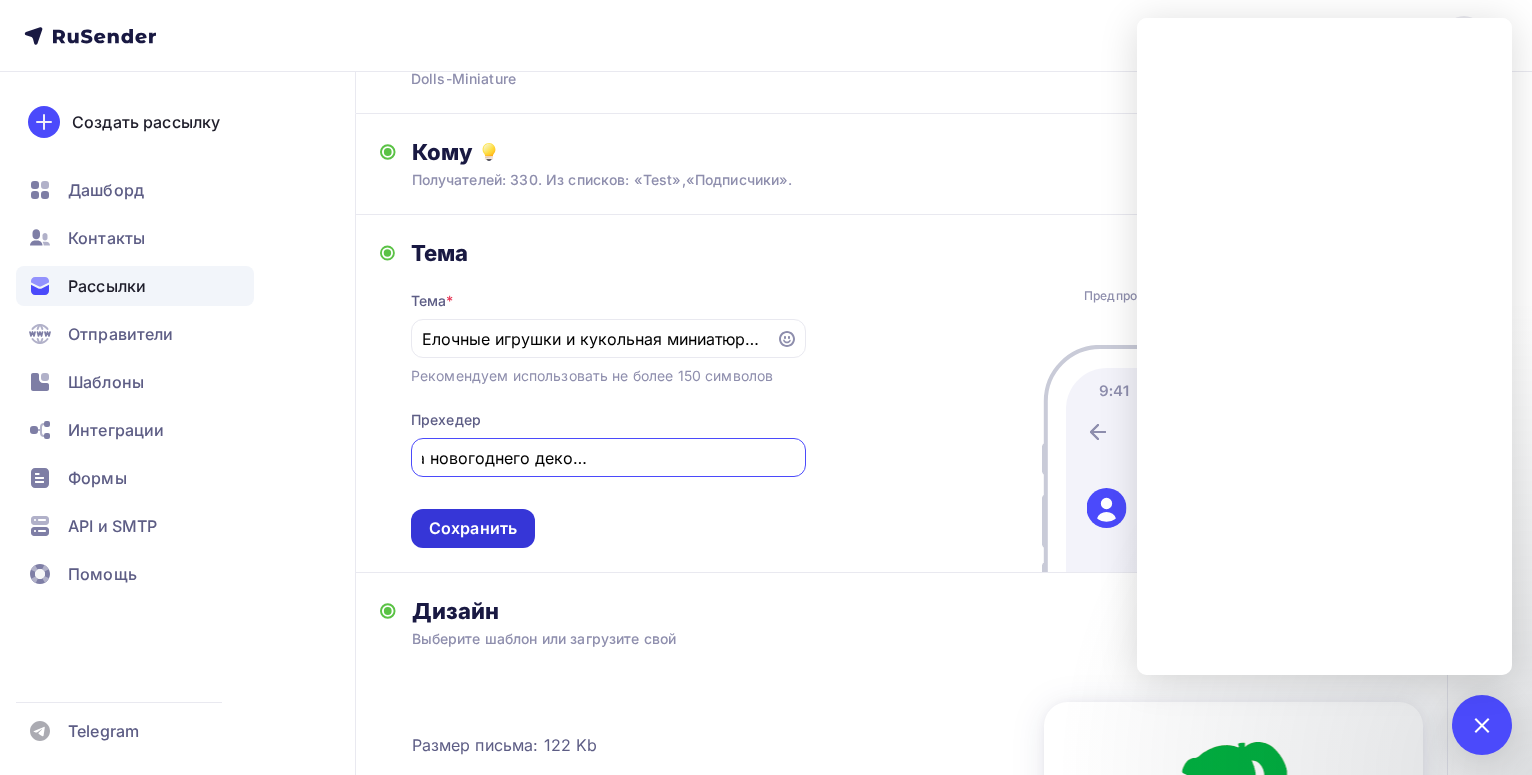 click on "Сохранить" at bounding box center [473, 528] 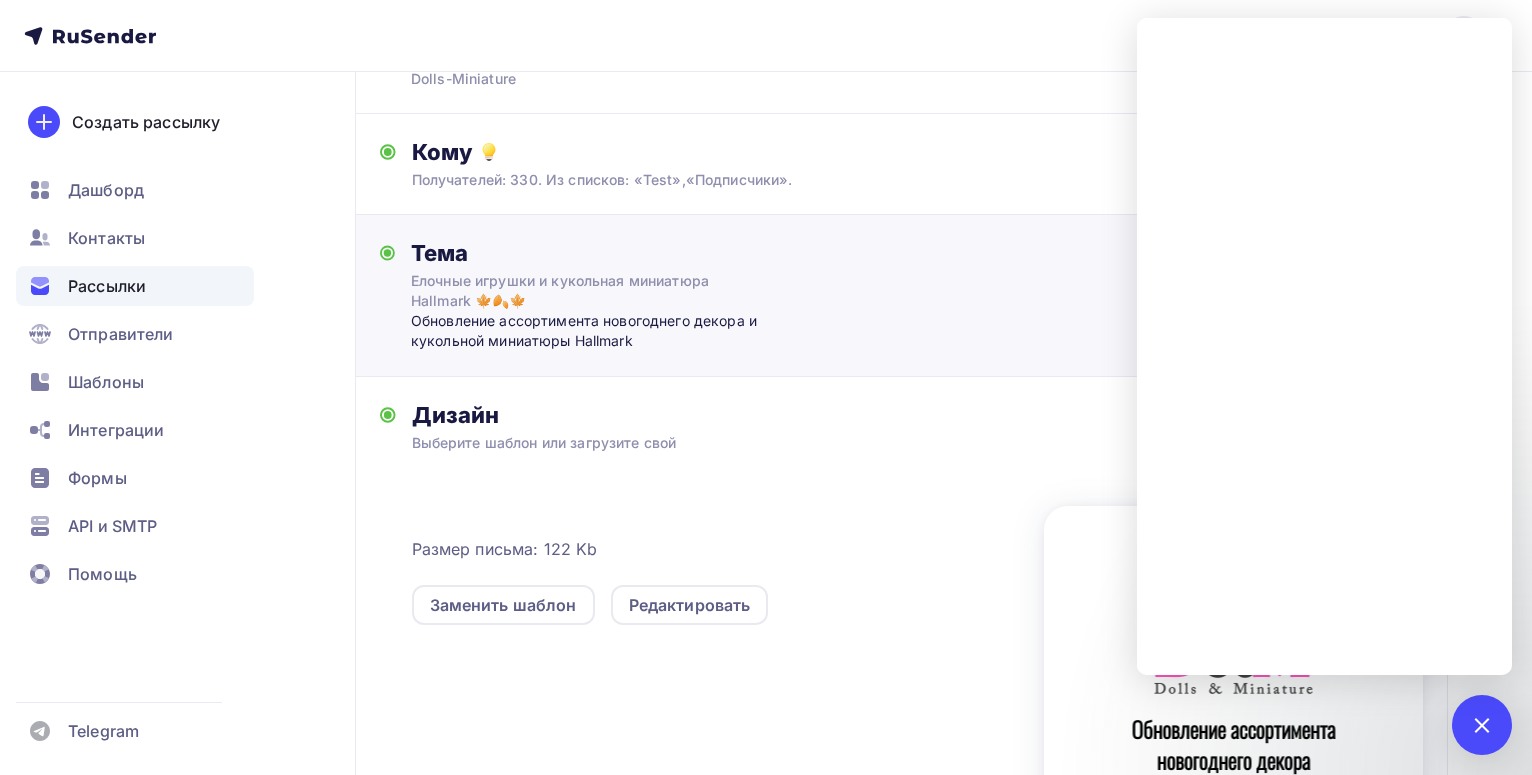 scroll, scrollTop: 0, scrollLeft: 206, axis: horizontal 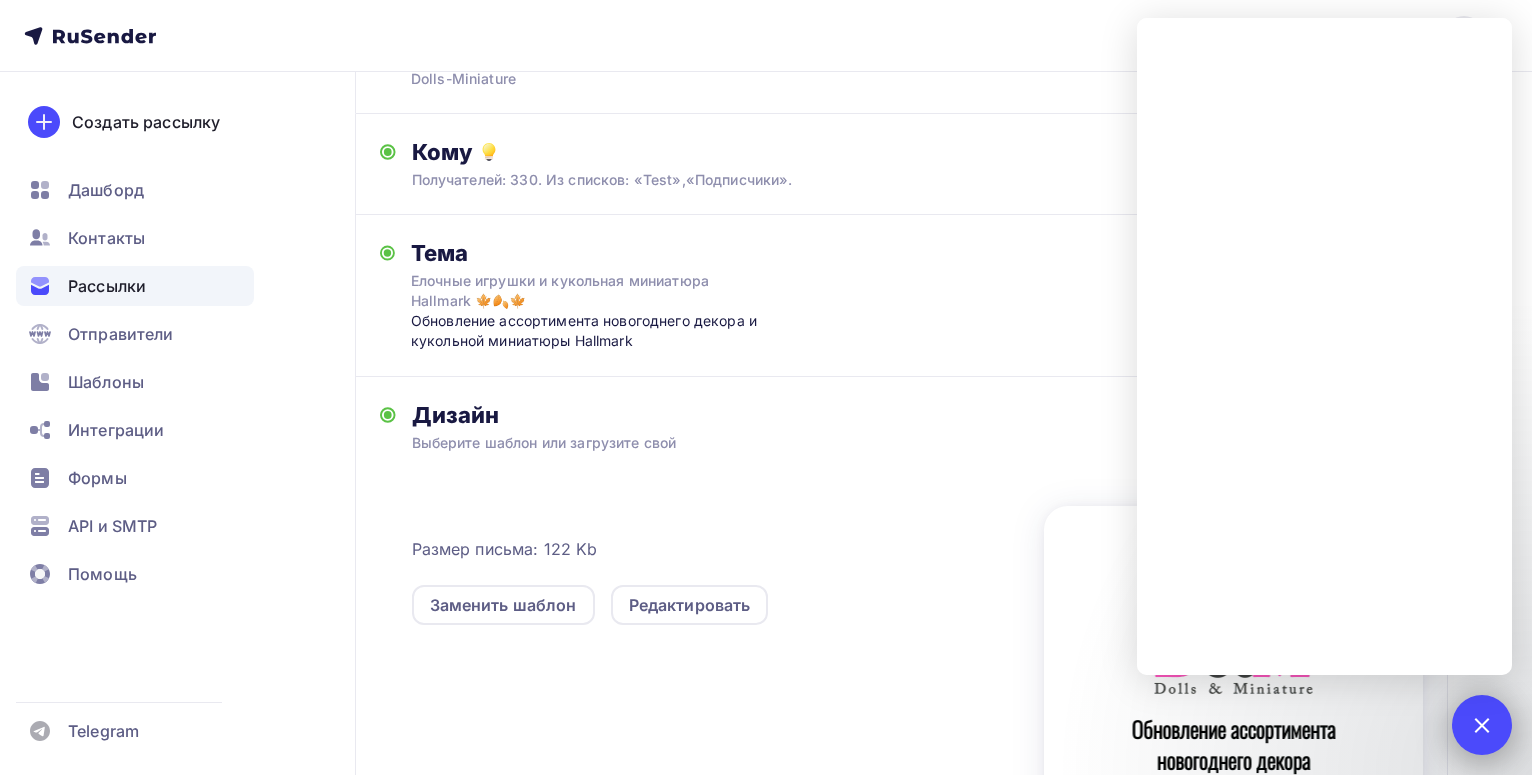 click at bounding box center [1481, 724] 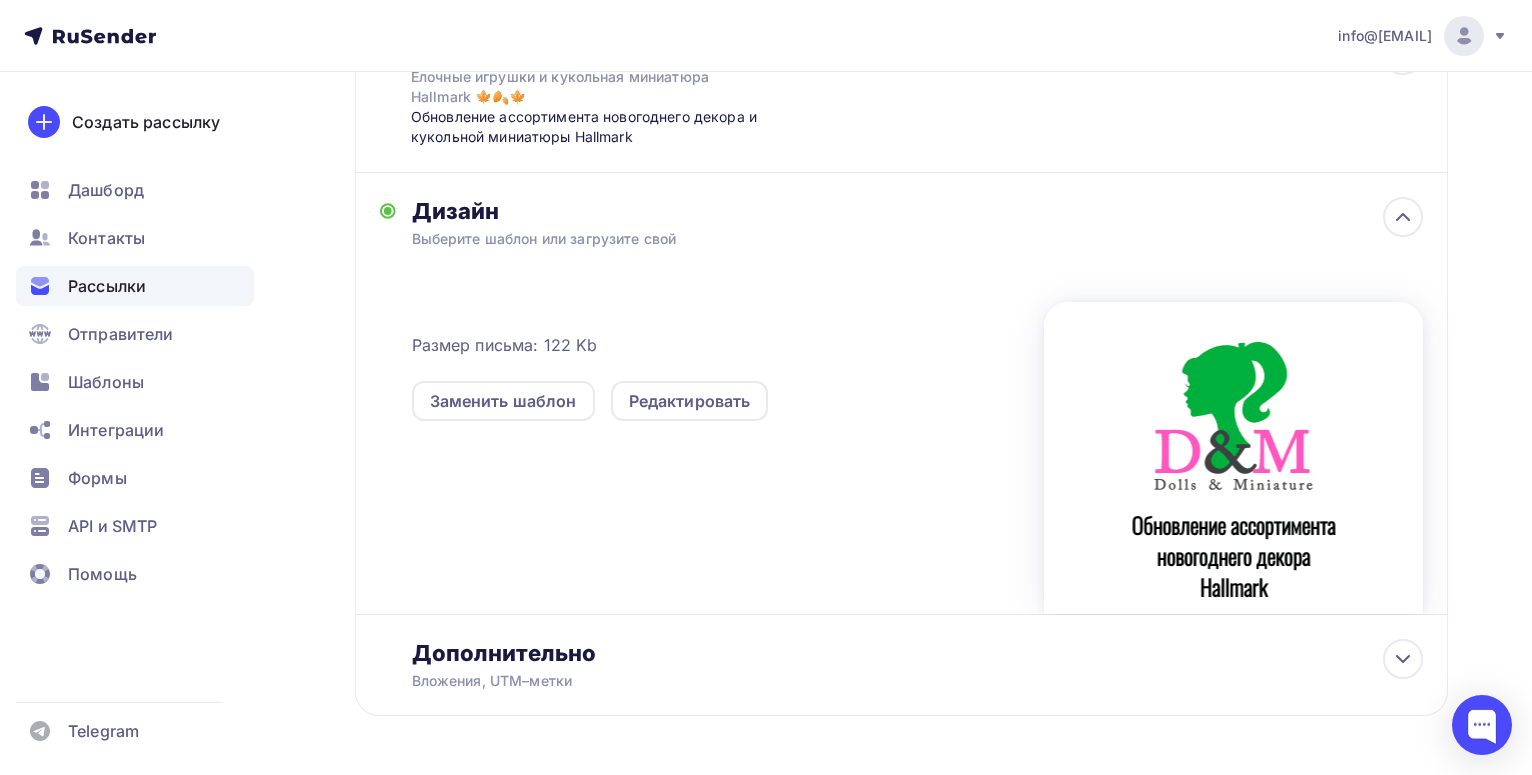 scroll, scrollTop: 478, scrollLeft: 0, axis: vertical 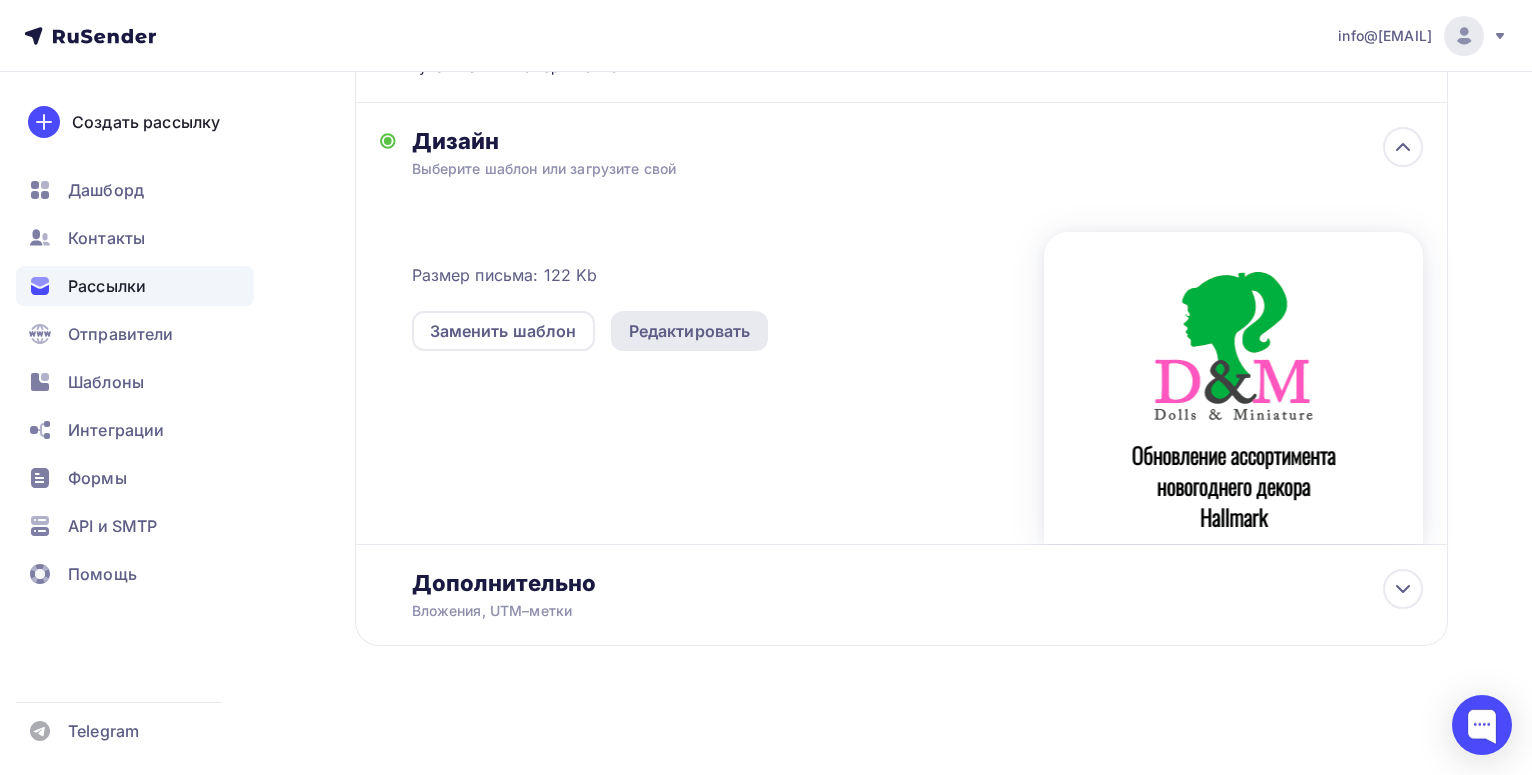 click on "Редактировать" at bounding box center (690, 331) 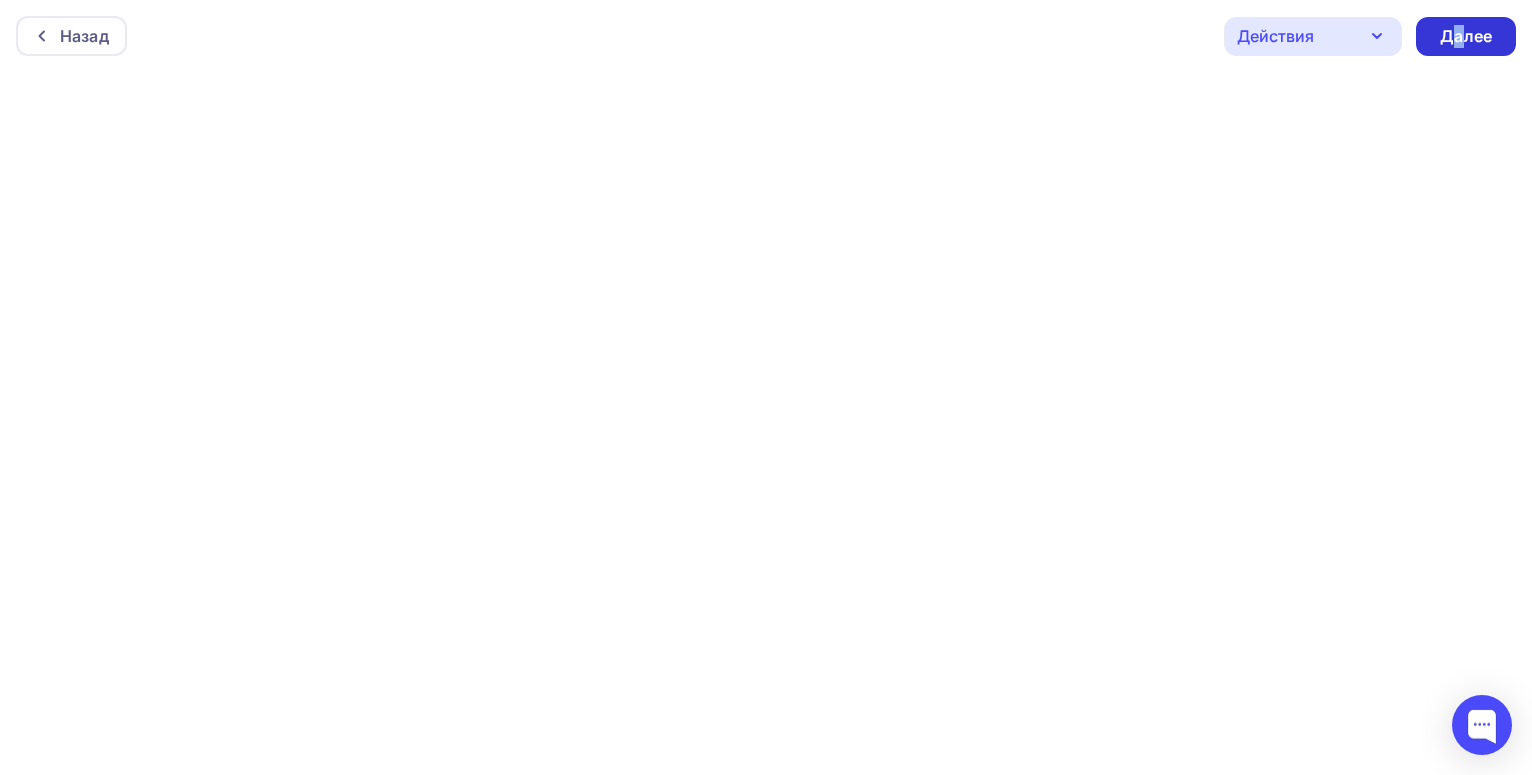 click on "Далее" at bounding box center [1466, 36] 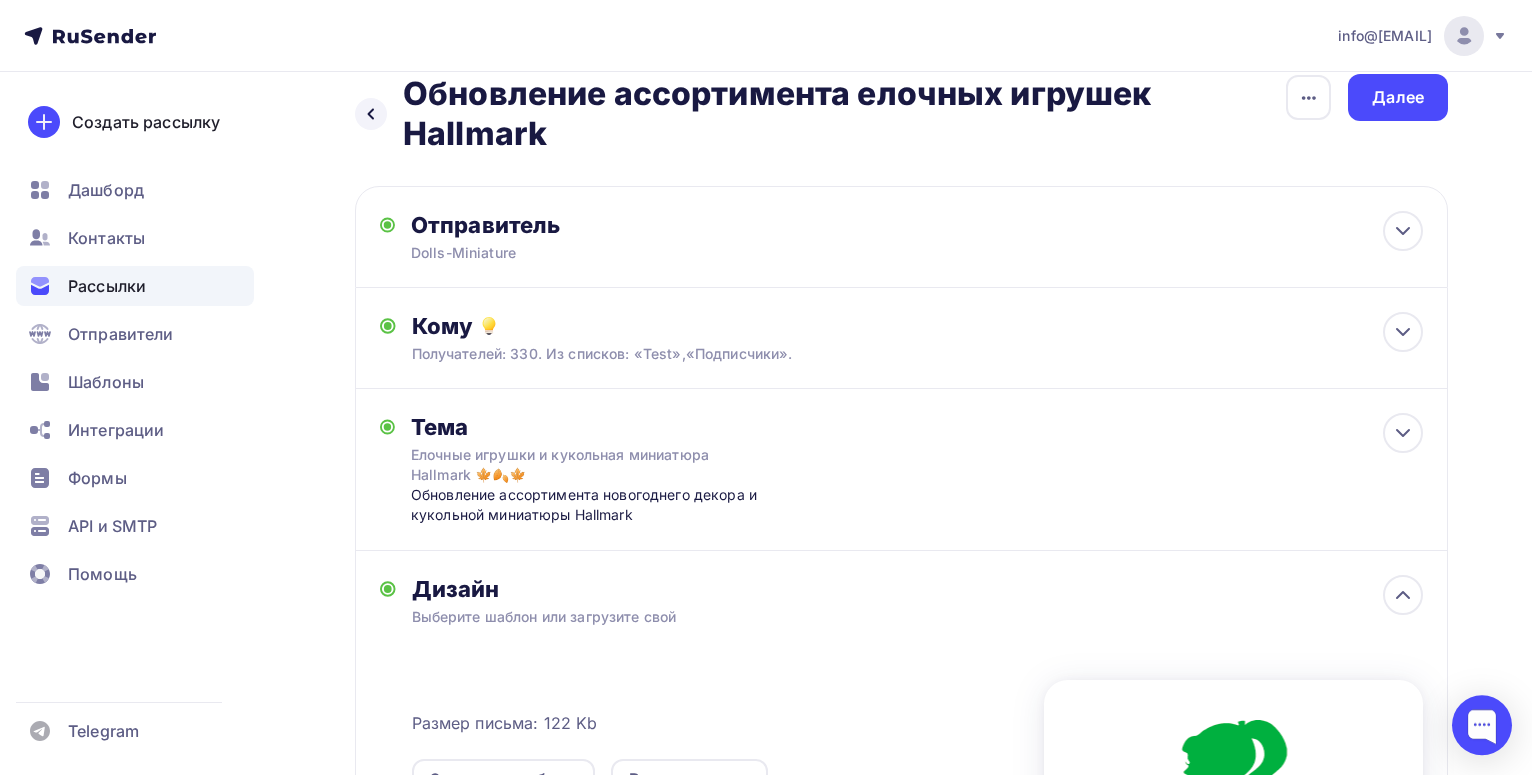 scroll, scrollTop: 0, scrollLeft: 0, axis: both 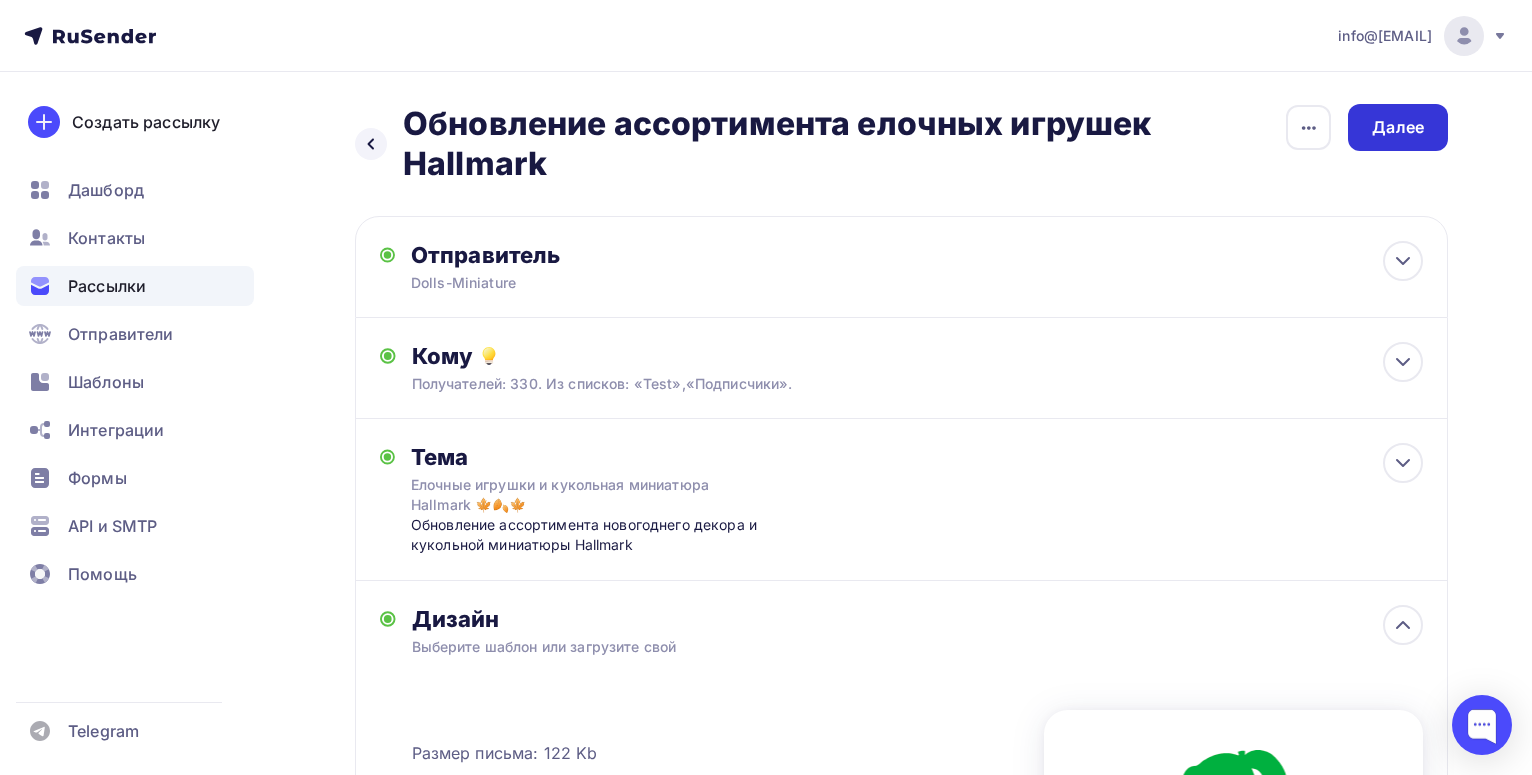 click on "Далее" at bounding box center [1398, 127] 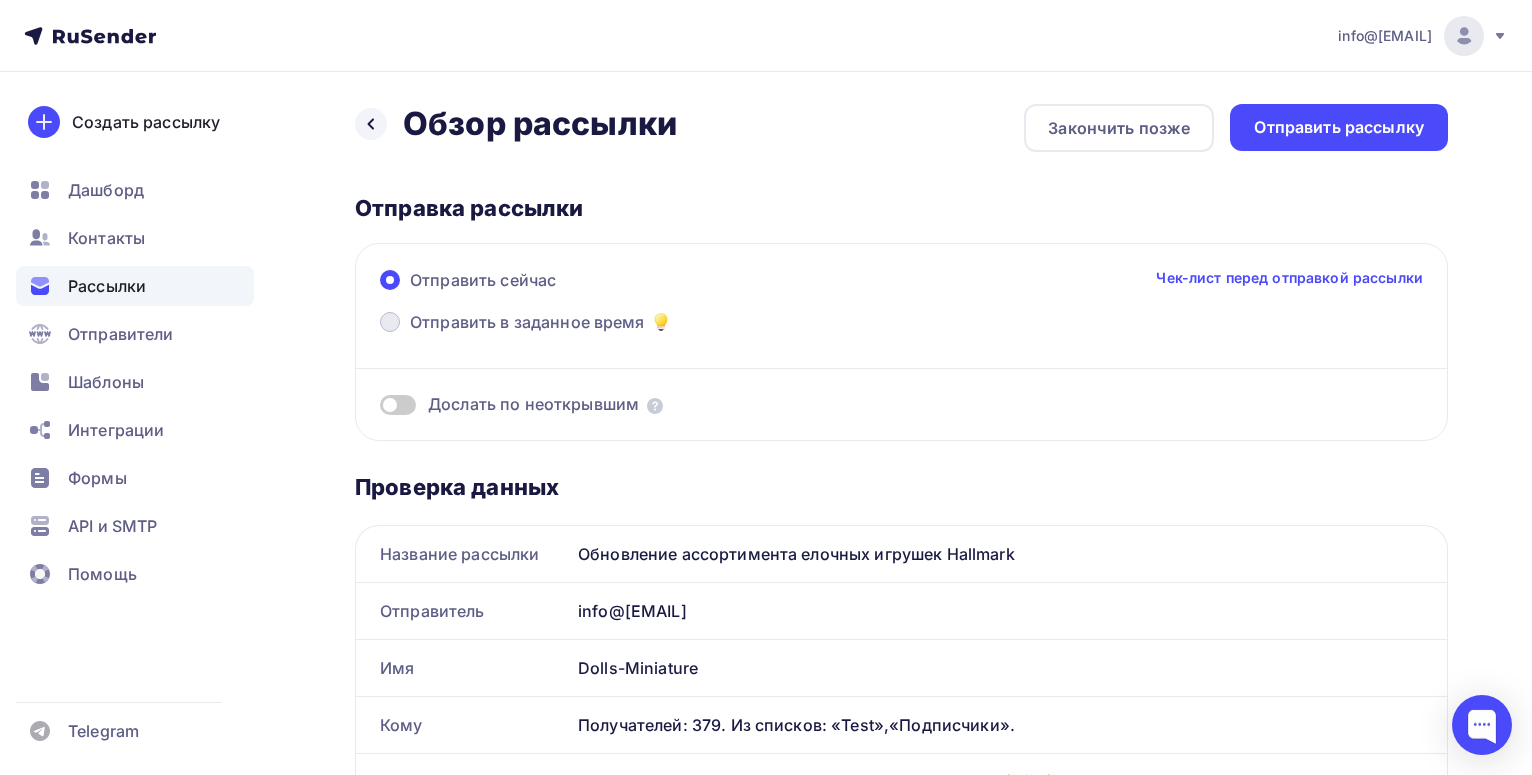 scroll, scrollTop: 0, scrollLeft: 0, axis: both 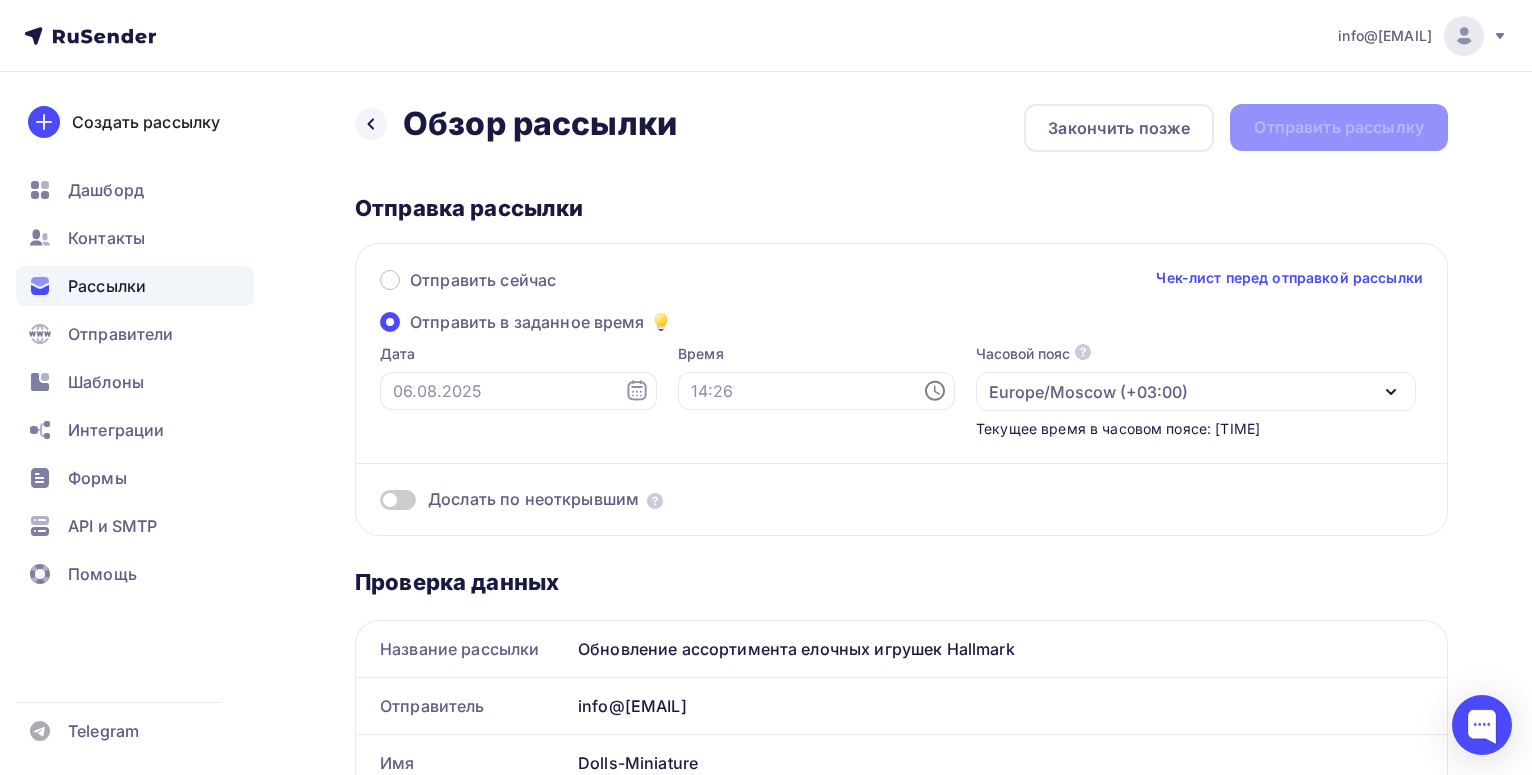 click 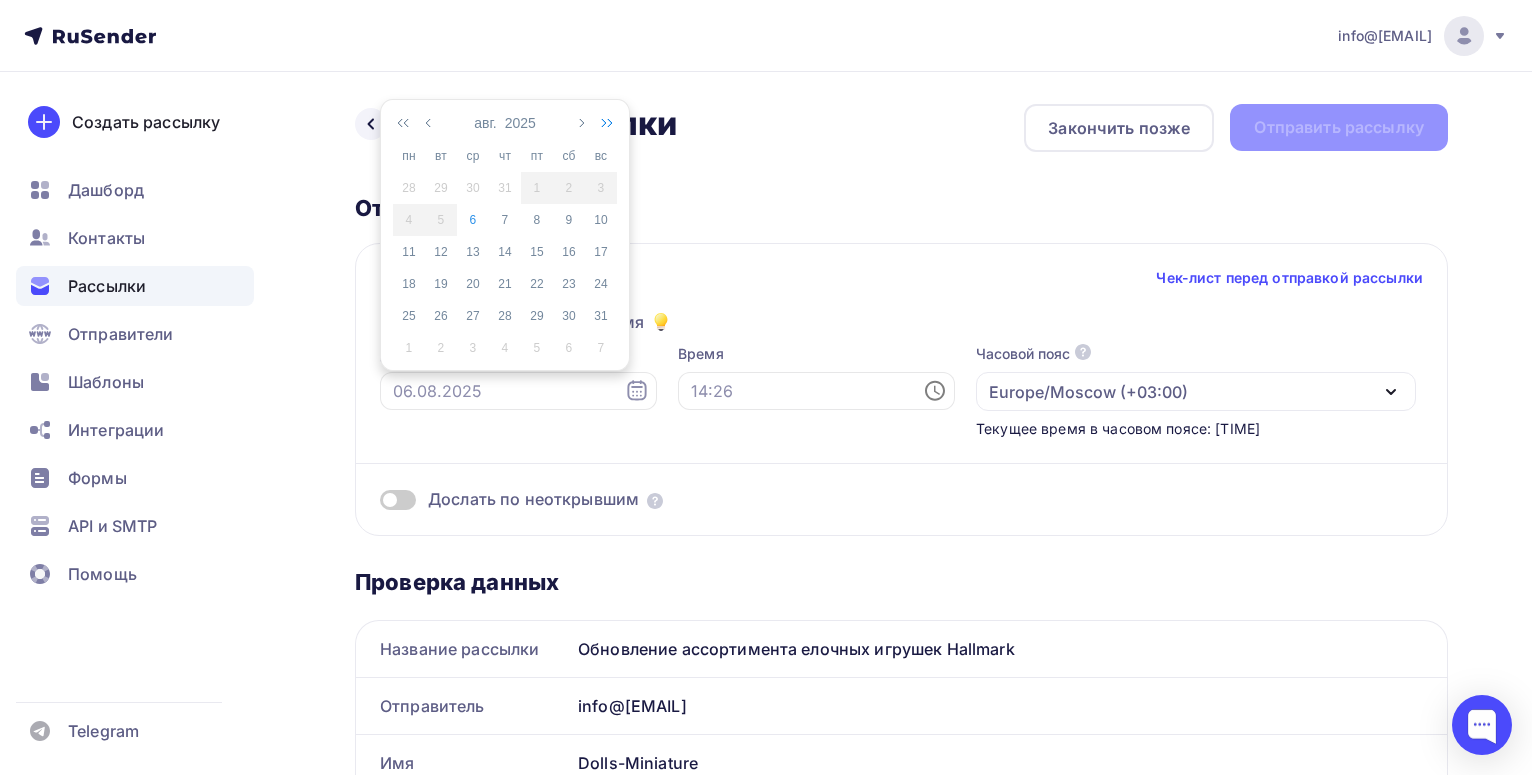 click at bounding box center [603, 123] 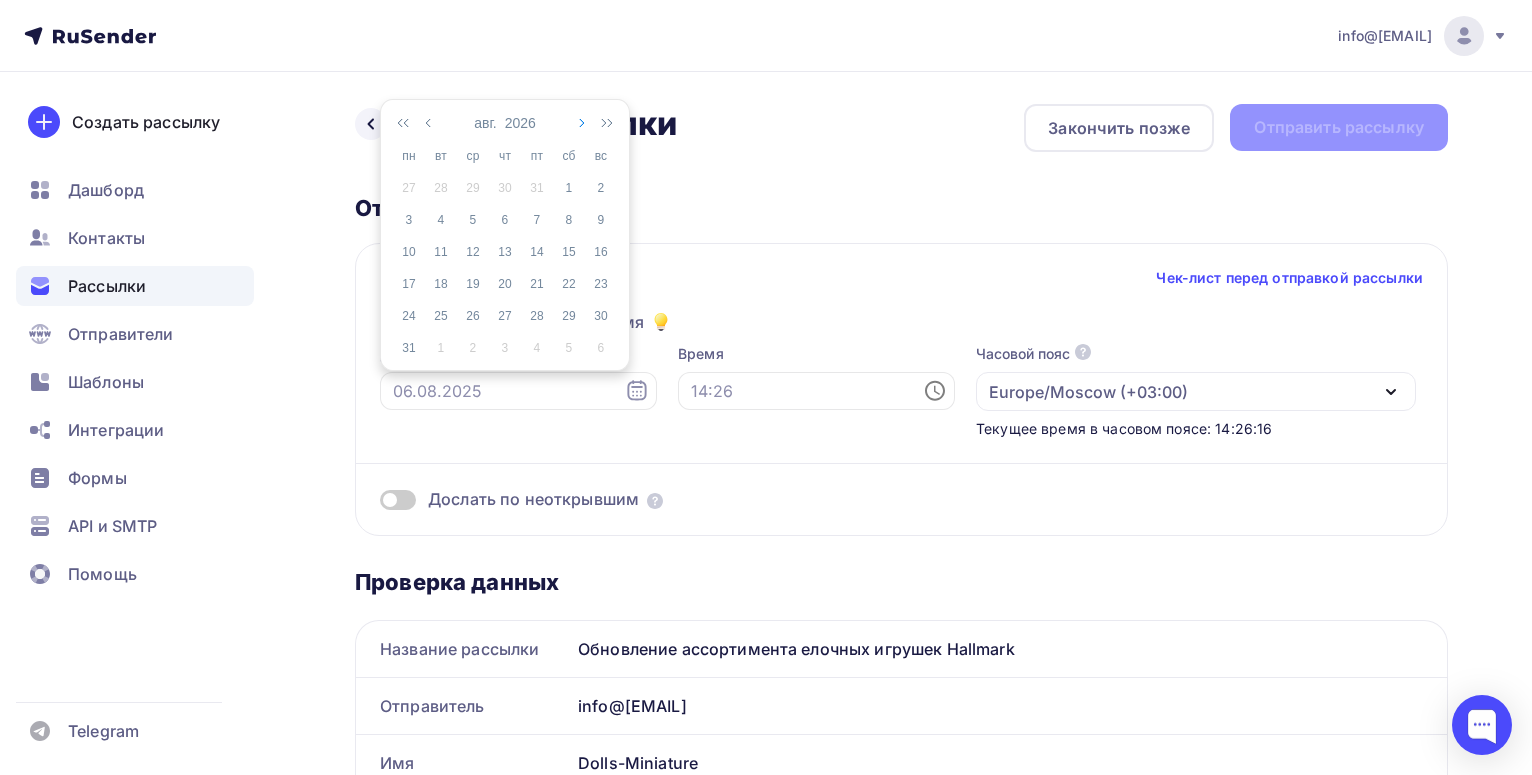 click at bounding box center (580, 123) 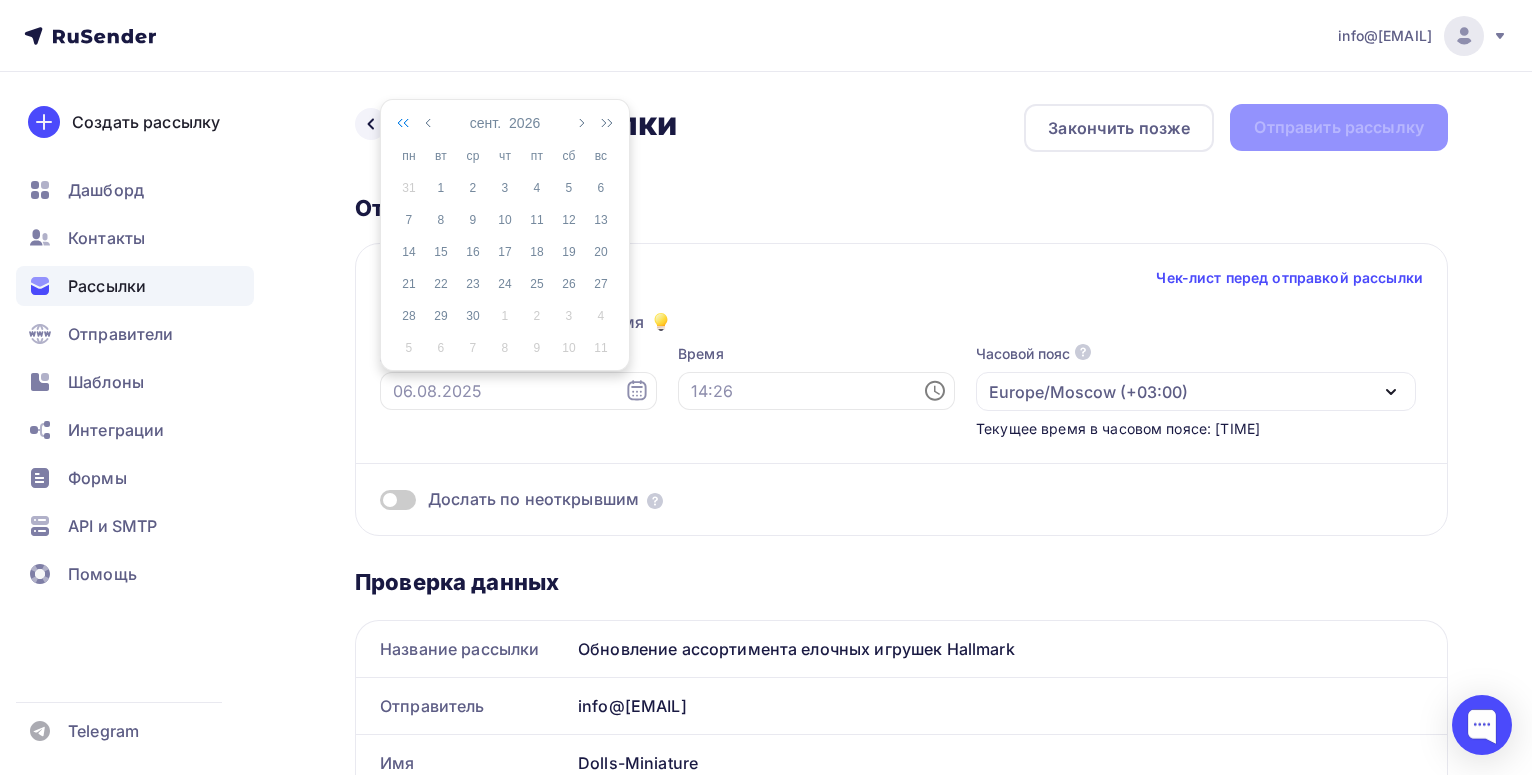 click at bounding box center [407, 123] 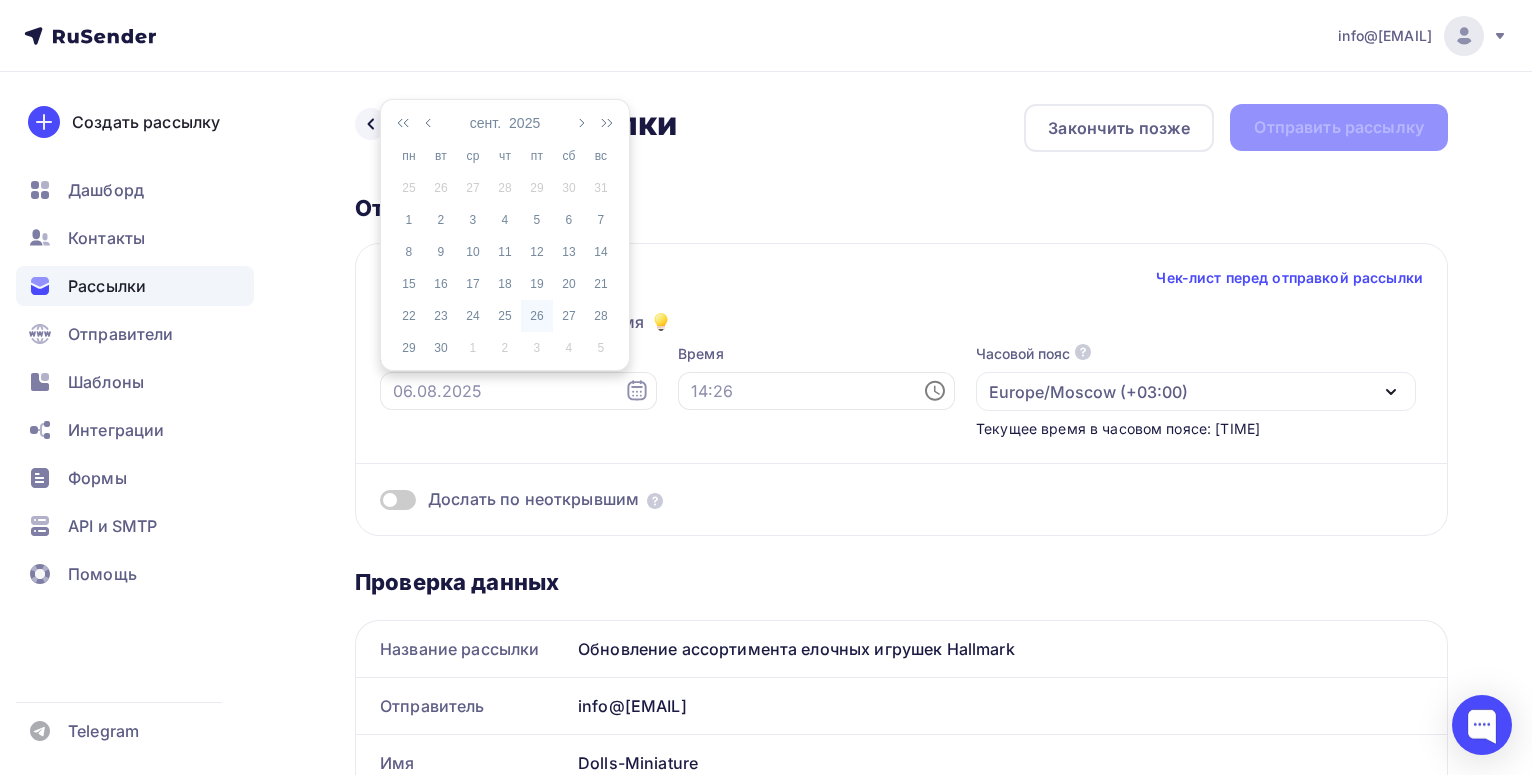 click on "26" at bounding box center (537, 316) 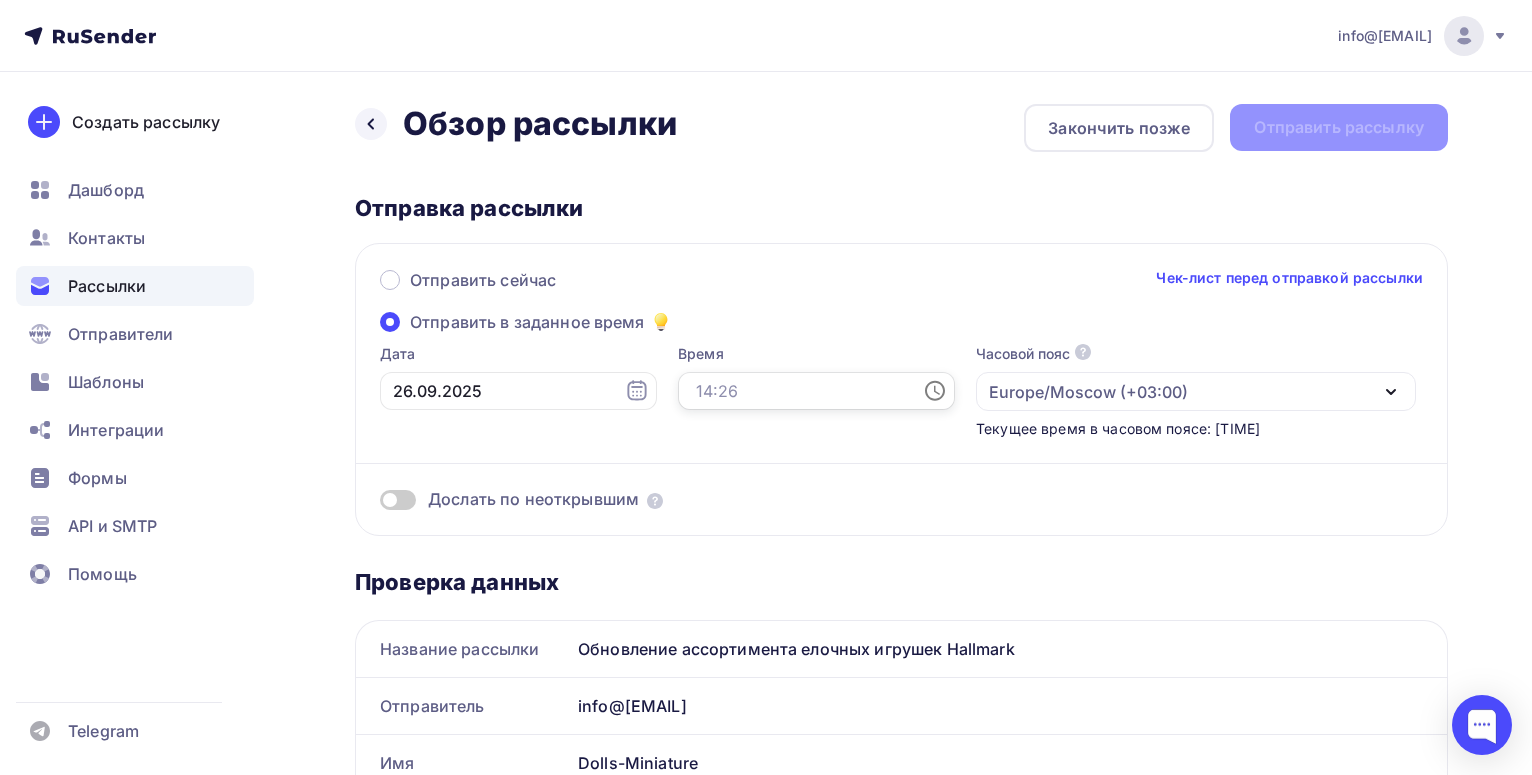 click at bounding box center [816, 391] 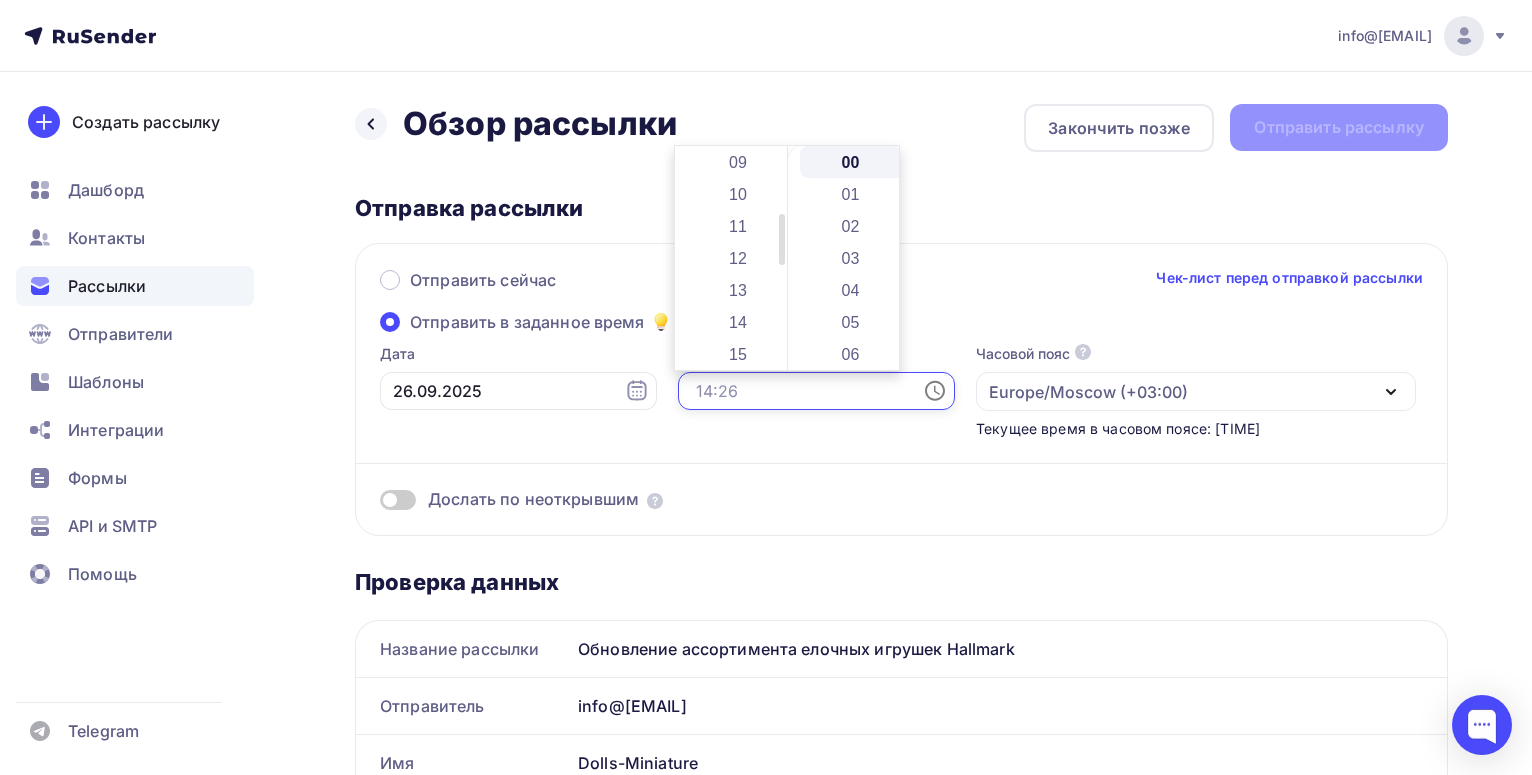 scroll, scrollTop: 384, scrollLeft: 0, axis: vertical 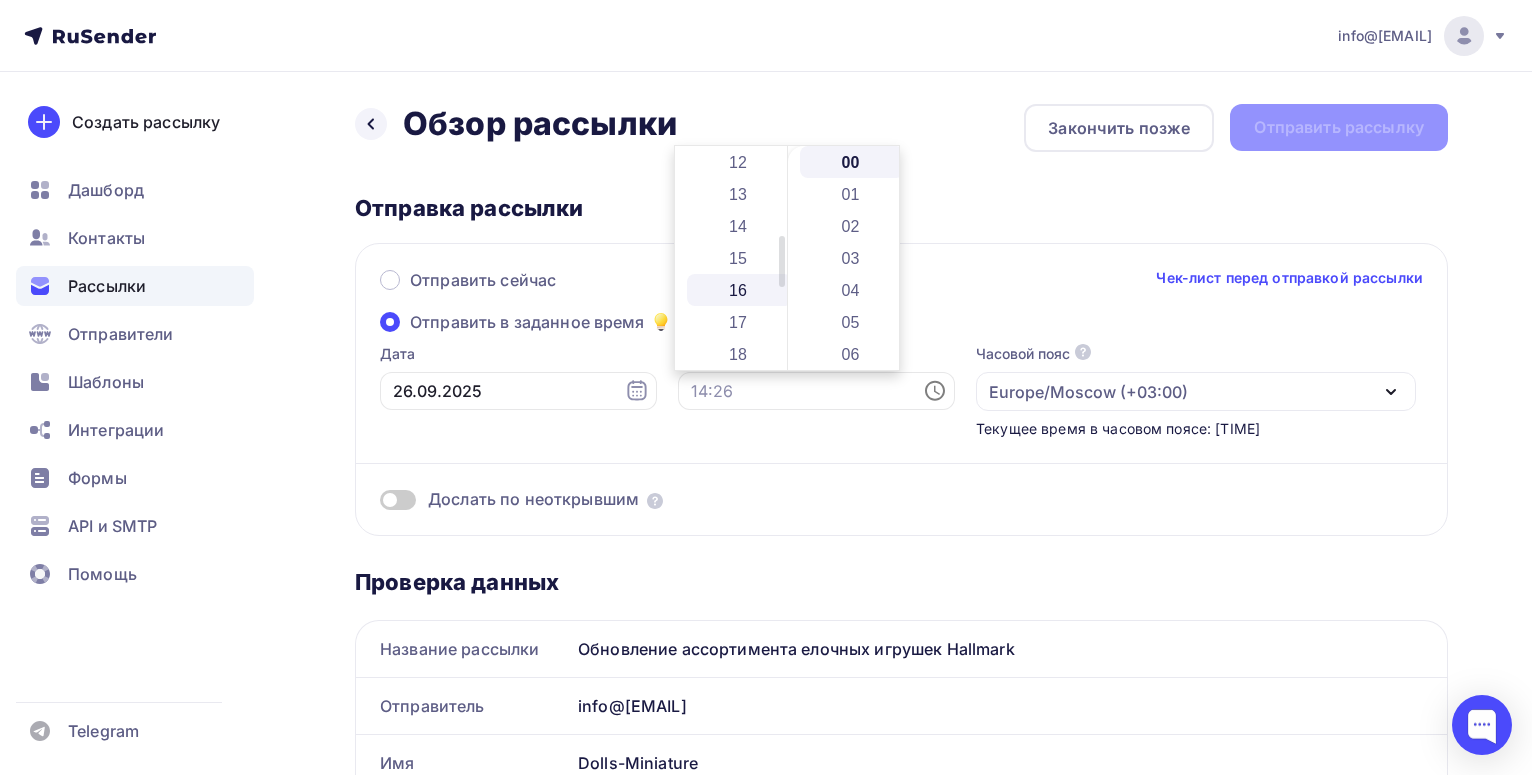click on "16" at bounding box center (739, 290) 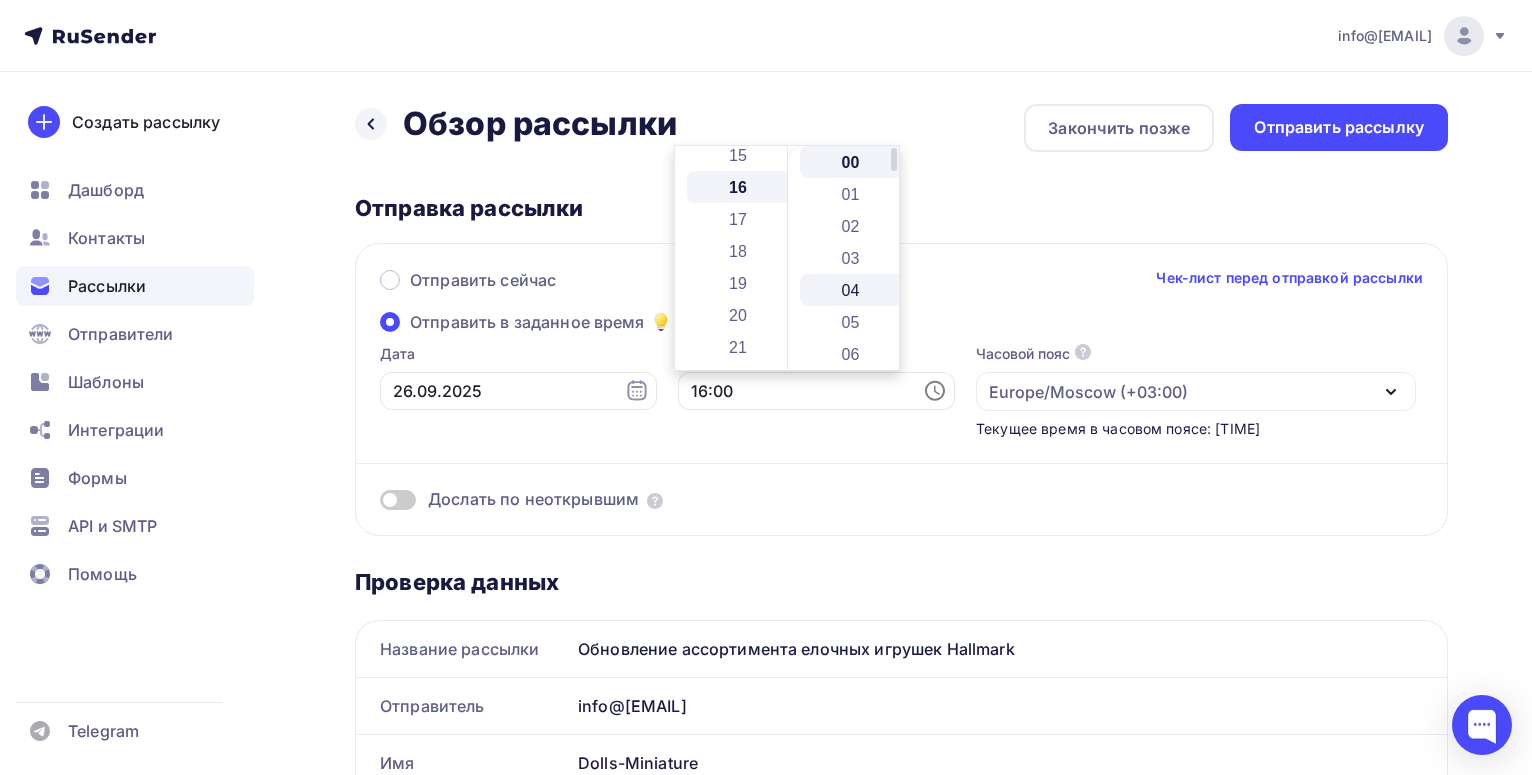 scroll, scrollTop: 512, scrollLeft: 0, axis: vertical 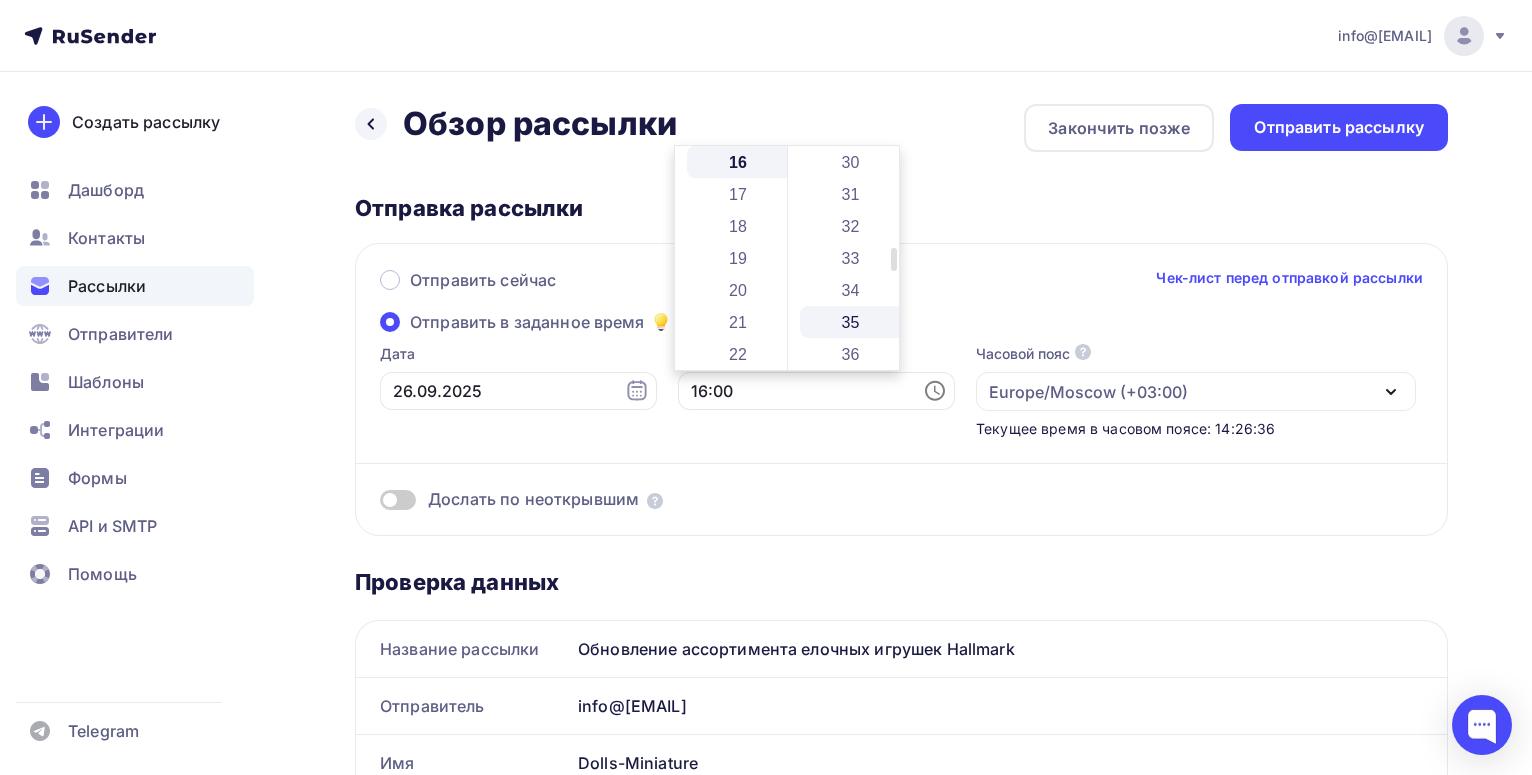 click on "35" at bounding box center [852, 322] 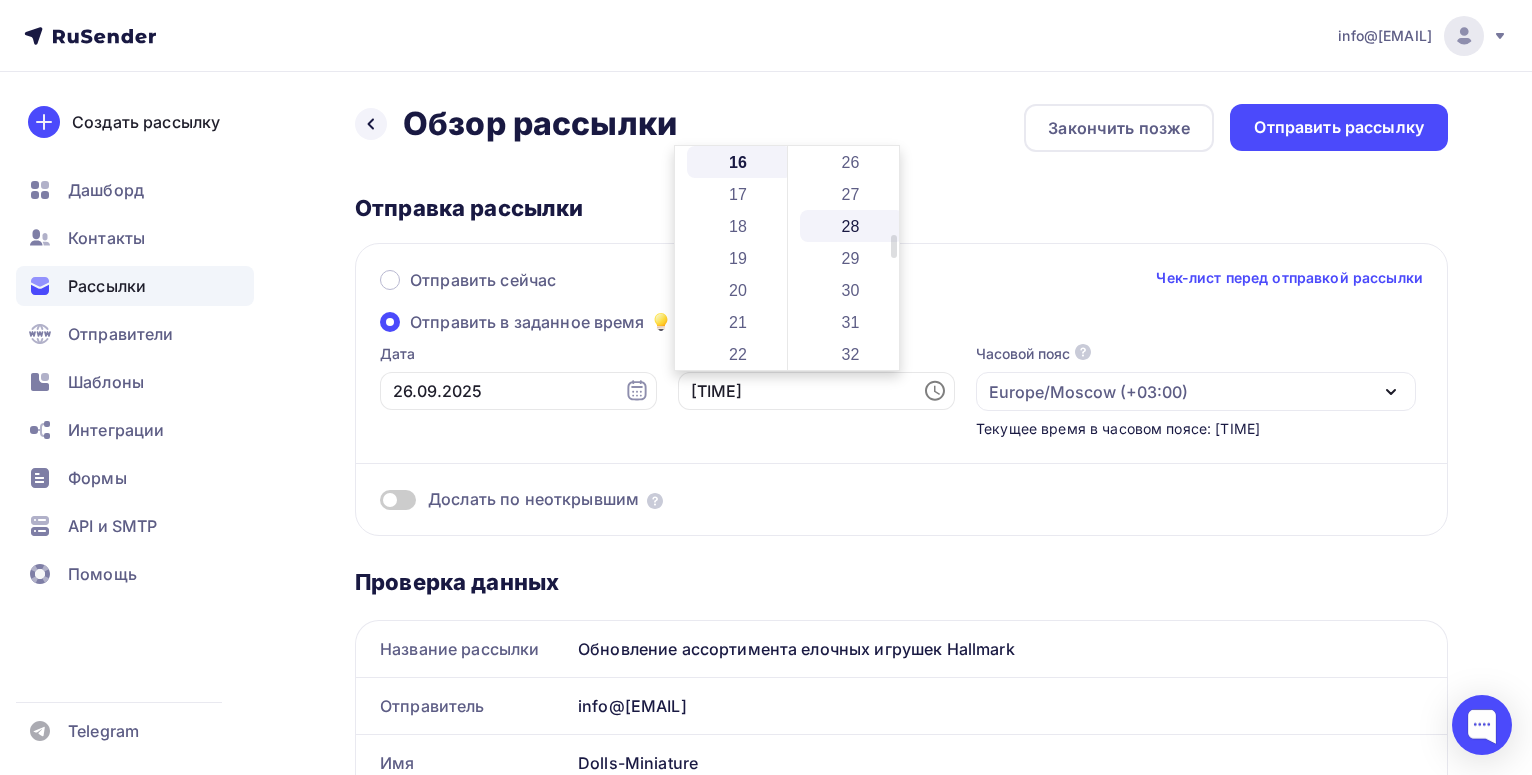 click on "28" at bounding box center (852, 226) 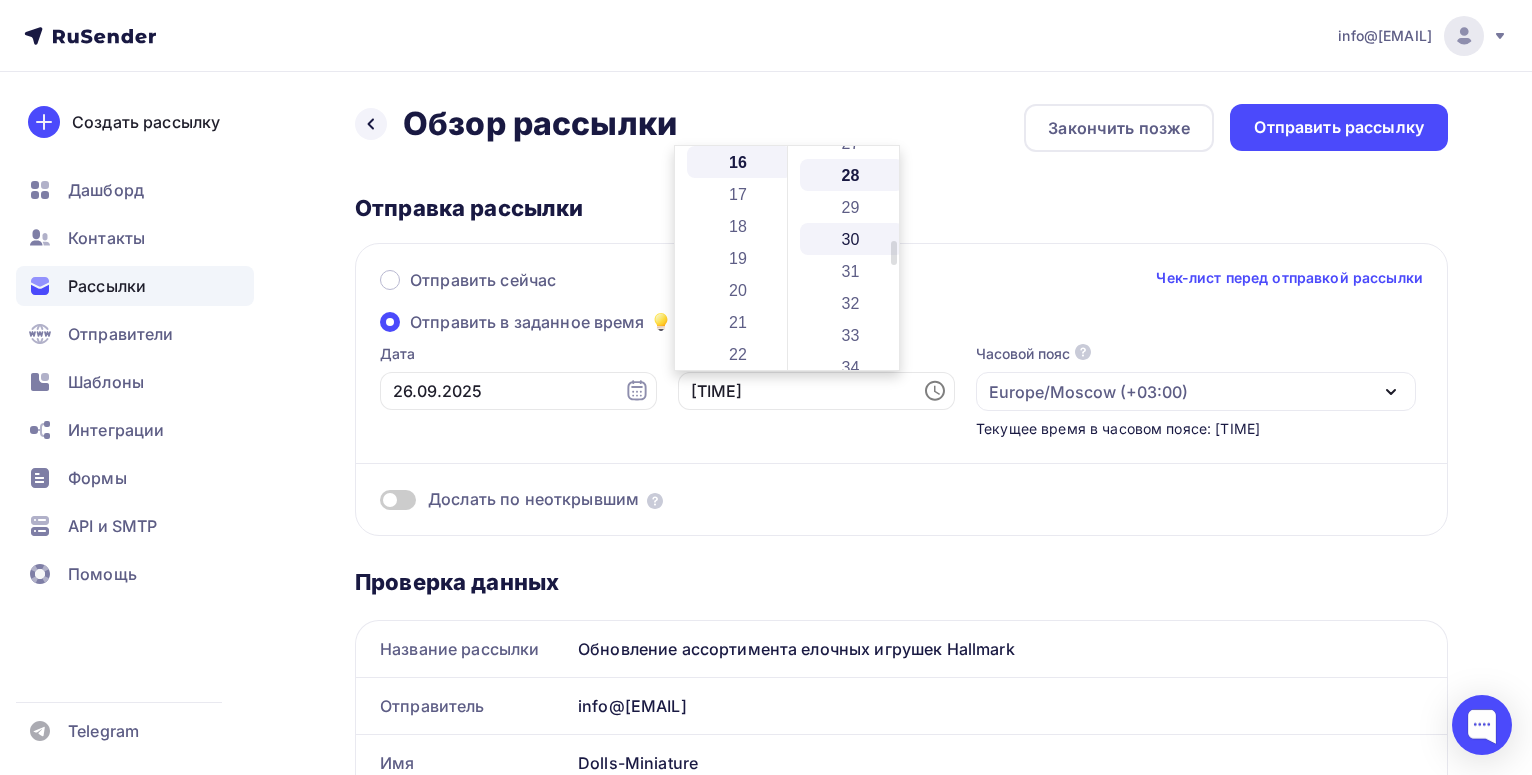 scroll, scrollTop: 896, scrollLeft: 0, axis: vertical 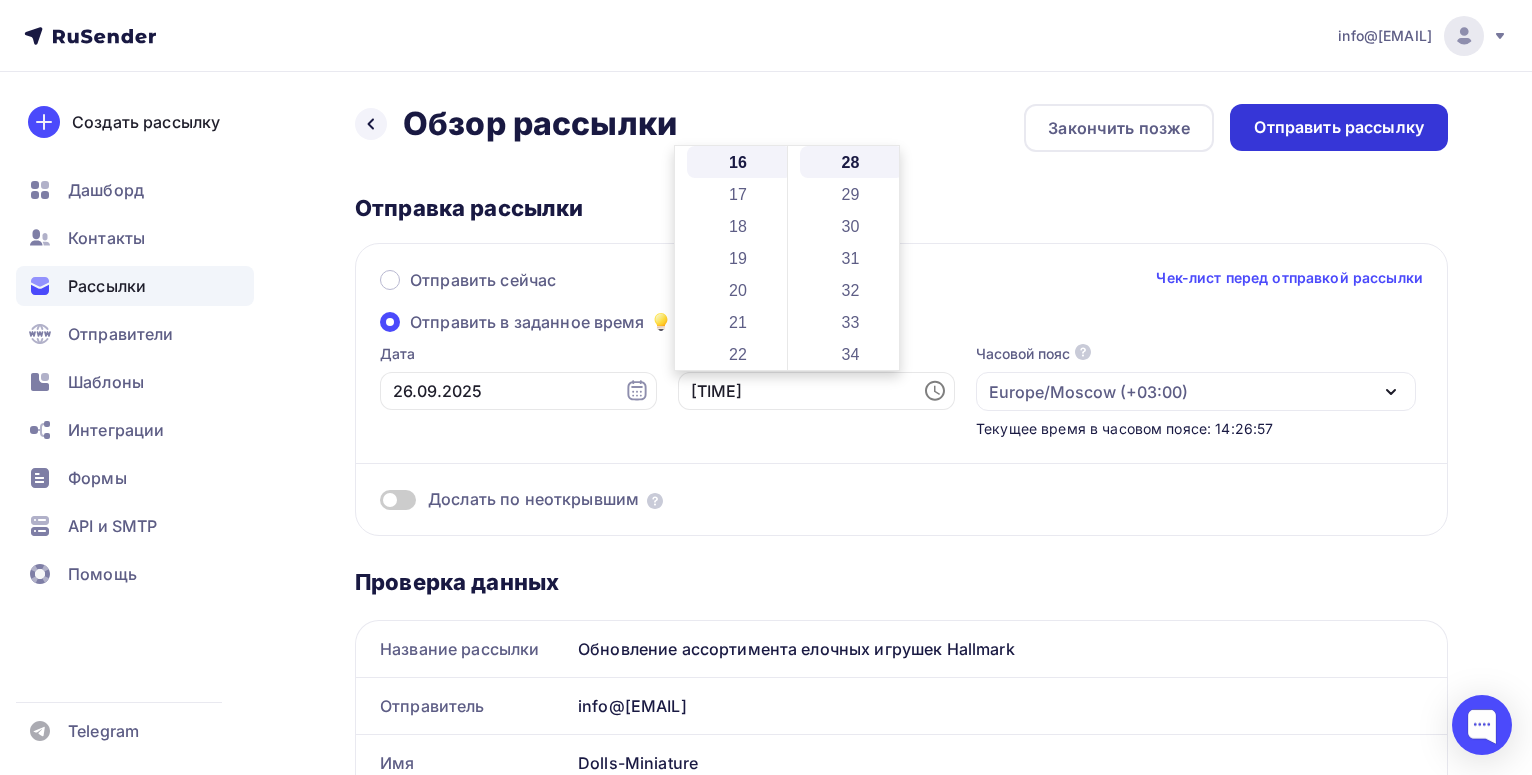 click on "Отправить рассылку" at bounding box center [1339, 127] 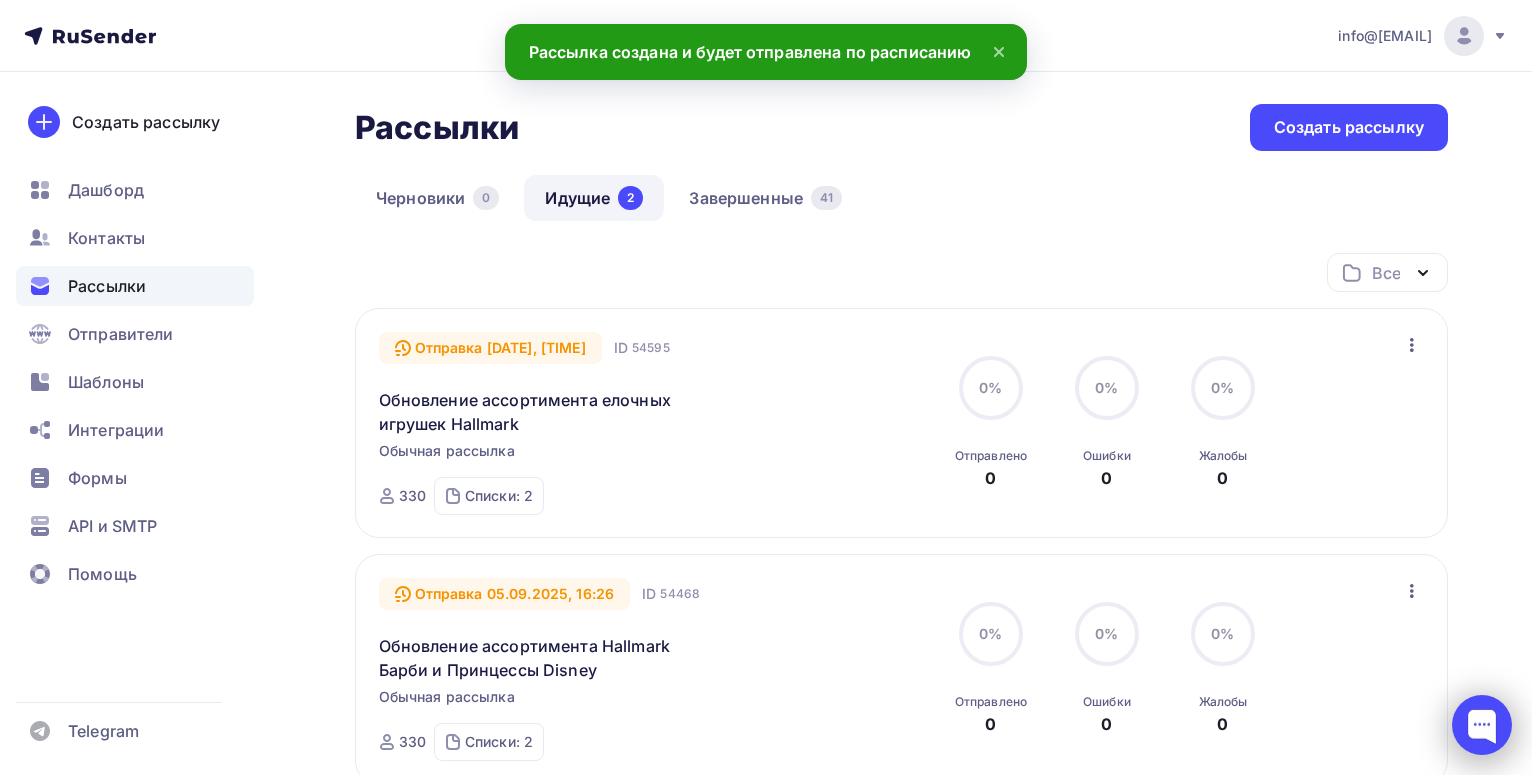 click at bounding box center [1482, 725] 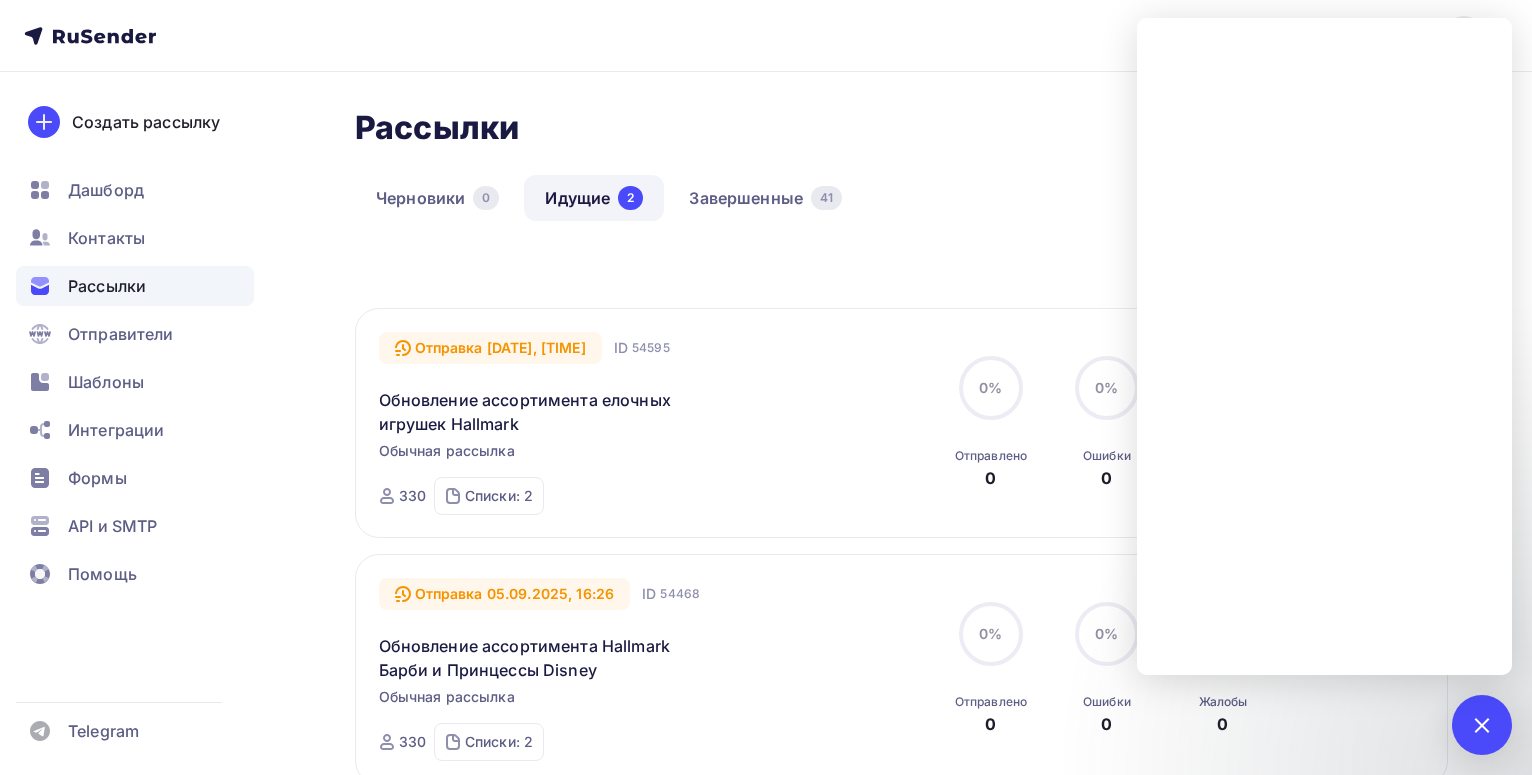 scroll, scrollTop: 300, scrollLeft: 0, axis: vertical 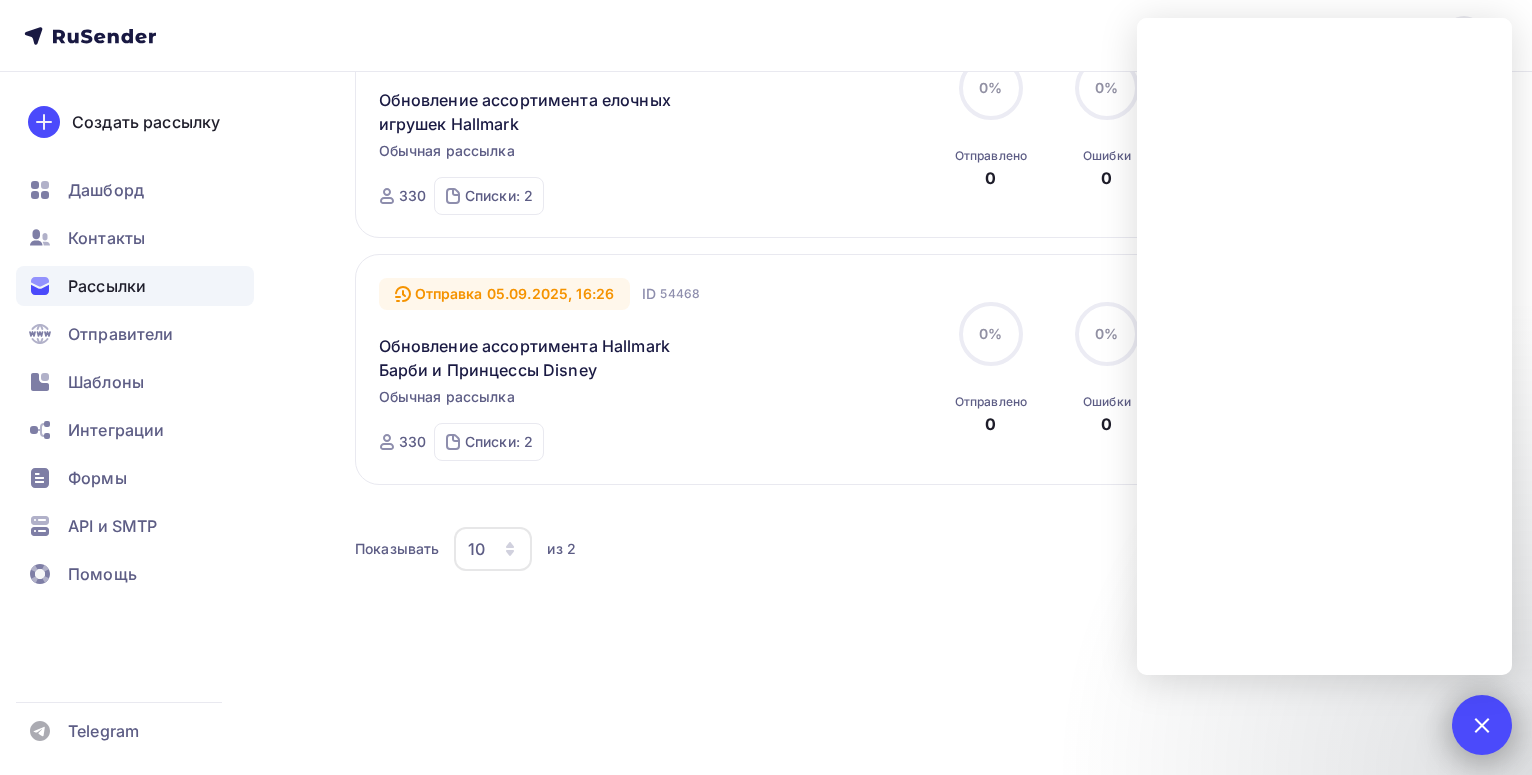 click on "1" at bounding box center [1482, 725] 